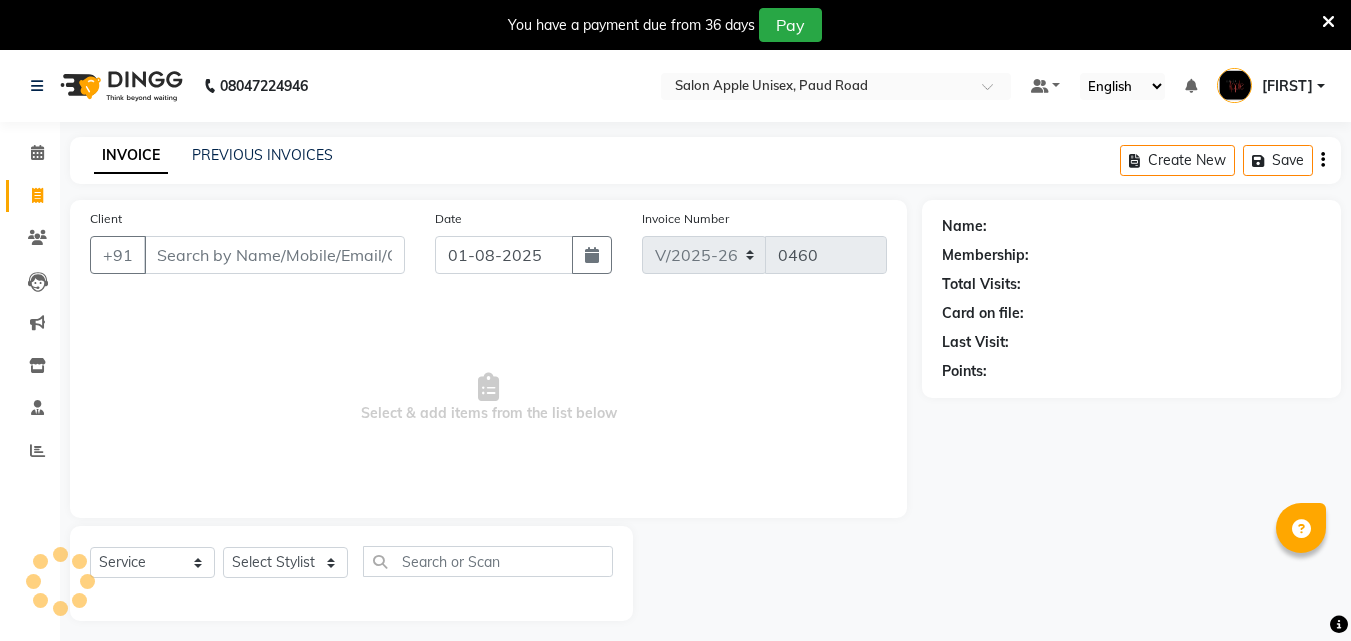 select on "133" 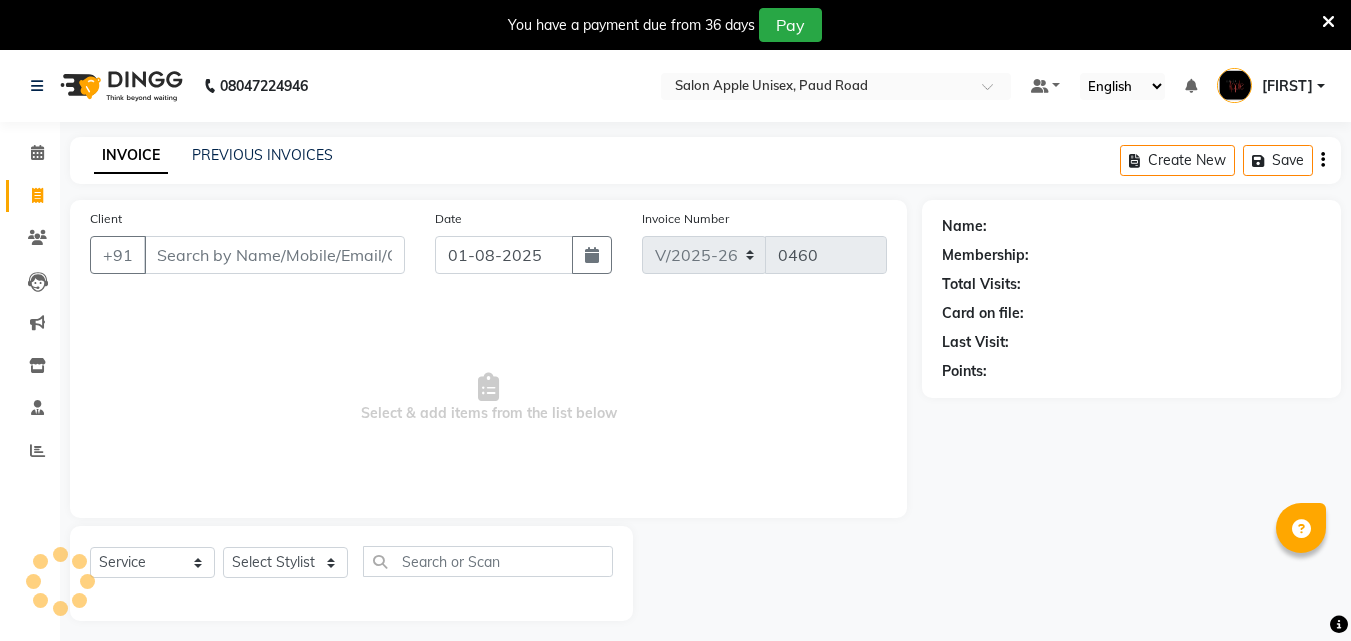 scroll, scrollTop: 0, scrollLeft: 0, axis: both 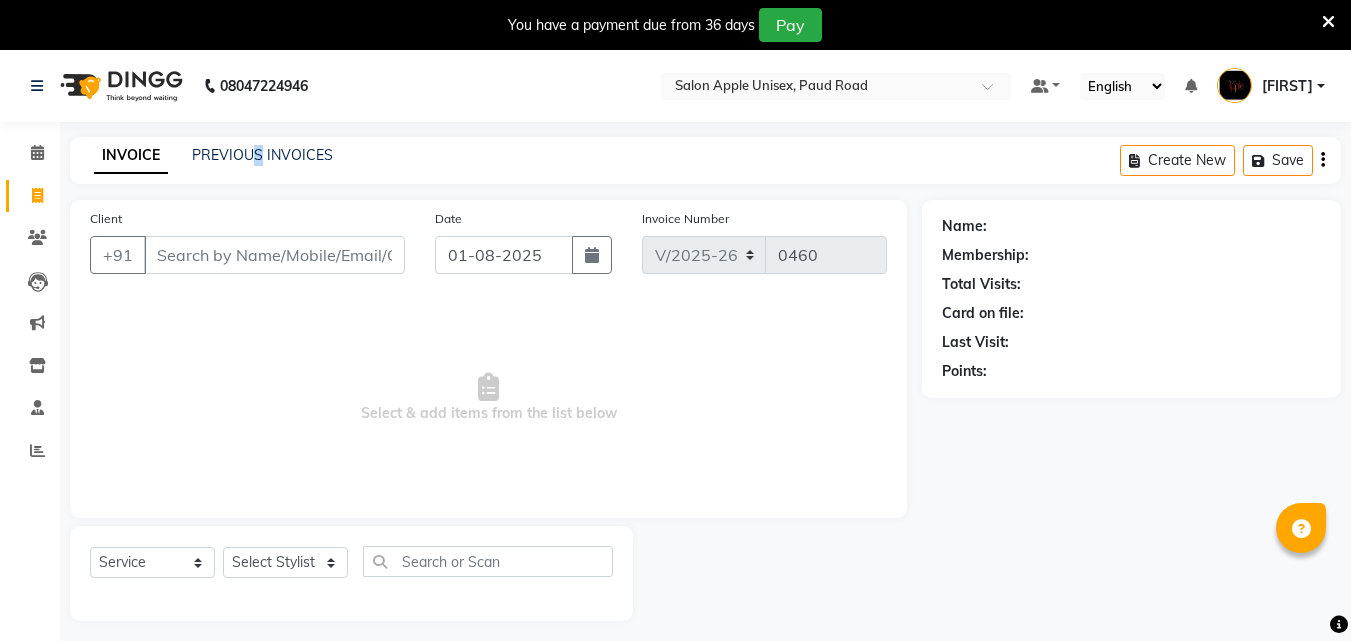 click on "INVOICE PREVIOUS INVOICES Create New   Save" 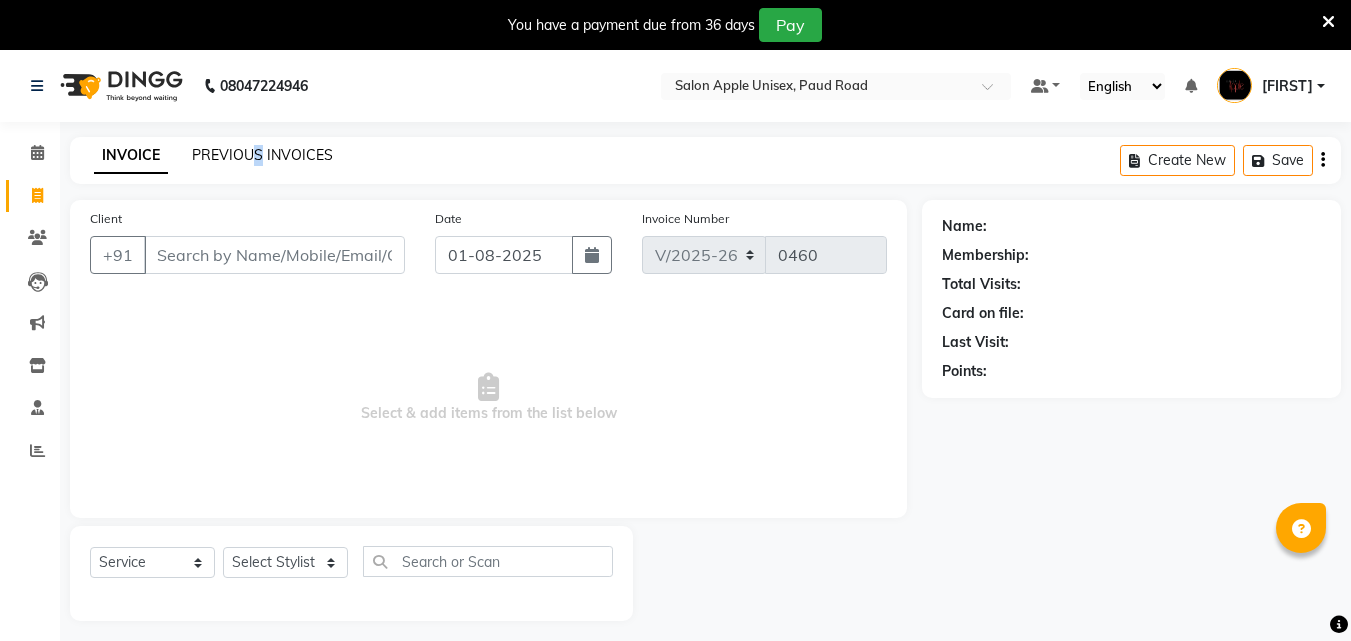 scroll, scrollTop: 0, scrollLeft: 0, axis: both 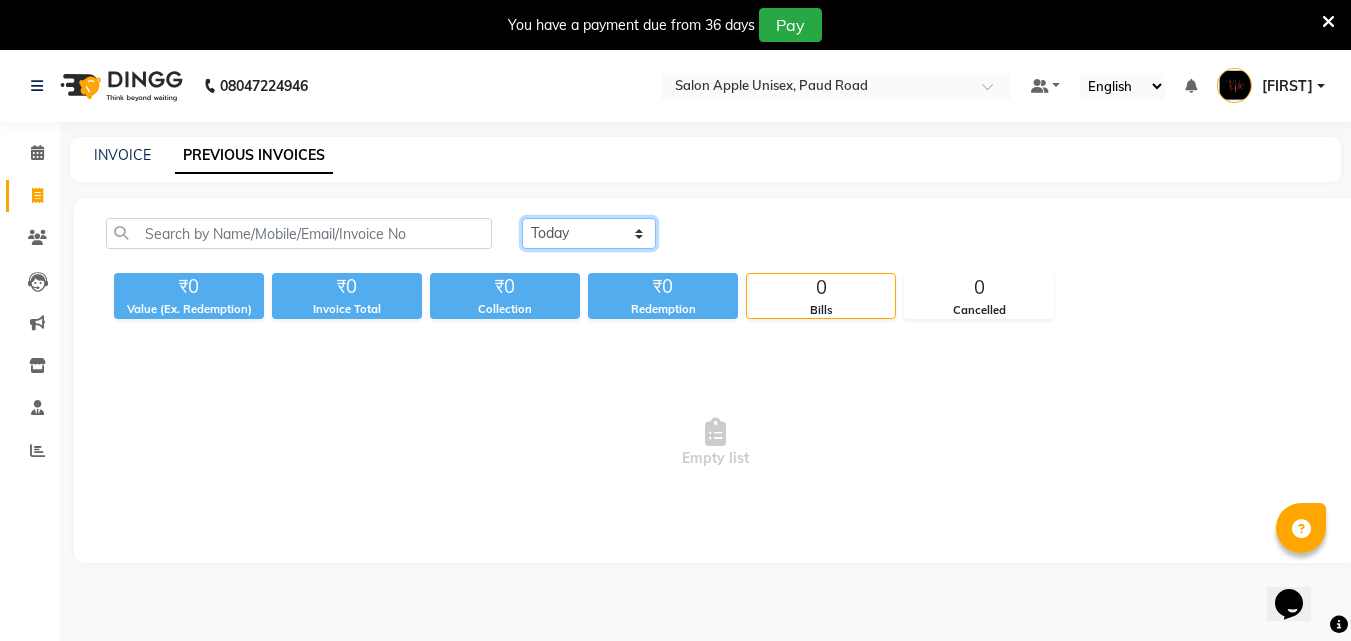 click on "Today Yesterday Custom Range" 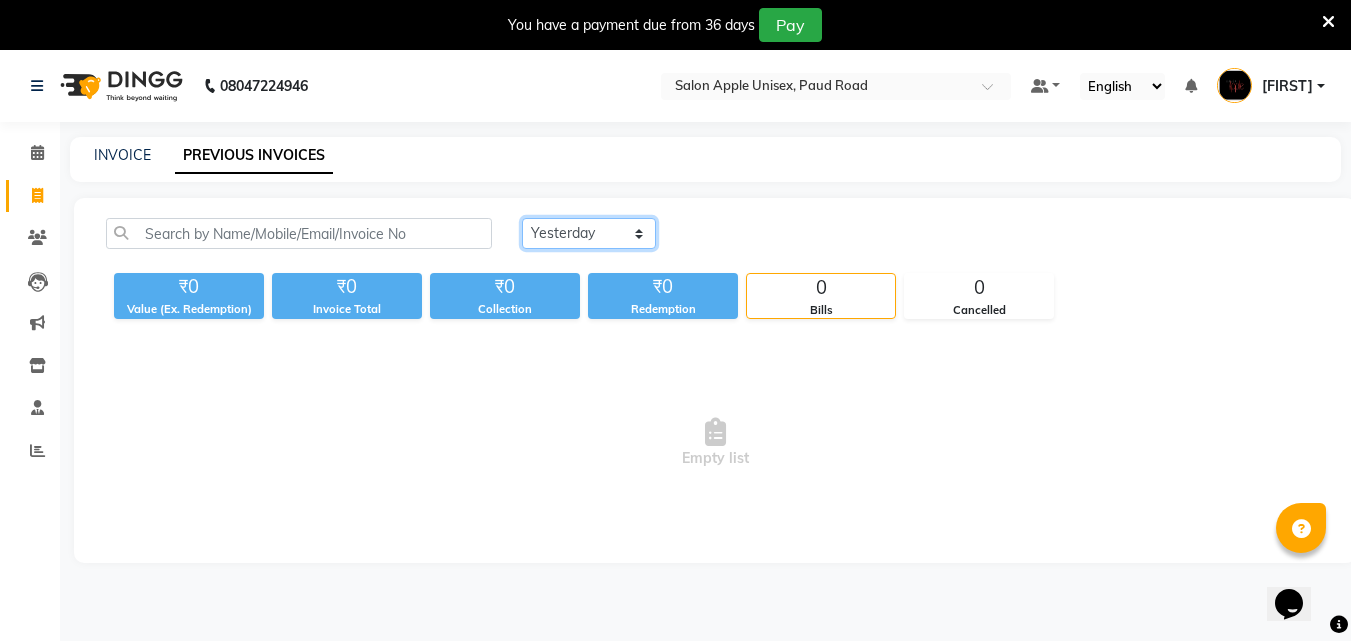 click on "Today Yesterday Custom Range" 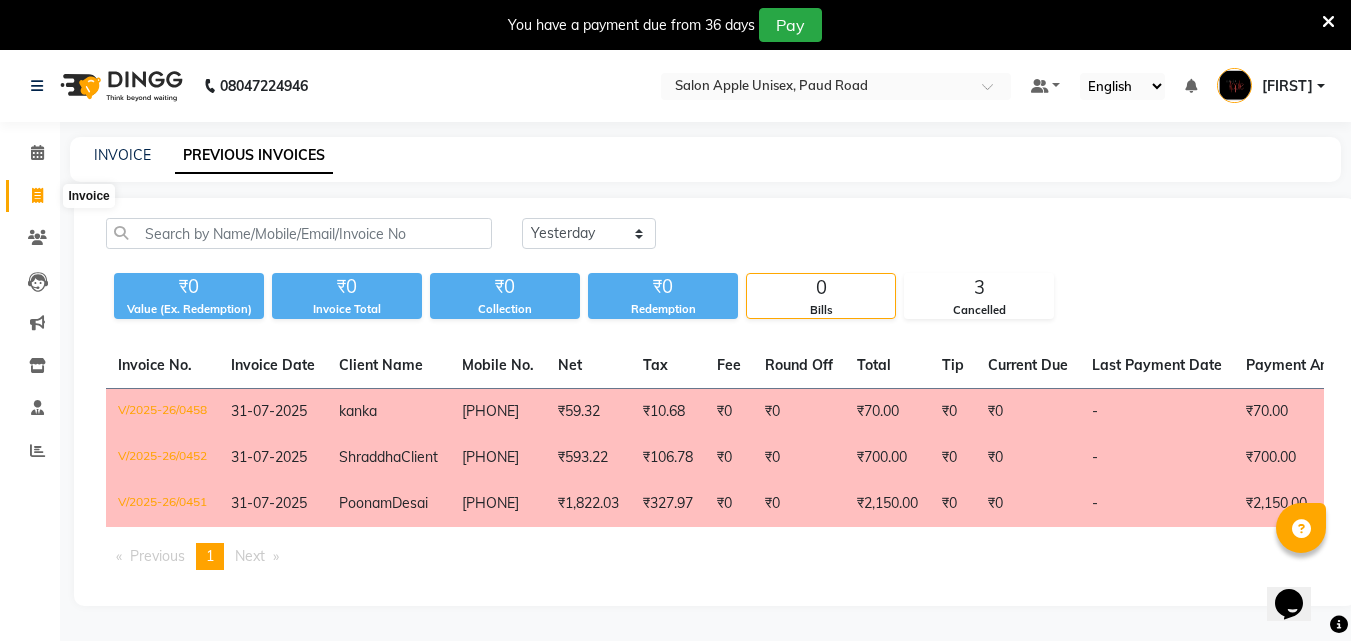 click 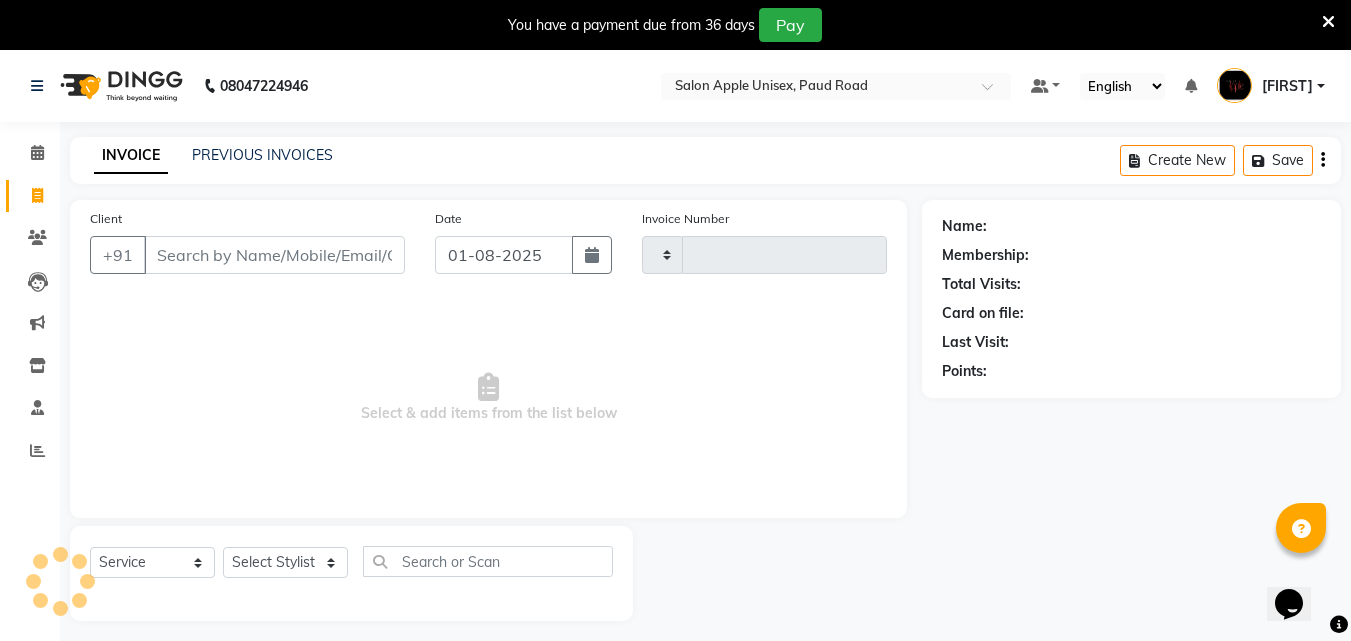 scroll, scrollTop: 50, scrollLeft: 0, axis: vertical 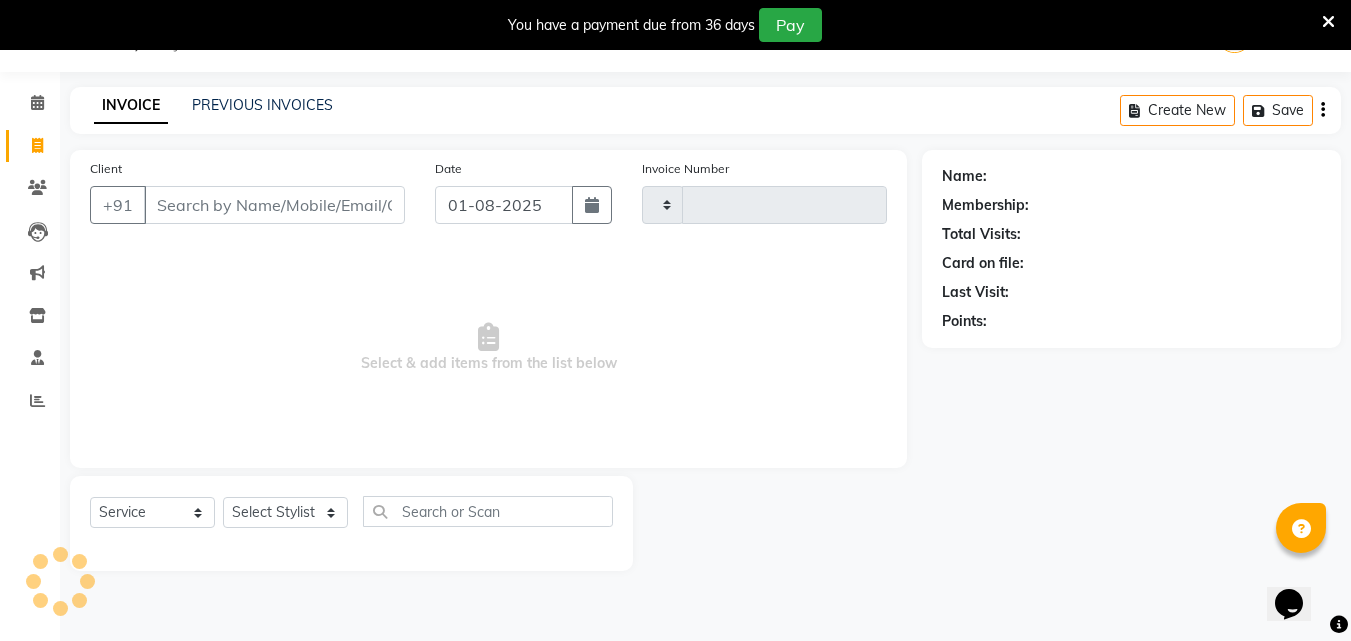 type on "0460" 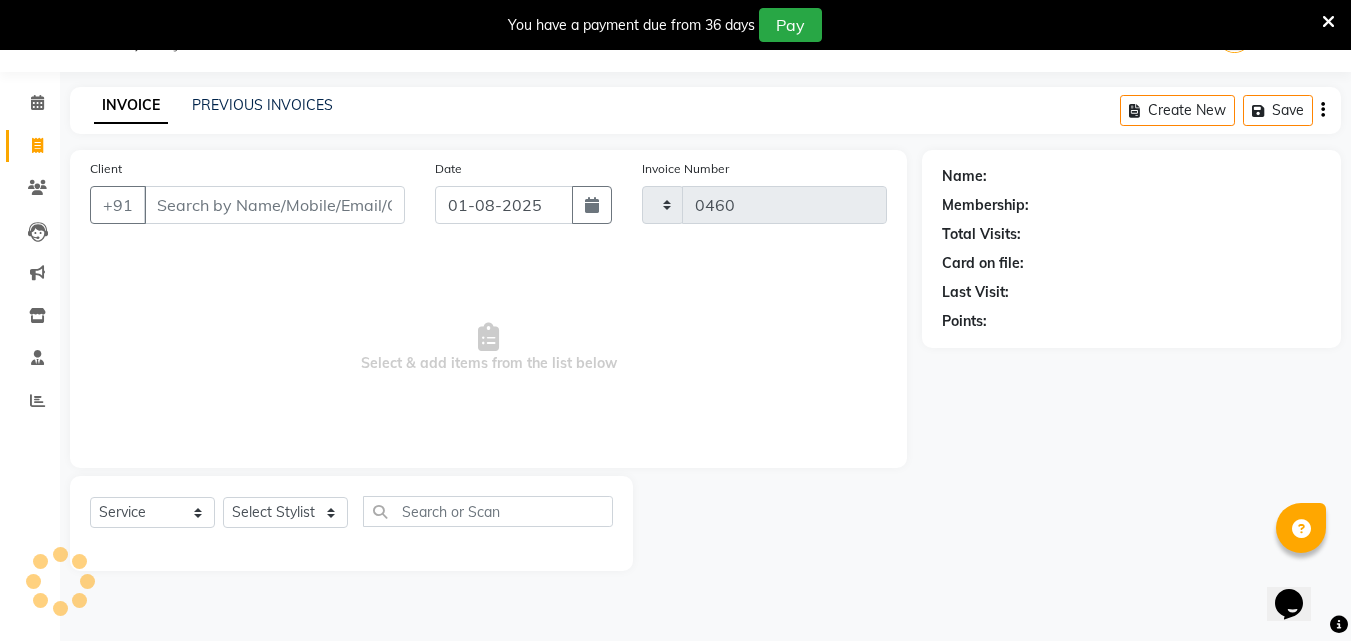 select on "133" 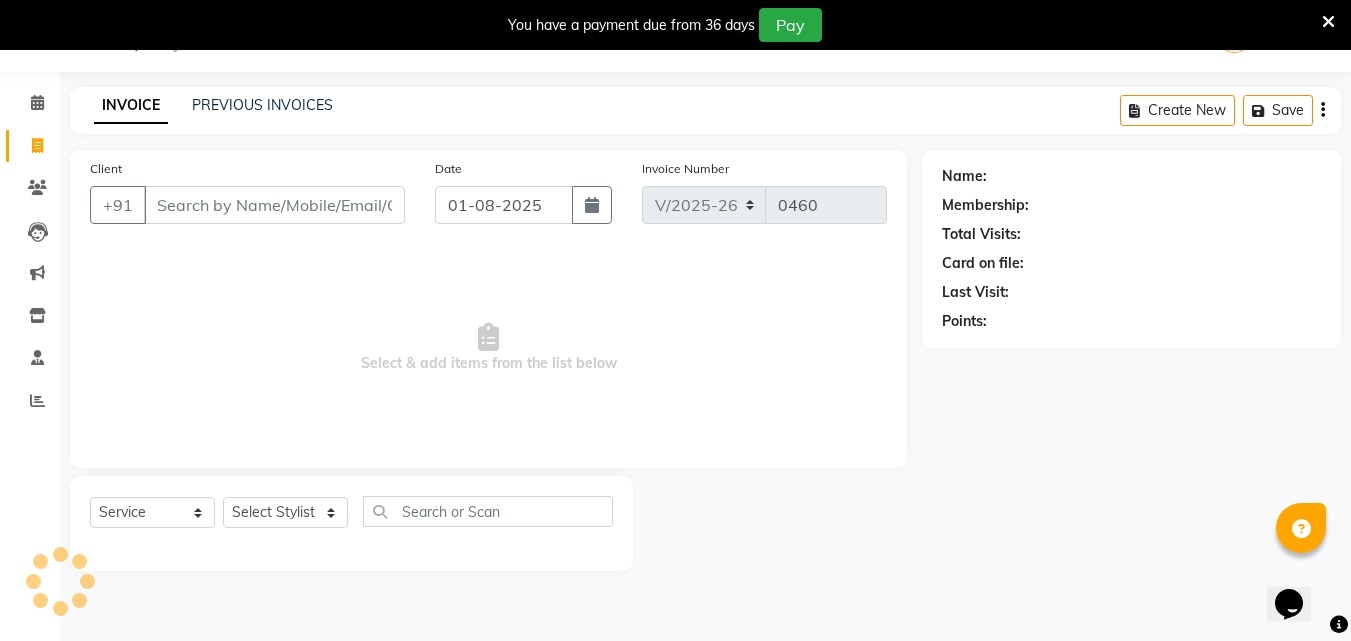 click on "Client" at bounding box center (274, 205) 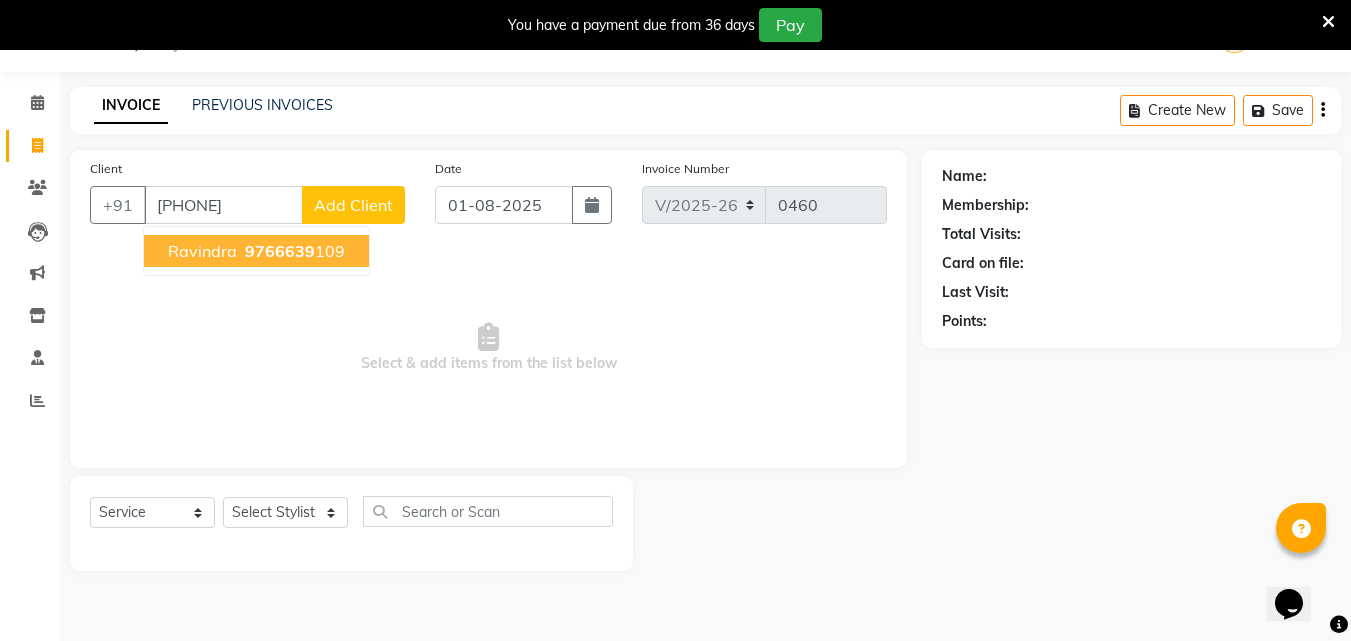 type on "[PHONE]" 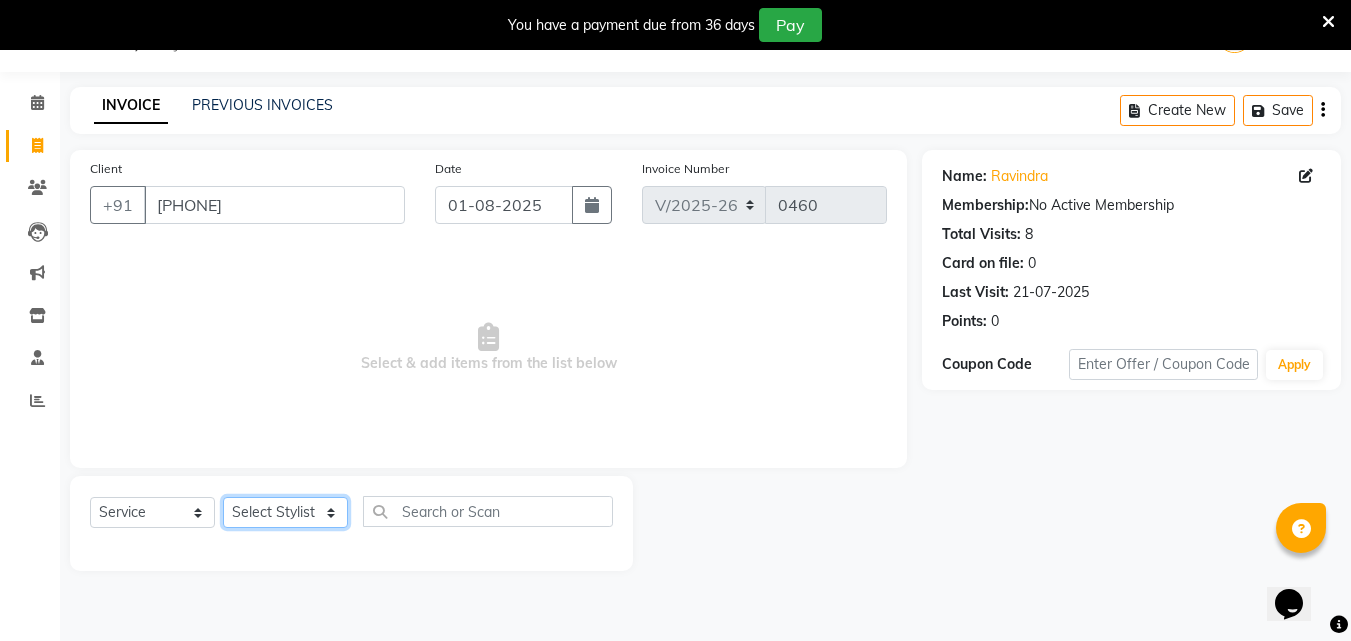 click on "Select Stylist [FIRST] [FIRST] [FIRST] [FIRST] [FIRST] [FIRST] [FIRST]" 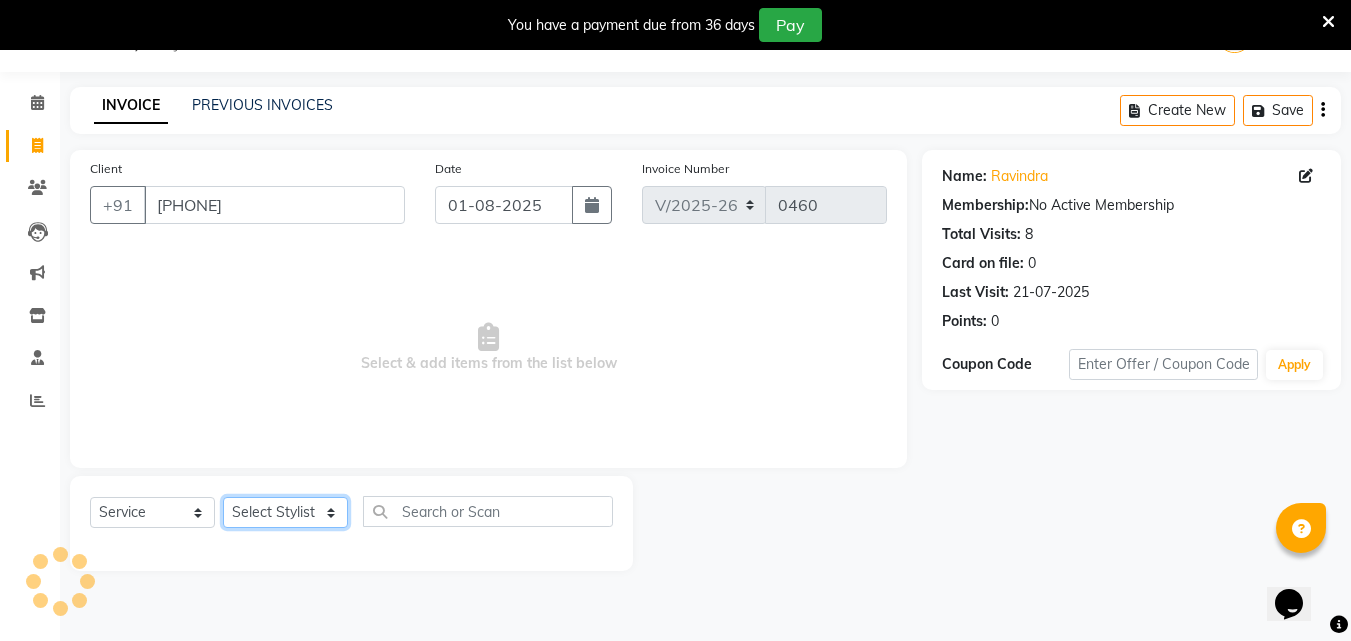 select on "[POSTAL_CODE]" 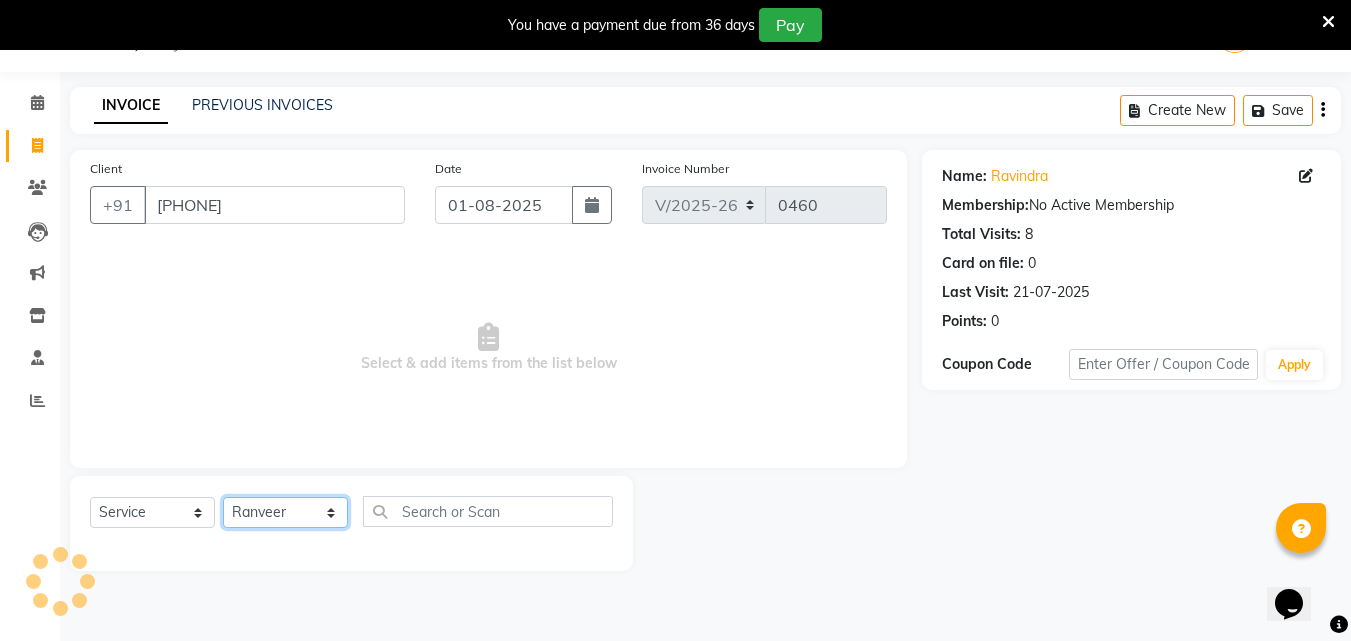 click on "Select Stylist [FIRST] [FIRST] [FIRST] [FIRST] [FIRST] [FIRST] [FIRST]" 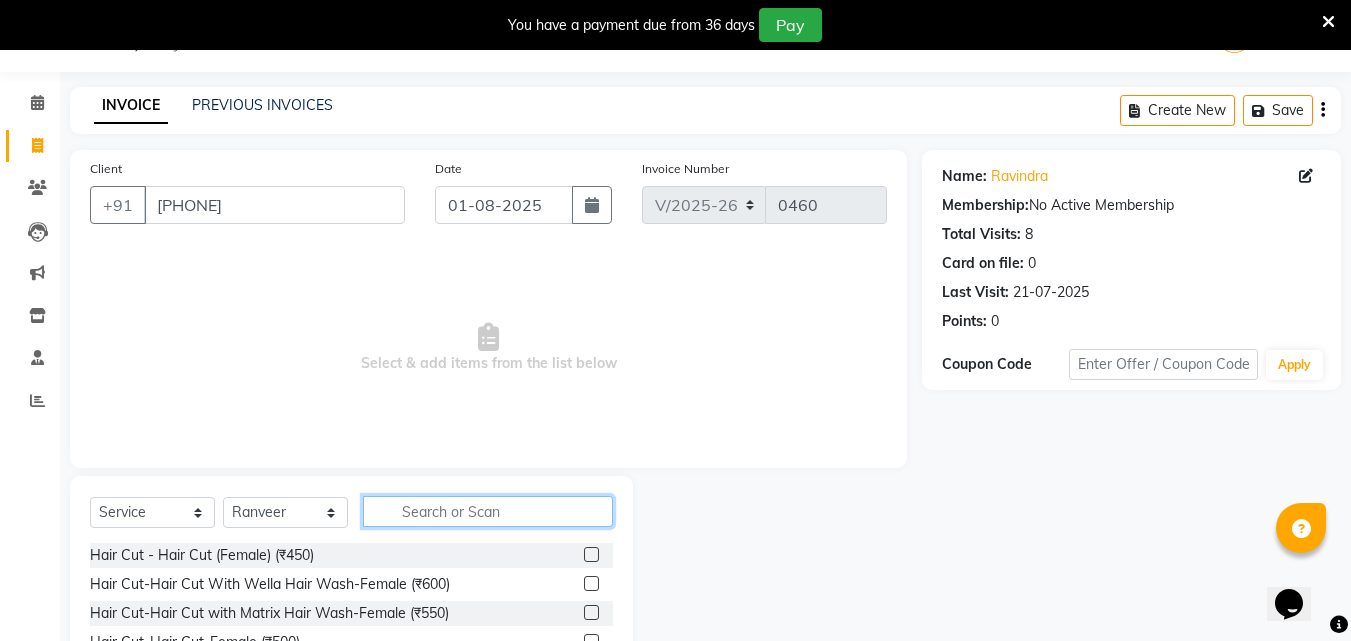 click 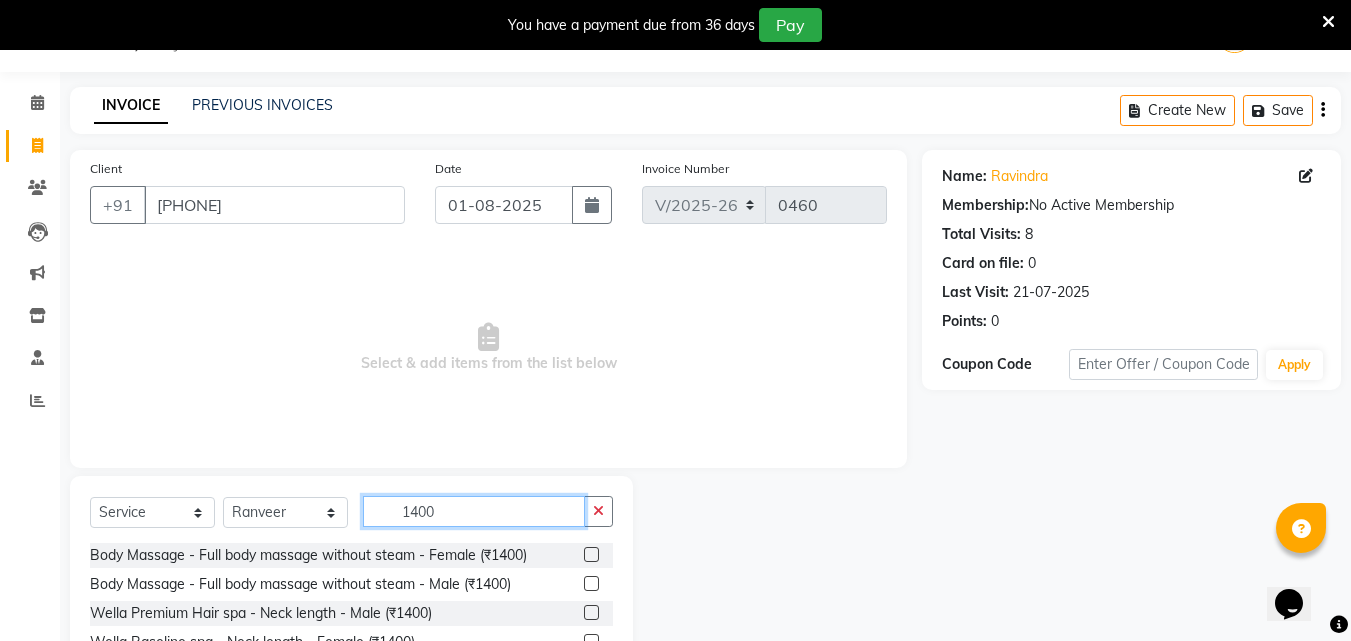 scroll, scrollTop: 155, scrollLeft: 0, axis: vertical 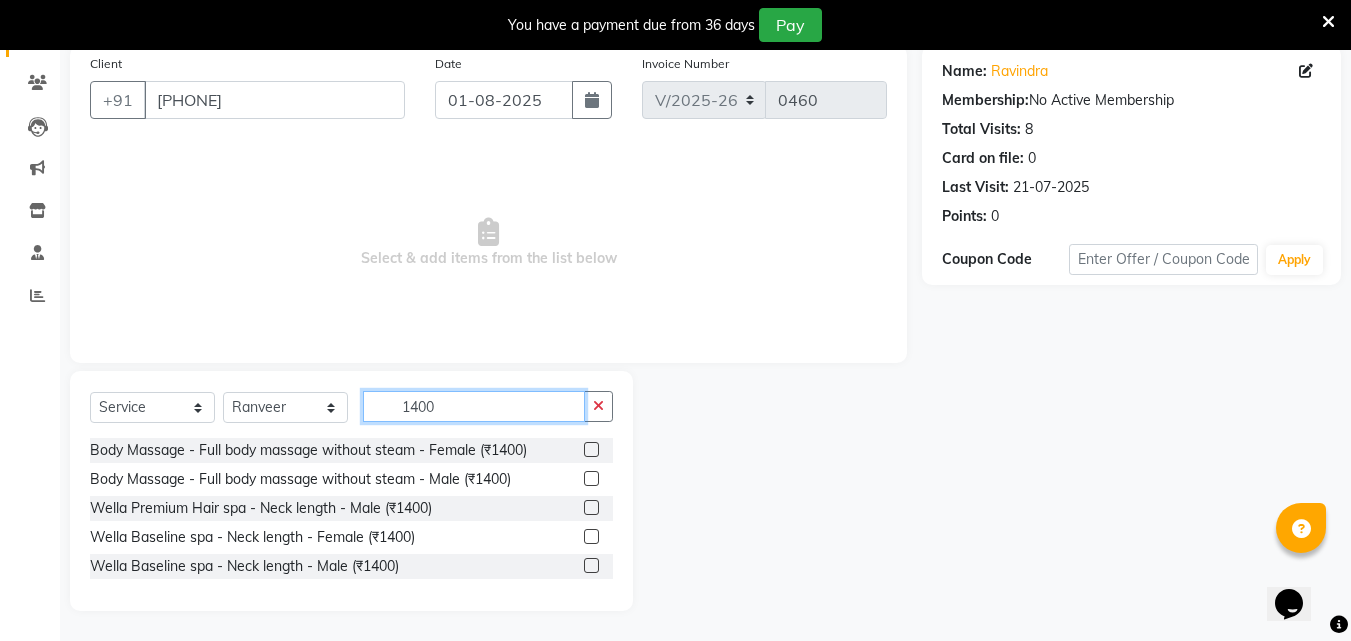 type on "1400" 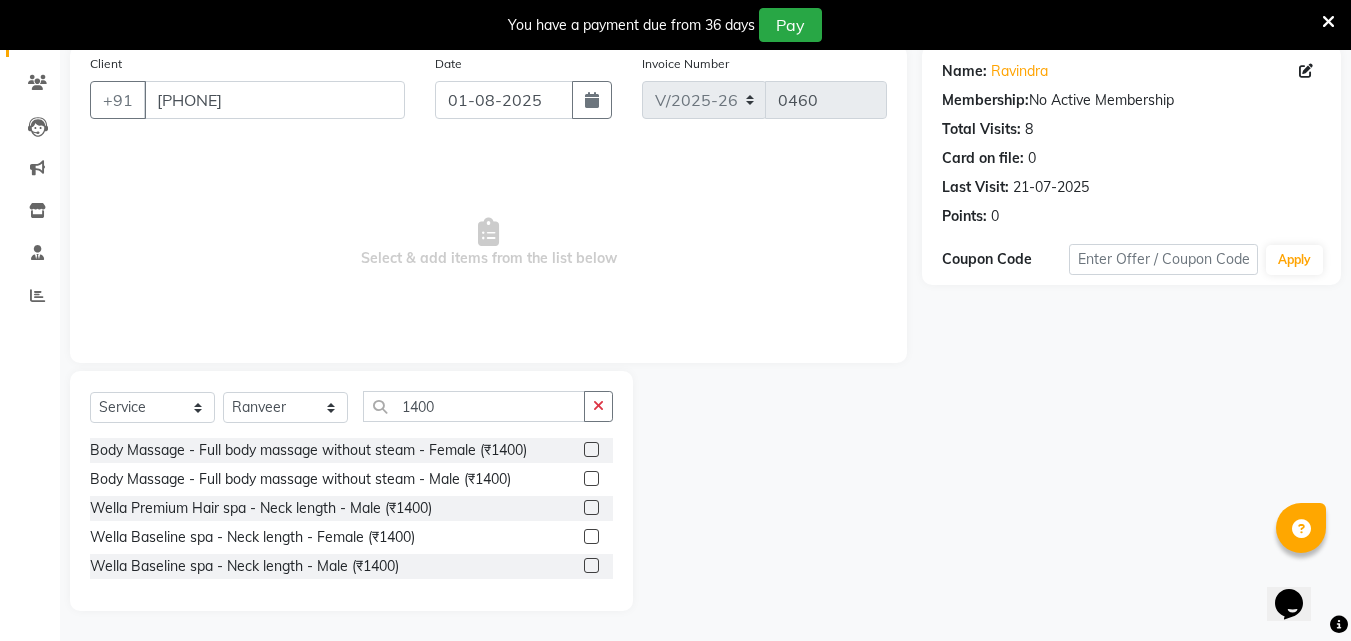 click 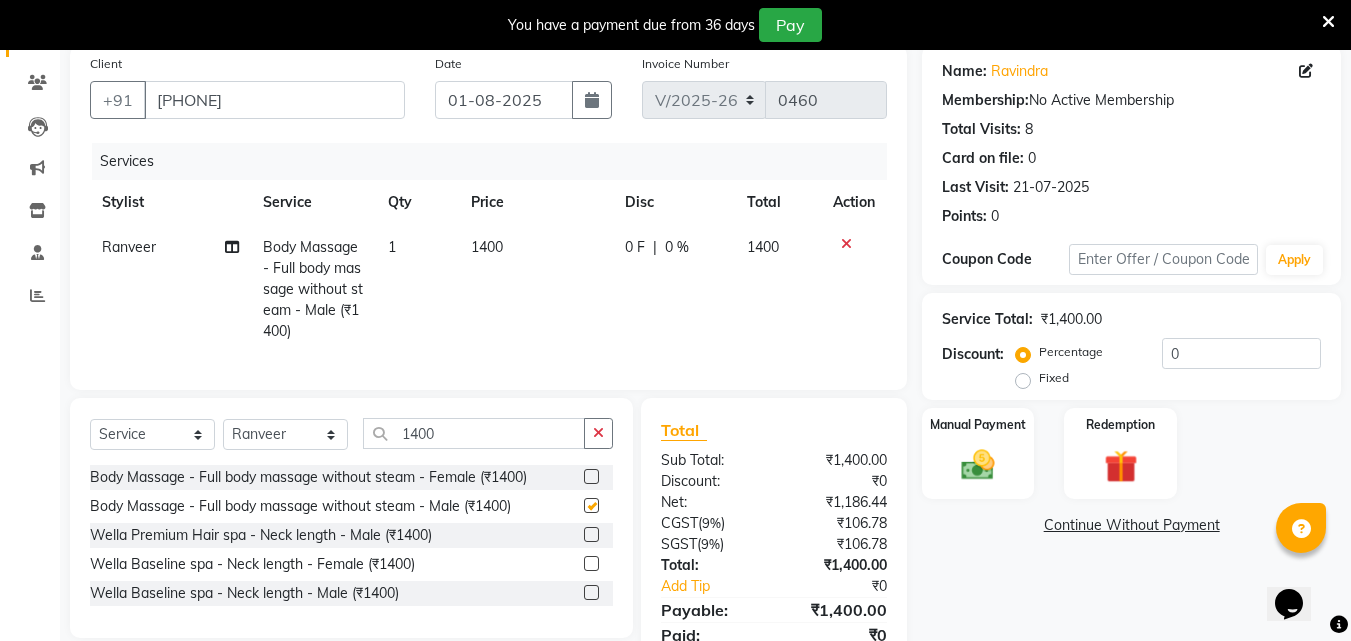 checkbox on "false" 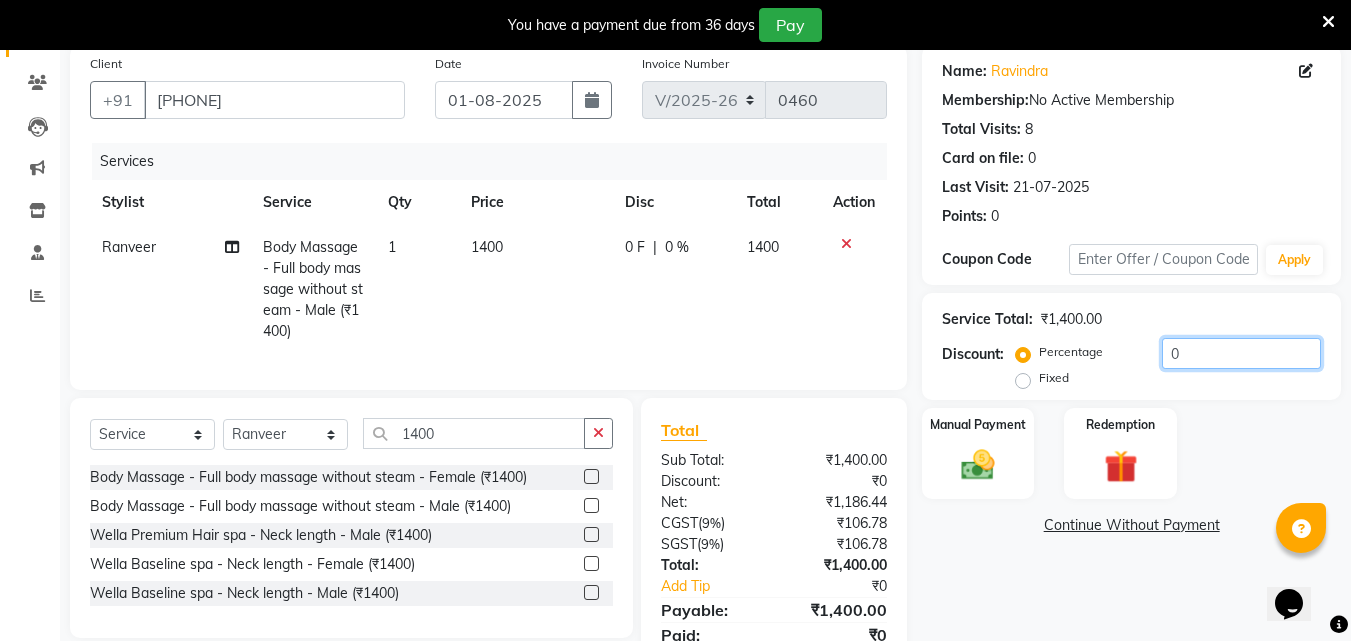 click on "0" 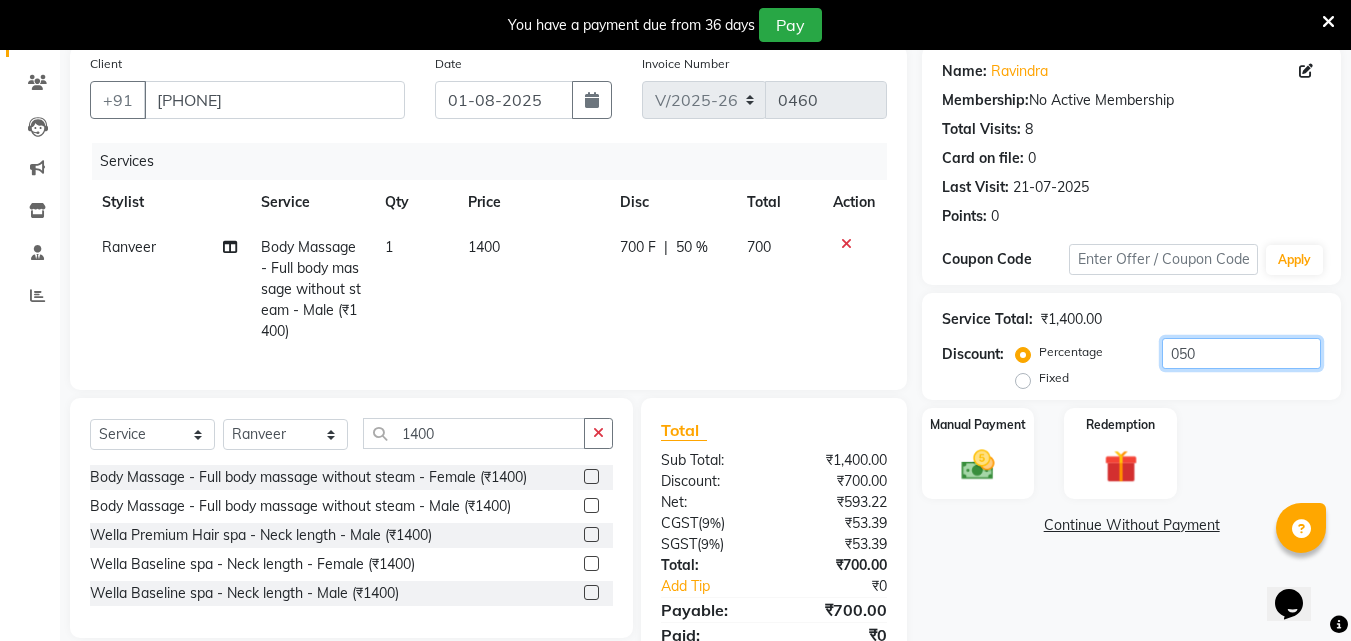 type on "050" 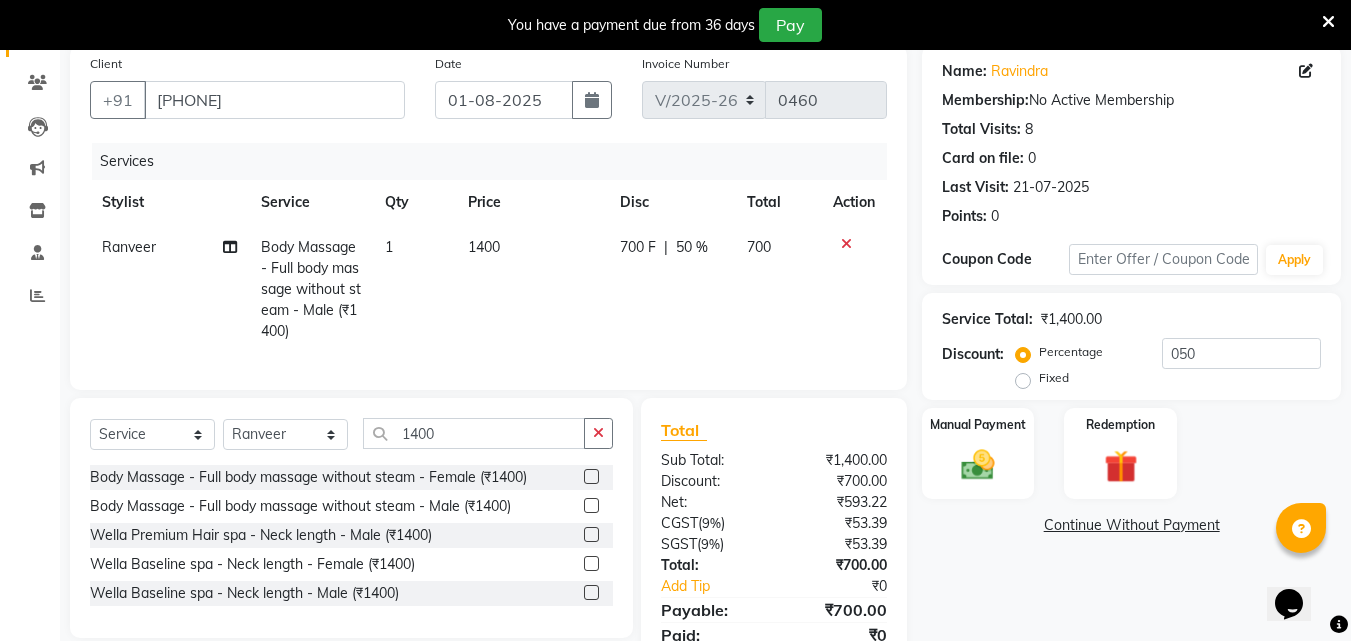 click 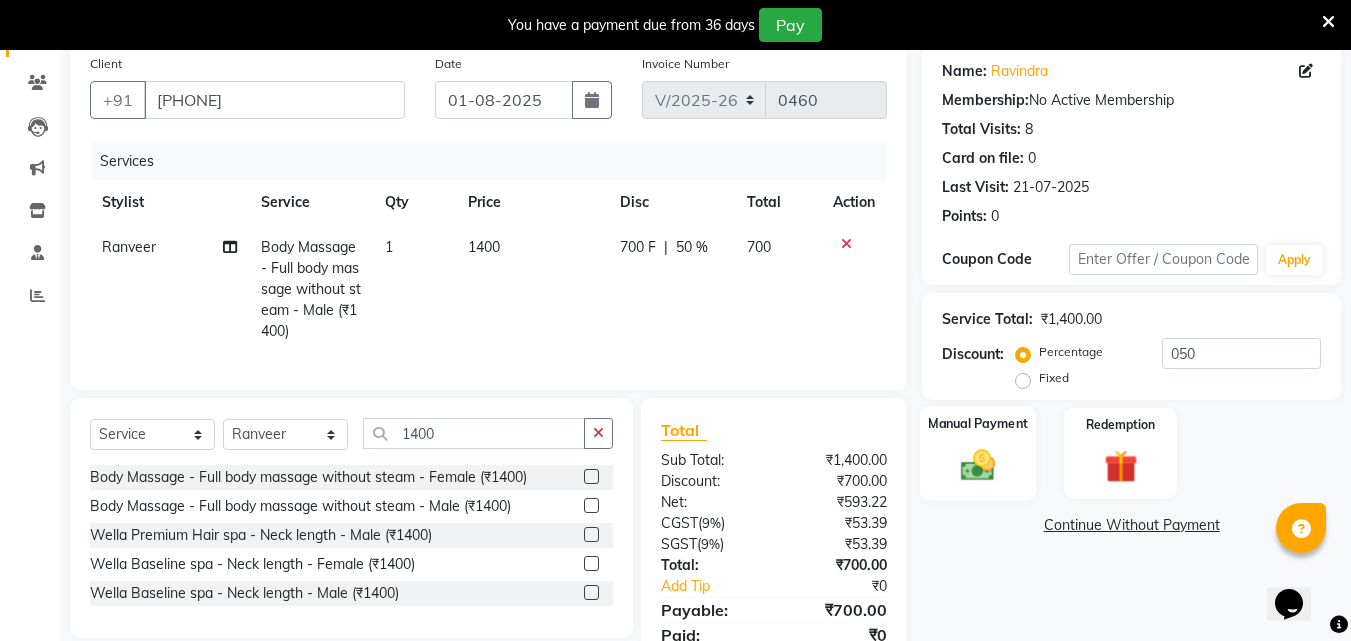 click 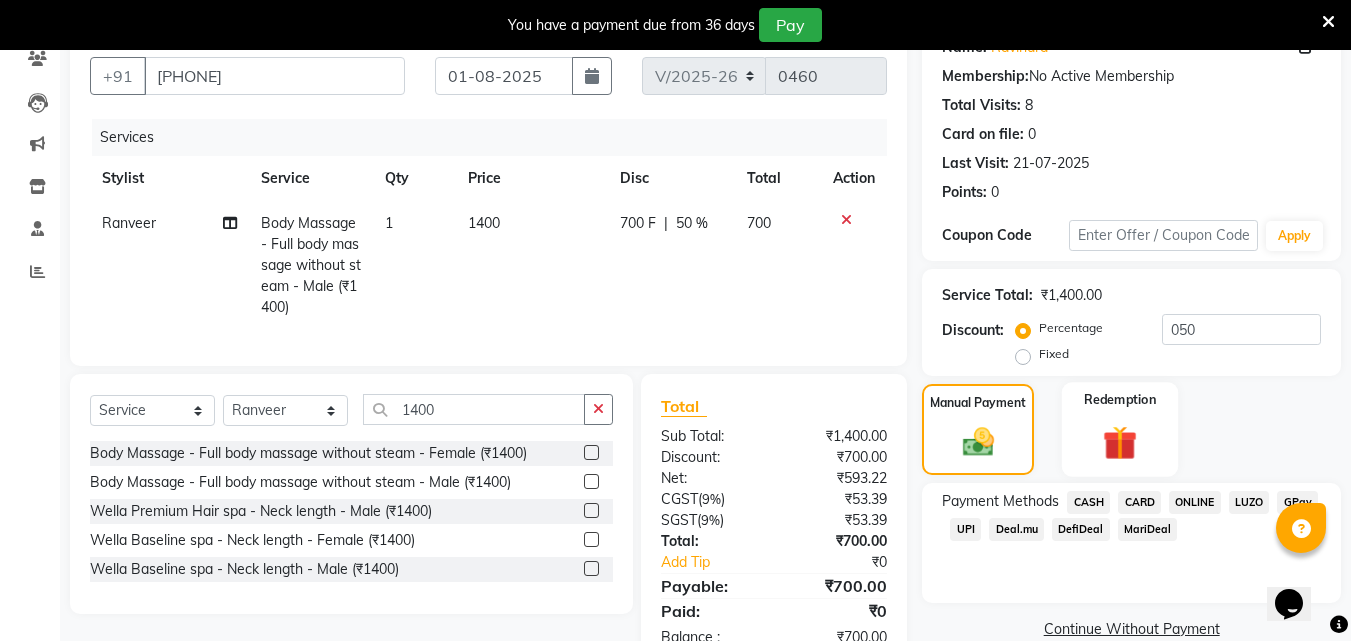 scroll, scrollTop: 251, scrollLeft: 0, axis: vertical 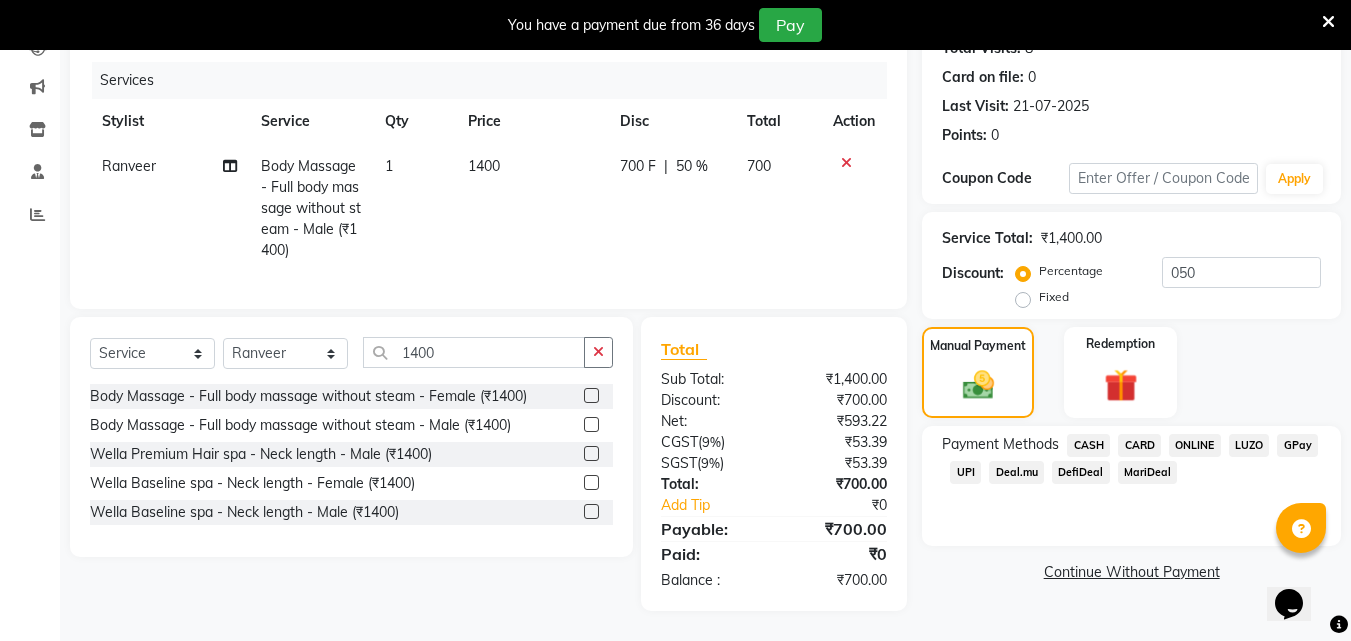 click on "CASH" 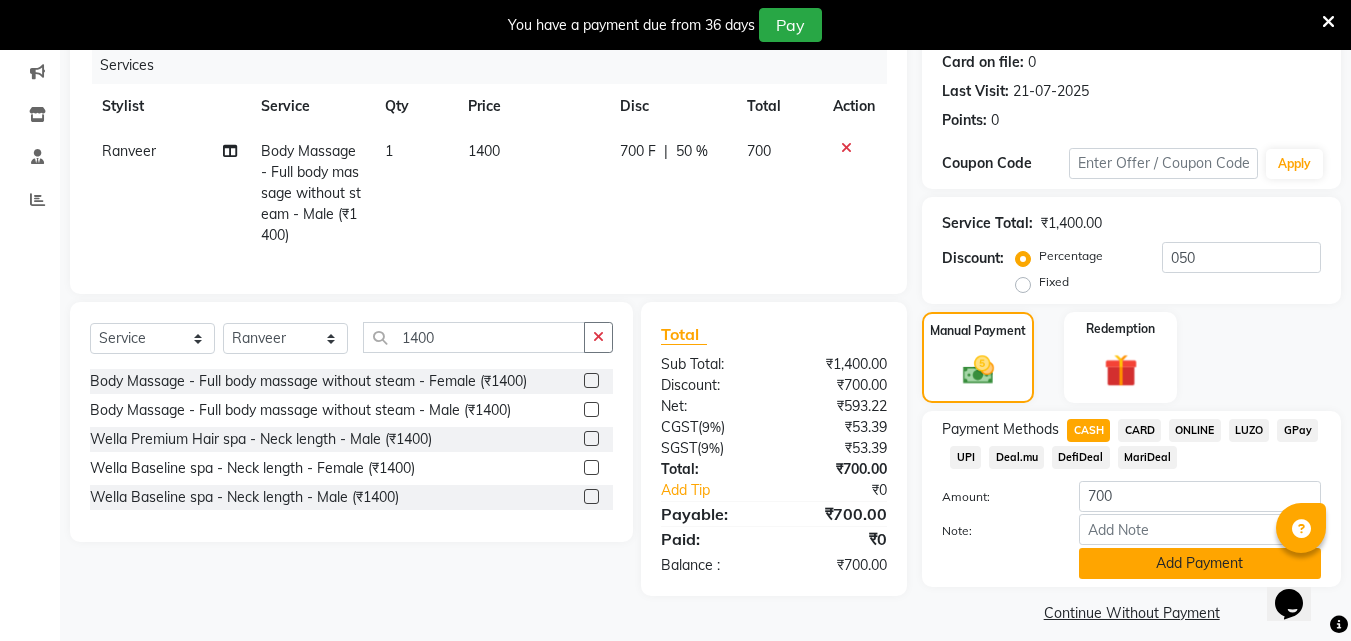 click on "Add Payment" 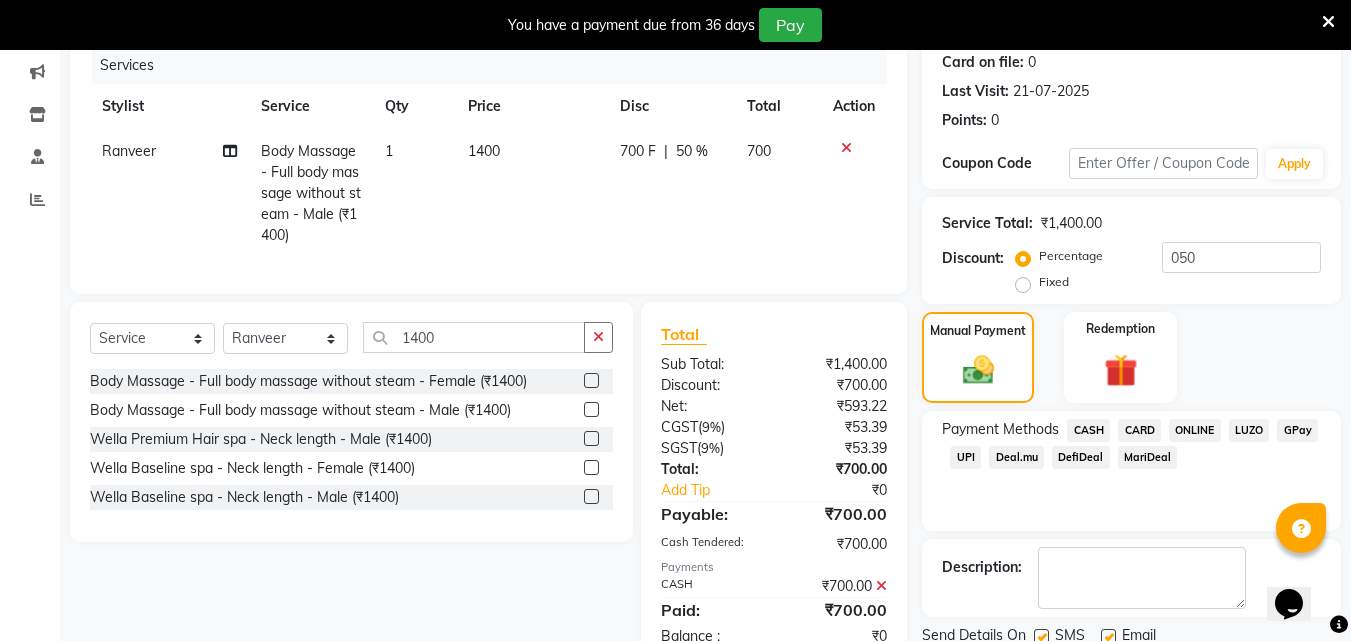 scroll, scrollTop: 325, scrollLeft: 0, axis: vertical 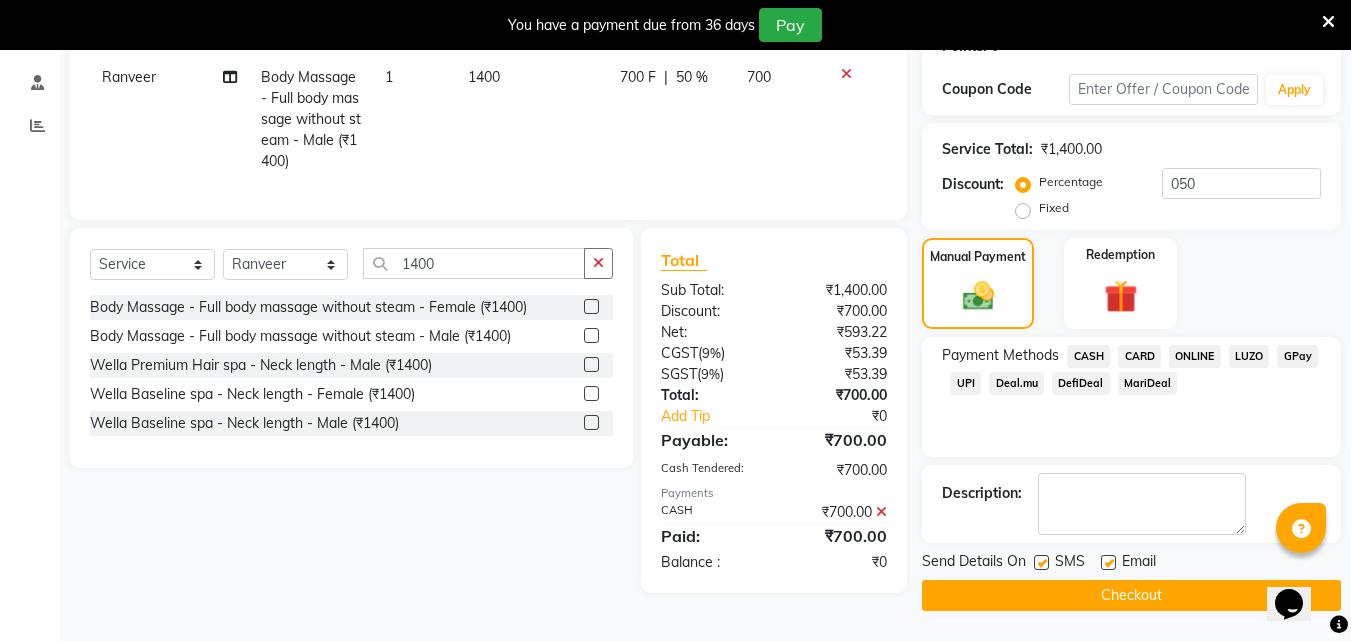 click on "Checkout" 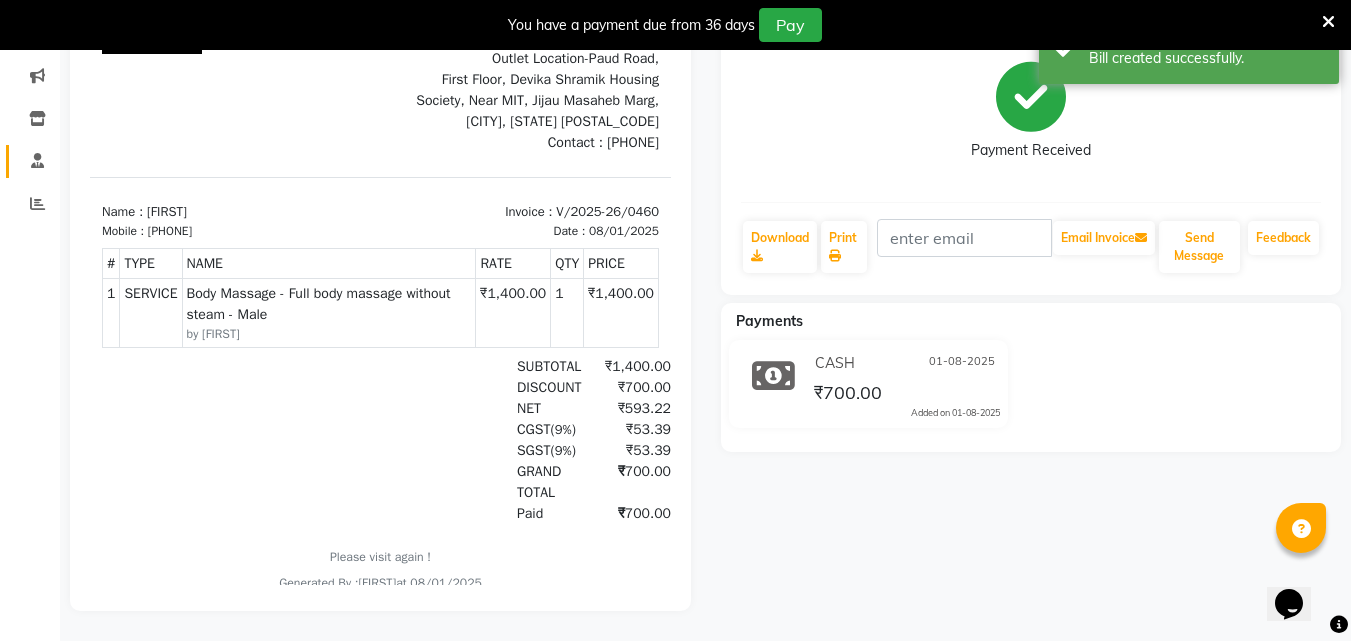 scroll, scrollTop: 0, scrollLeft: 0, axis: both 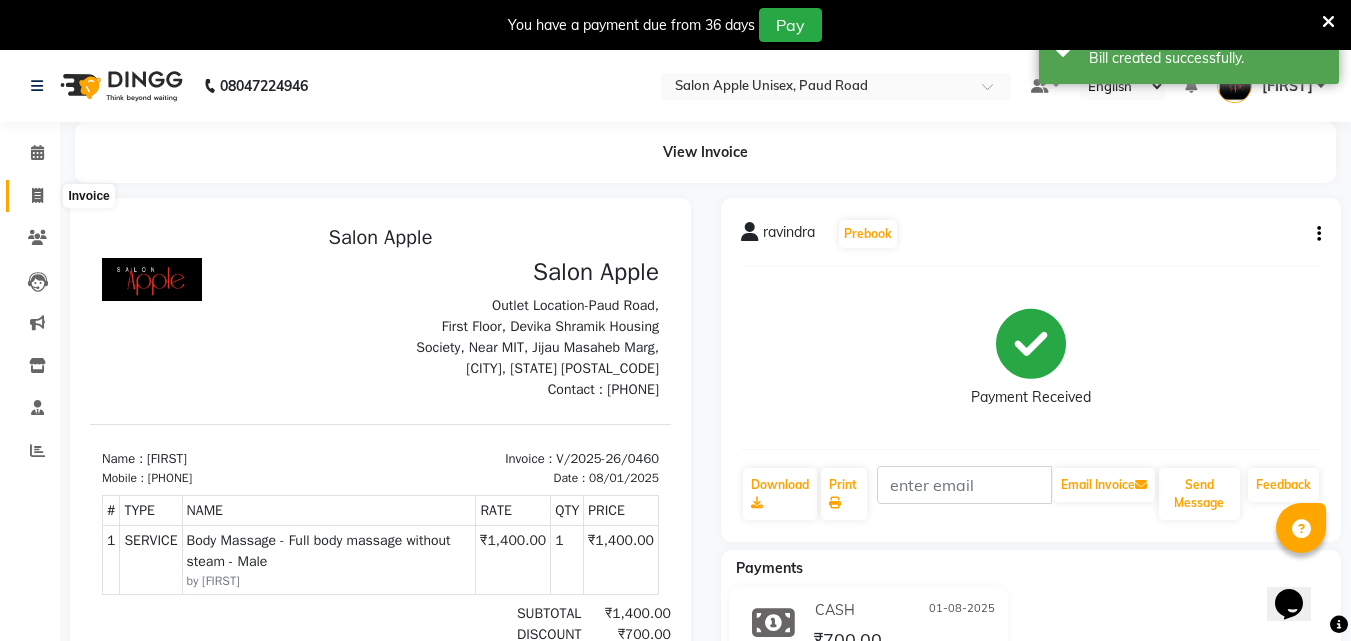 click 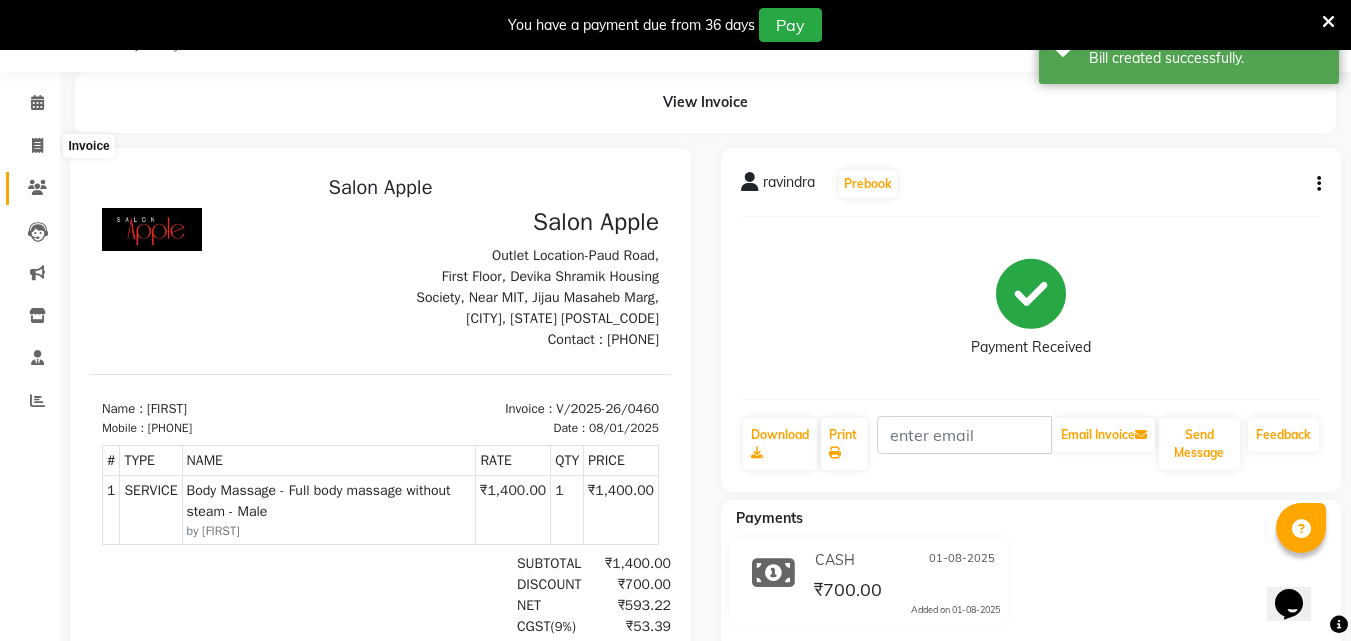 select on "service" 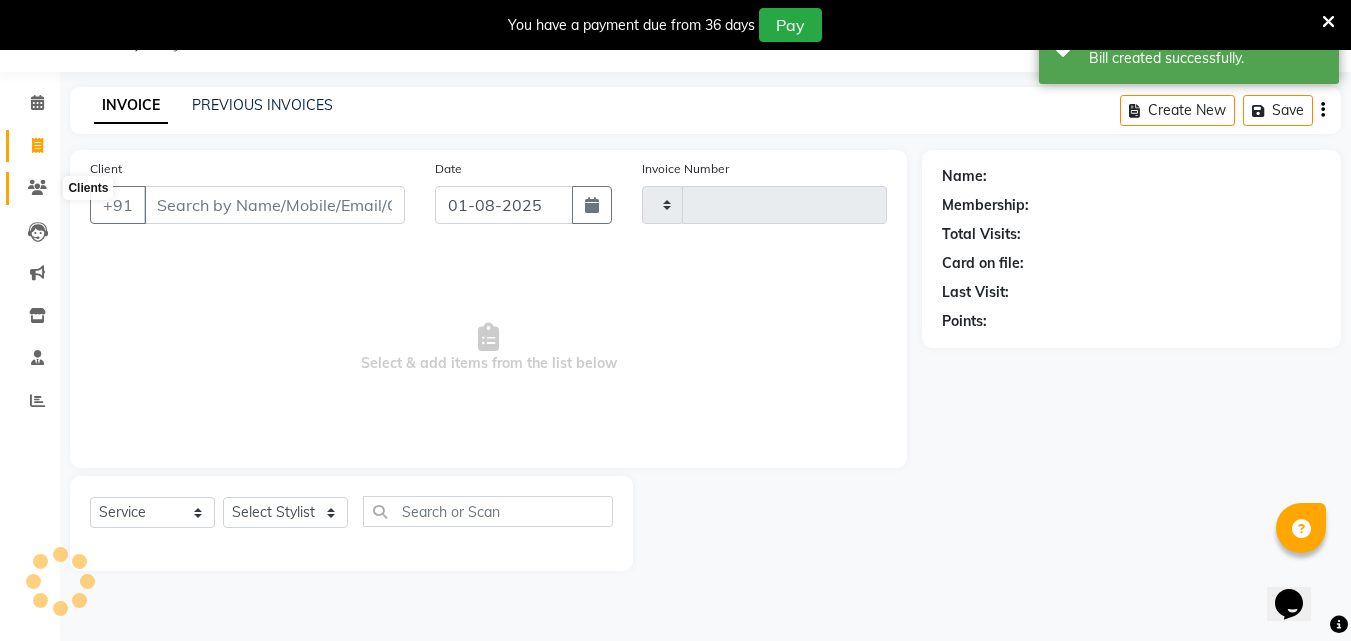 type on "0461" 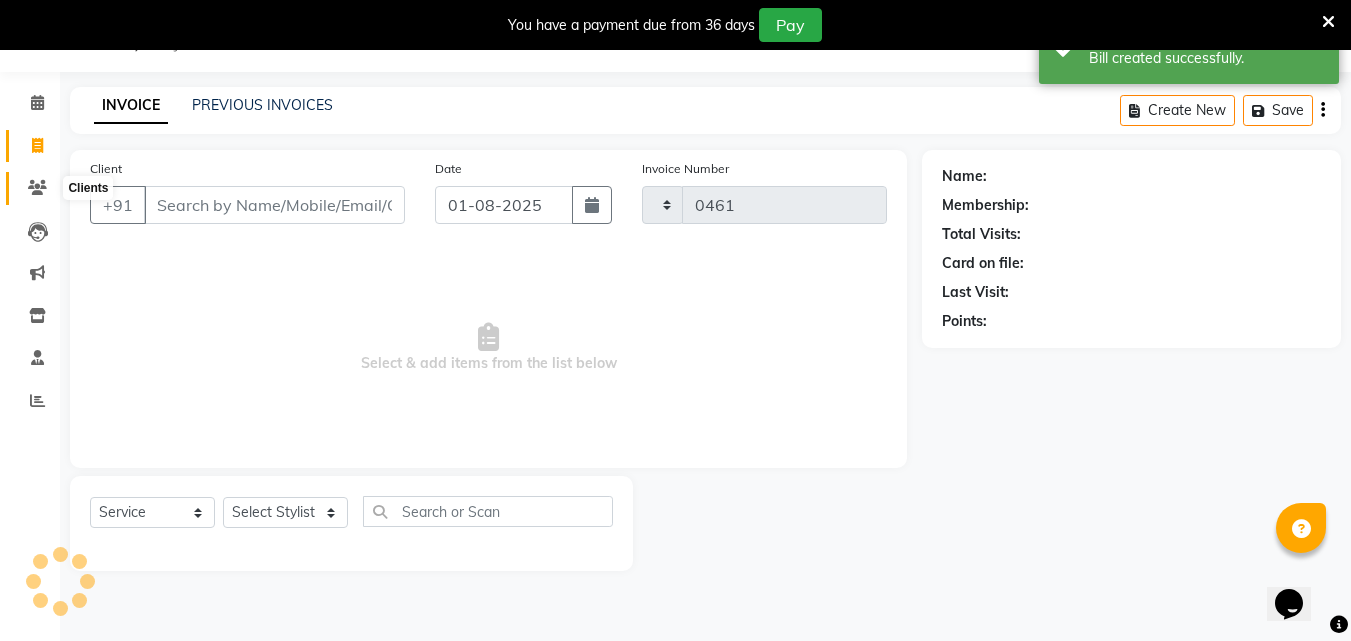 select on "133" 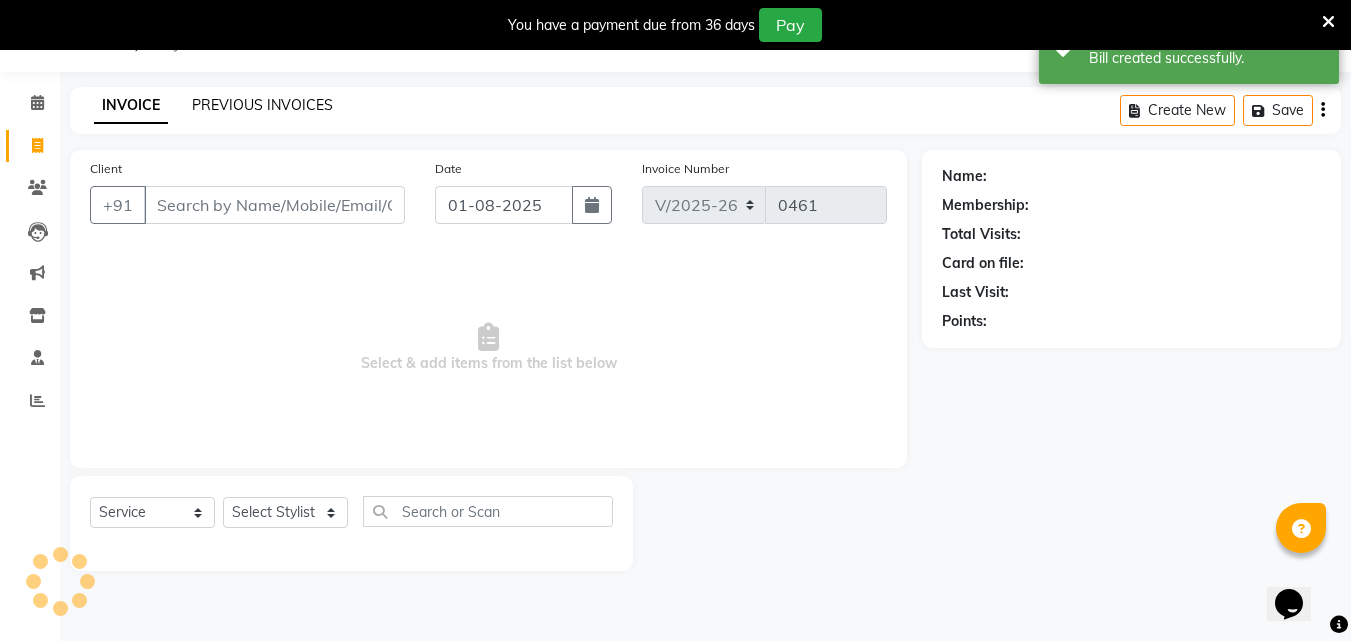 click on "PREVIOUS INVOICES" 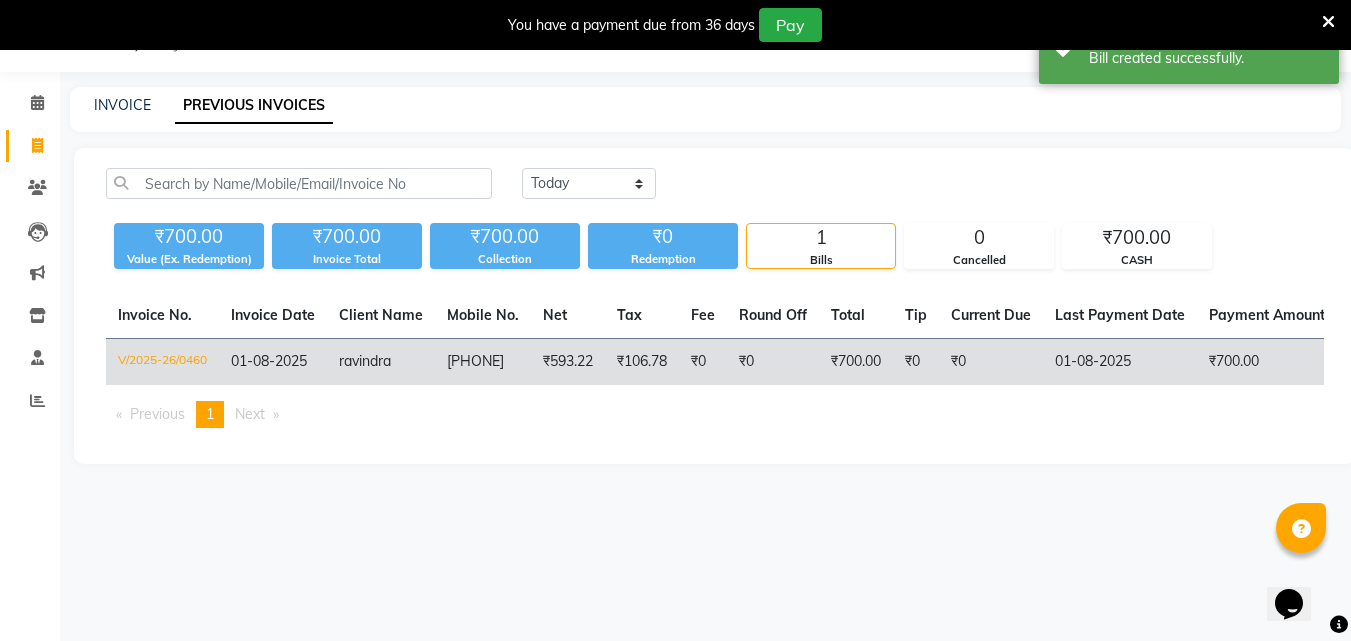 click on "₹0" 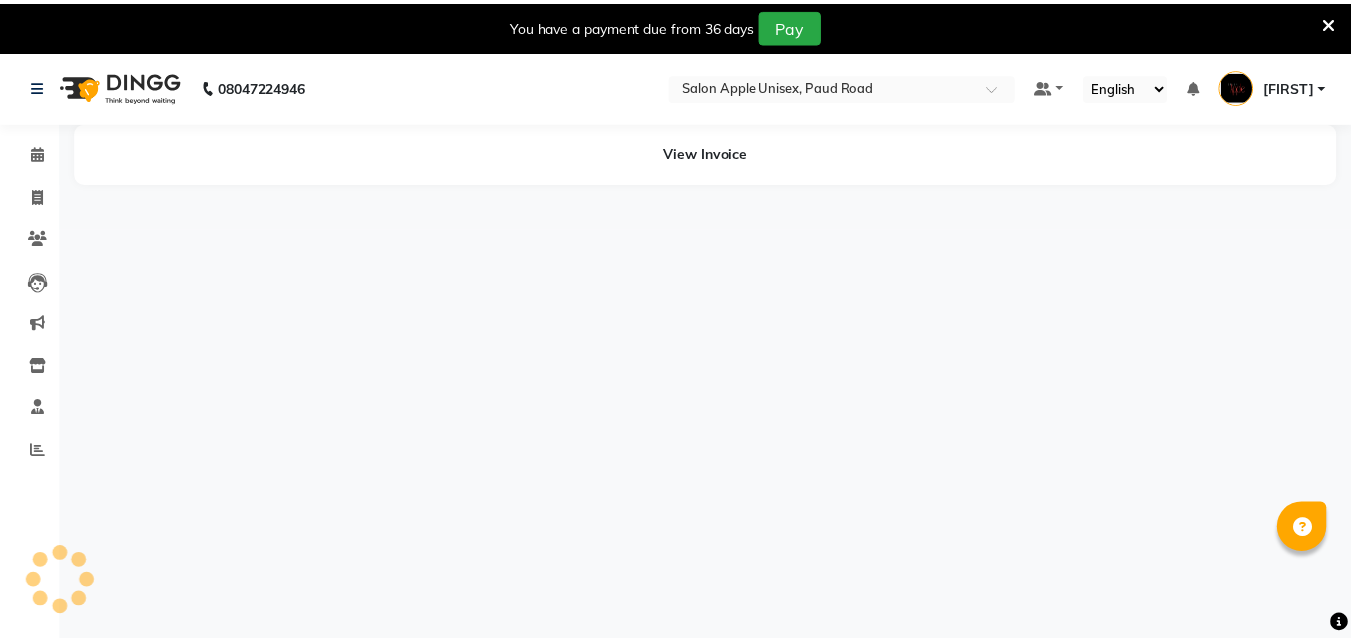 scroll, scrollTop: 0, scrollLeft: 0, axis: both 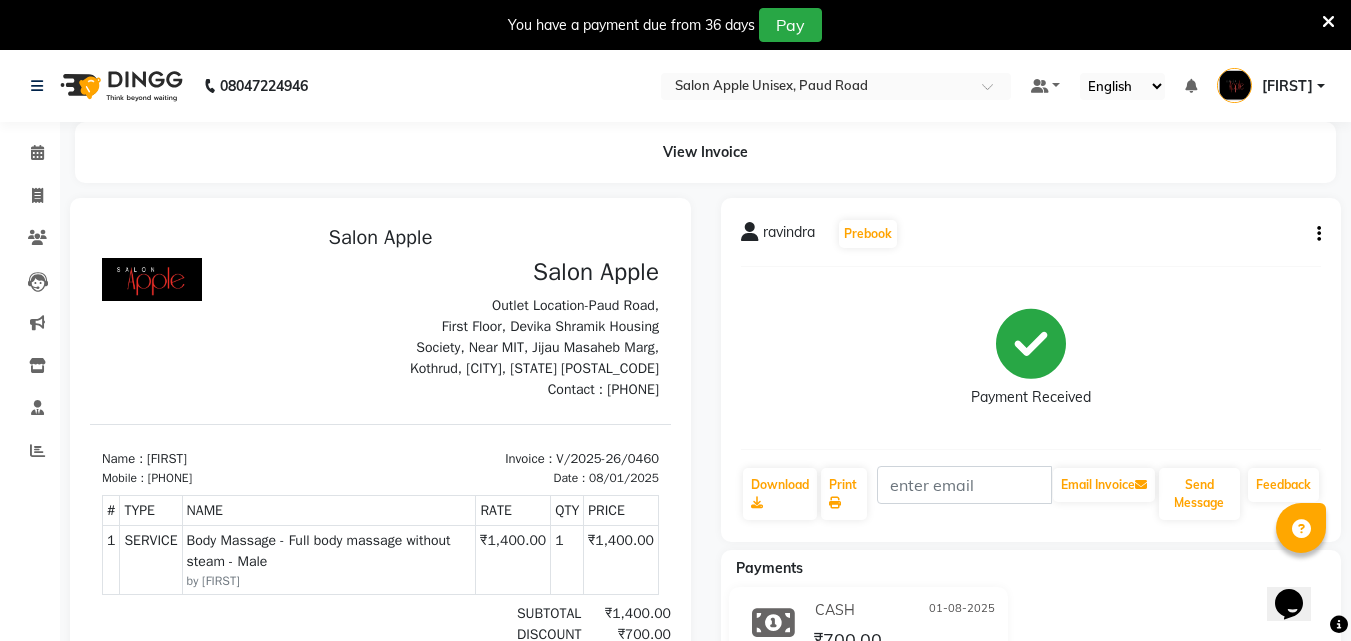 click 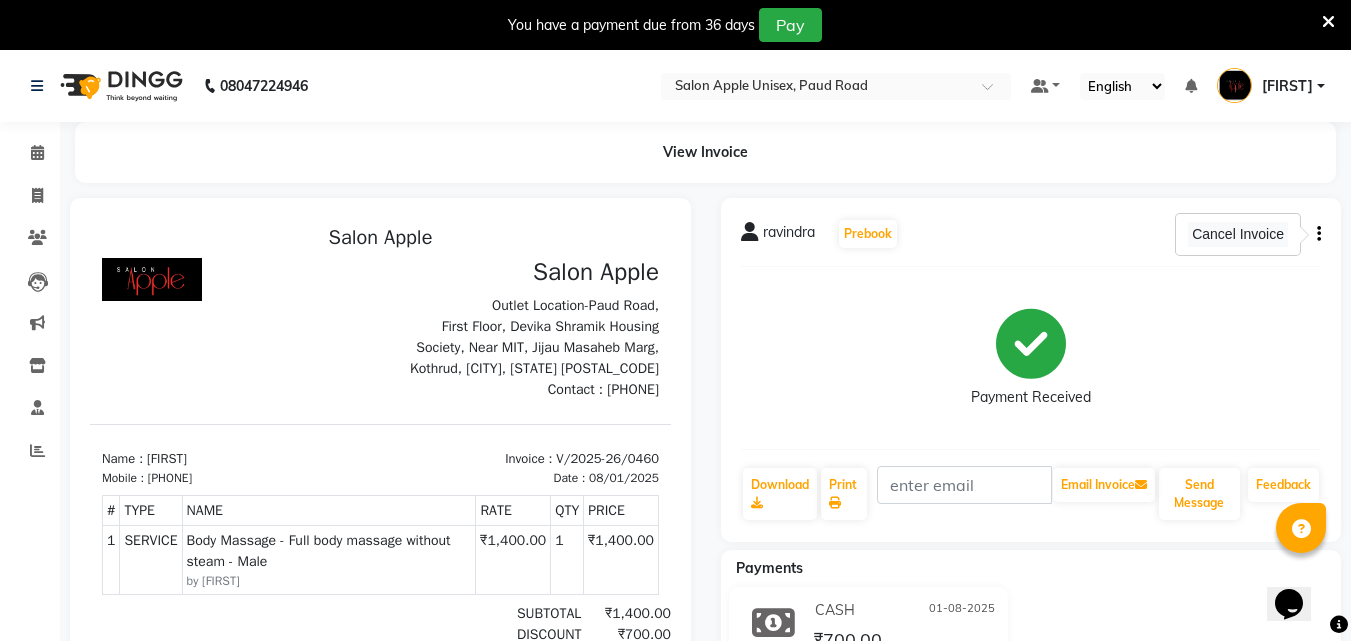 click on "Cancel Invoice" at bounding box center [1238, 234] 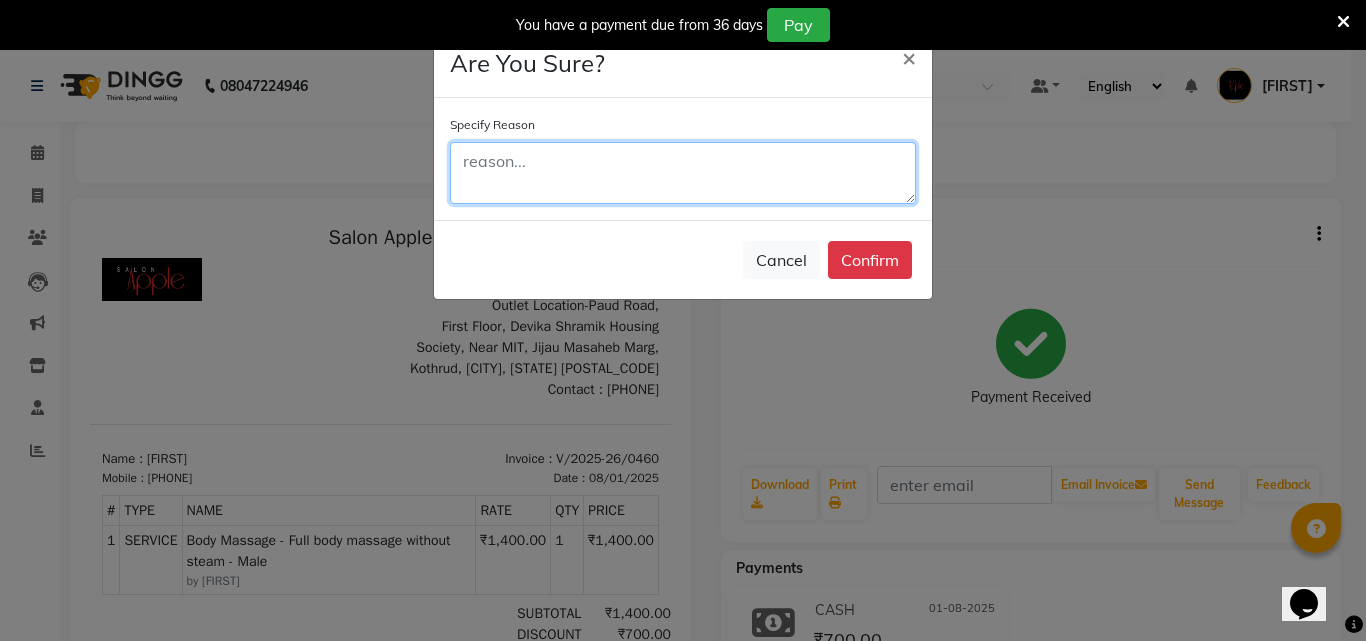 click 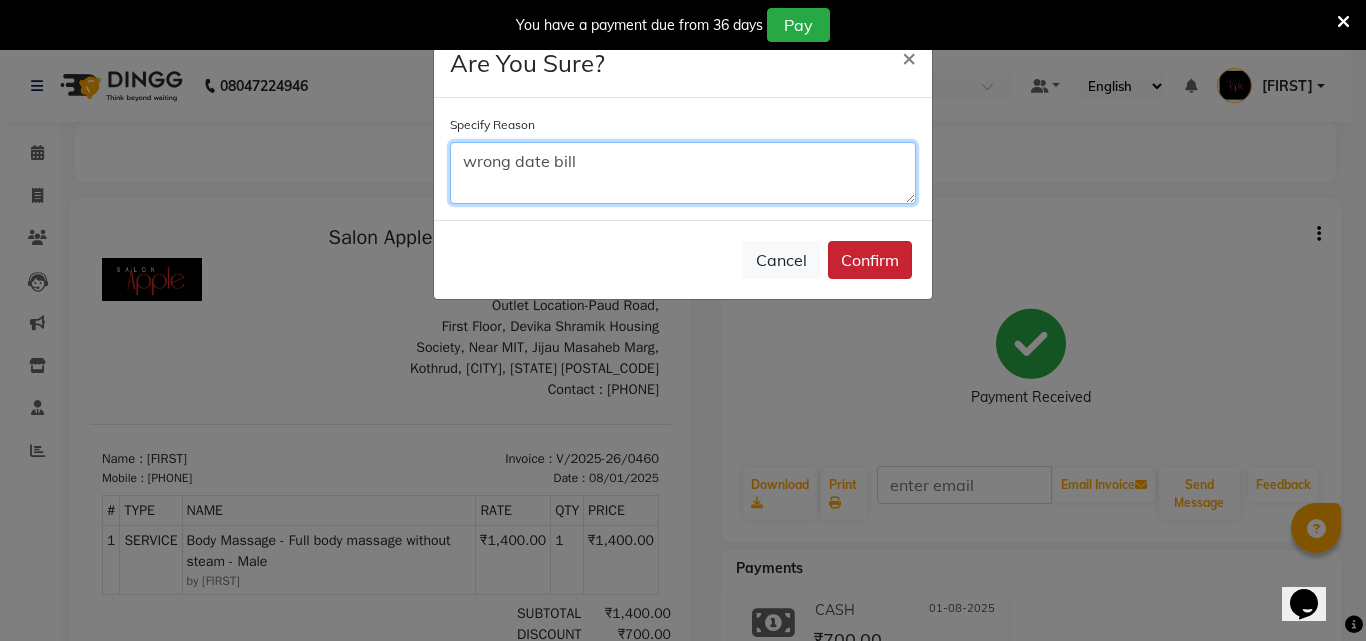 type on "wrong date bill" 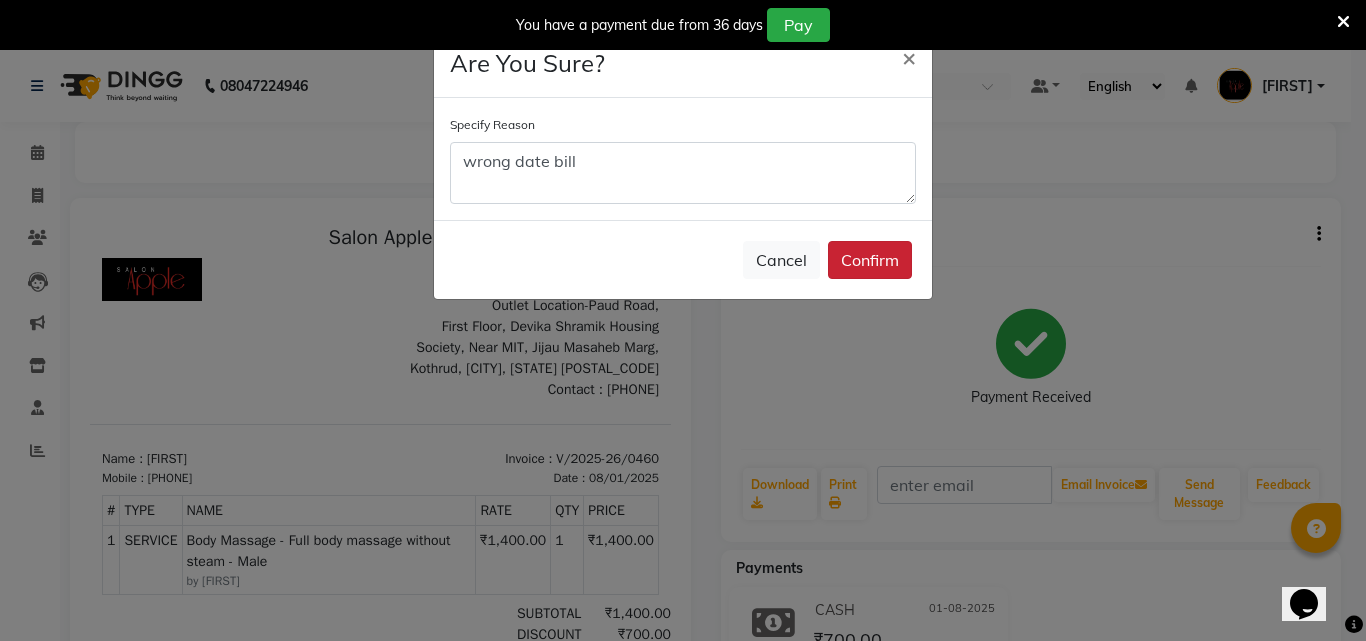 click on "Confirm" 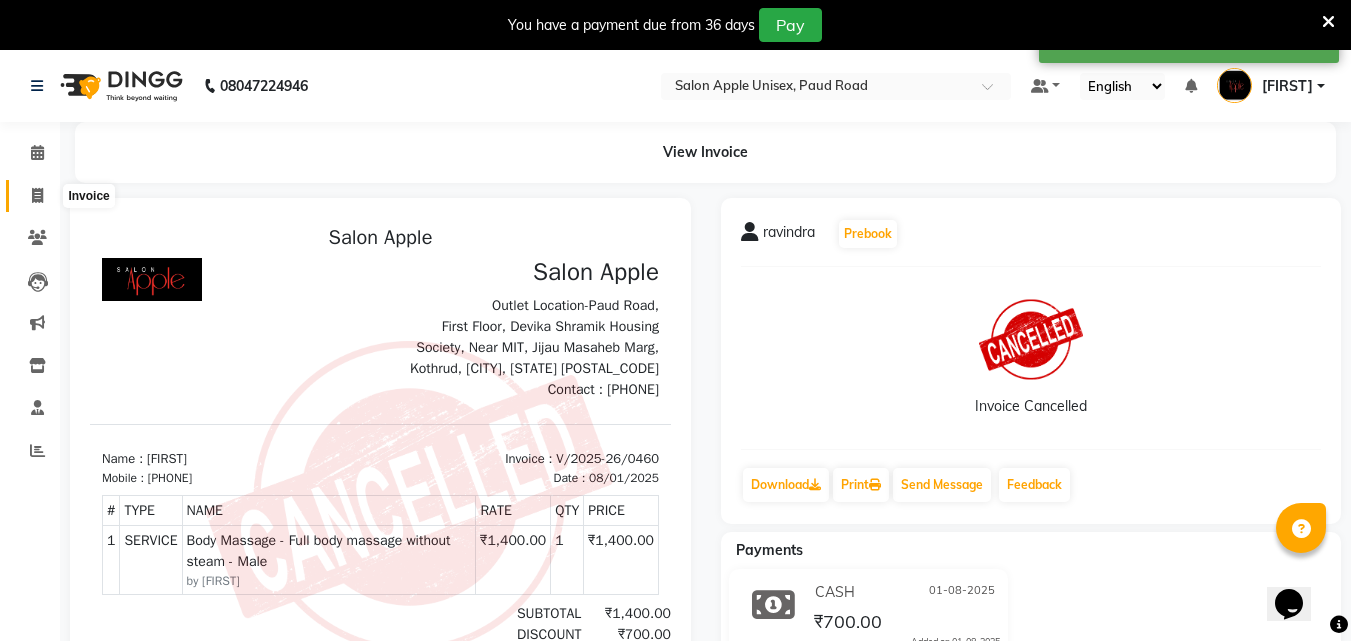 click 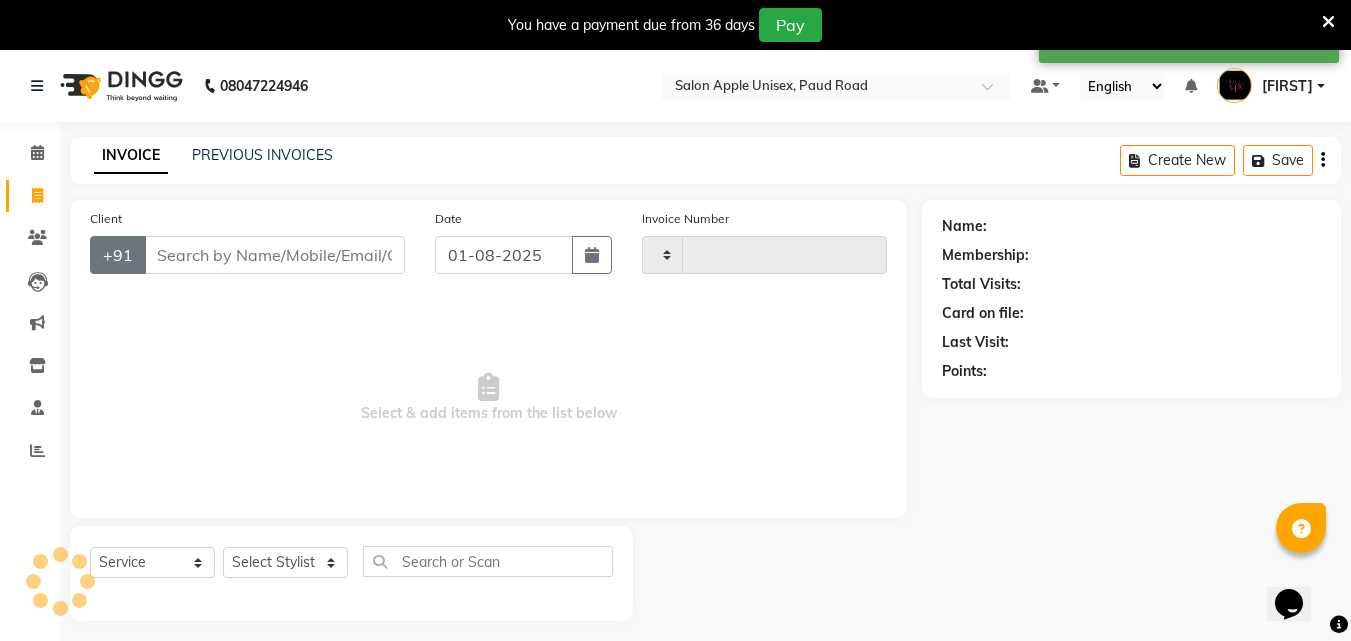 scroll, scrollTop: 50, scrollLeft: 0, axis: vertical 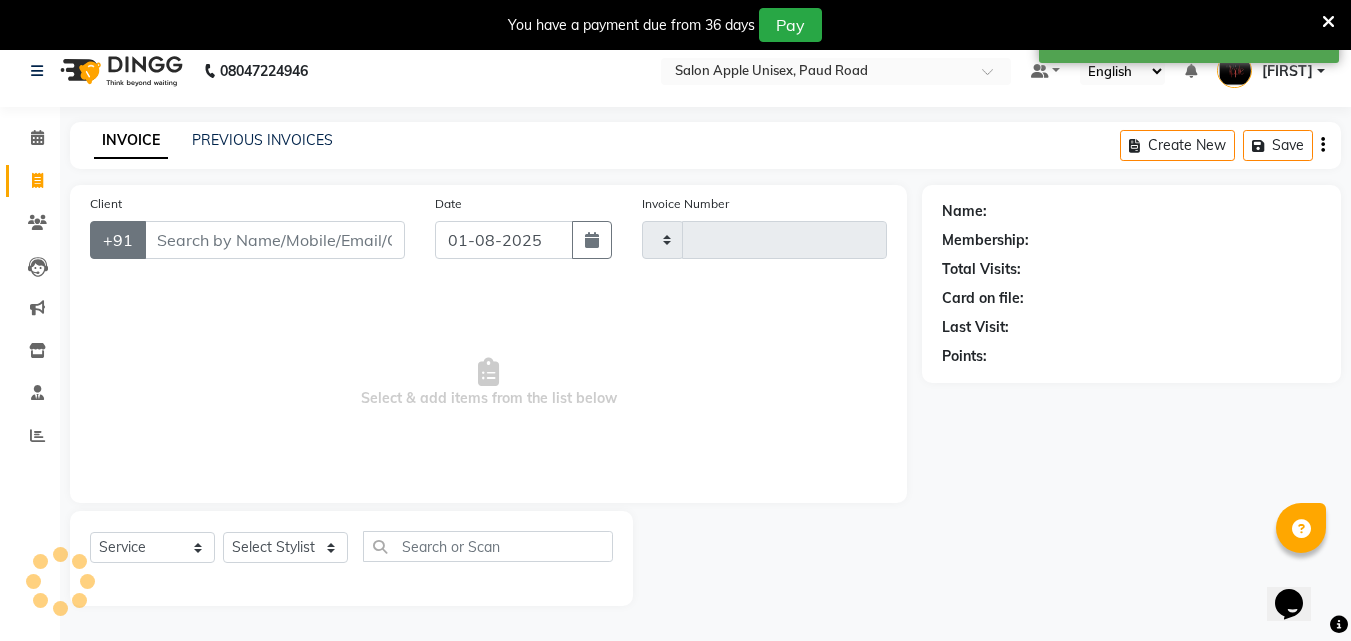 type on "0461" 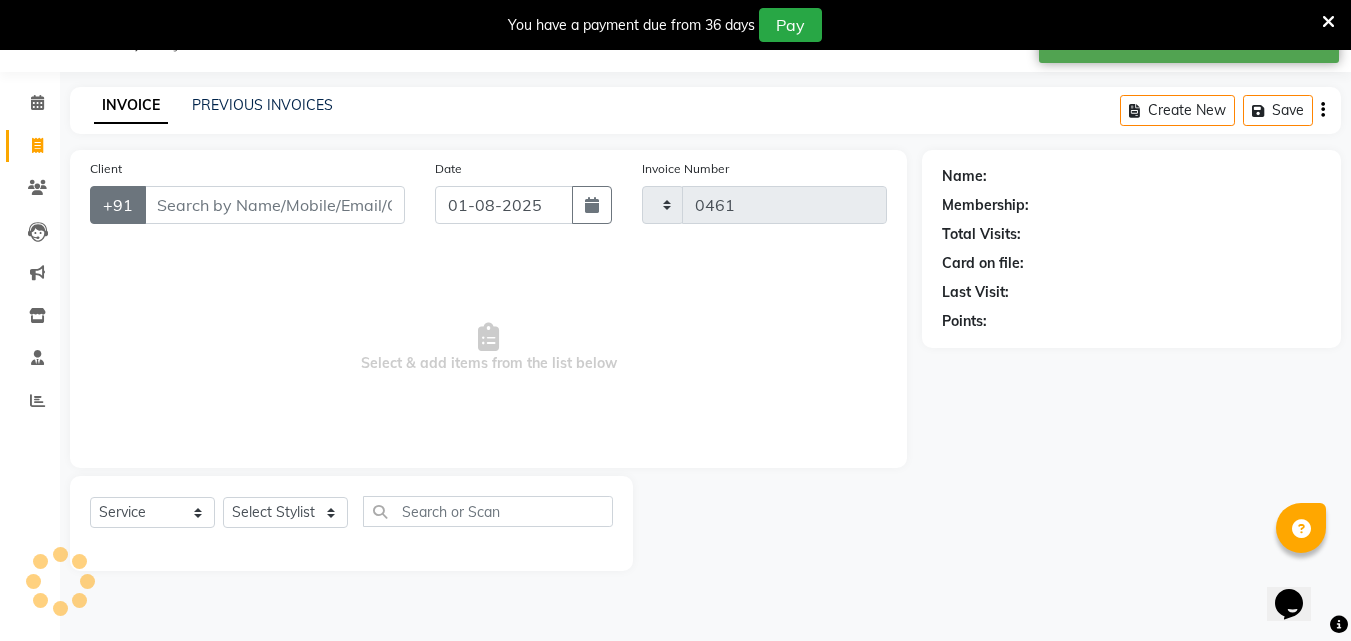 select on "133" 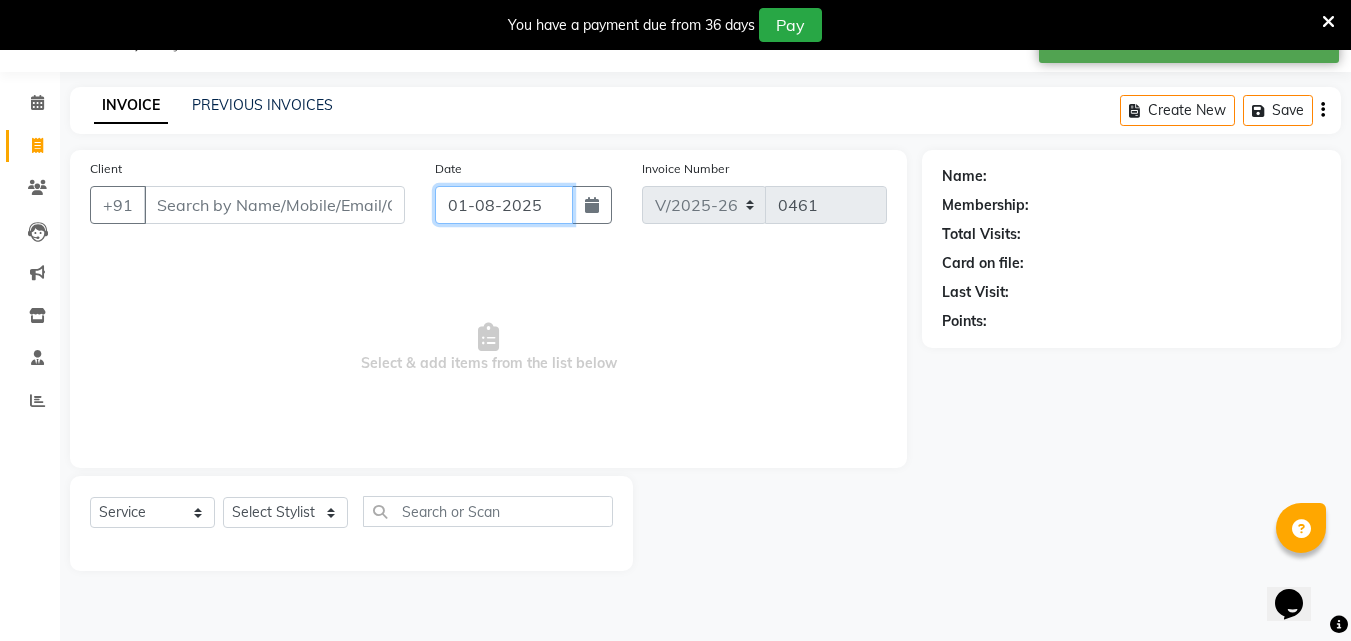 click on "01-08-2025" 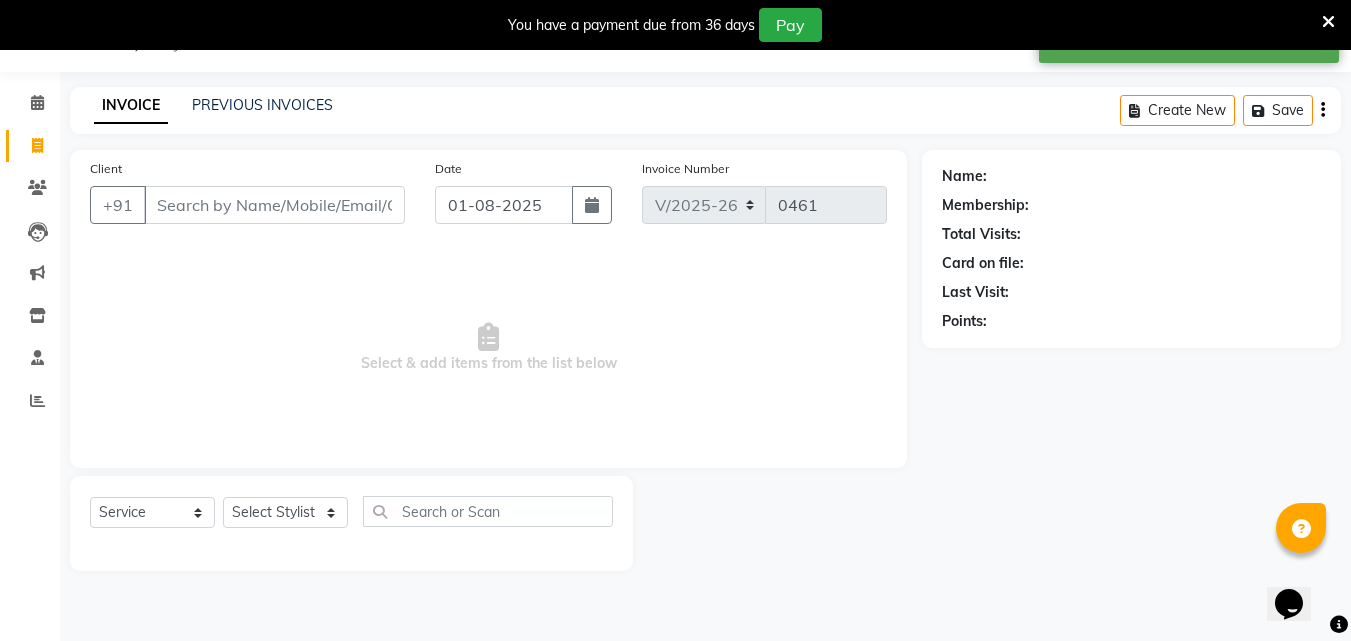 select on "8" 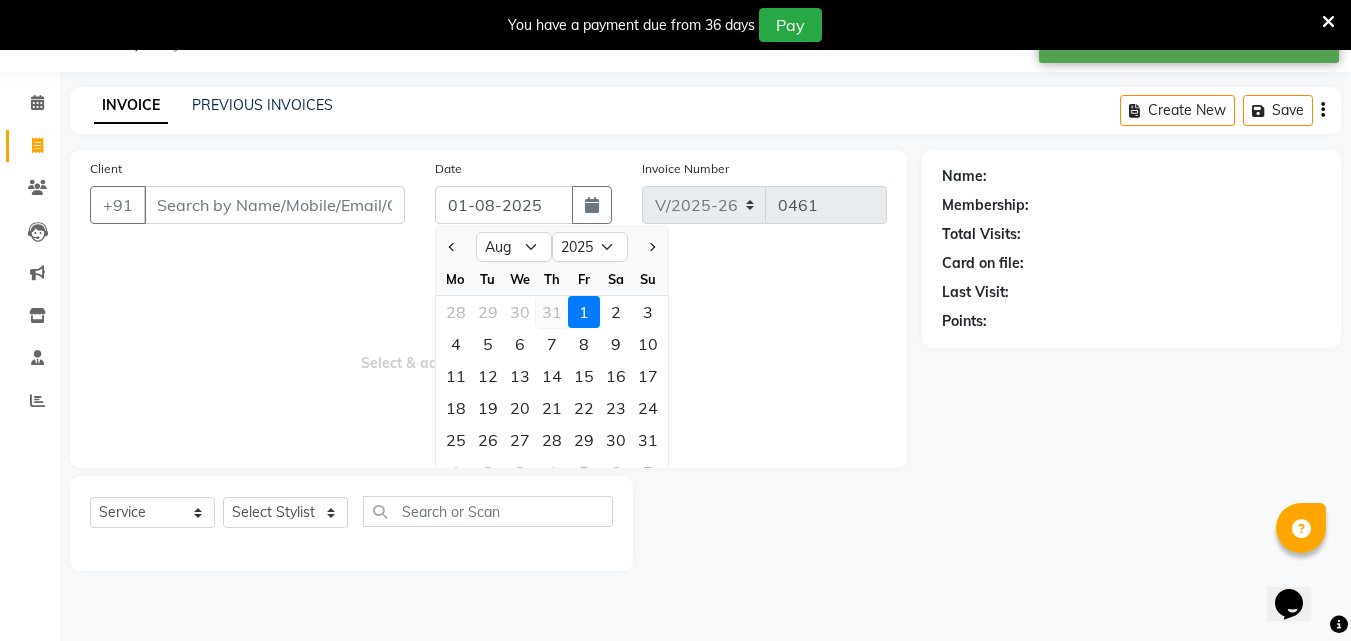 click on "31" 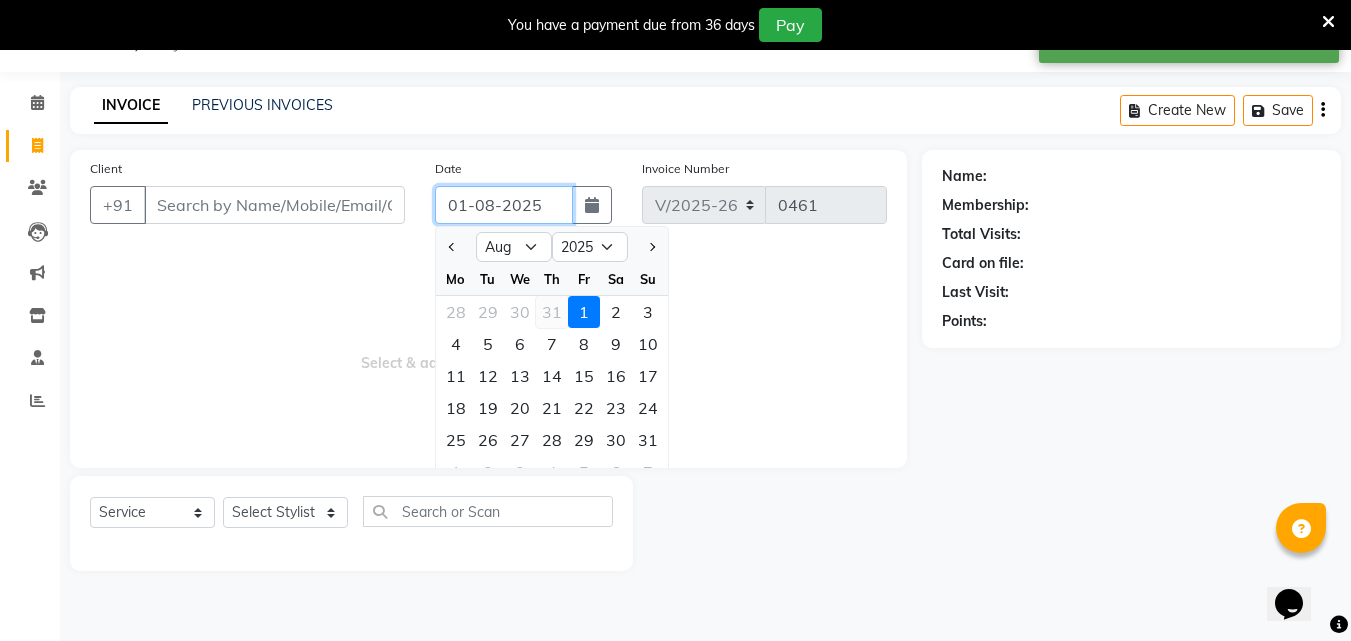 type on "31-07-2025" 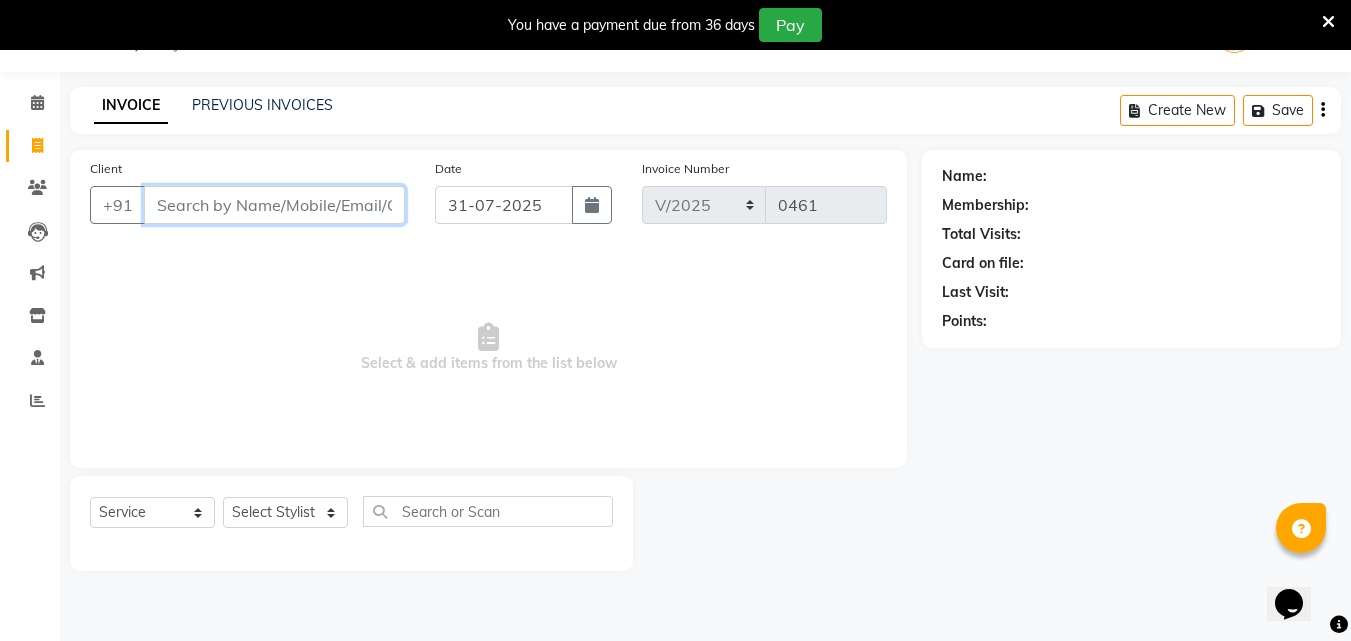 click on "Client" at bounding box center [274, 205] 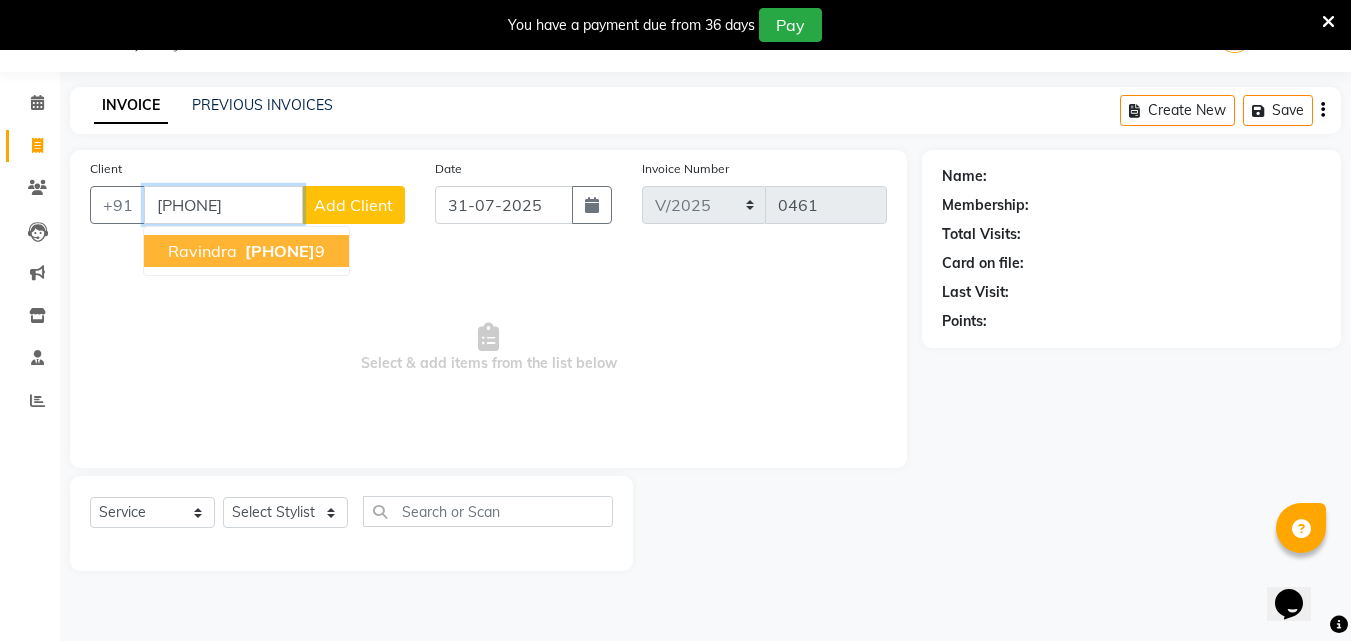 type on "[PHONE]" 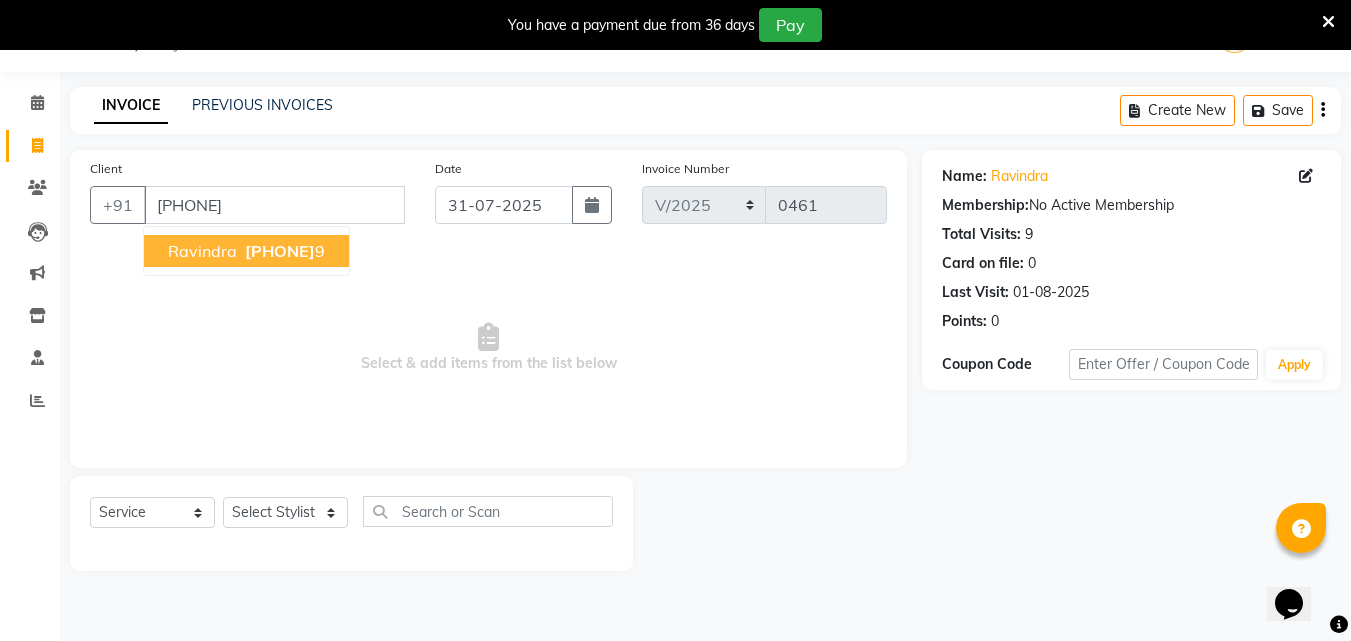 click on "[PHONE]" at bounding box center [280, 251] 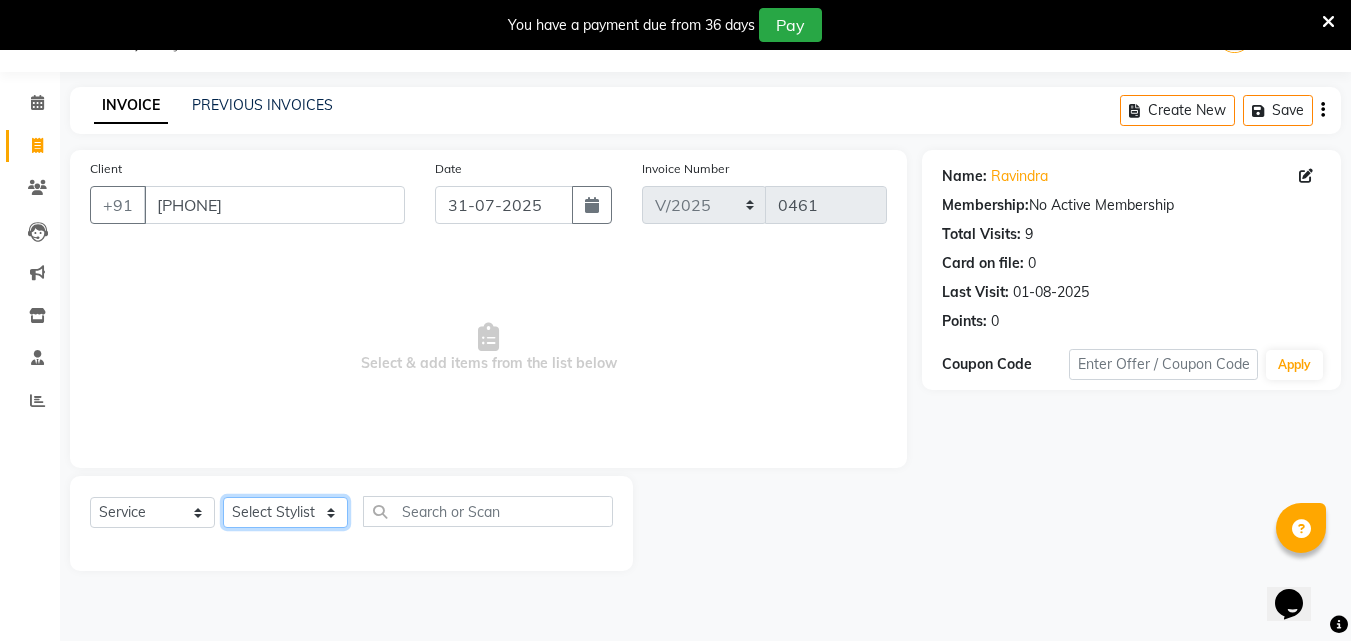 click on "Select Stylist [FIRST] [FIRST] [FIRST] [FIRST] [FIRST] [FIRST] [FIRST]" 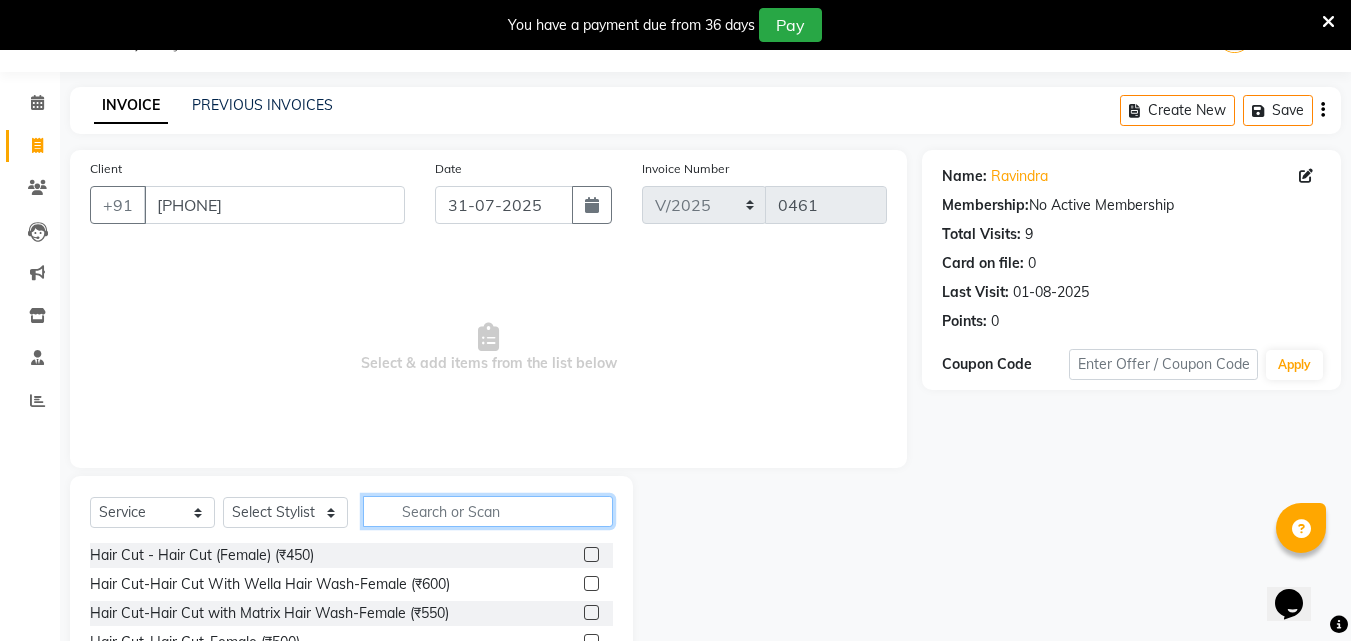 click 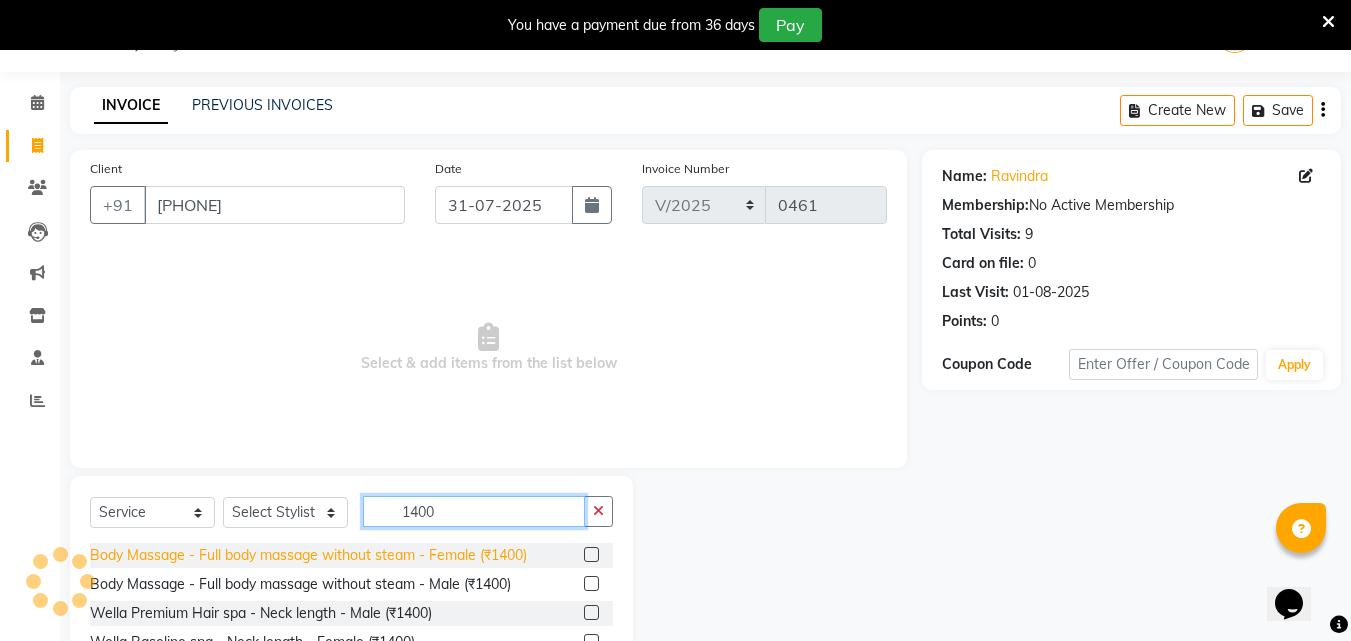type on "1400" 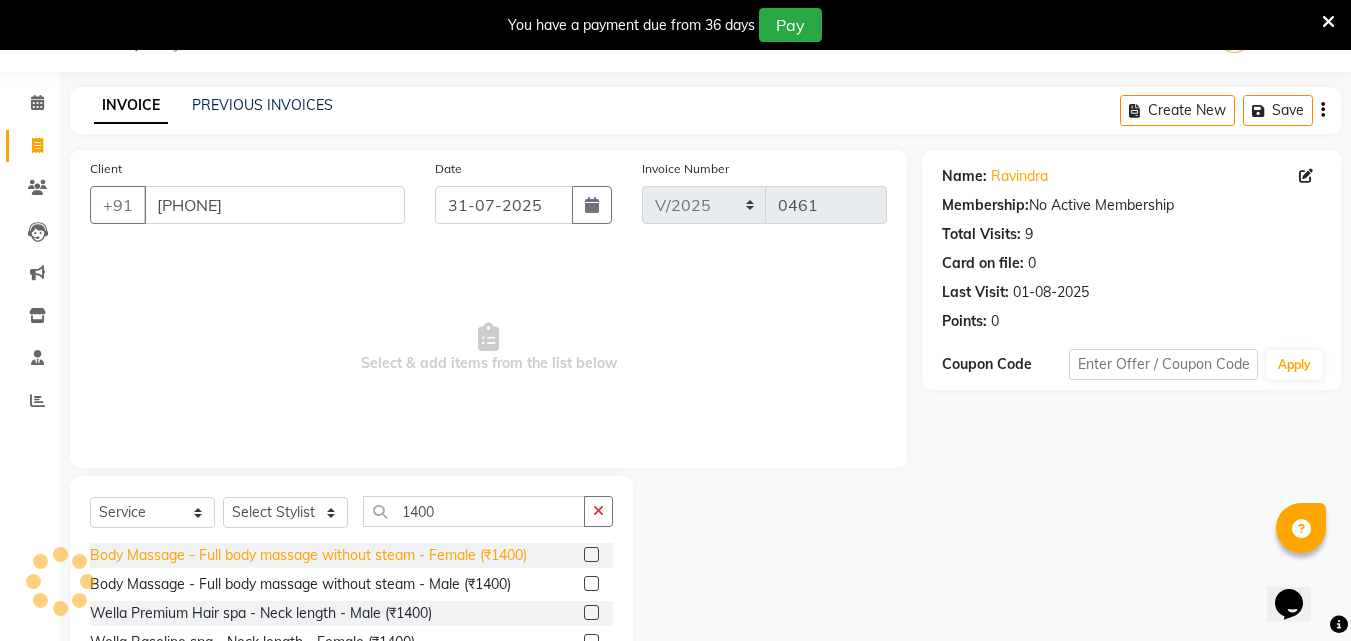click on "Body Massage - Full body massage without steam - Female (₹1400)" 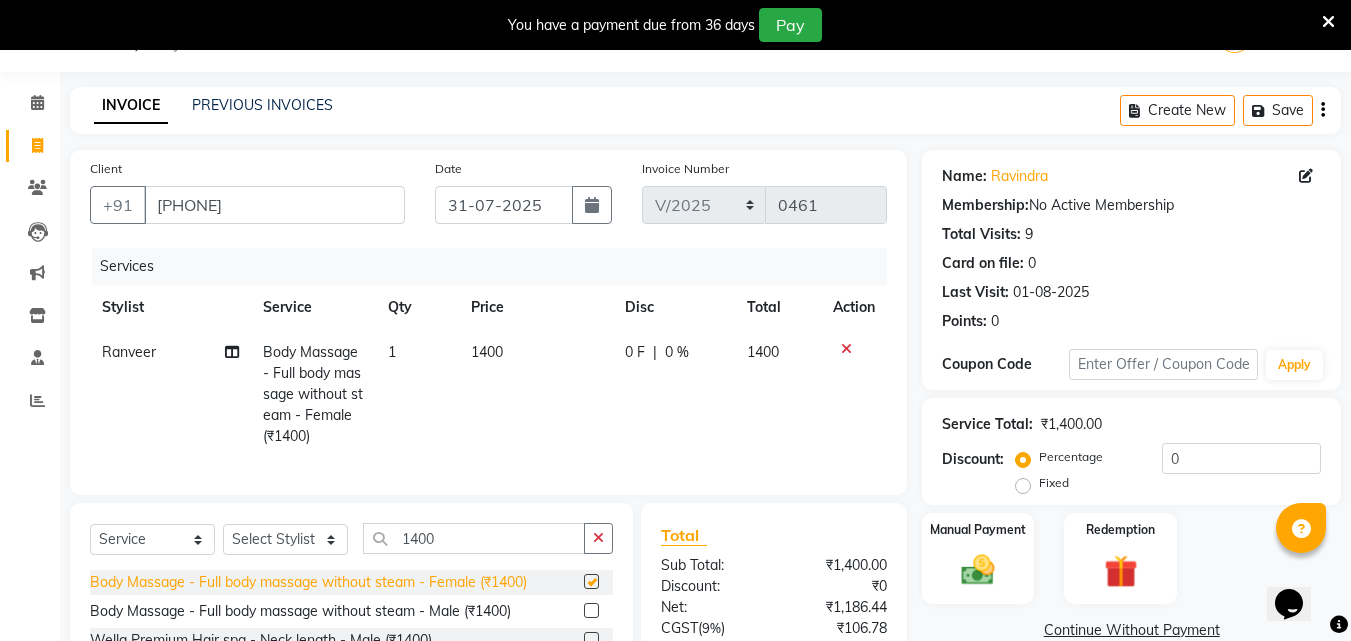 checkbox on "false" 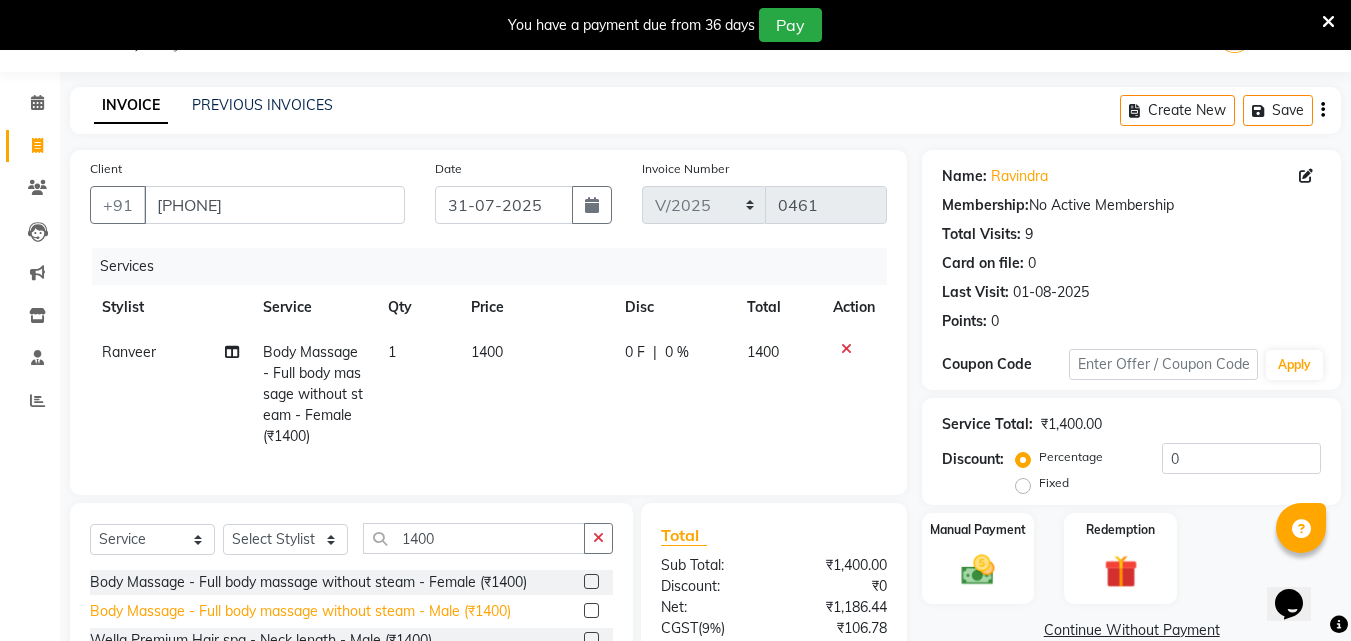 click on "Body Massage - Full body massage without steam - Male (₹1400)" 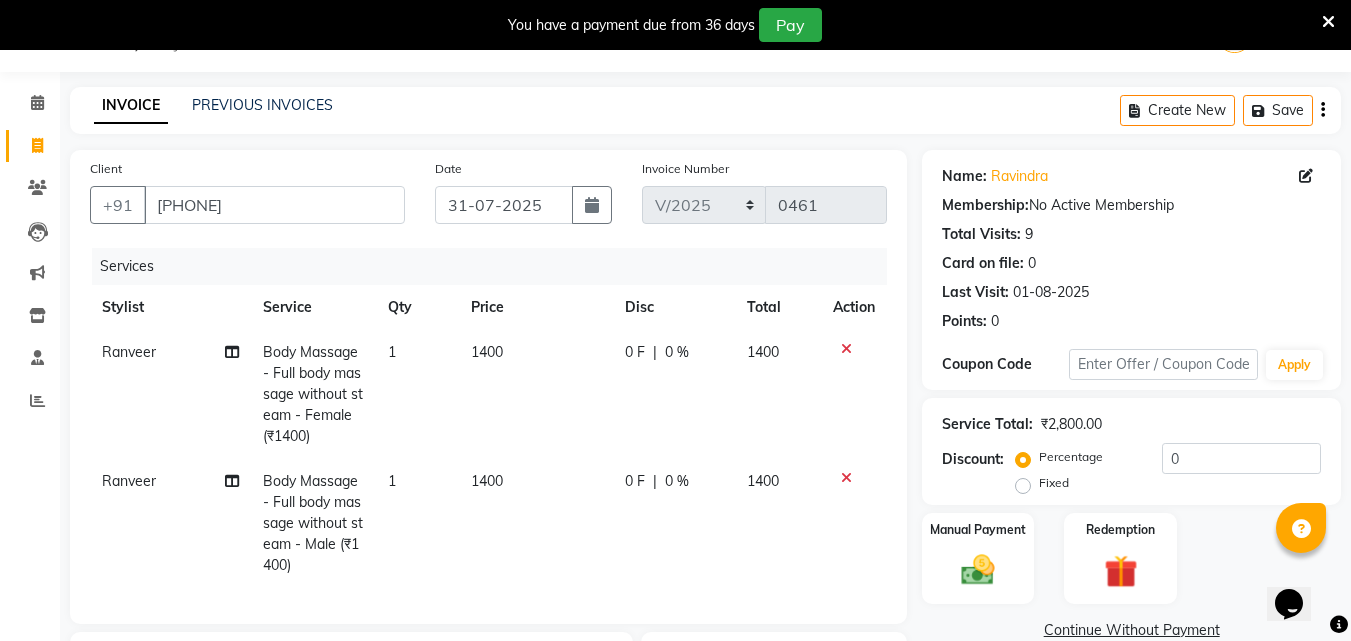 checkbox on "false" 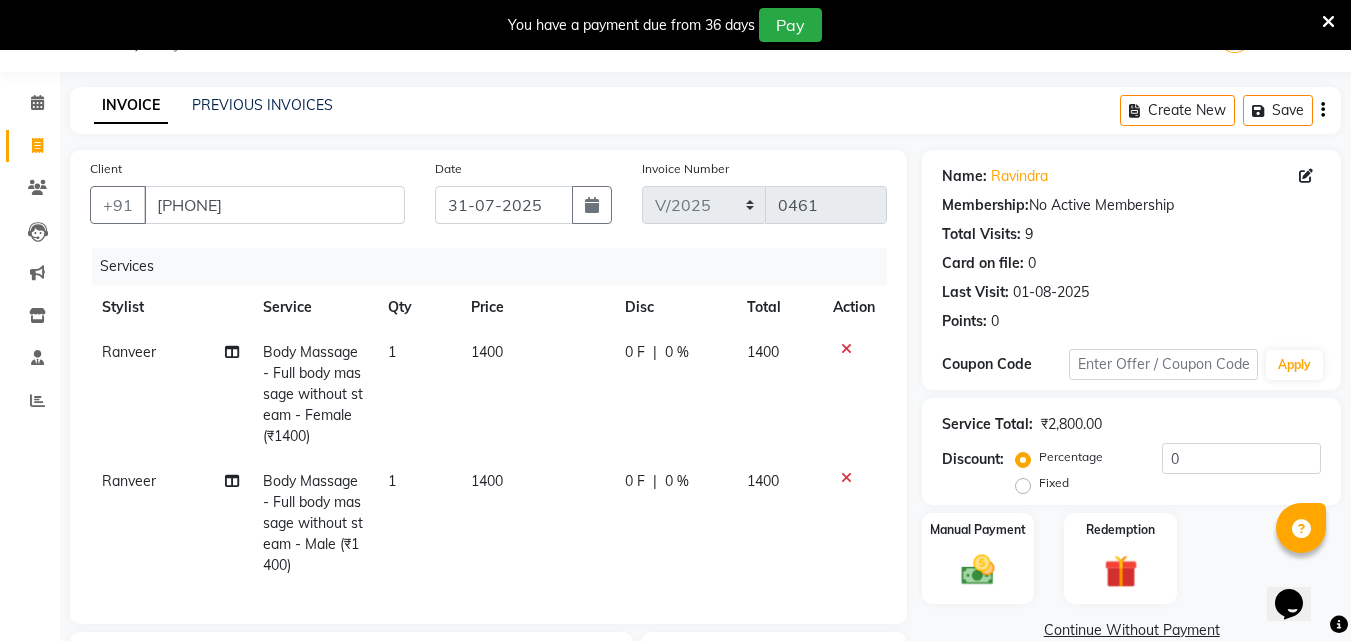 click 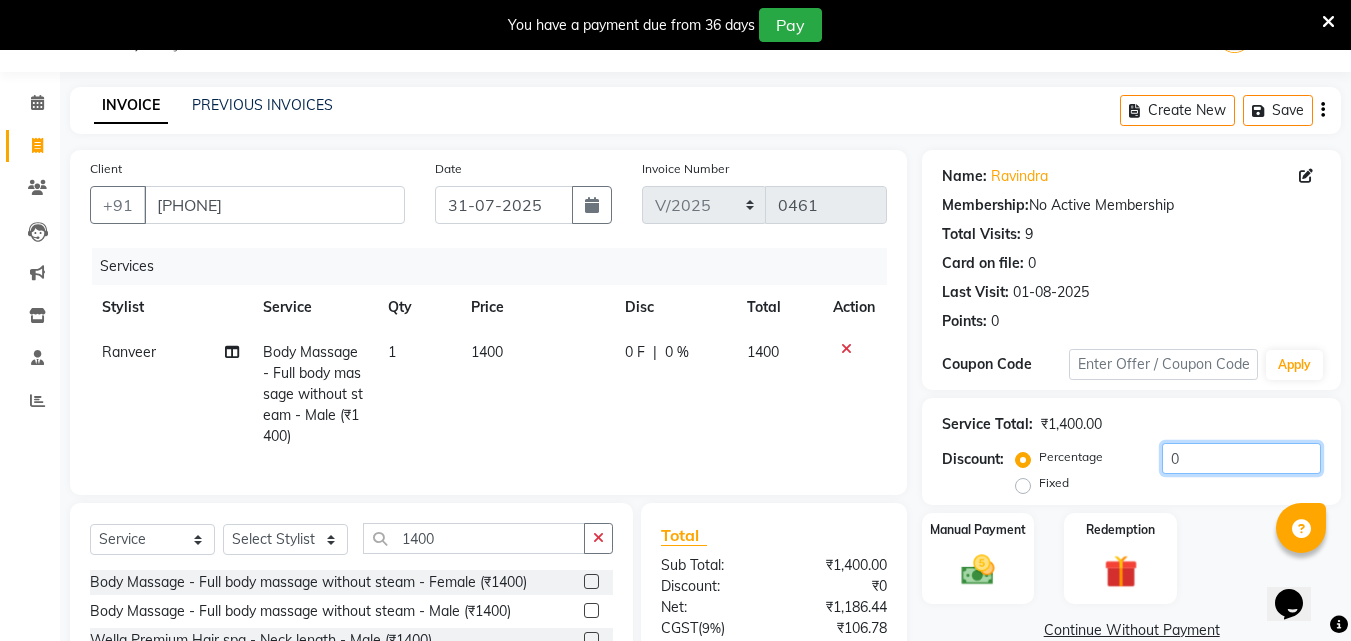 click on "0" 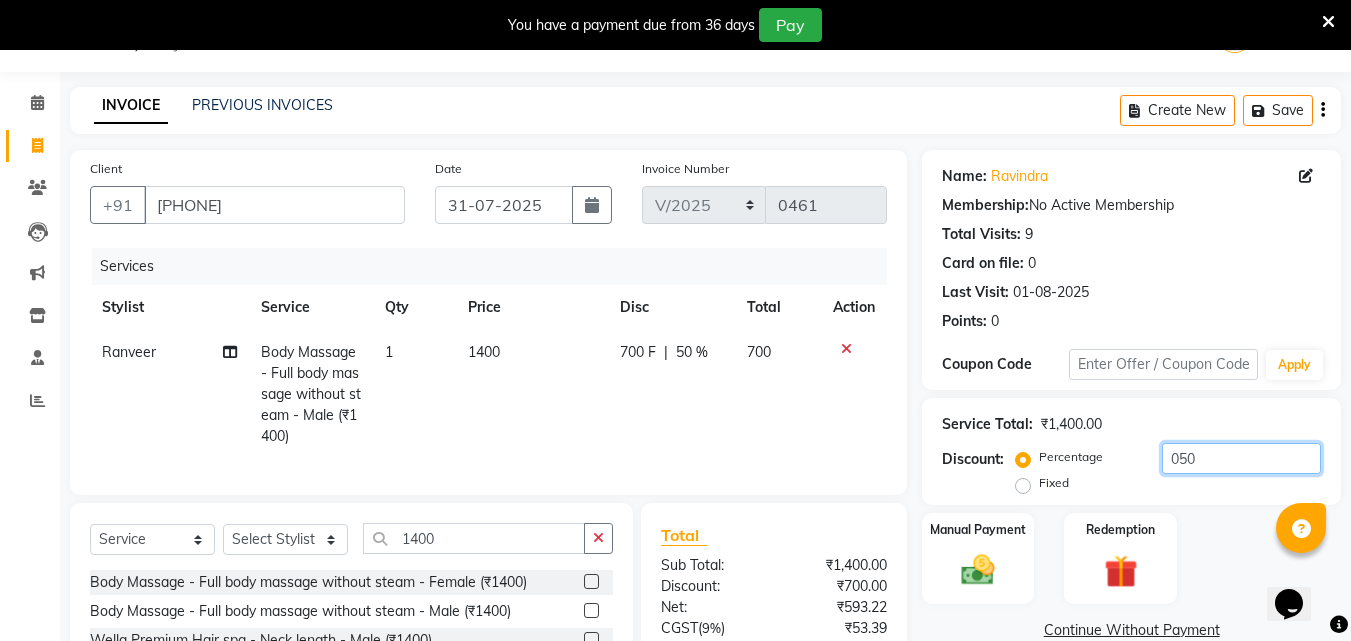type on "050" 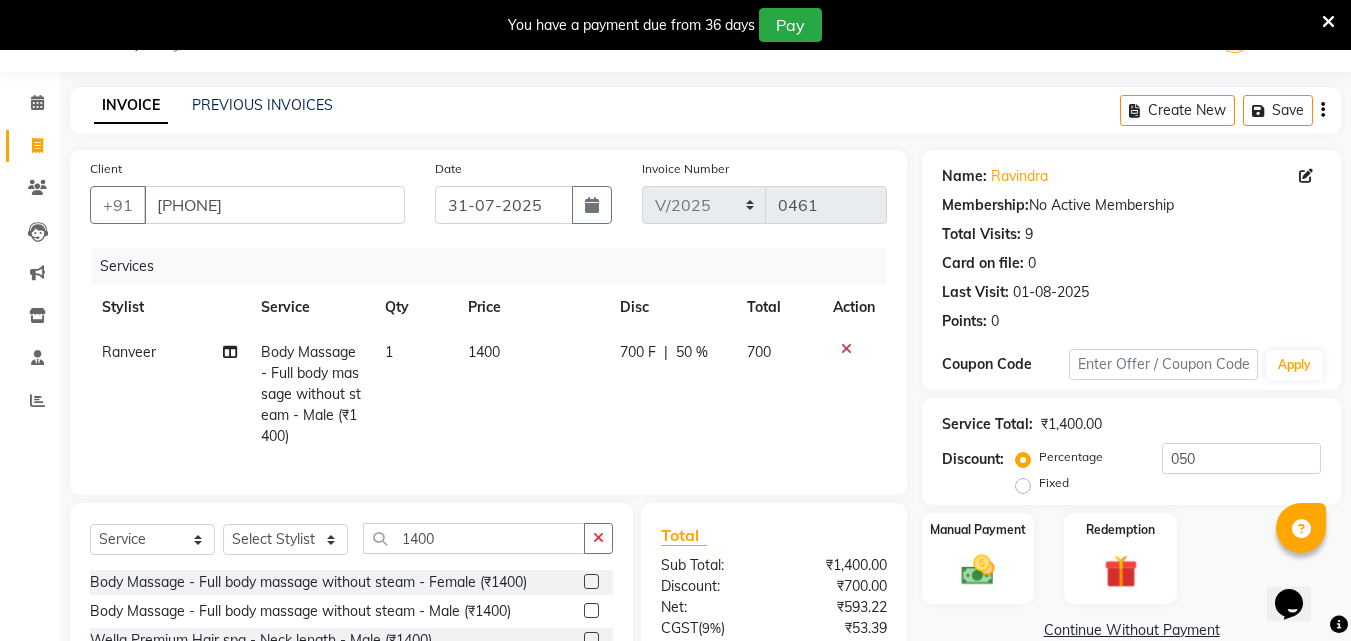 click 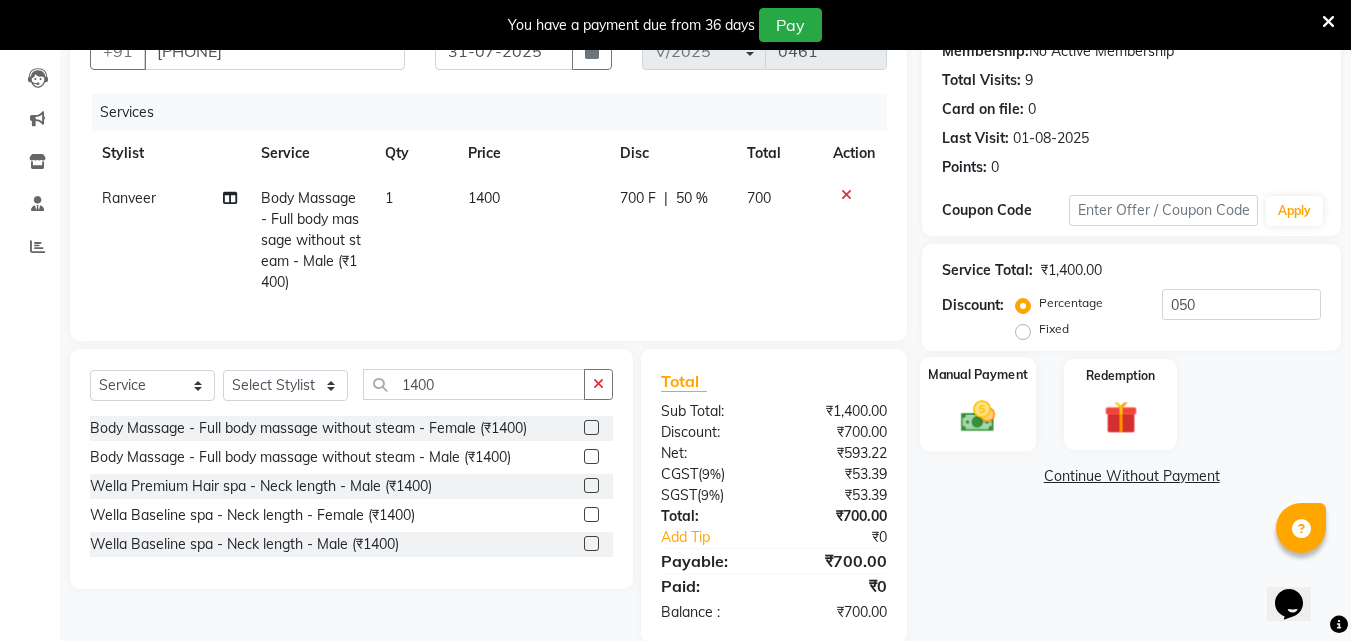 scroll, scrollTop: 251, scrollLeft: 0, axis: vertical 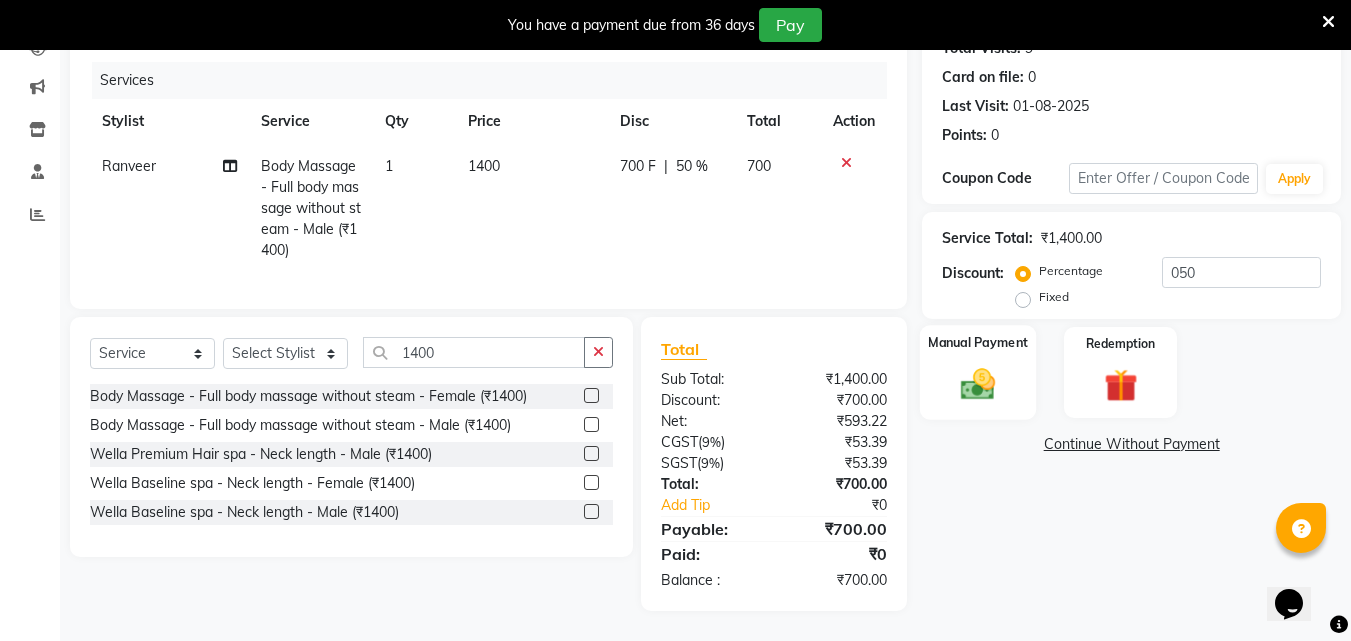 click on "Manual Payment" 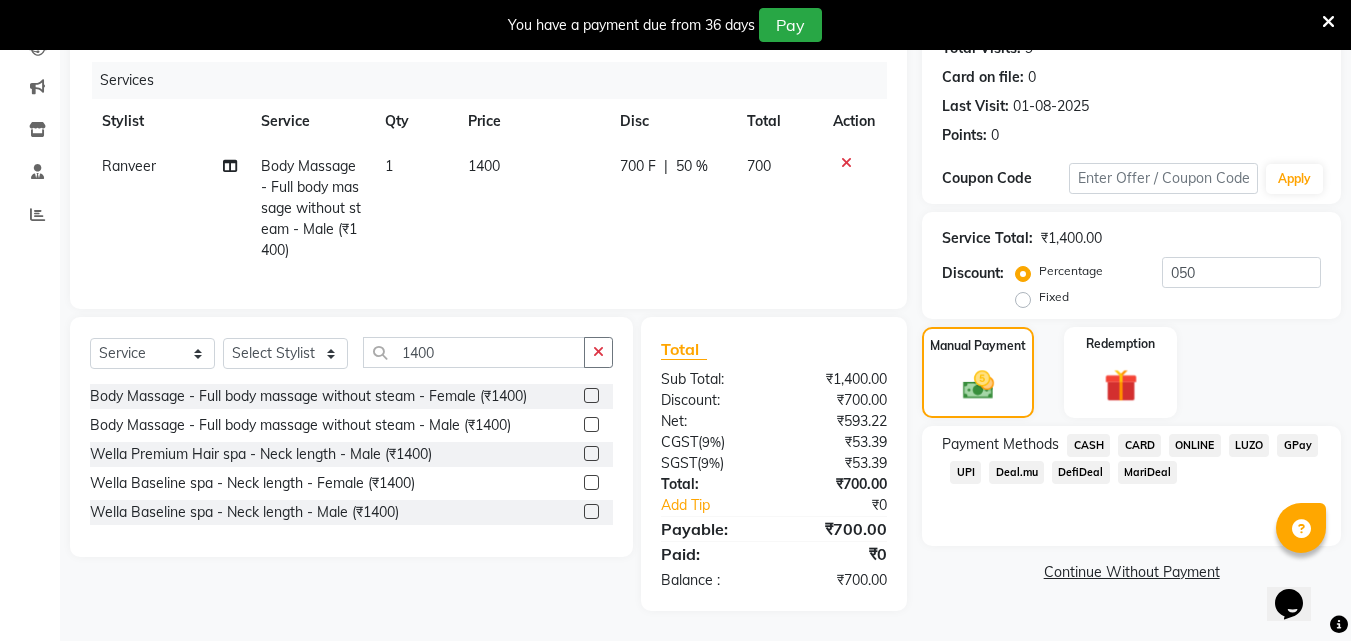 click on "CASH" 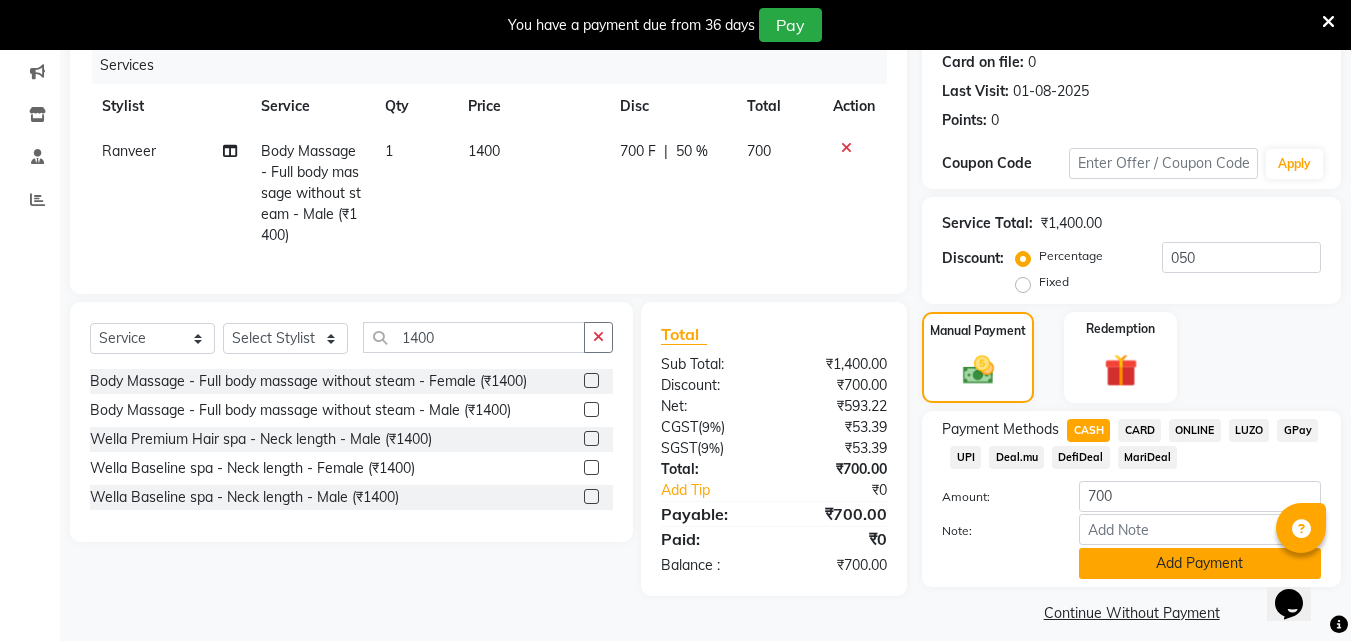click on "Add Payment" 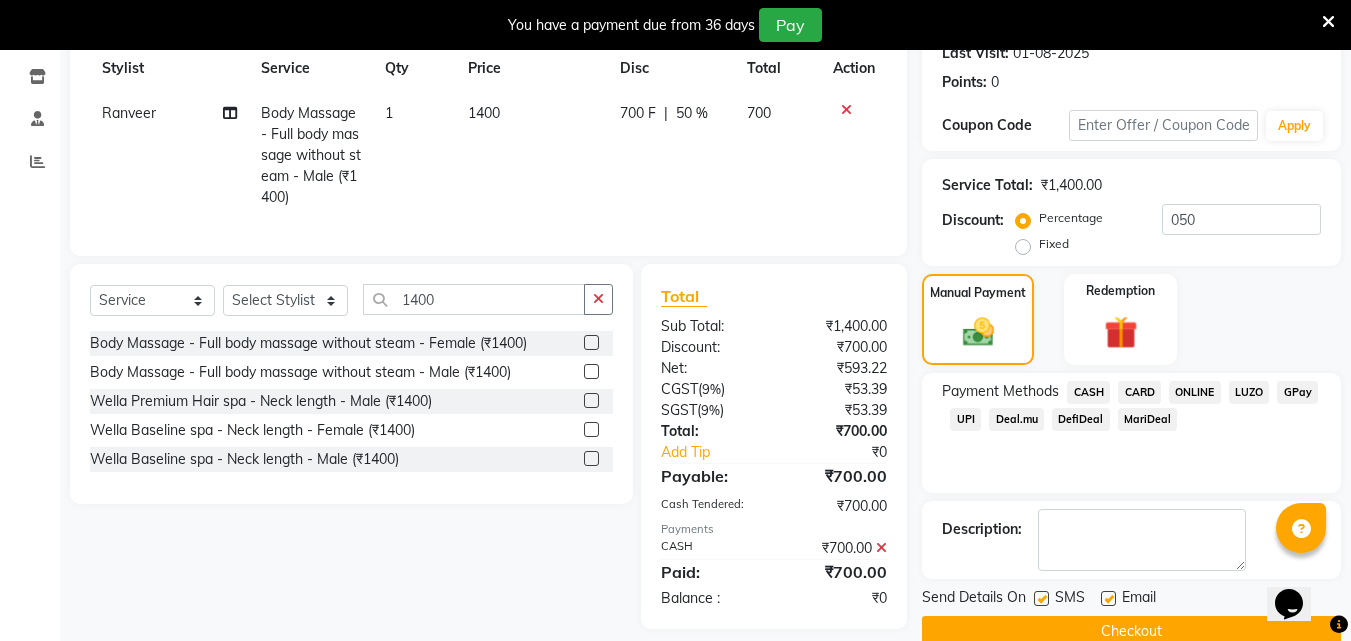 scroll, scrollTop: 325, scrollLeft: 0, axis: vertical 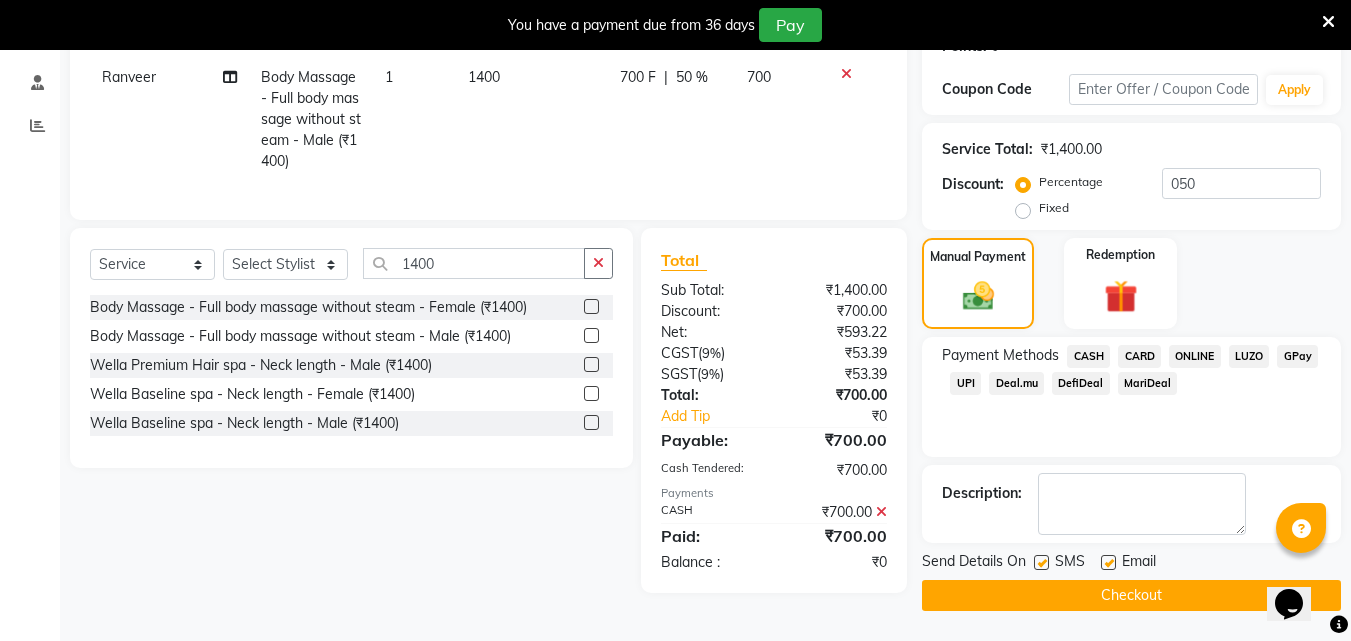 click on "Checkout" 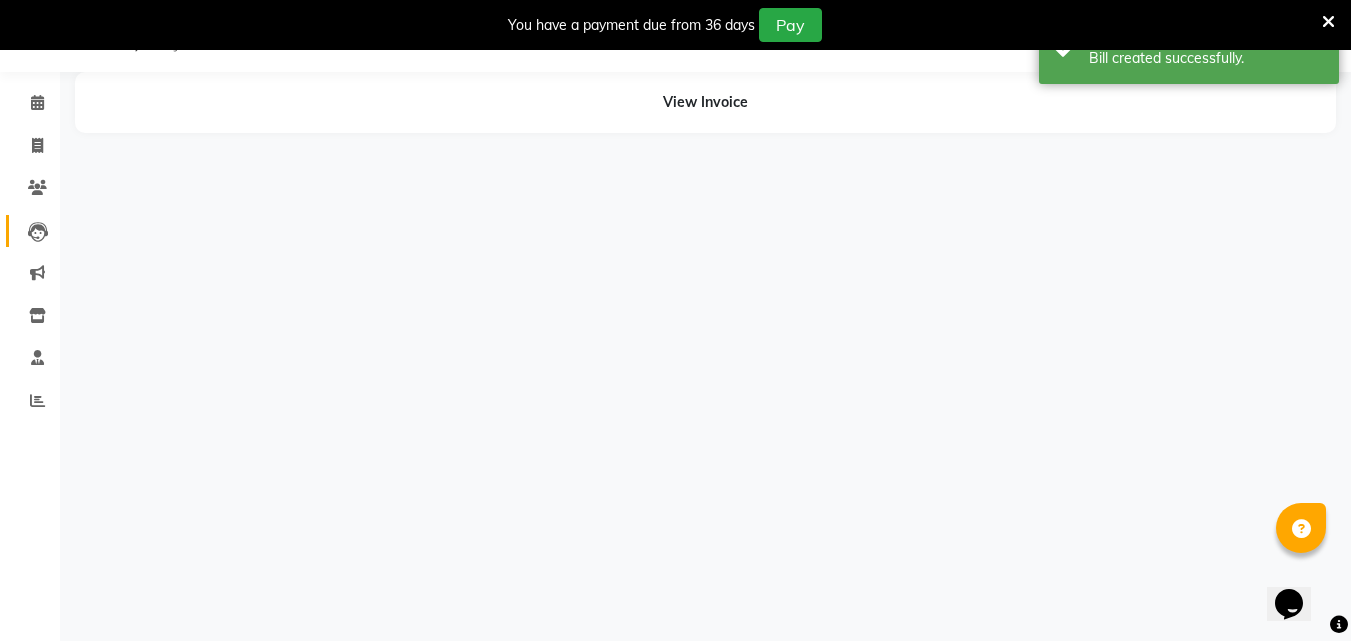 scroll, scrollTop: 50, scrollLeft: 0, axis: vertical 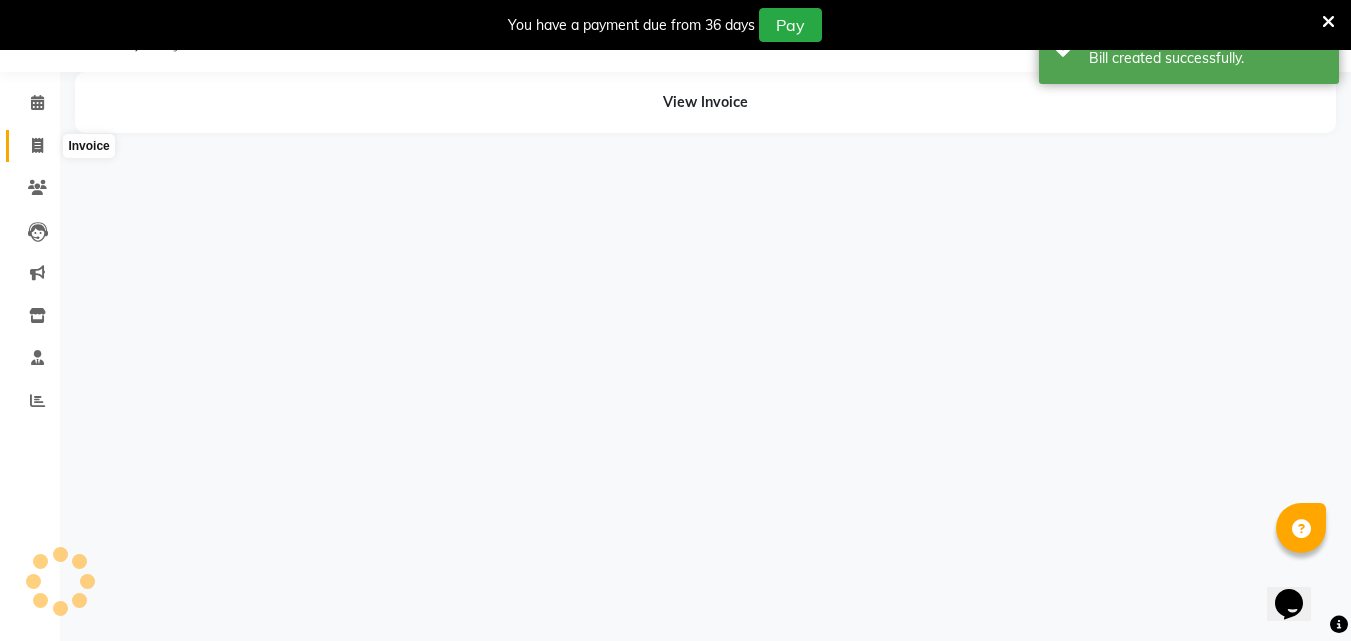 click 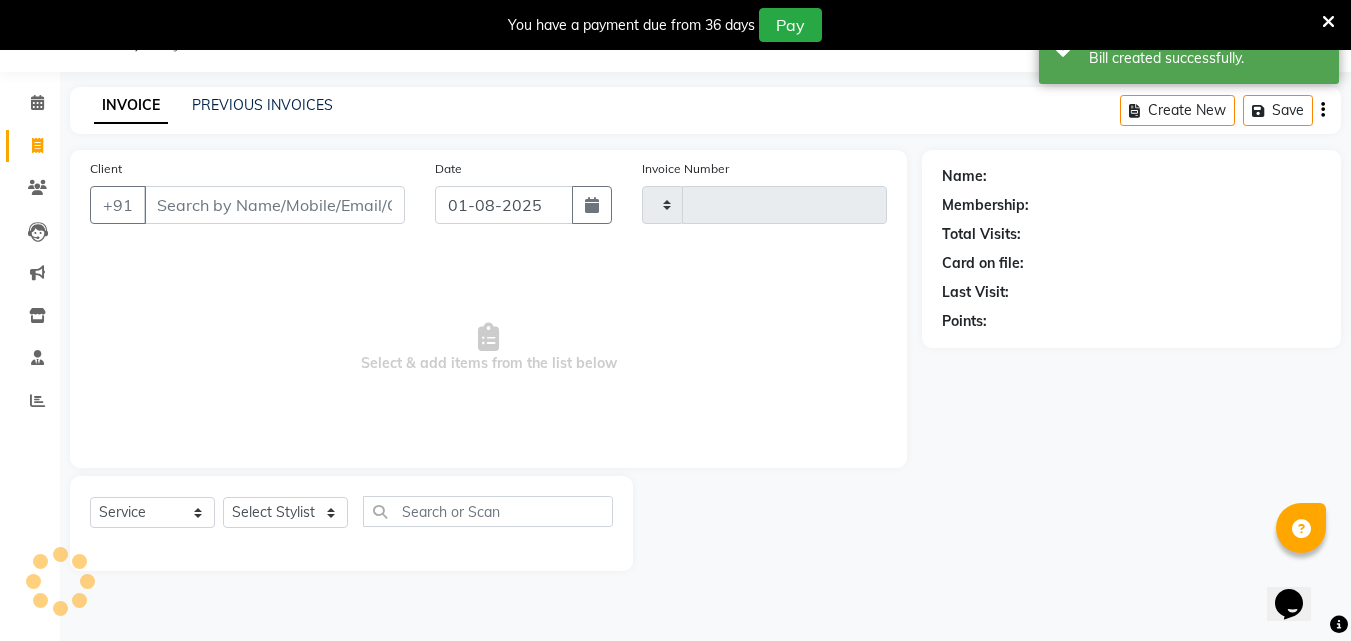 type on "0462" 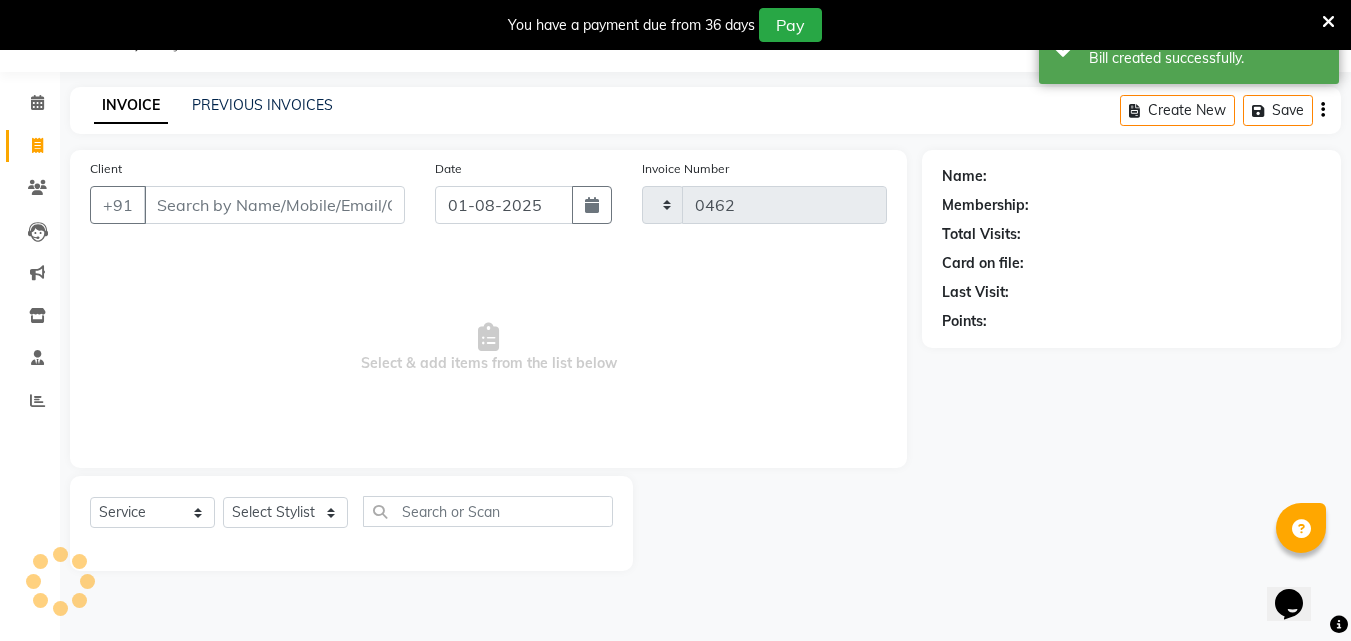 select on "133" 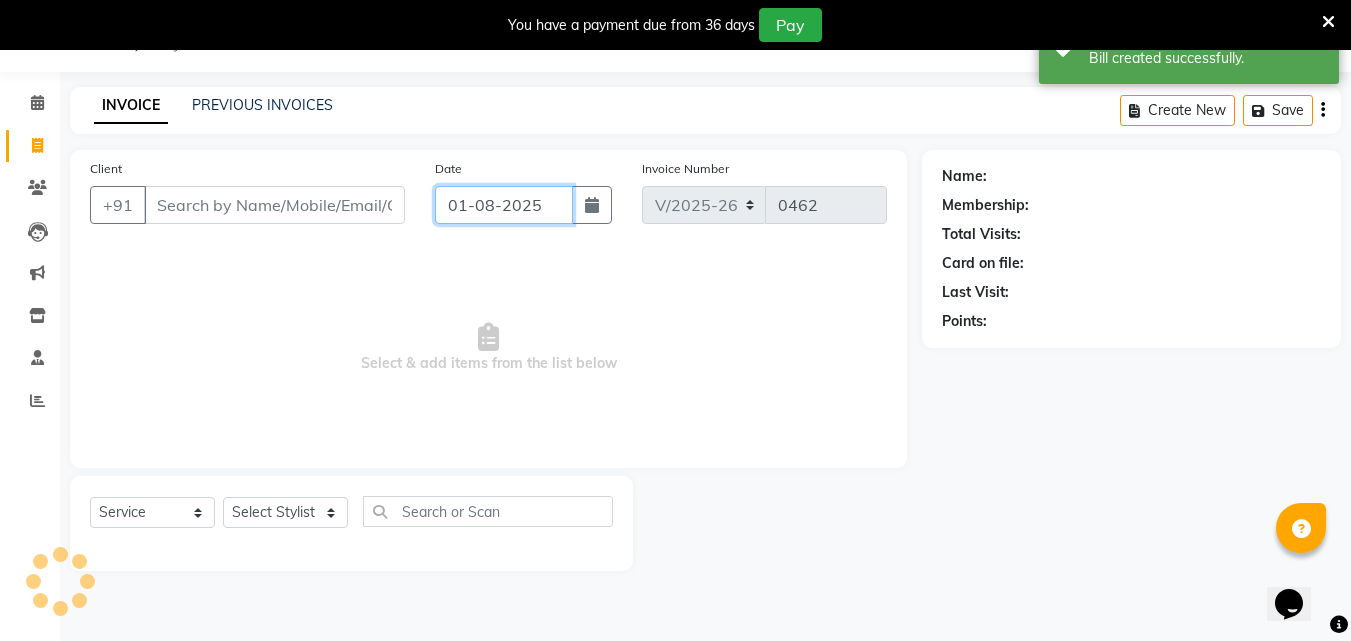 click on "01-08-2025" 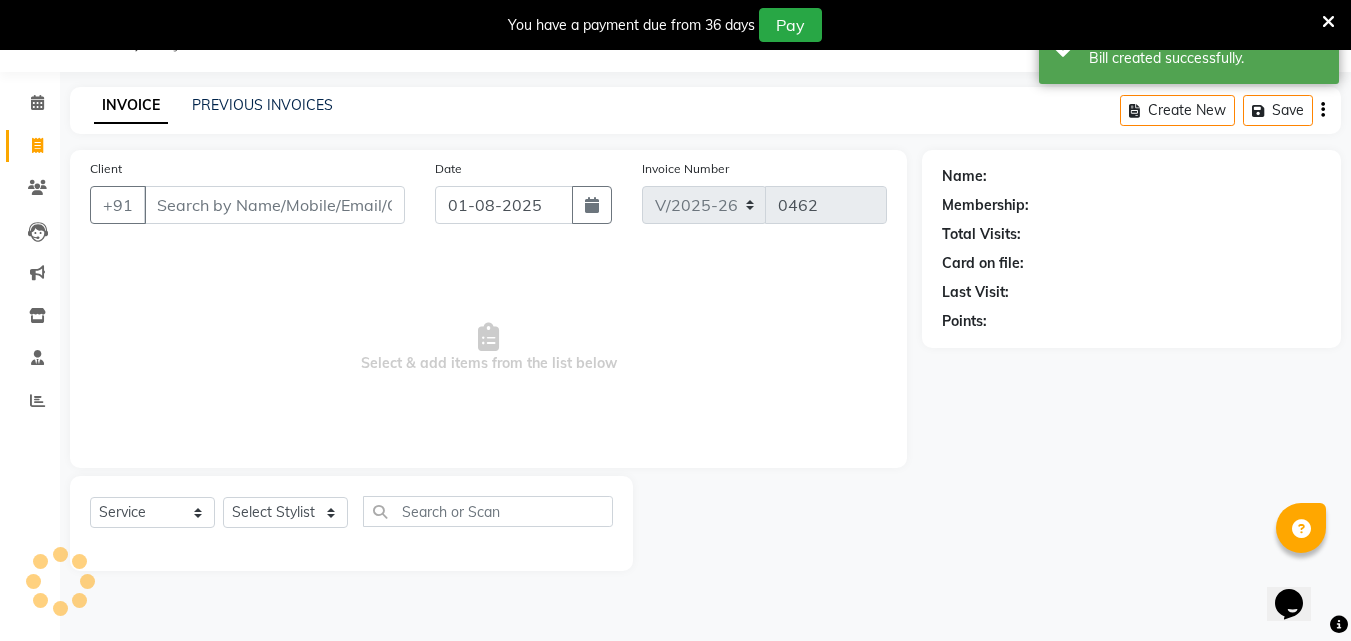 select on "8" 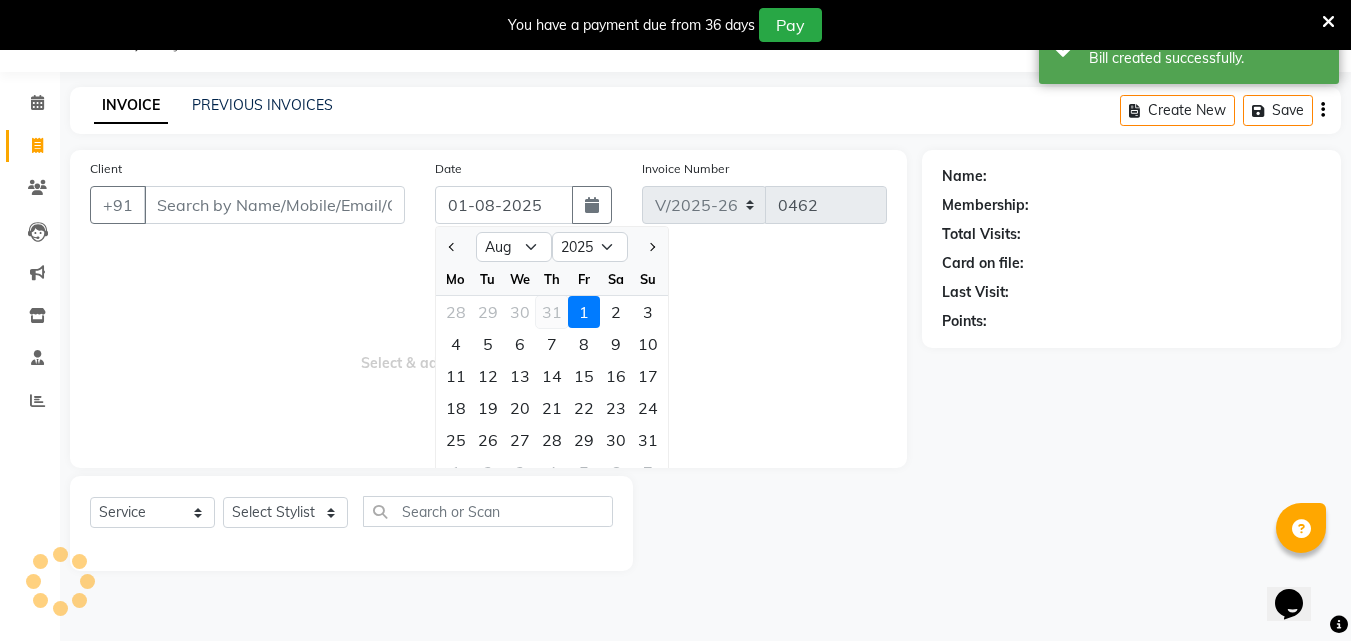 click on "31" 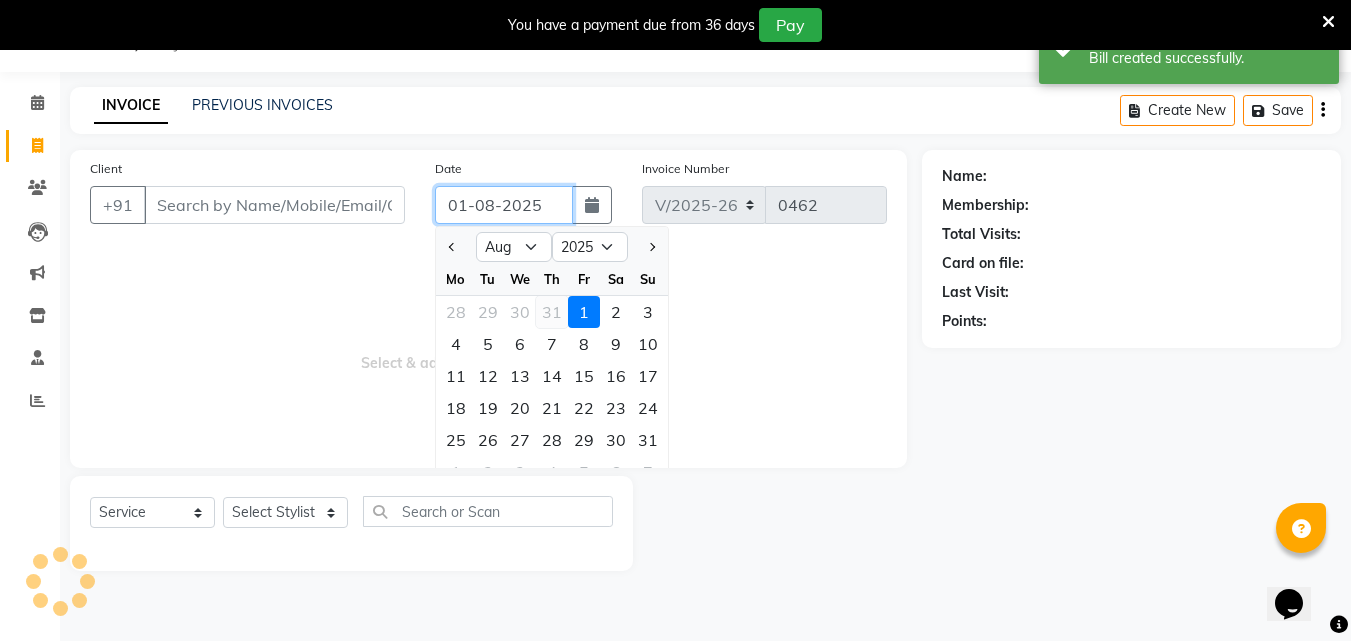 type on "31-07-2025" 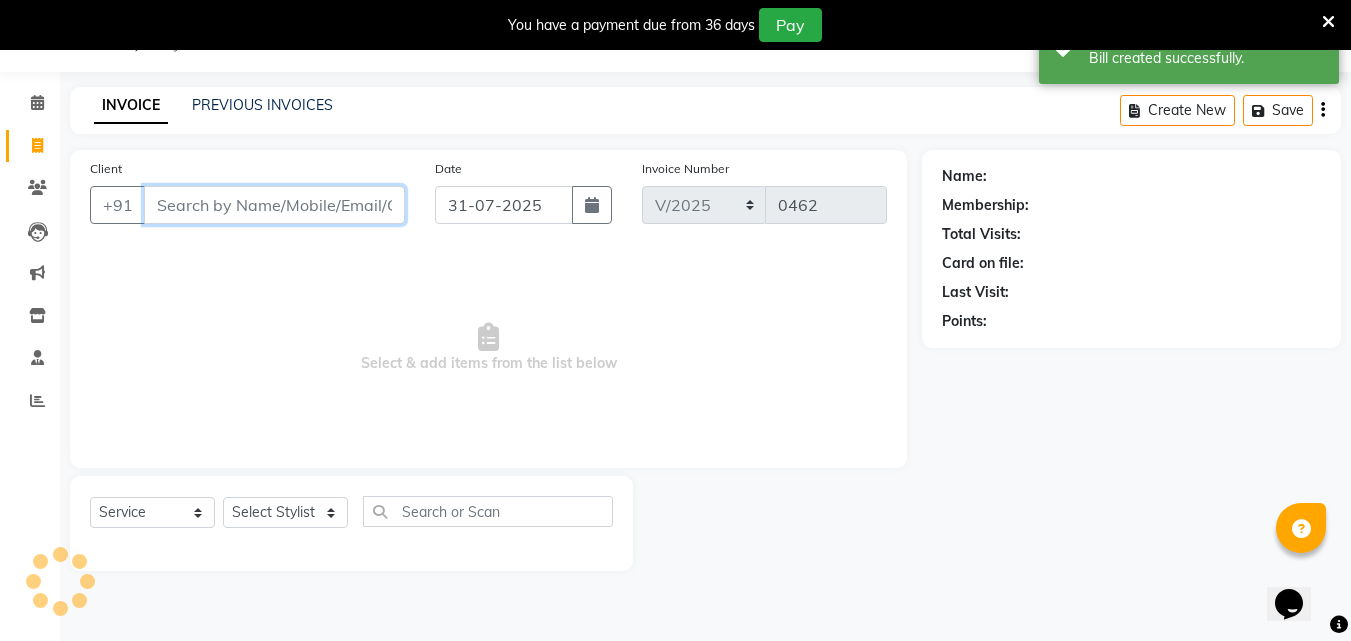 click on "Client" at bounding box center [274, 205] 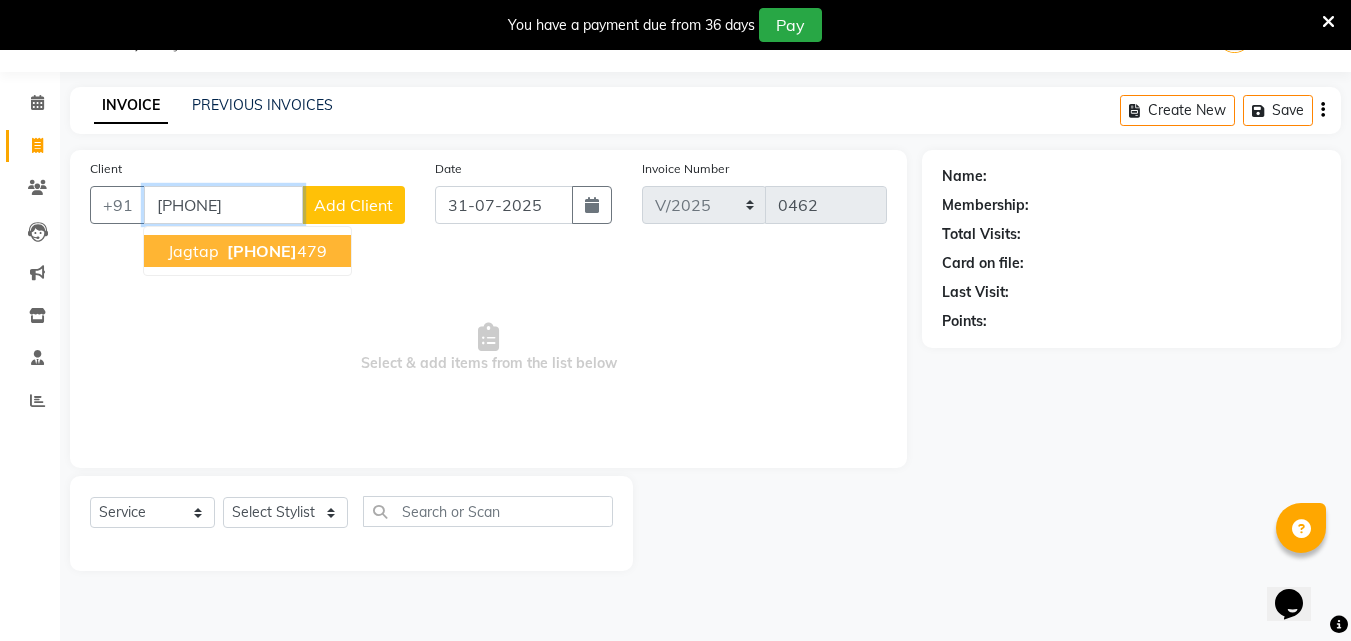 click on "[PHONE]" at bounding box center [262, 251] 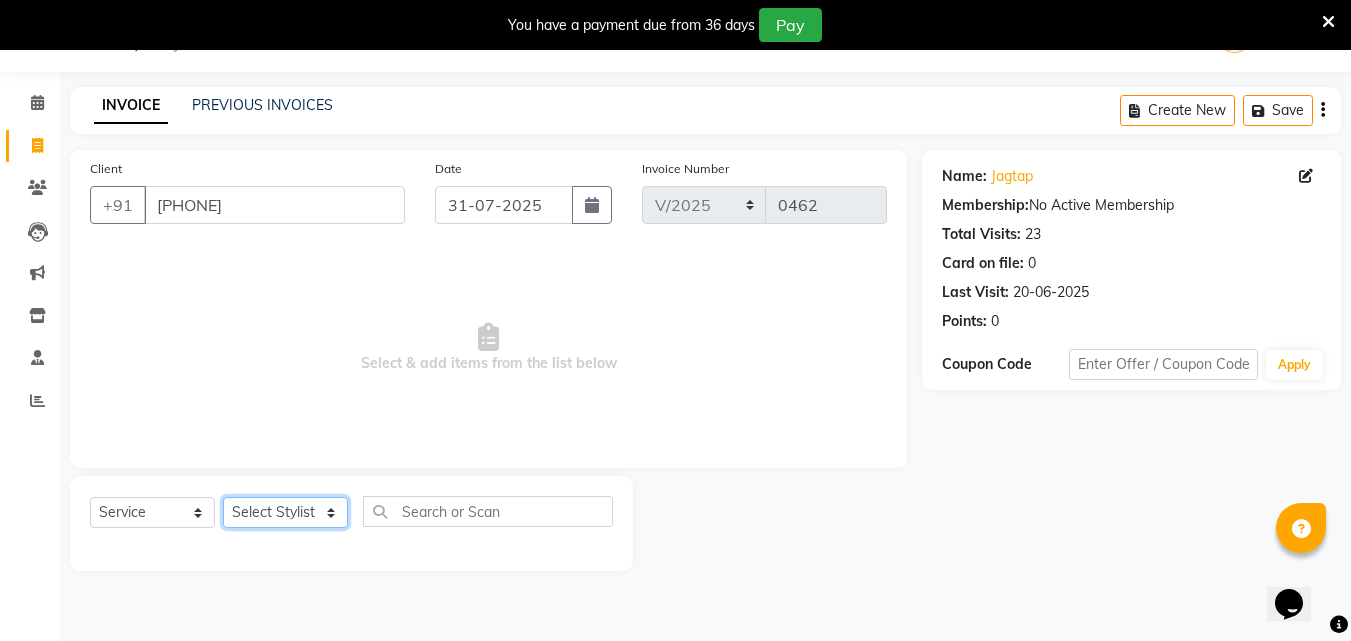 click on "Select Stylist [FIRST] [FIRST] [FIRST] [FIRST] [FIRST] [FIRST] [FIRST]" 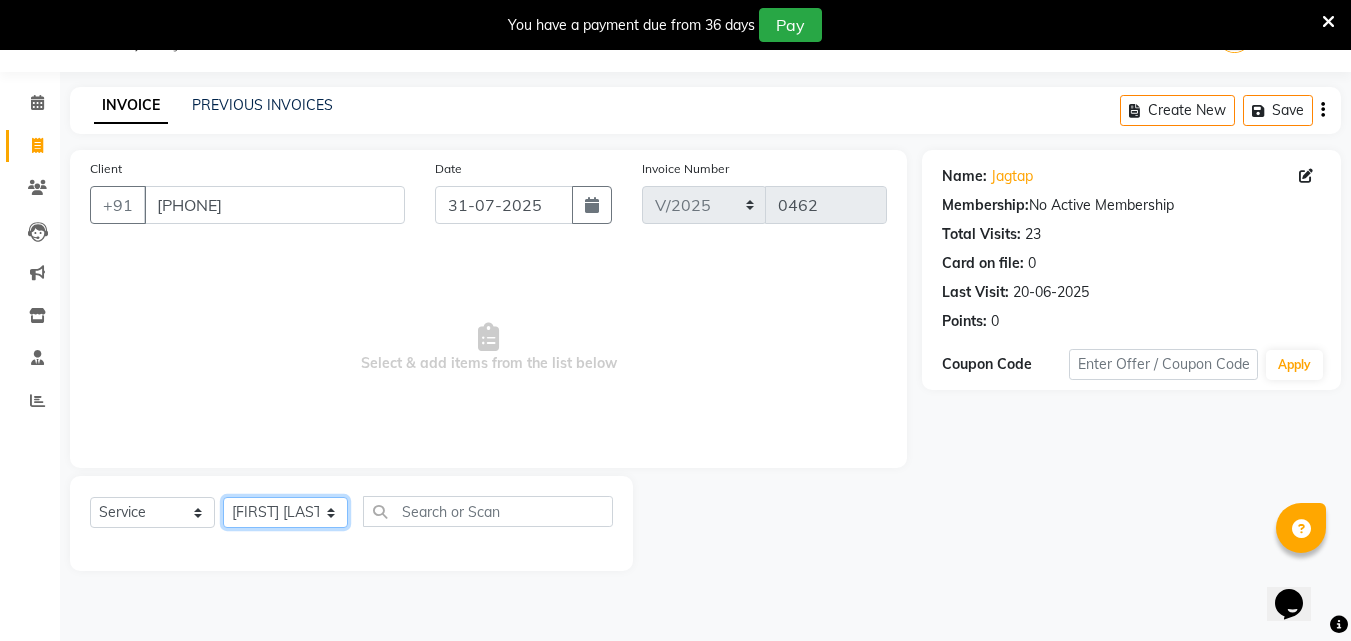 click on "Select Stylist [FIRST] [FIRST] [FIRST] [FIRST] [FIRST] [FIRST] [FIRST]" 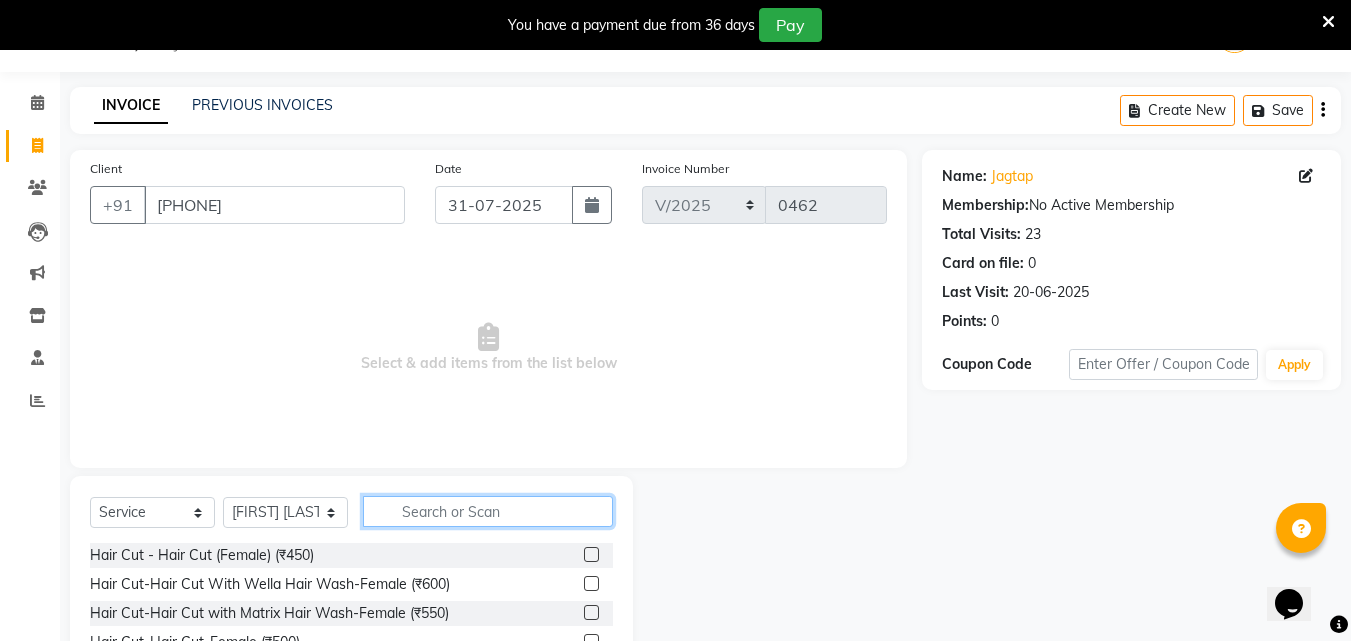 click 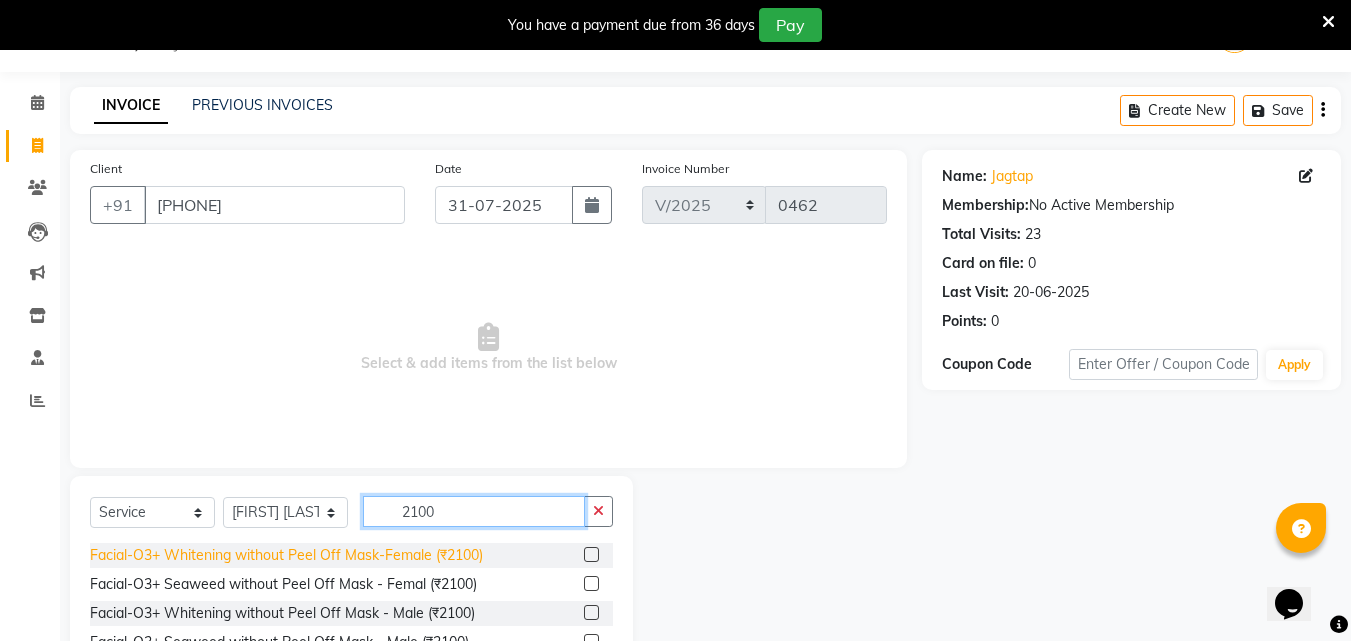 type on "2100" 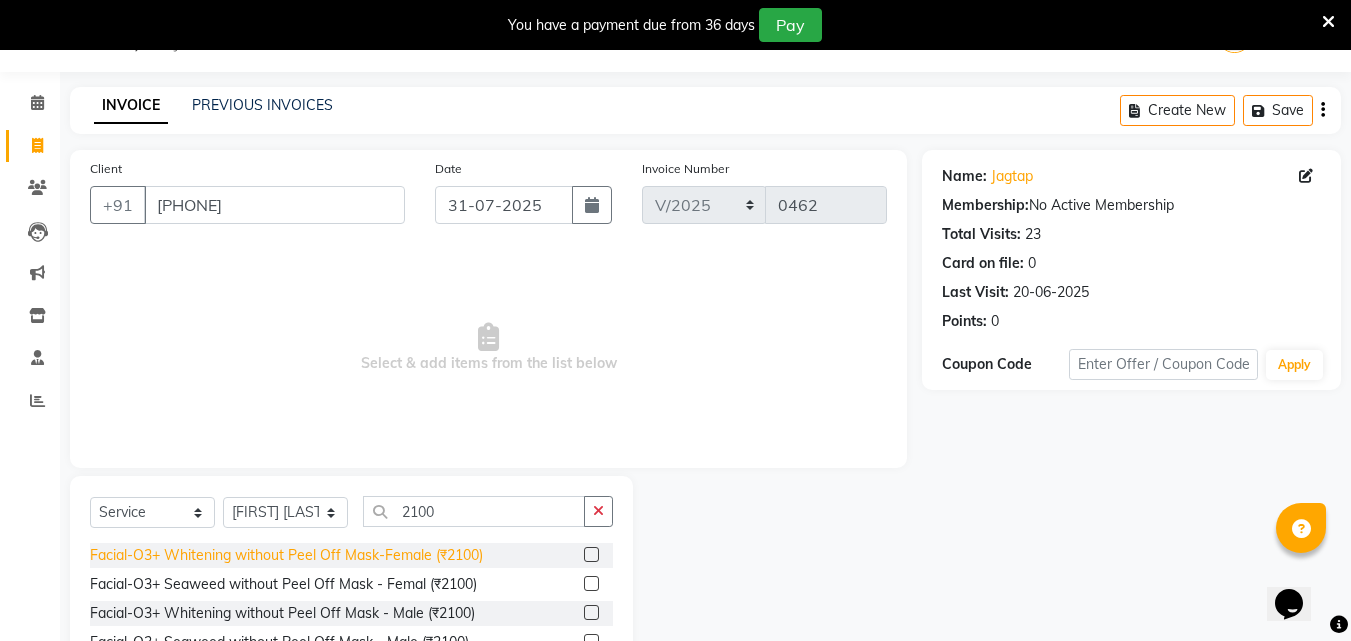 click on "Facial-O3+ Whitening without Peel Off Mask-Female (₹2100)" 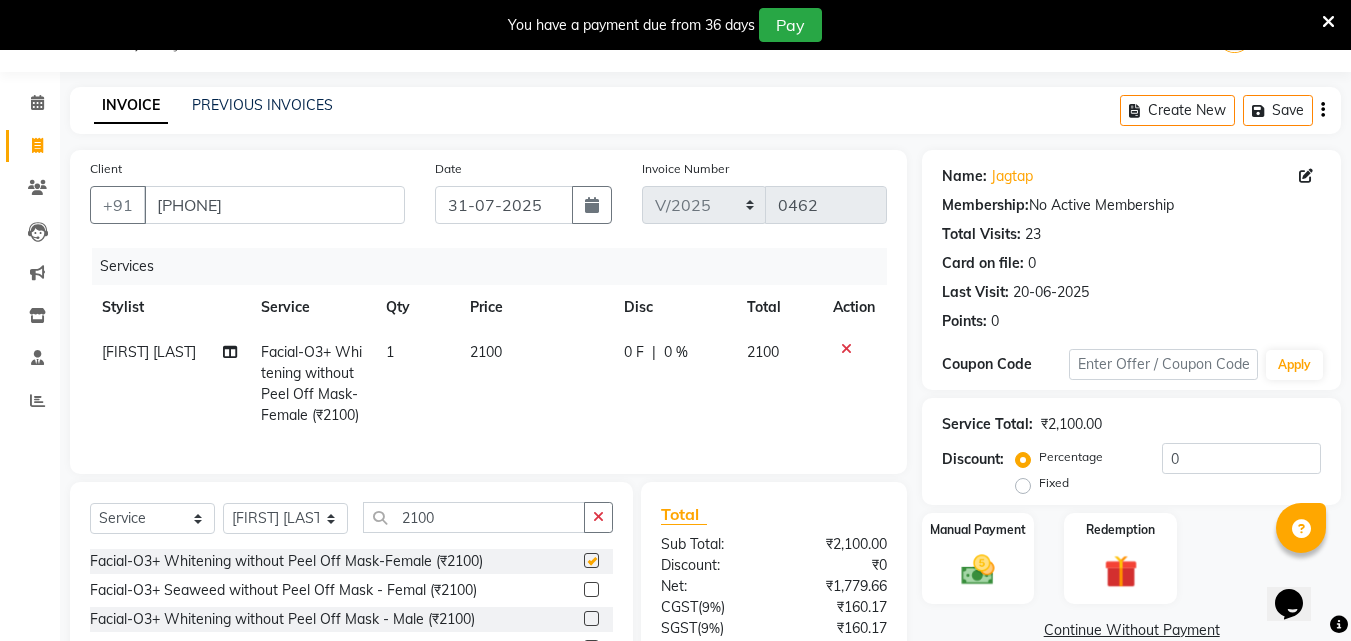 checkbox on "false" 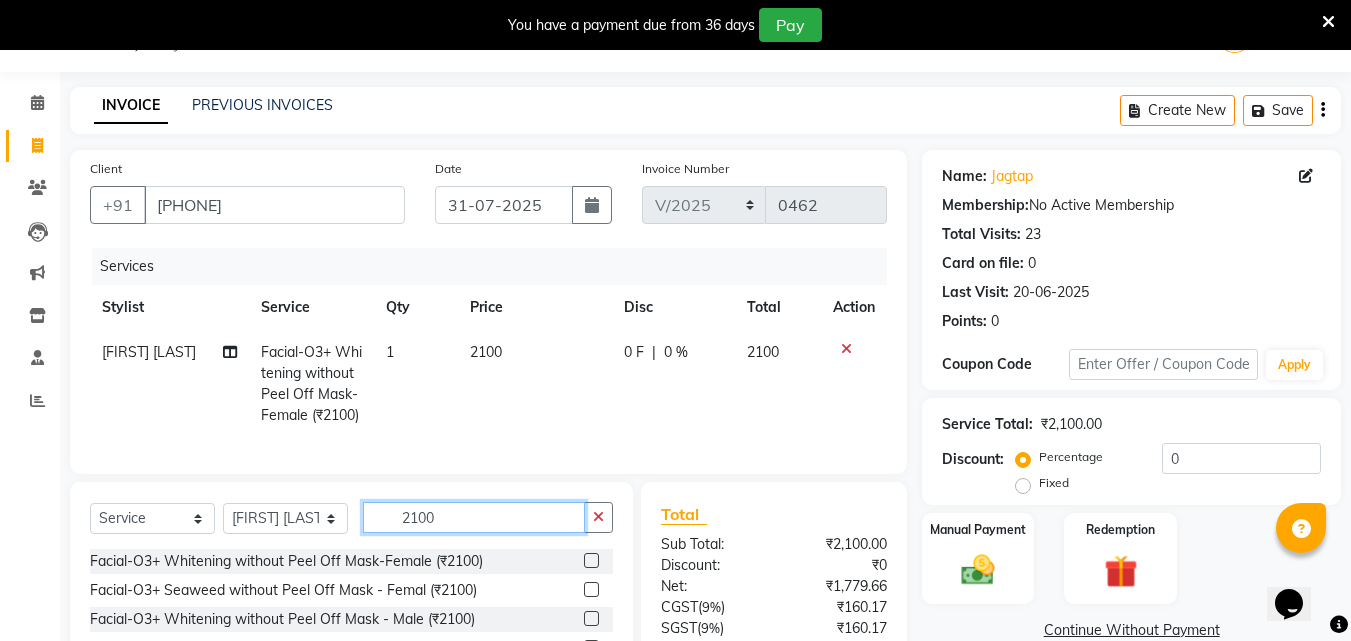 click on "2100" 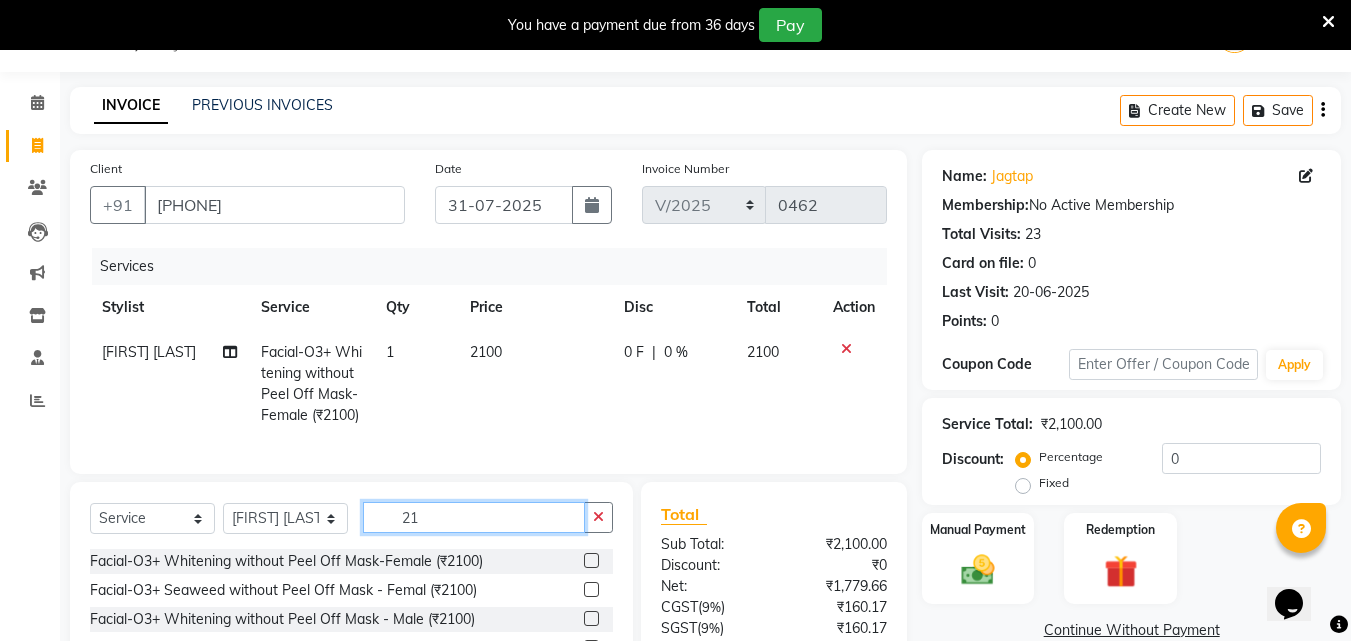 type on "2" 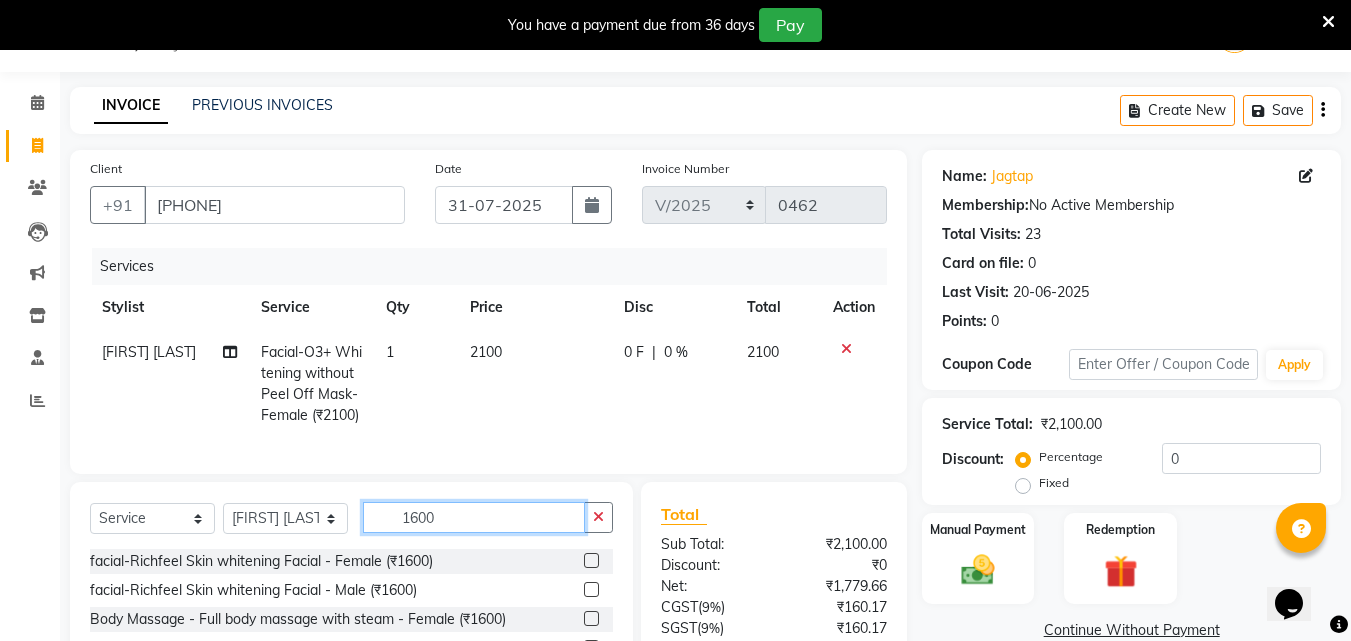 type on "1600" 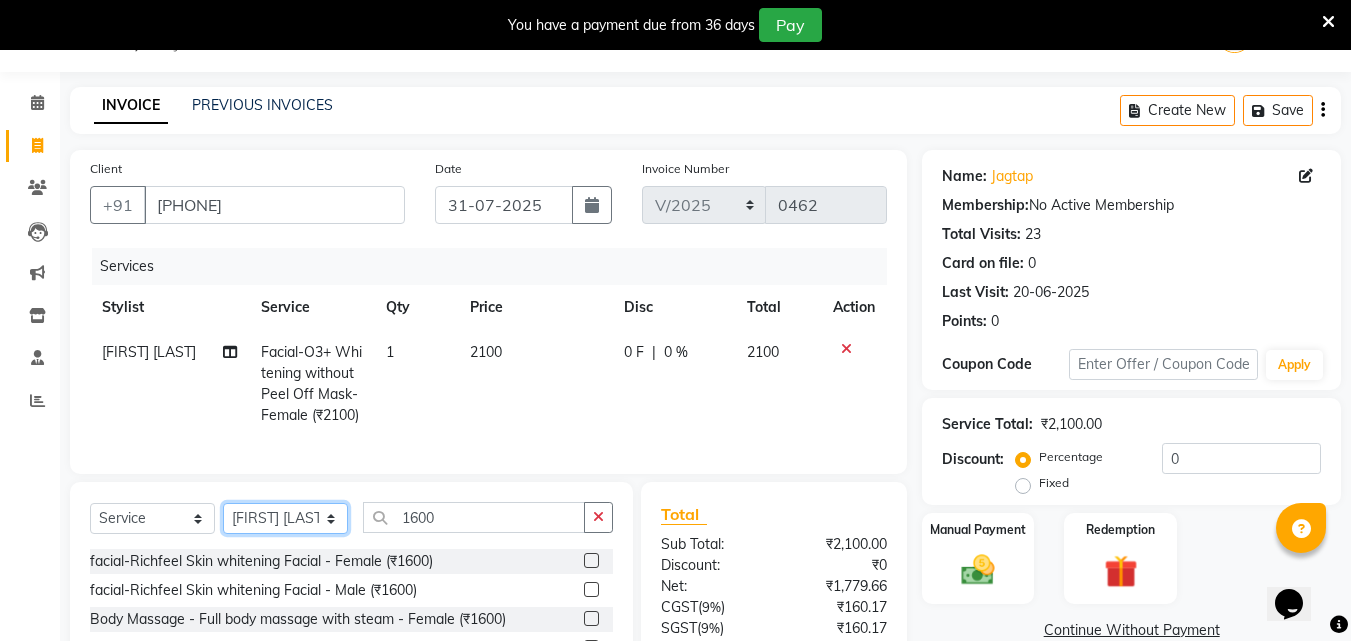click on "Select Stylist [FIRST] [FIRST] [FIRST] [FIRST] [FIRST] [FIRST] [FIRST]" 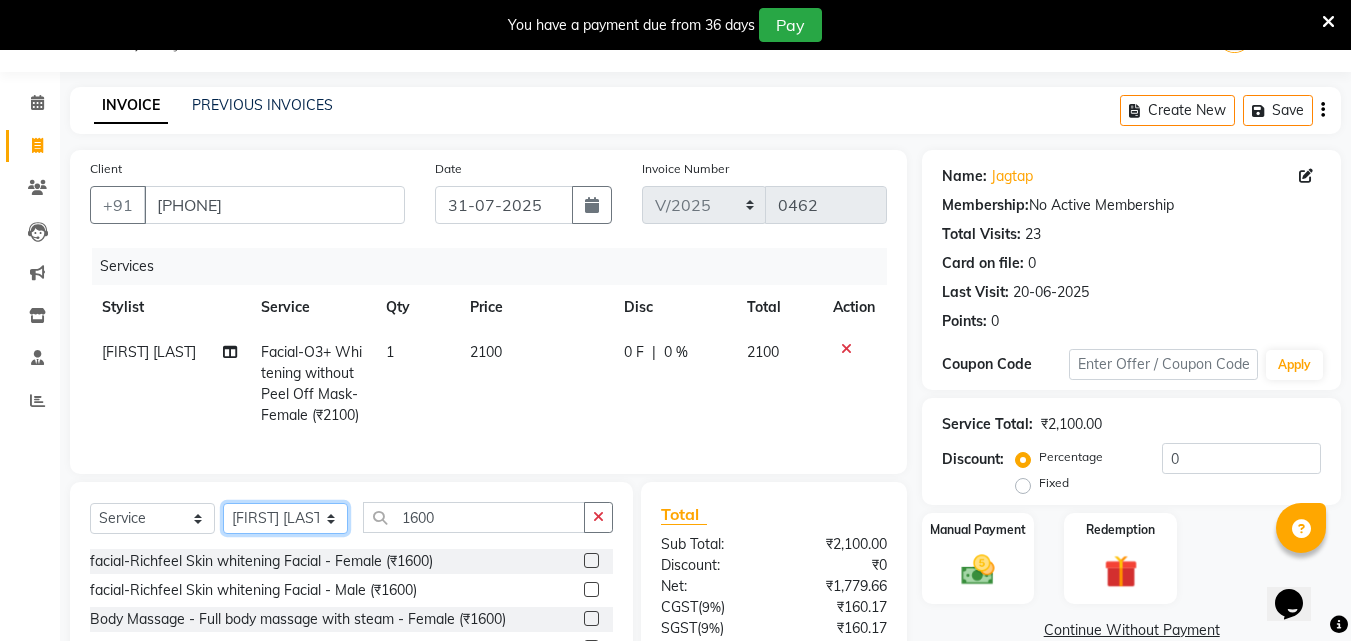select on "[POSTAL_CODE]" 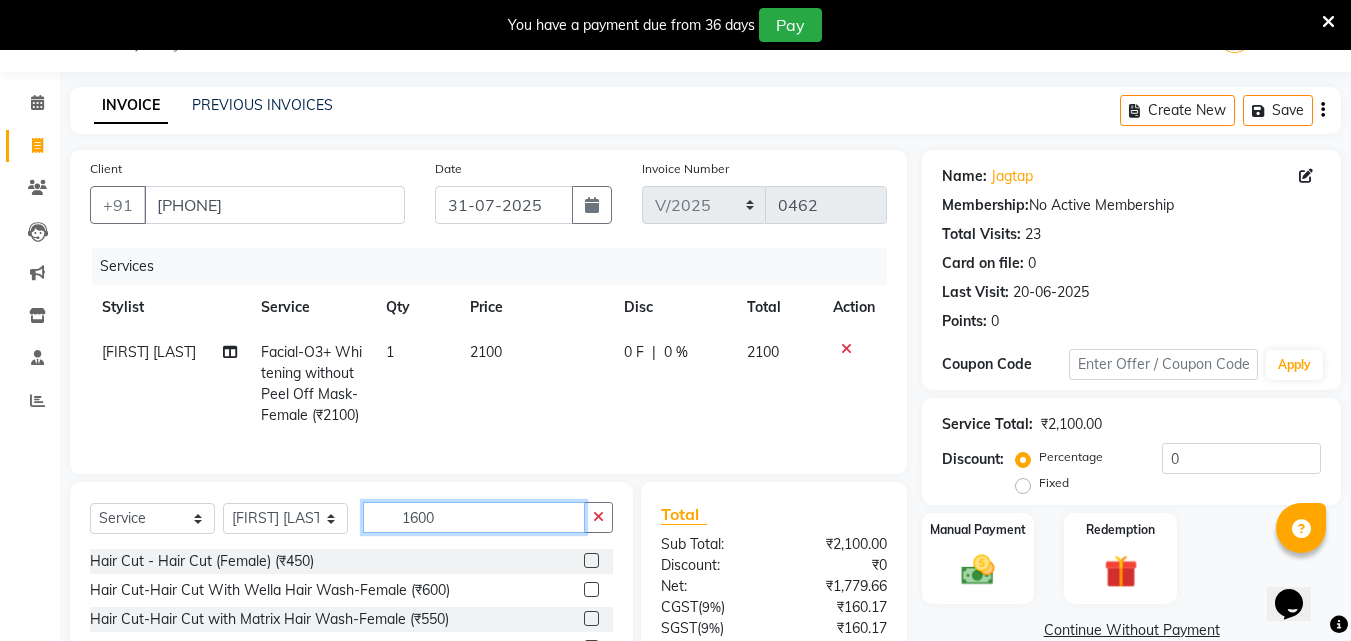 click on "1600" 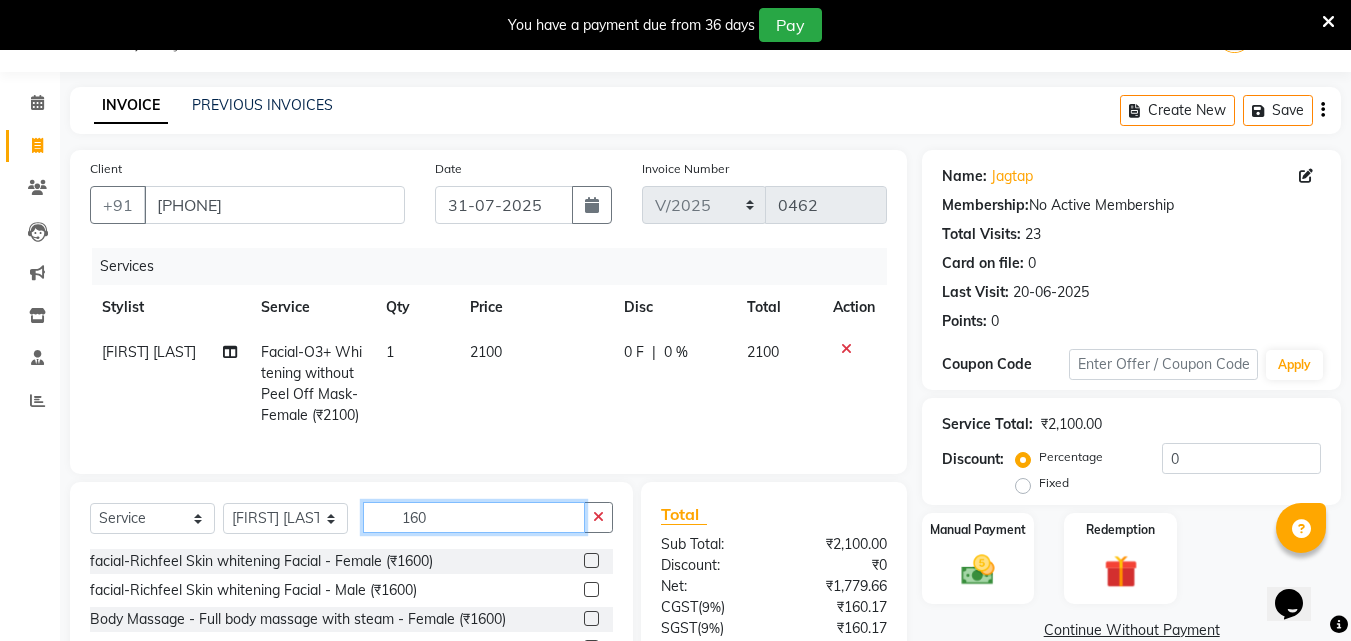type on "1600" 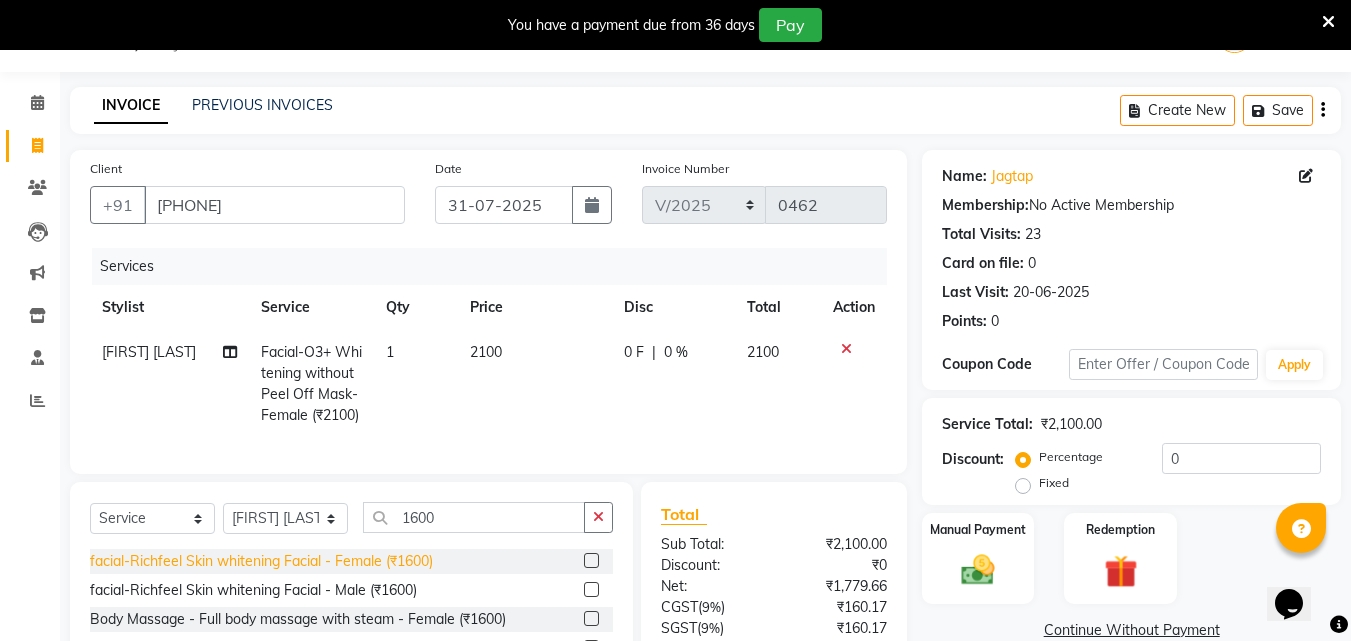 click on "facial-Richfeel Skin whitening Facial - Female (₹1600)" 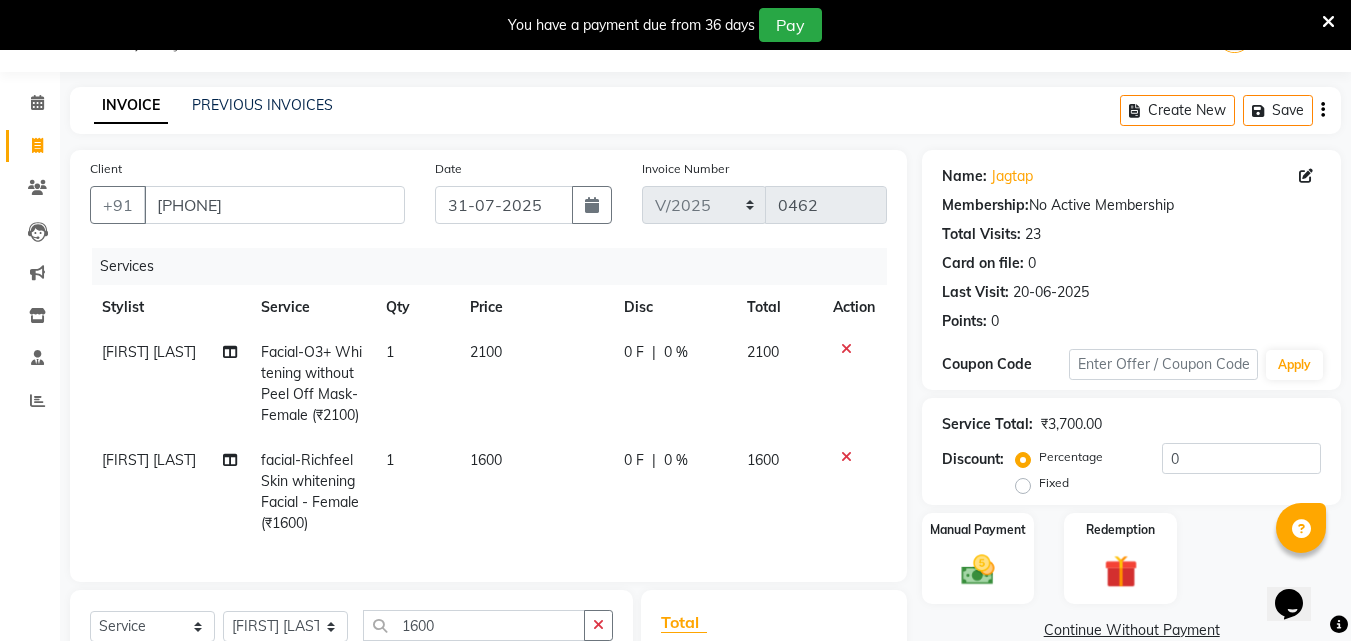 checkbox on "false" 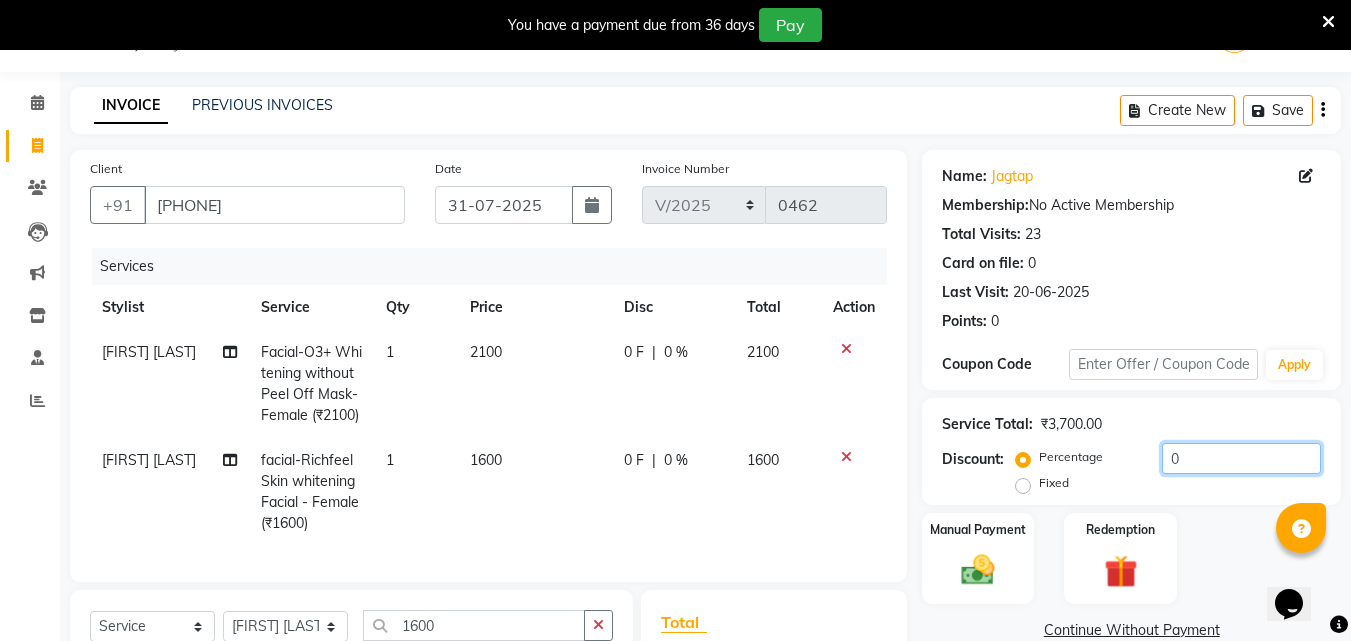 click on "0" 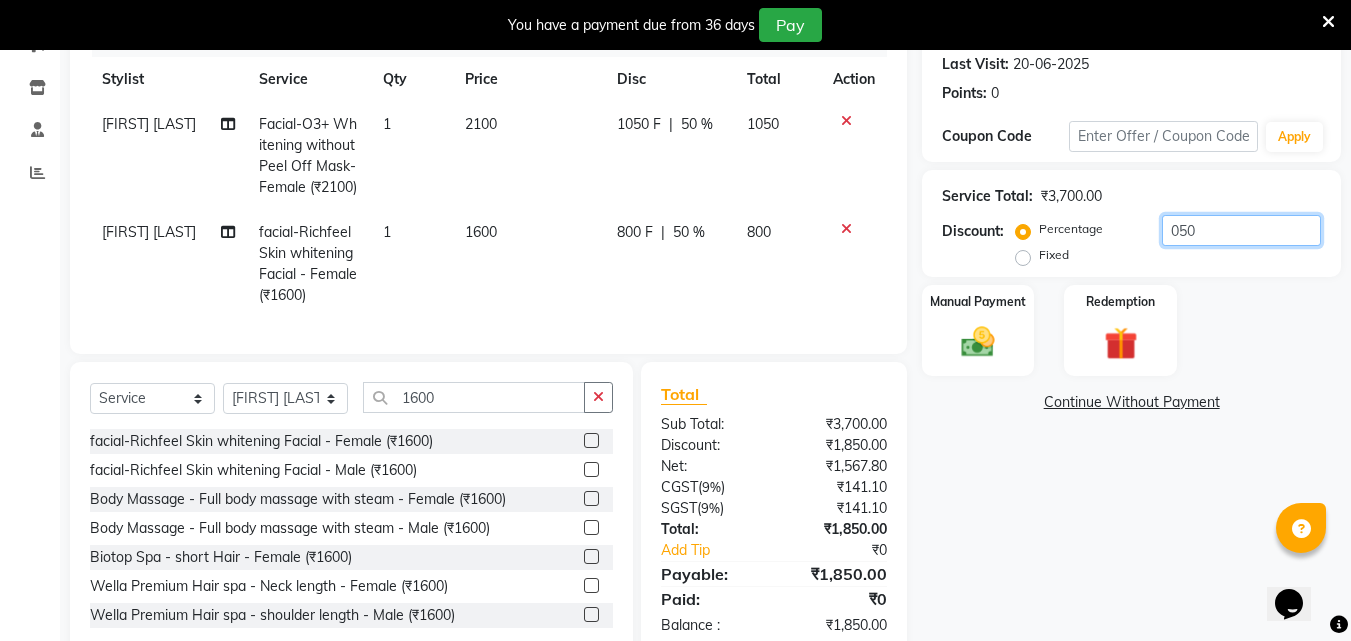 scroll, scrollTop: 360, scrollLeft: 0, axis: vertical 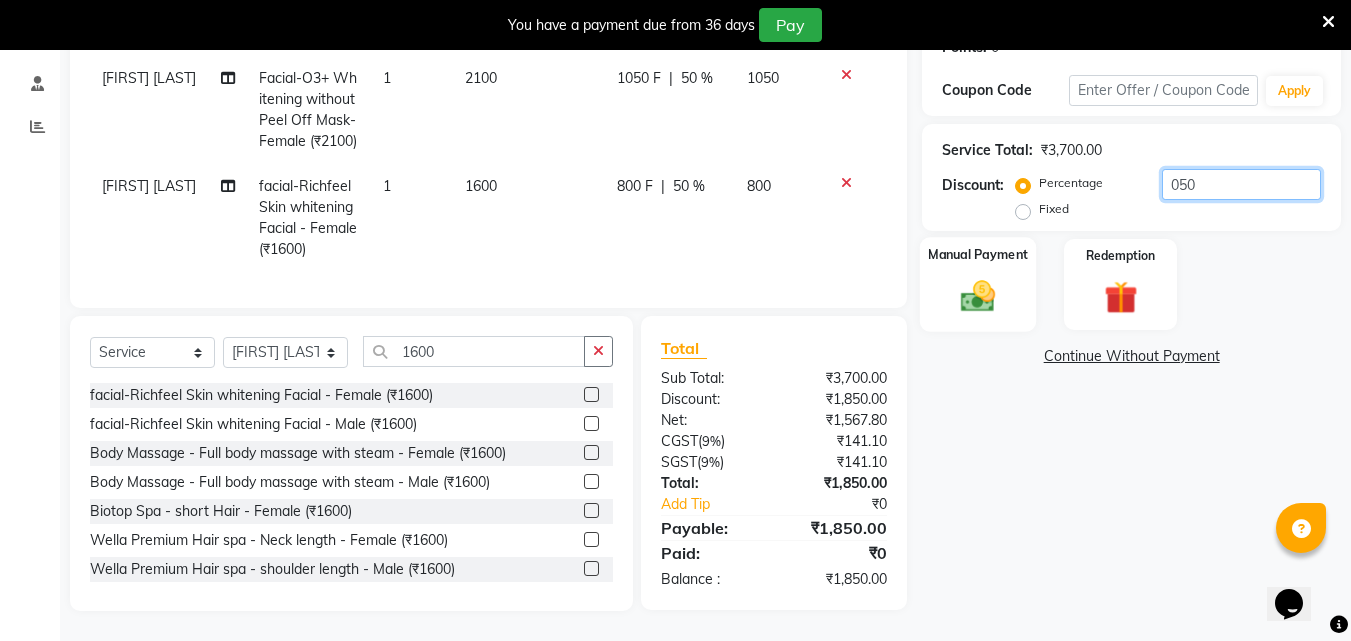 type on "050" 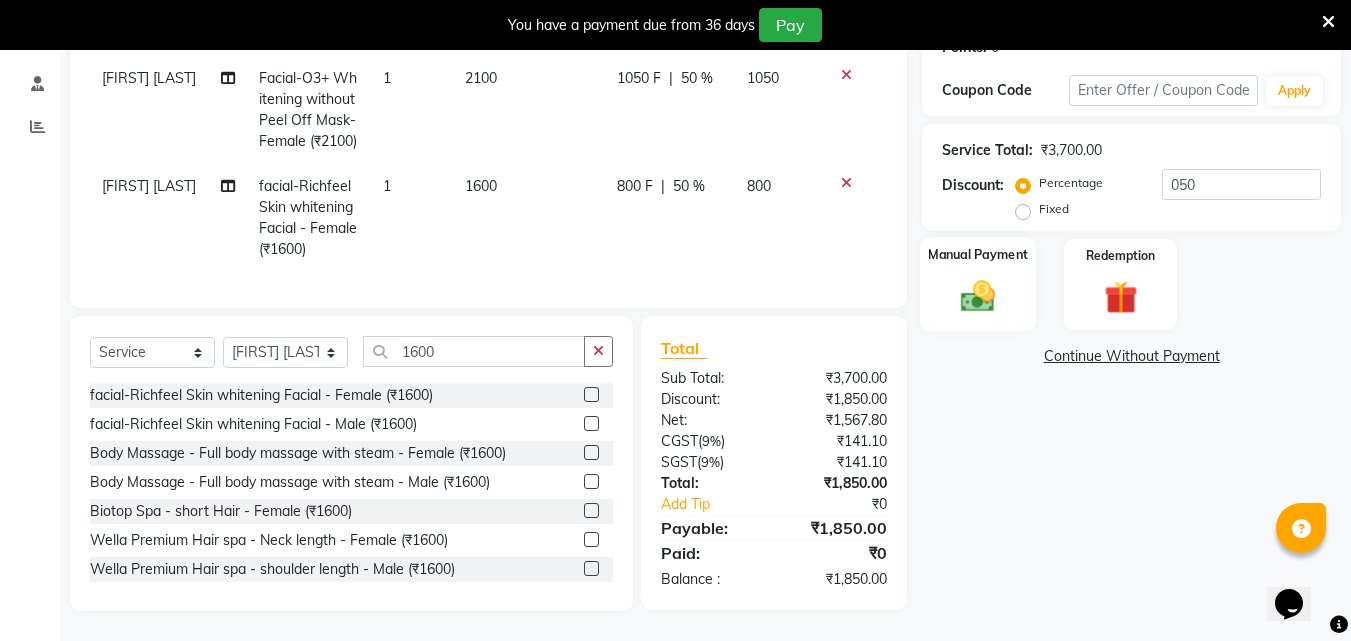 click on "Manual Payment" 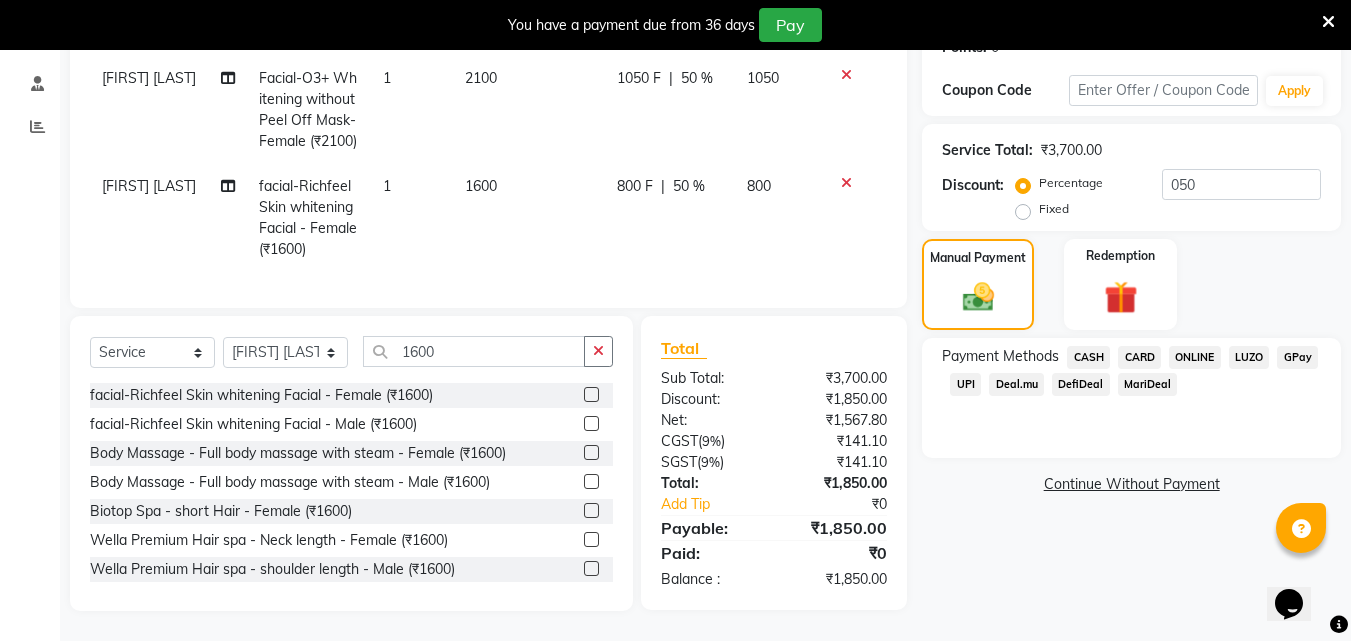 click on "ONLINE" 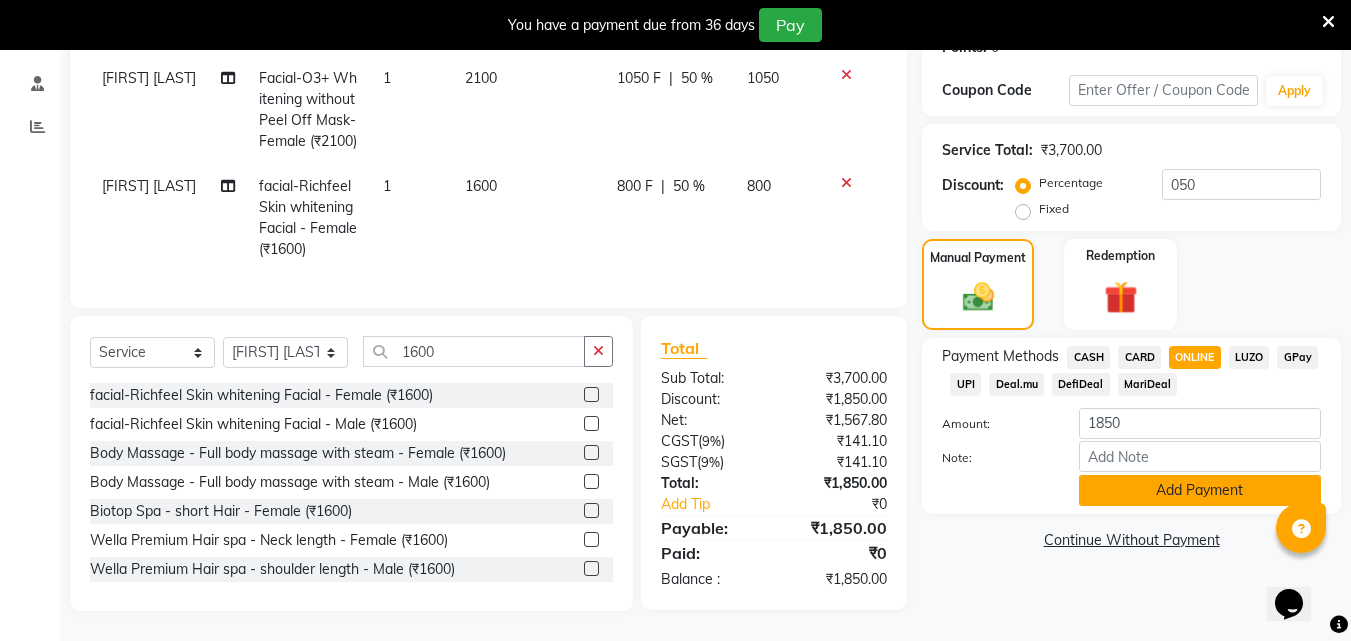 click on "Add Payment" 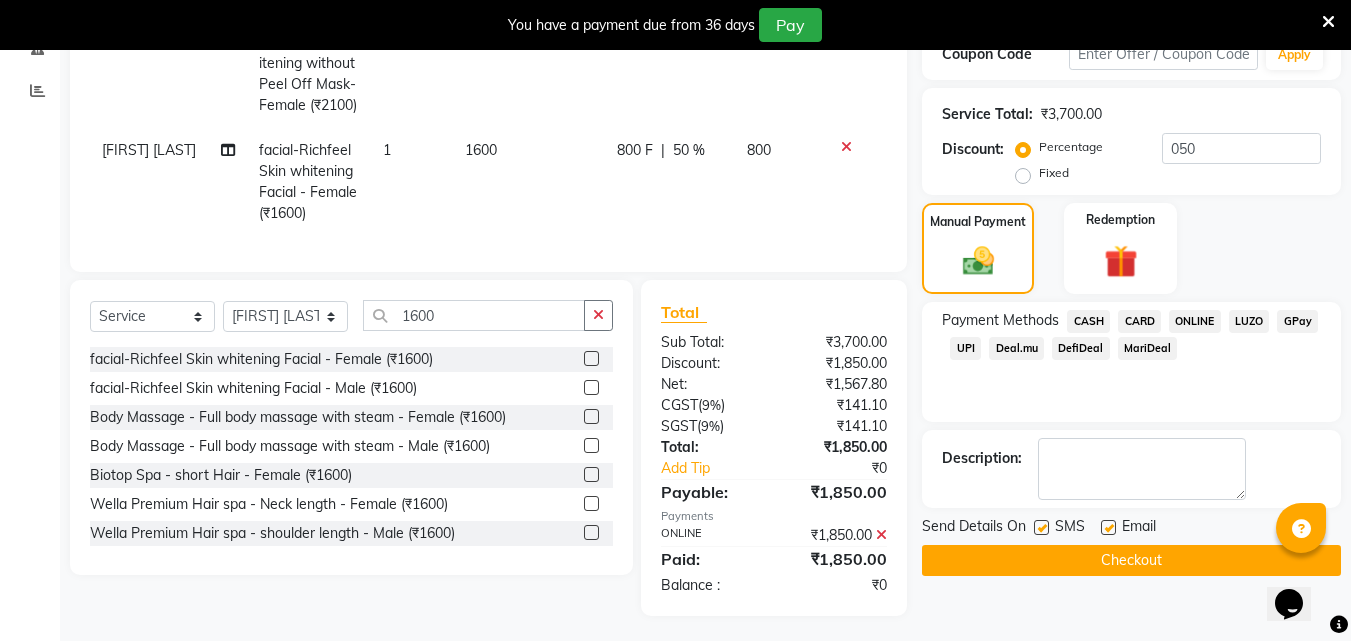 click on "Checkout" 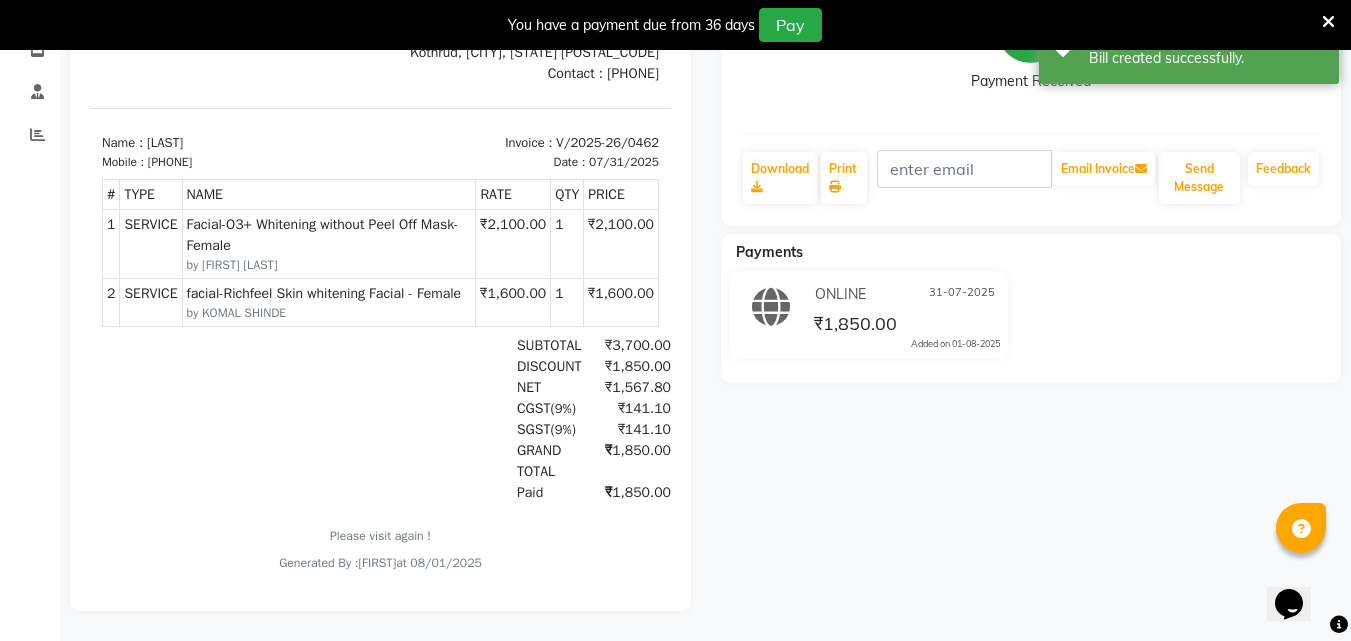 scroll, scrollTop: 0, scrollLeft: 0, axis: both 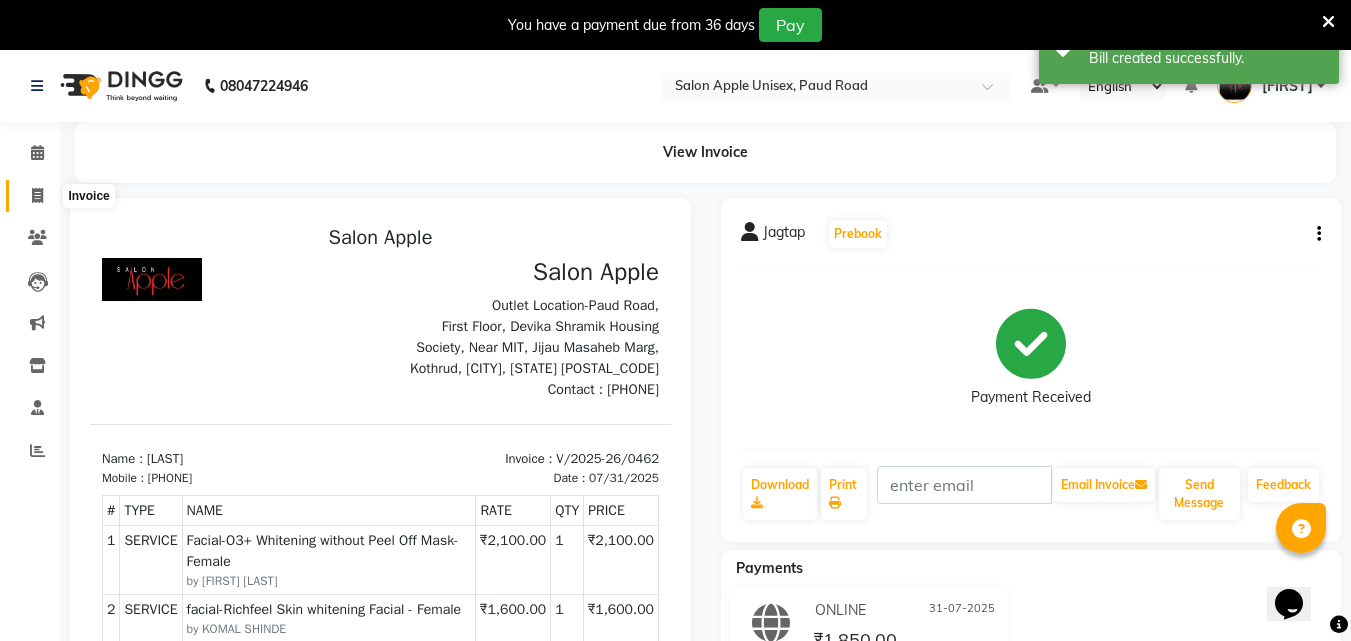 click 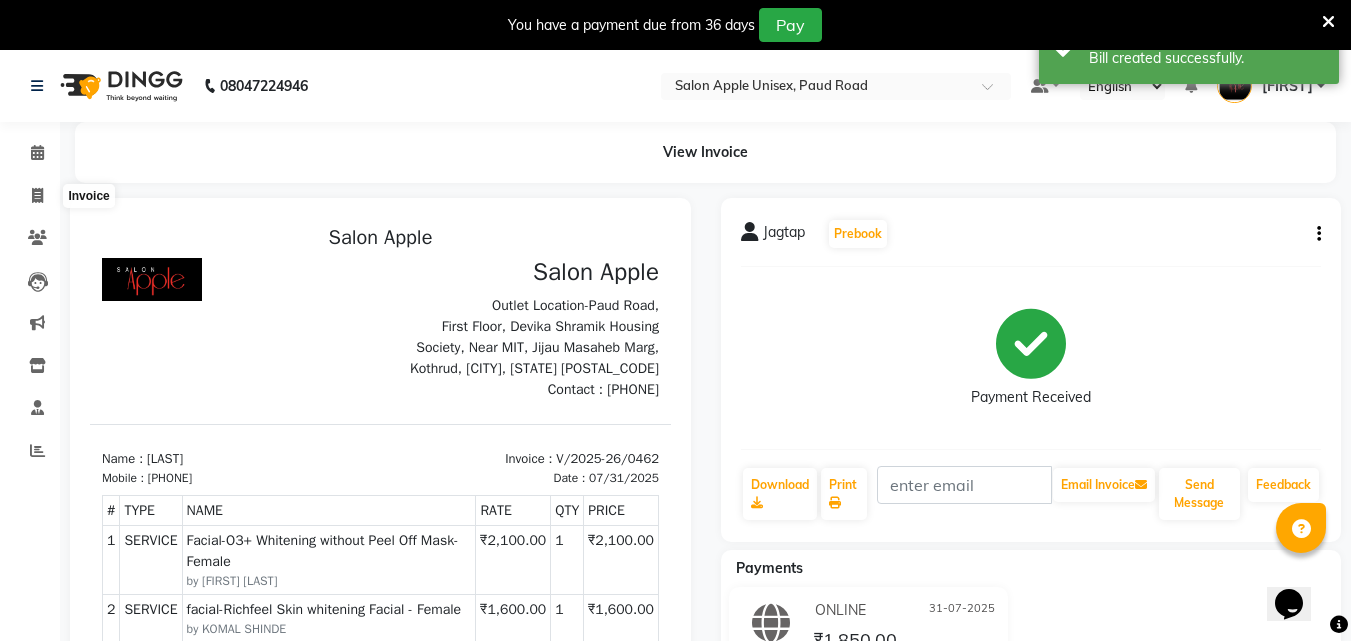 select on "service" 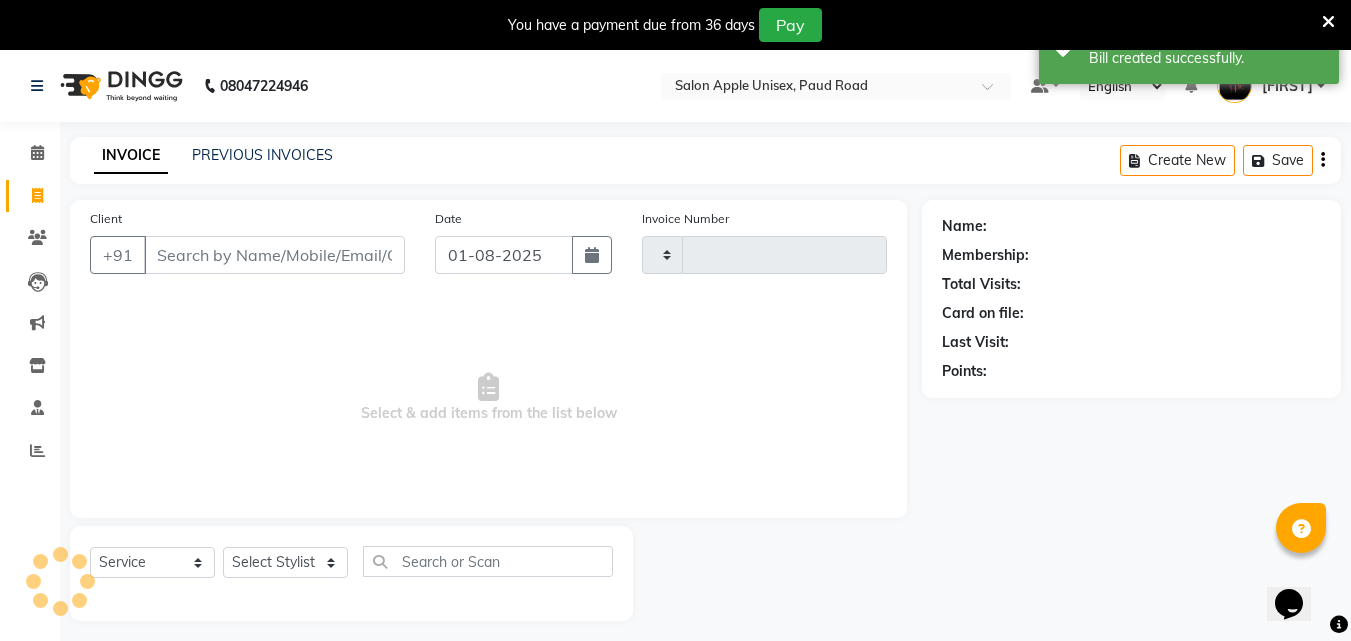type on "0463" 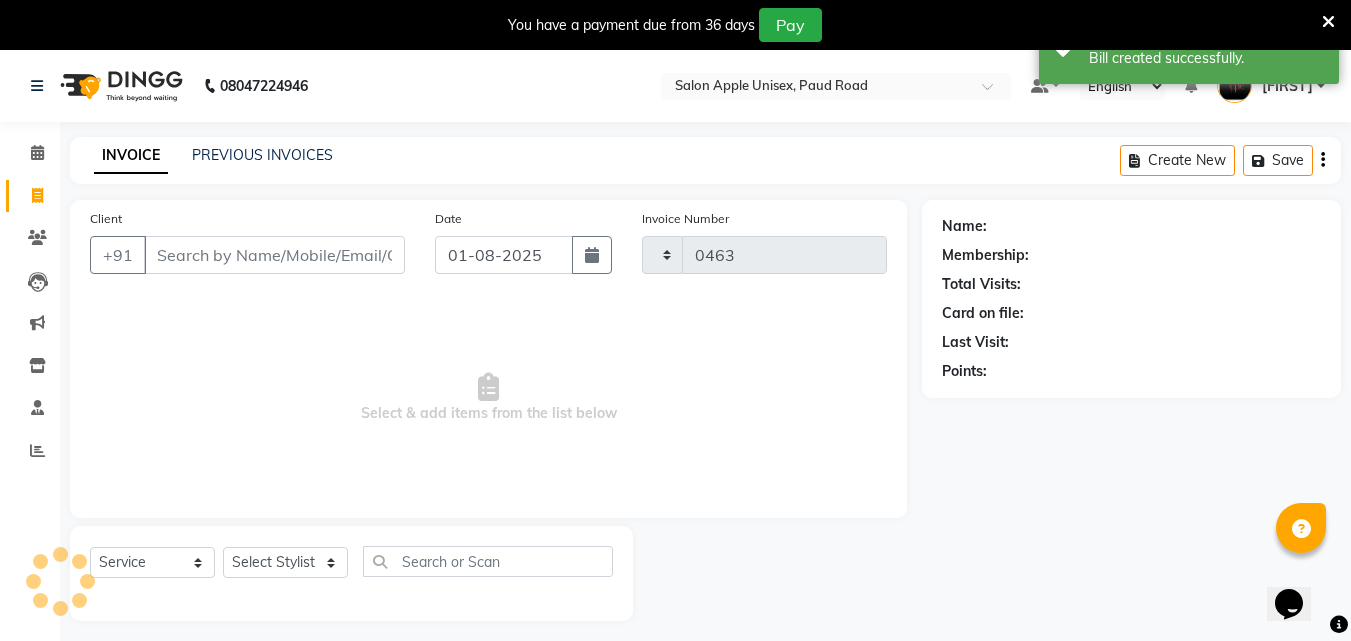 scroll, scrollTop: 50, scrollLeft: 0, axis: vertical 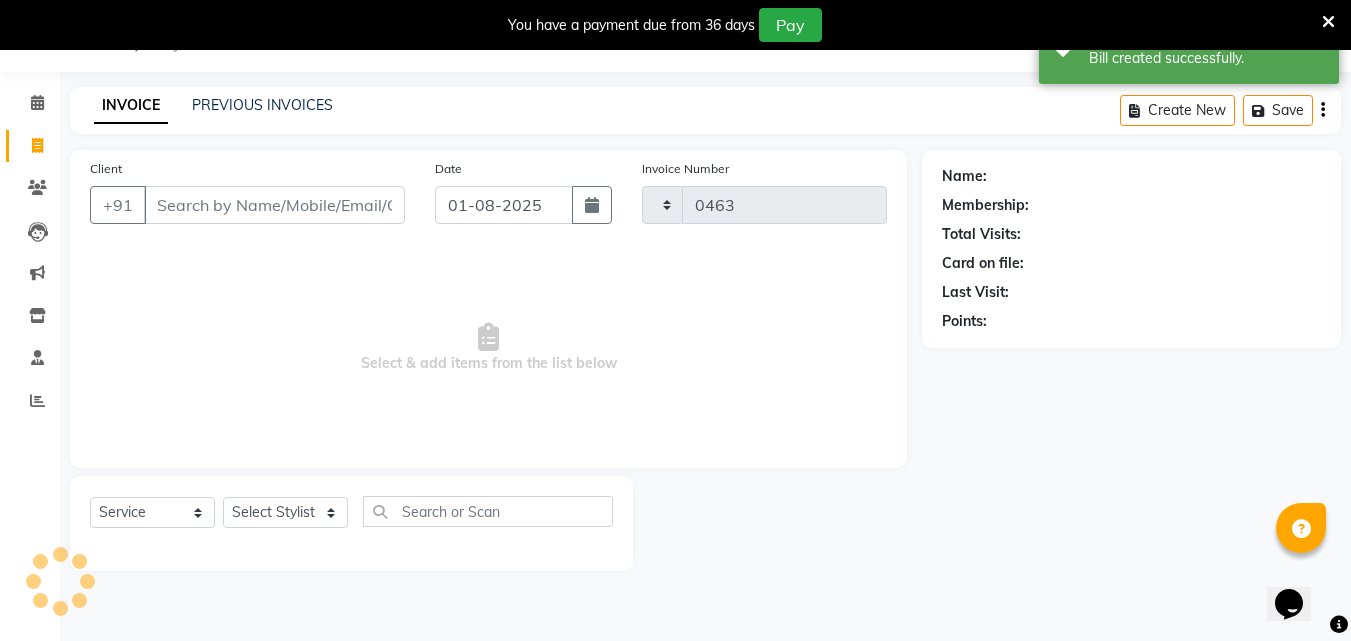 select on "133" 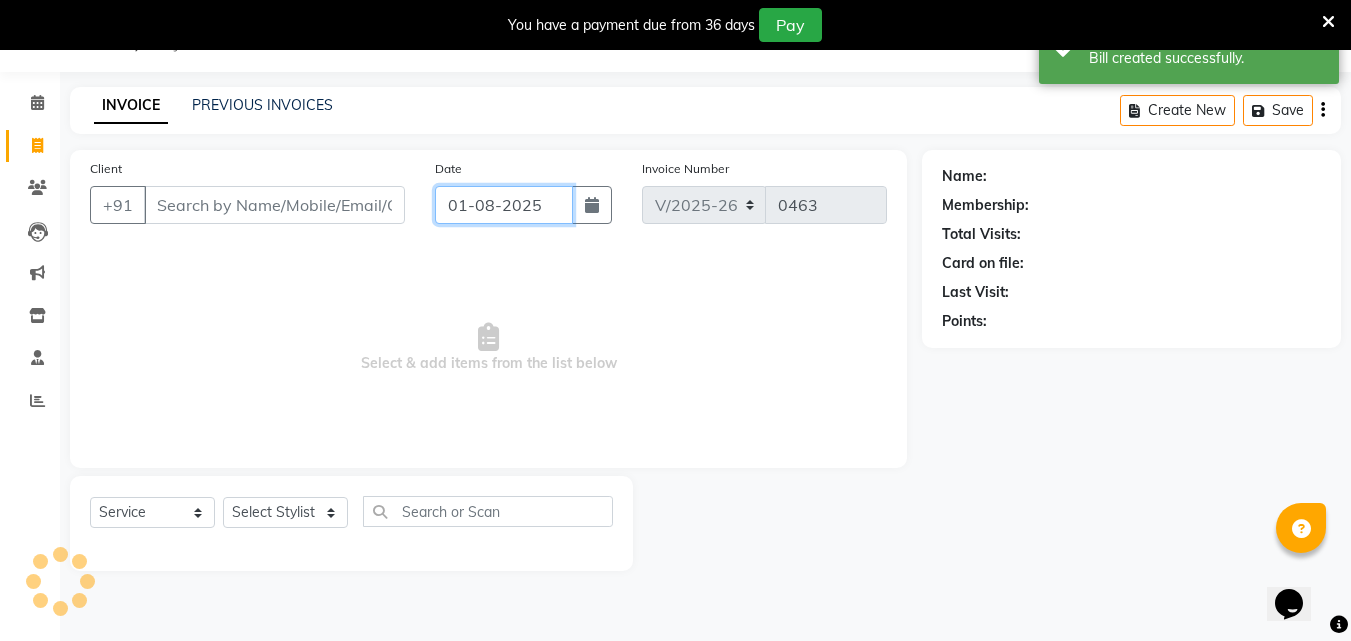 click on "01-08-2025" 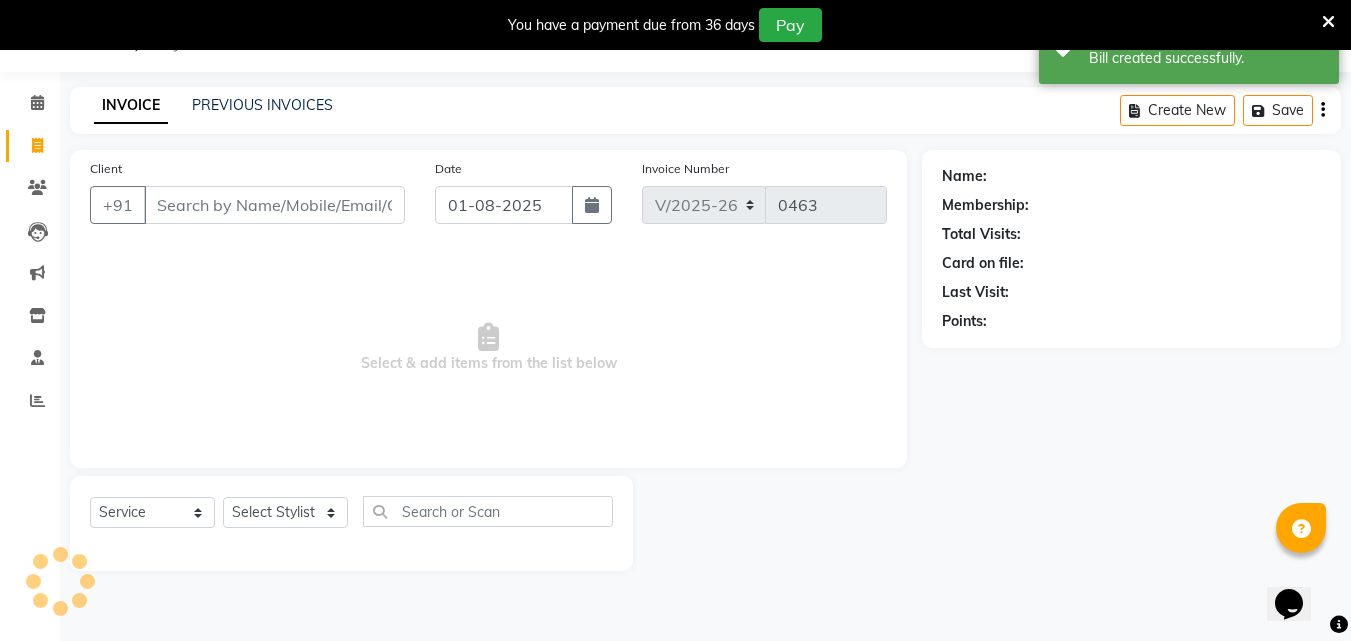 select on "8" 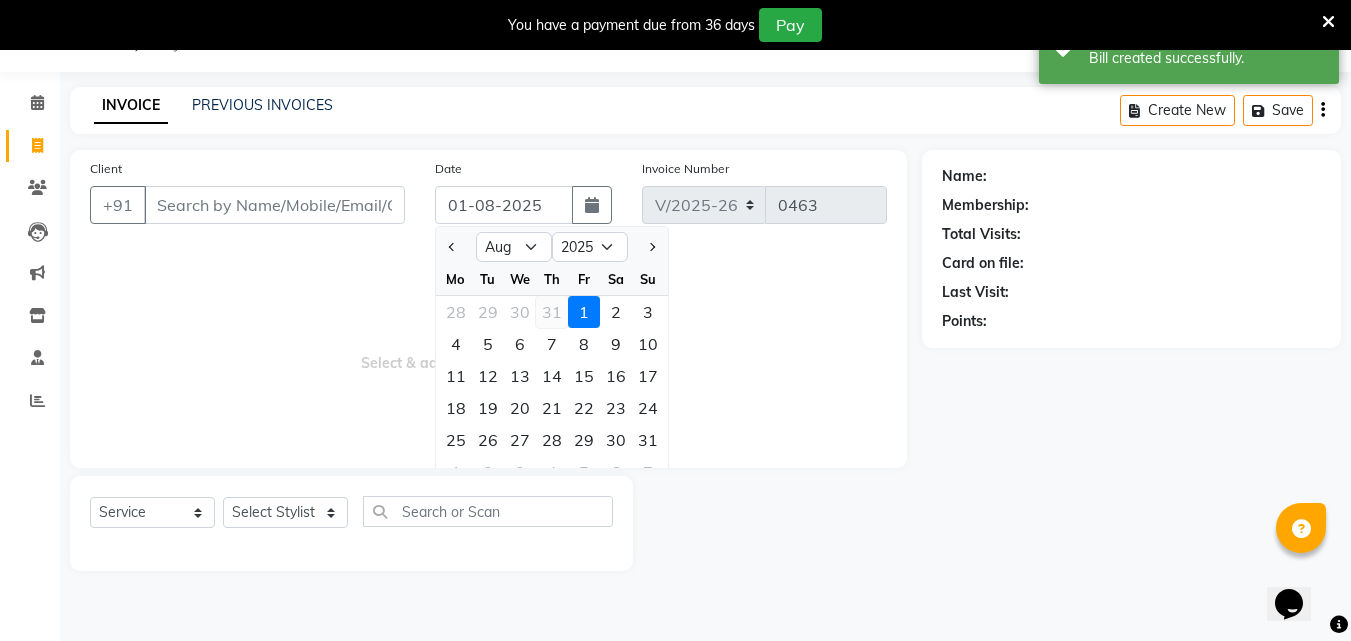 click on "31" 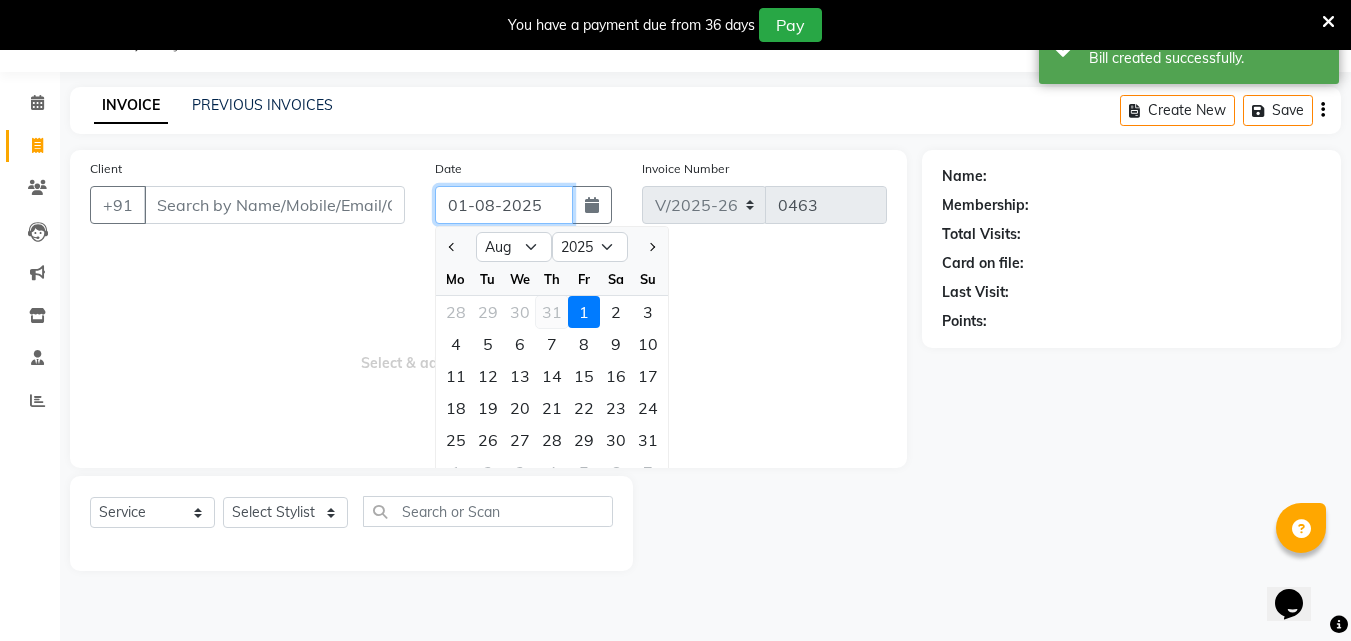 type on "31-07-2025" 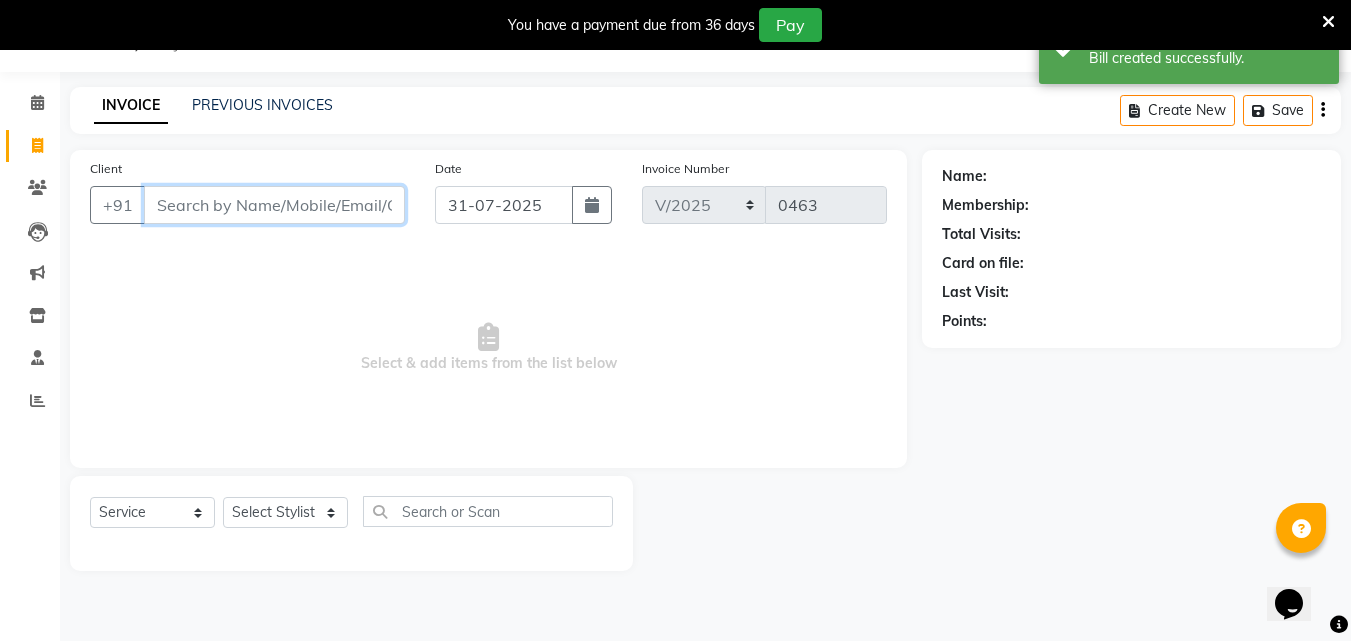 click on "Client" at bounding box center [274, 205] 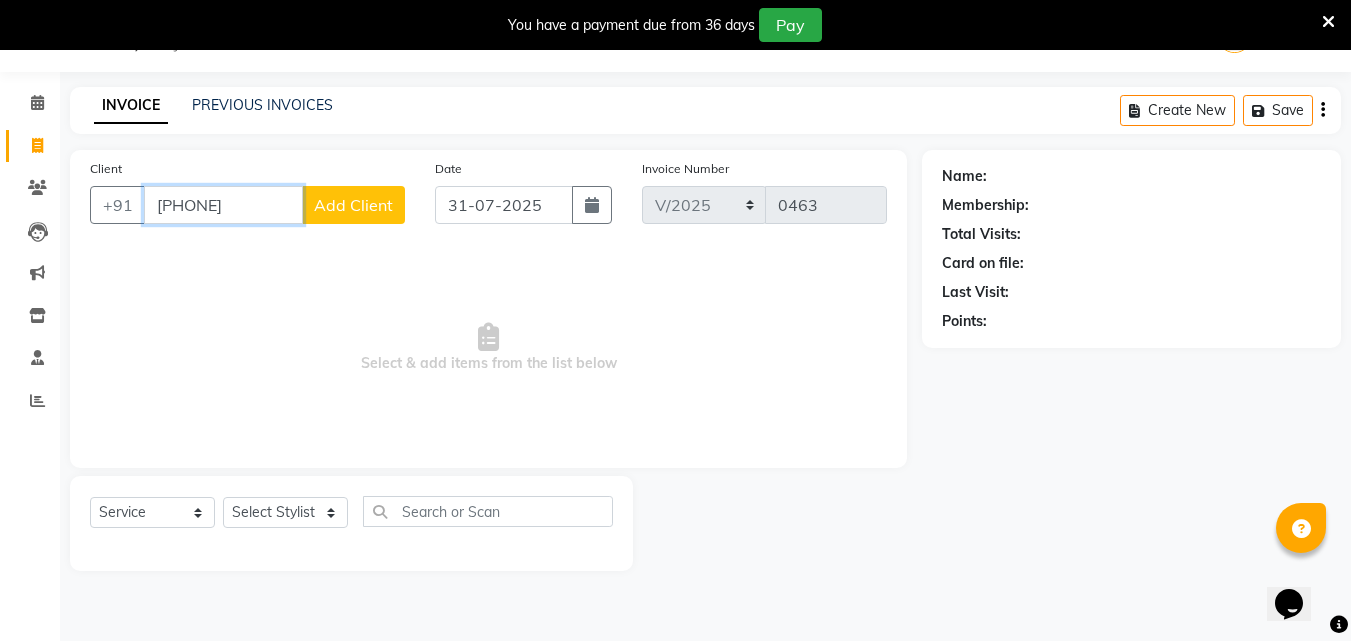 click on "[PHONE]" at bounding box center [223, 205] 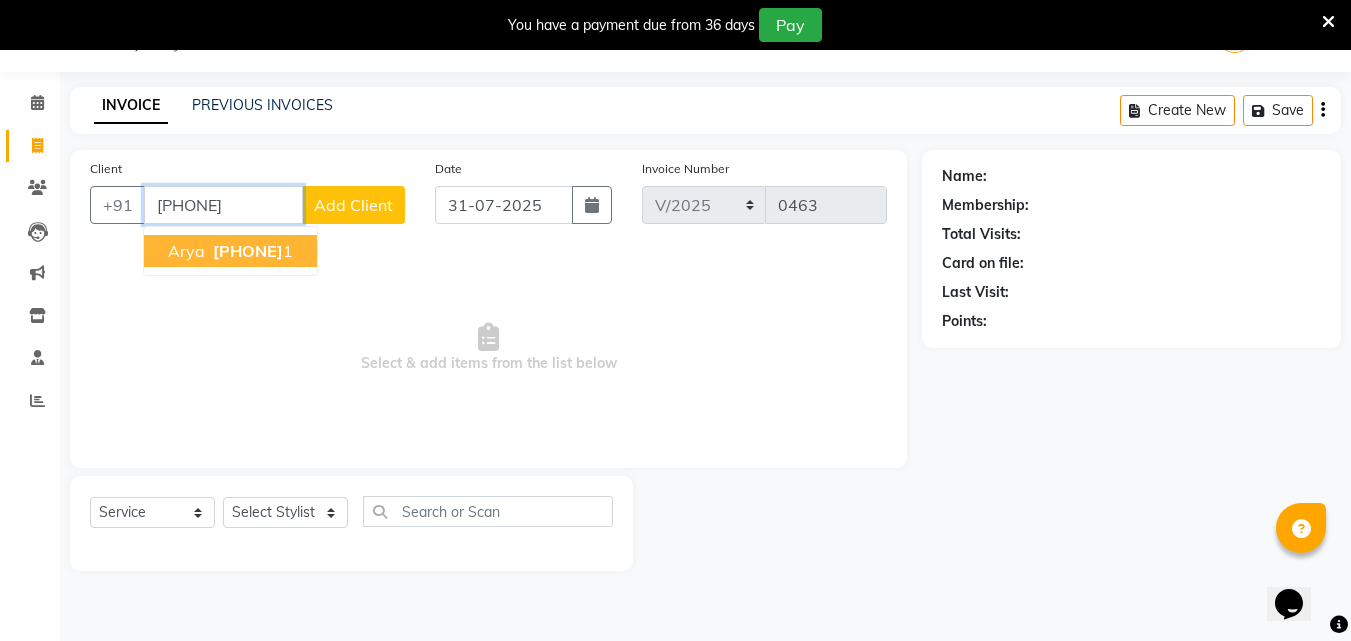 click on "[FIRST] [PHONE] 1" at bounding box center [230, 251] 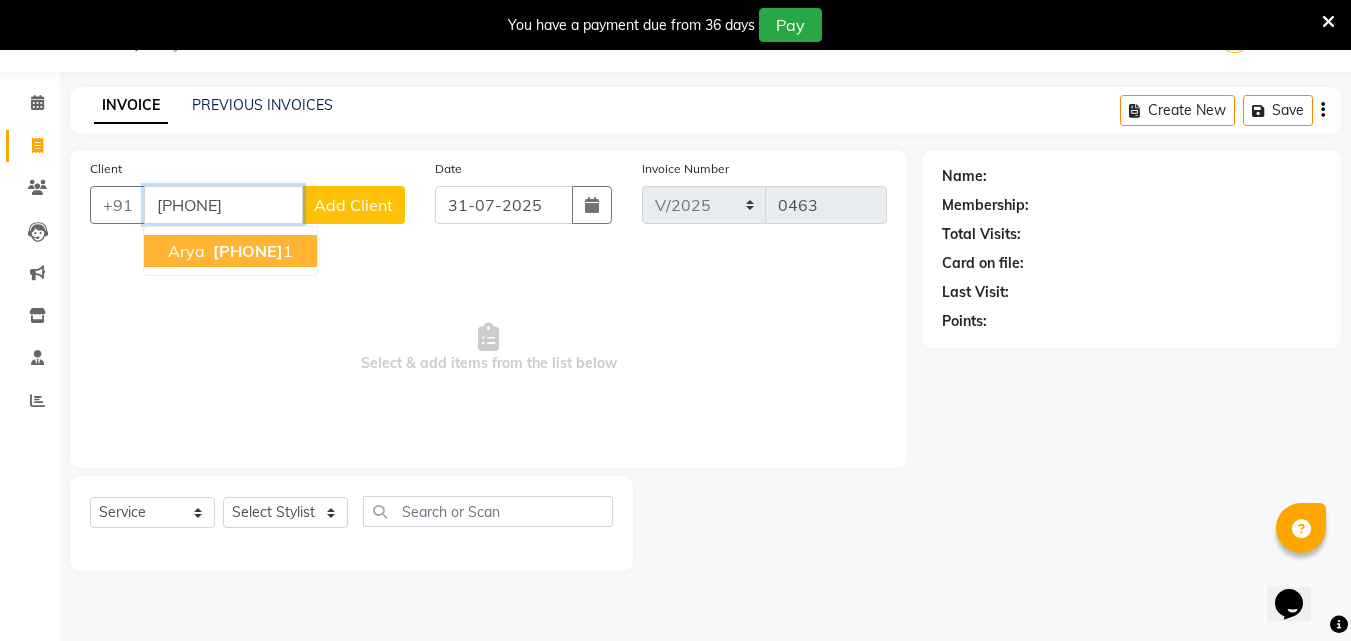 type on "[PHONE]" 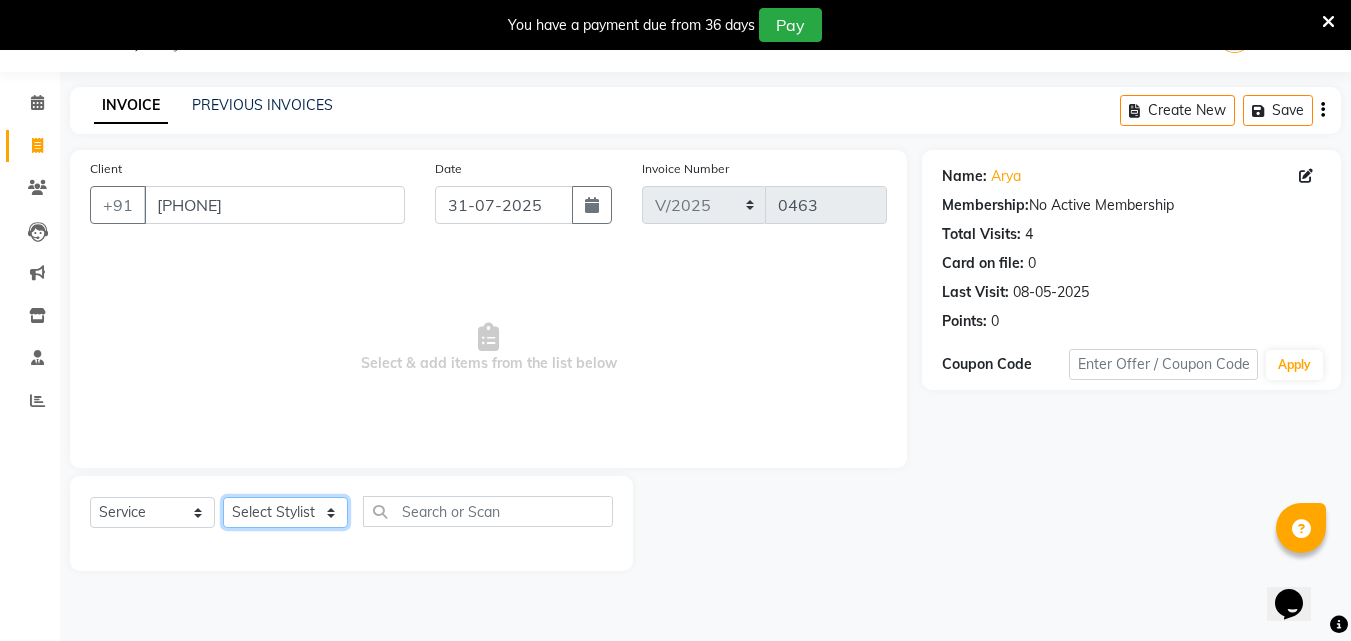 click on "Select Stylist [FIRST] [FIRST] [FIRST] [FIRST] [FIRST] [FIRST] [FIRST]" 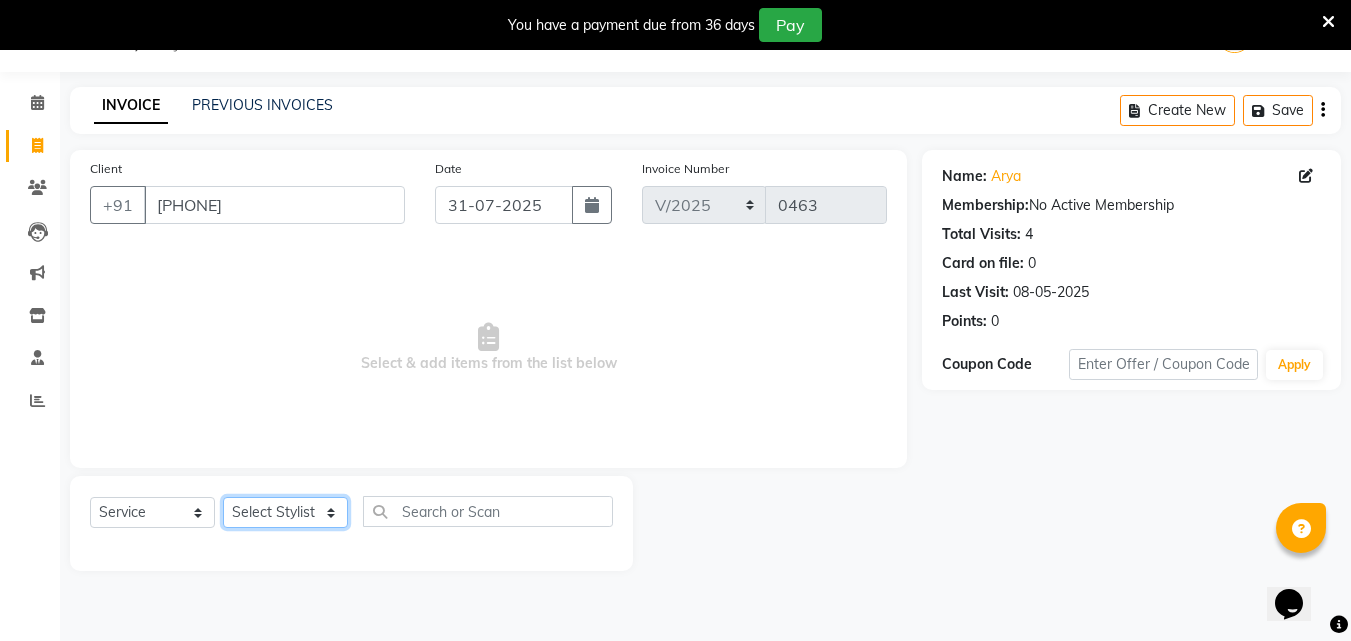 select on "22576" 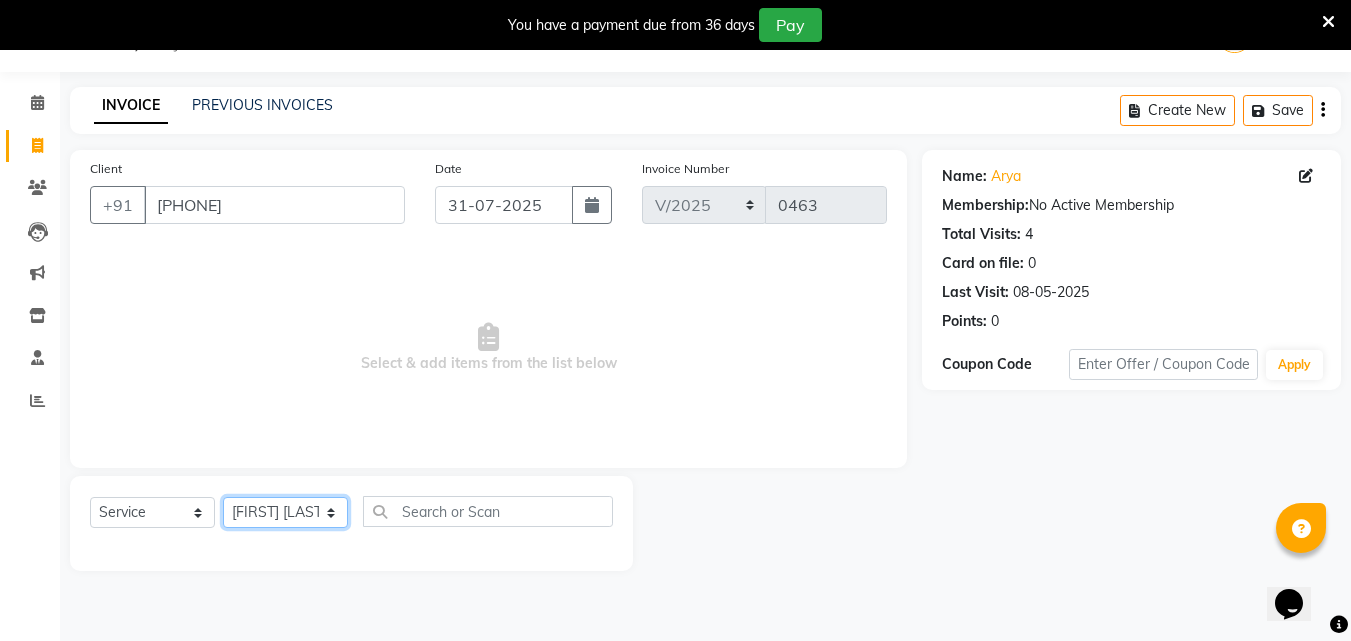 click on "Select Stylist [FIRST] [FIRST] [FIRST] [FIRST] [FIRST] [FIRST] [FIRST]" 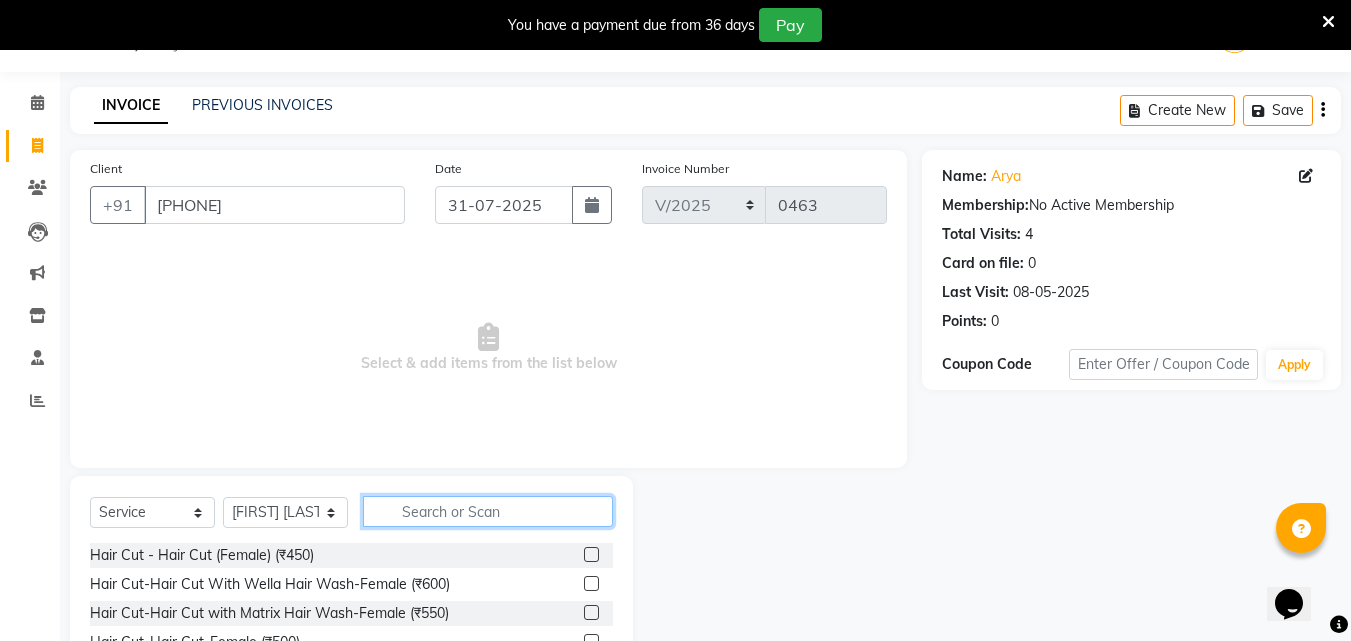 click 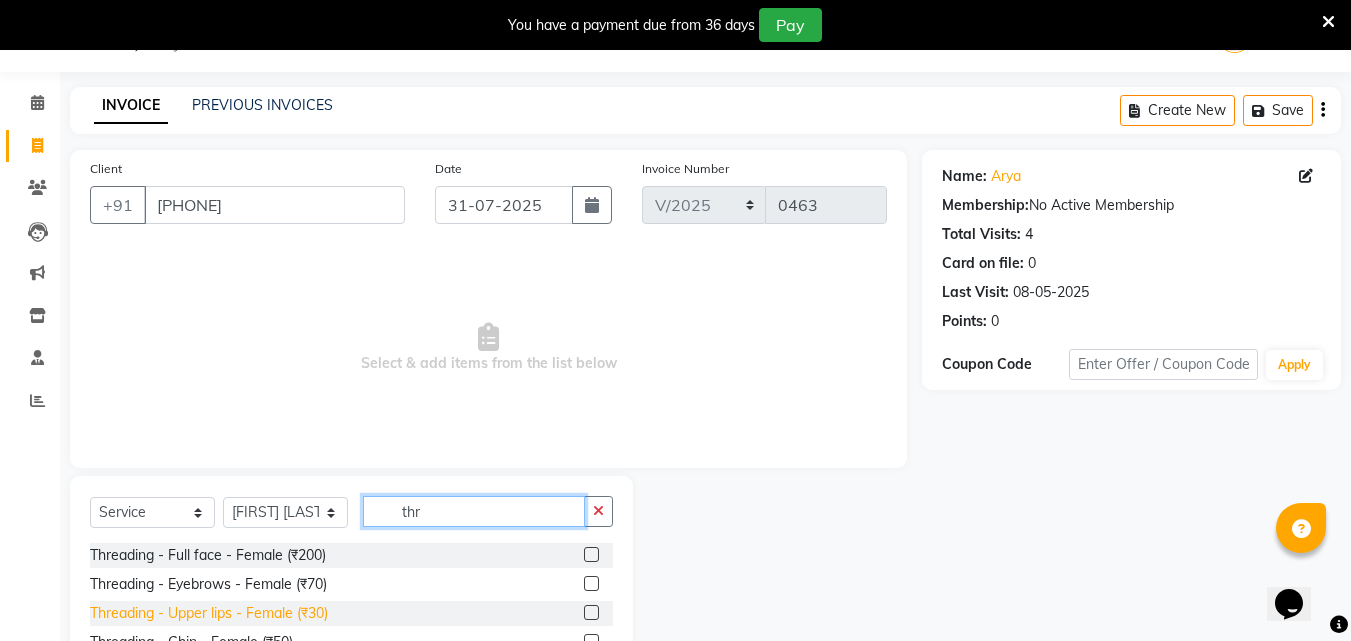 type on "thr" 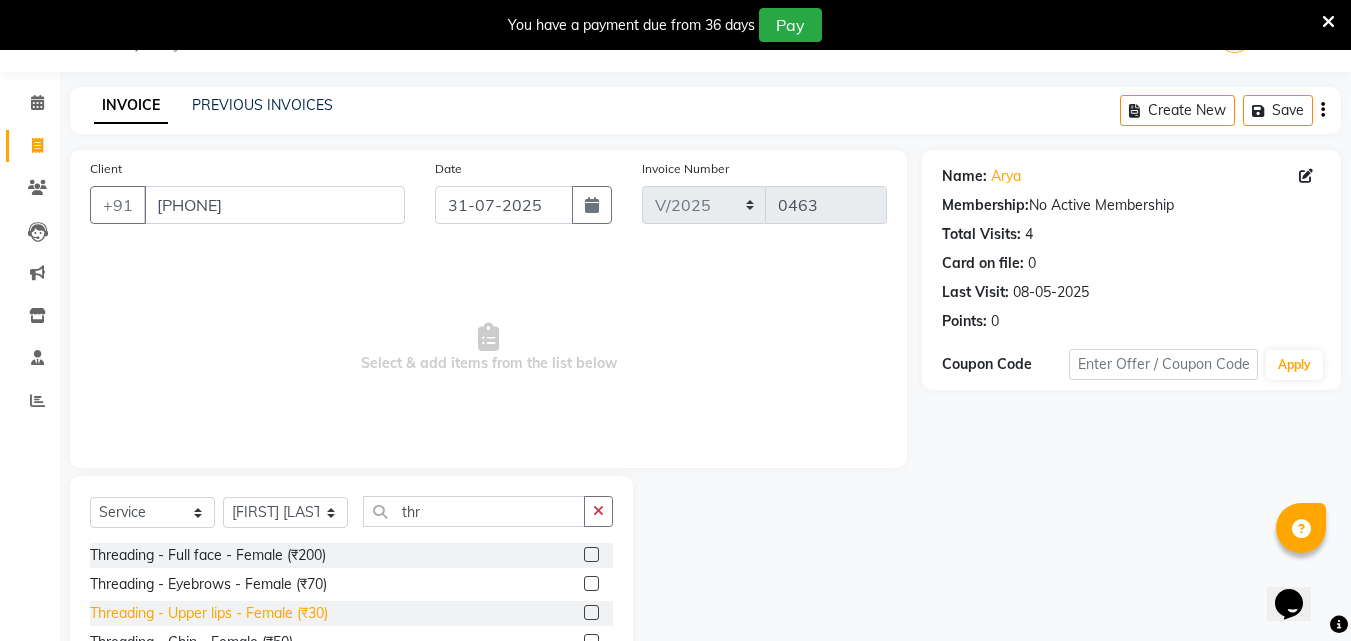 click on "Threading - Upper lips - Female (₹30)" 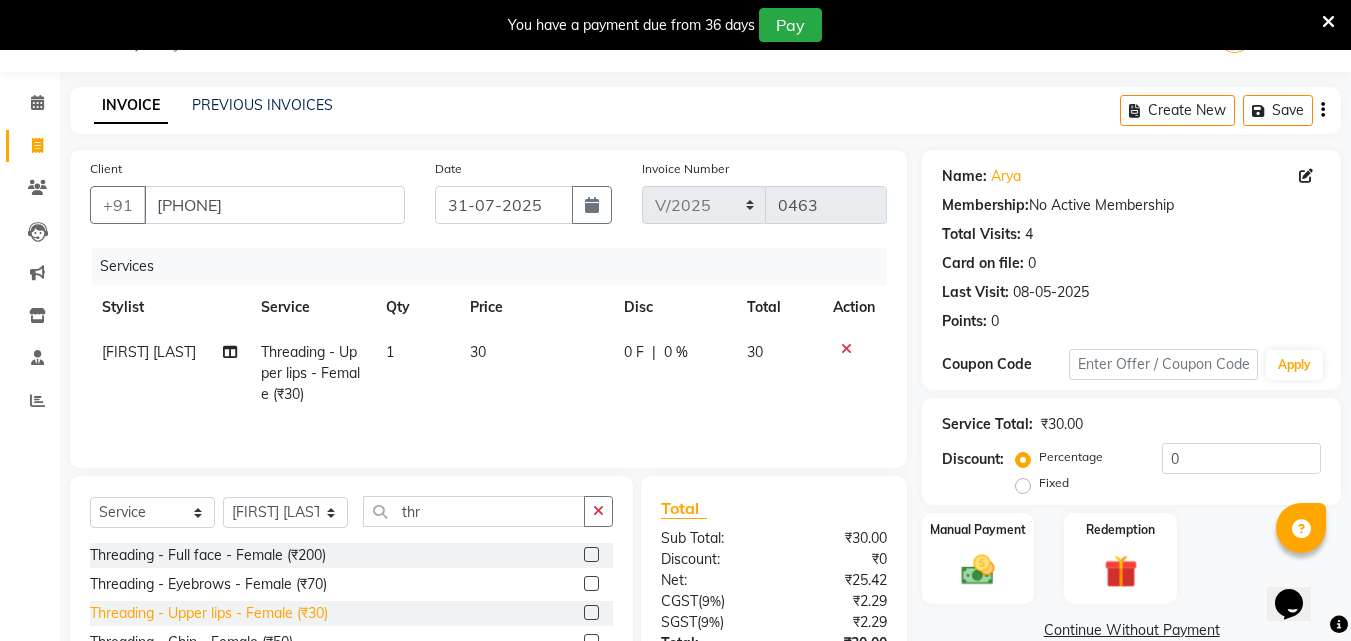 click on "Threading - Upper lips - Female (₹30)" 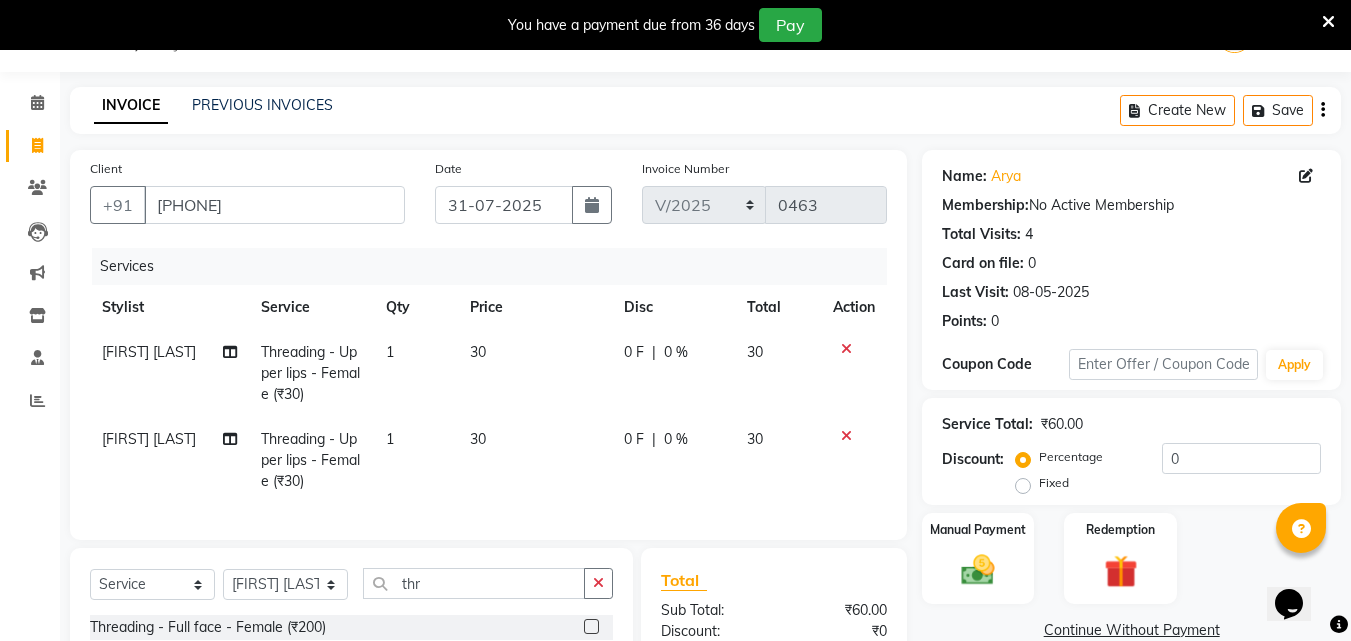 checkbox on "false" 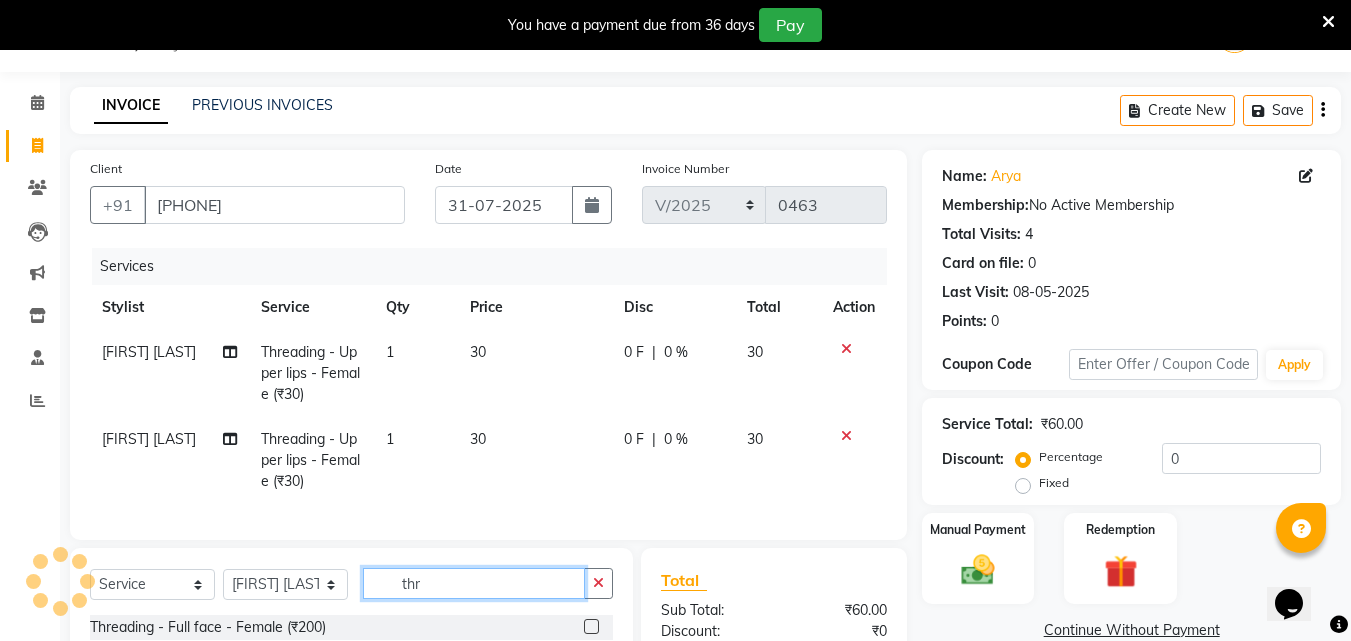 click on "thr" 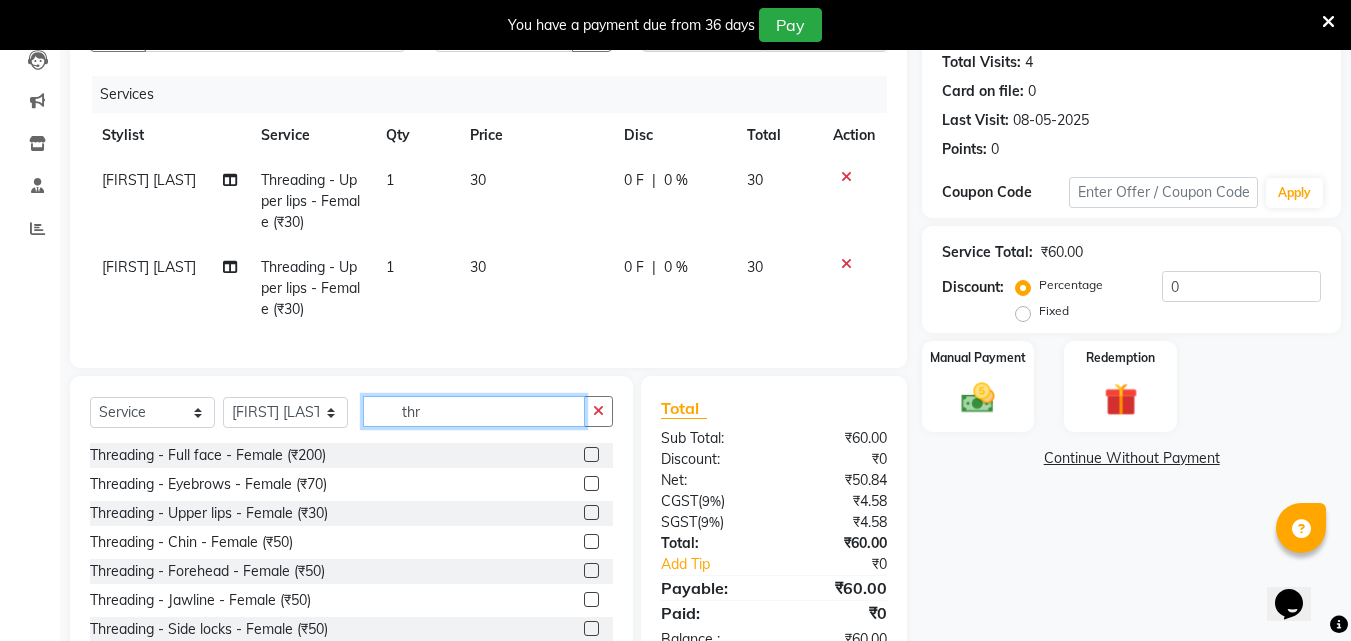 scroll, scrollTop: 297, scrollLeft: 0, axis: vertical 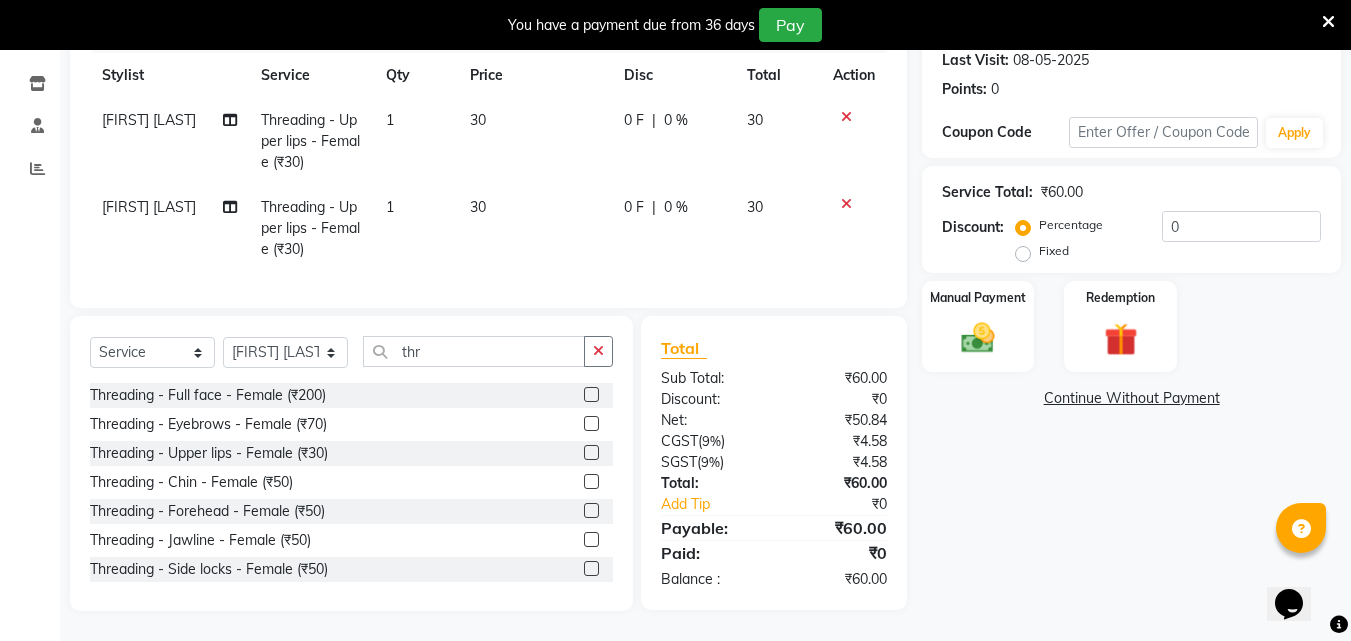 click on "Select Service Product Membership Package VoucherPrepaid Gift Card Select Stylist [FIRST] [FIRST] [FIRST] [FIRST] [FIRST] [FIRST] [FIRST] [FIRST]" 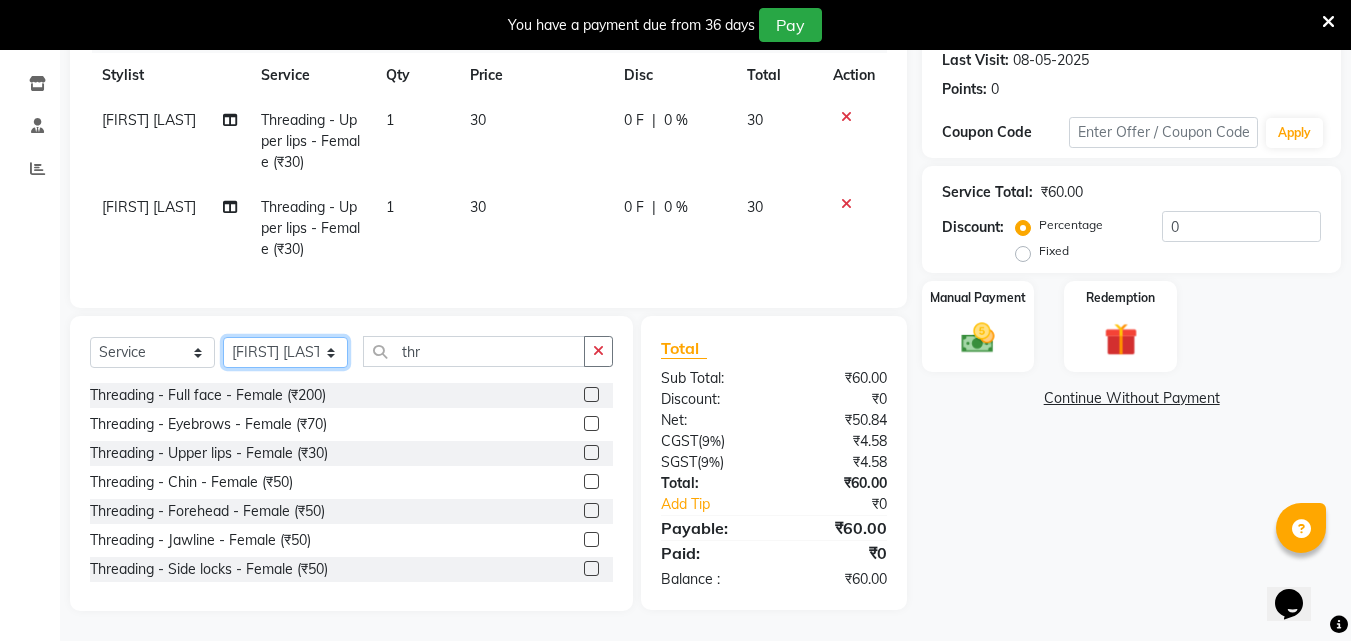click on "Select Stylist [FIRST] [FIRST] [FIRST] [FIRST] [FIRST] [FIRST] [FIRST]" 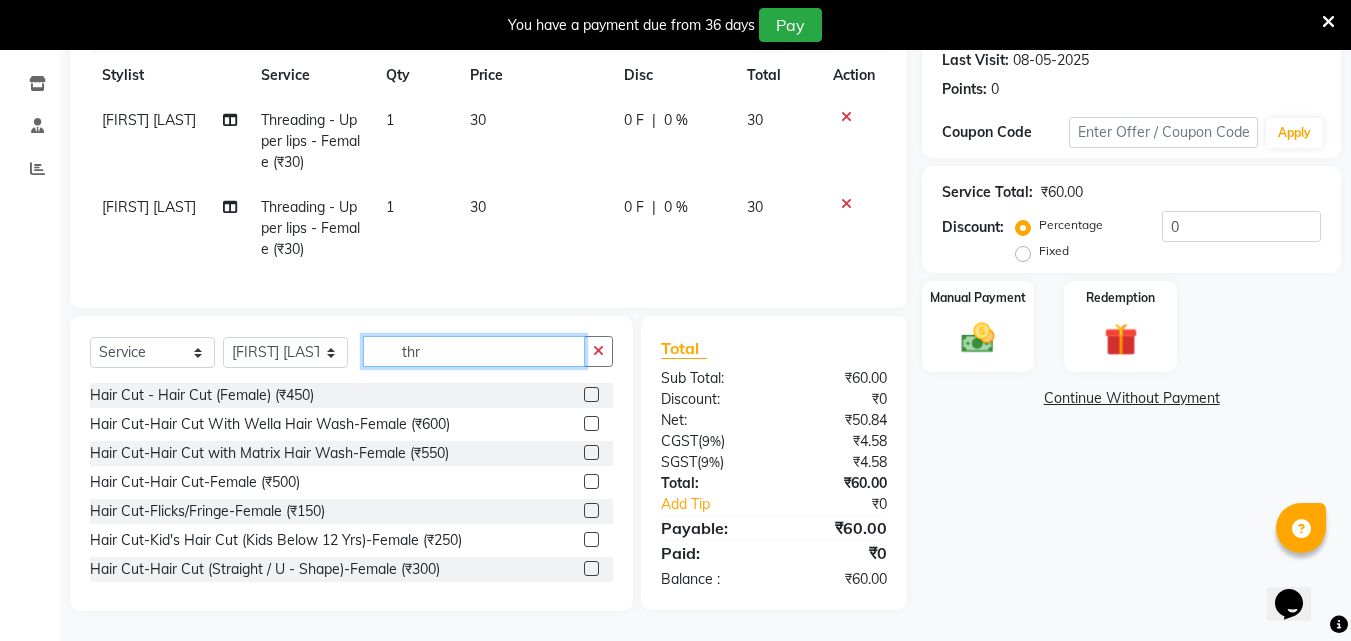 click on "thr" 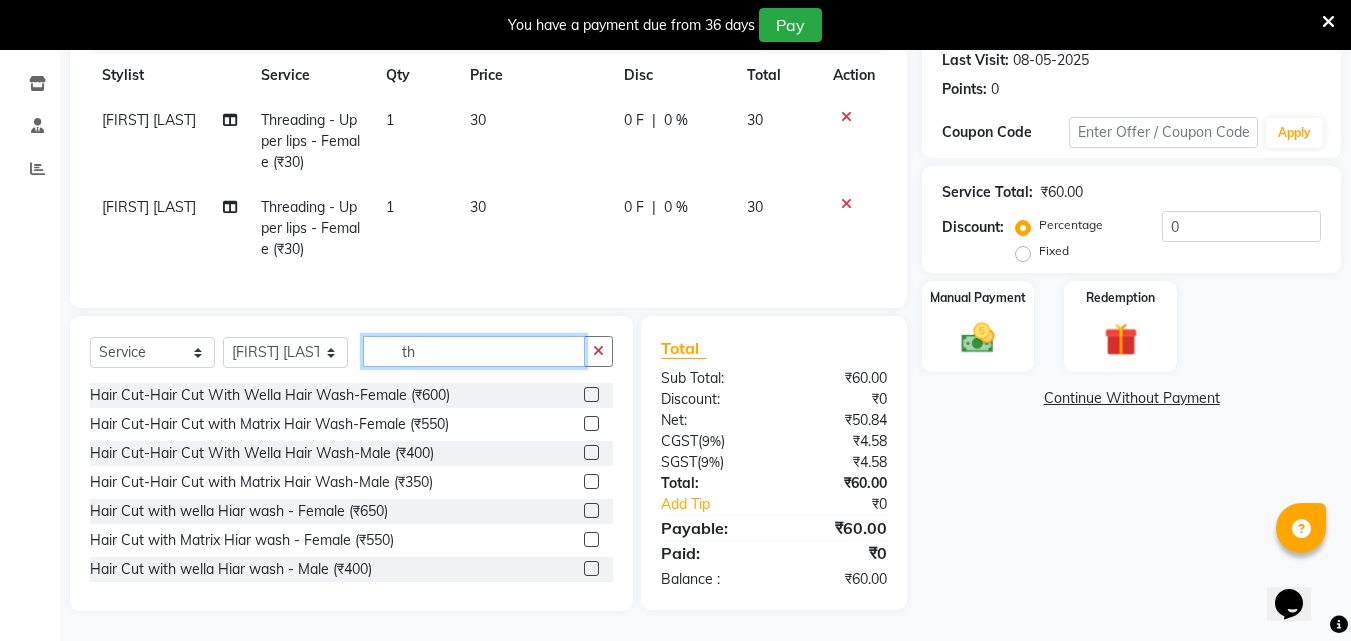 type on "thr" 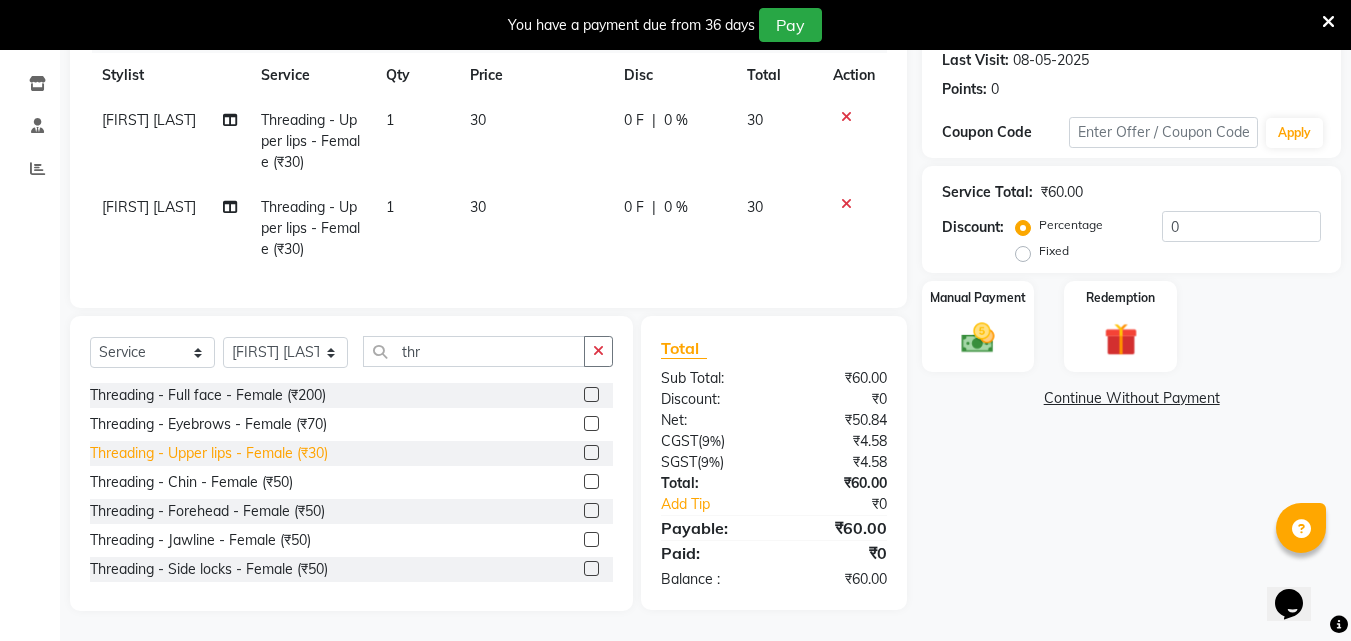 click on "Threading - Upper lips - Female (₹30)" 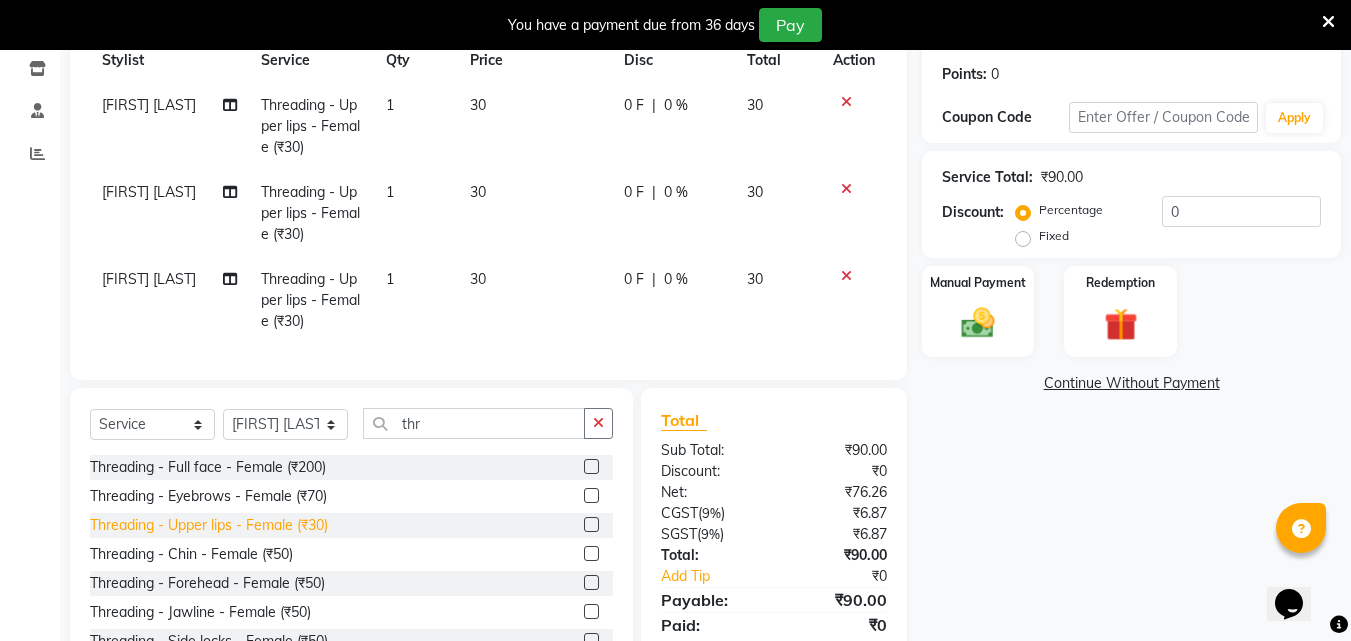 click on "Threading - Upper lips - Female (₹30)" 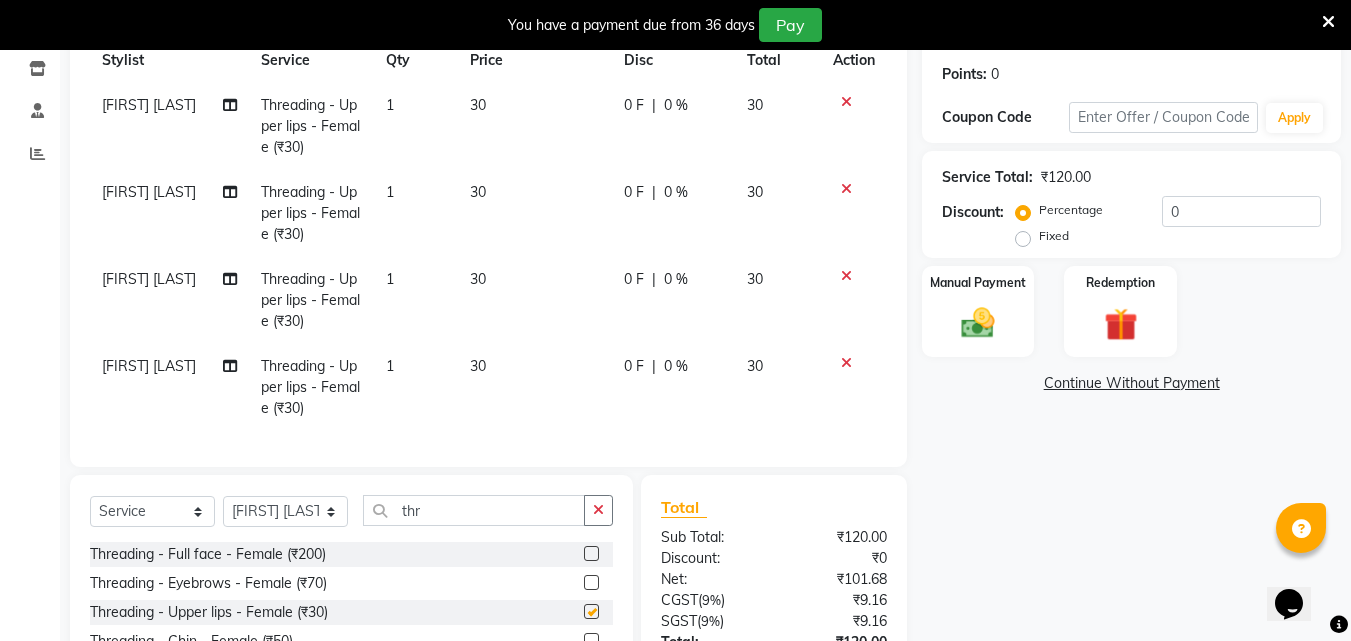 checkbox on "false" 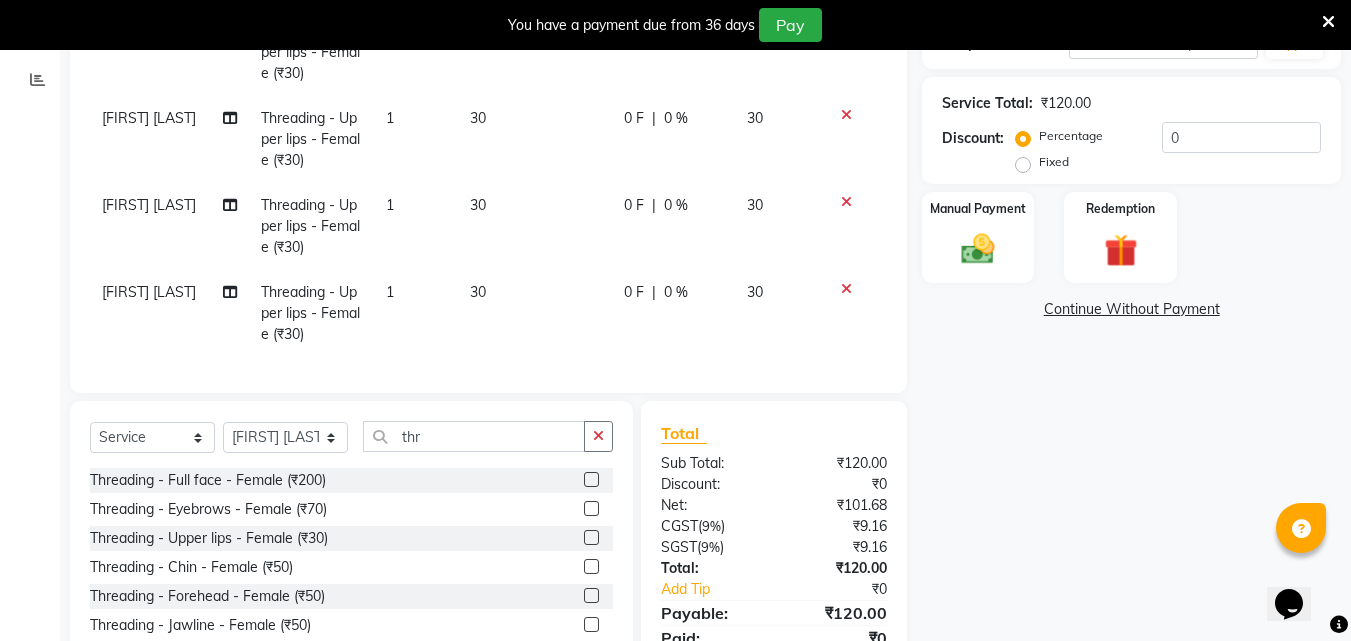 scroll, scrollTop: 471, scrollLeft: 0, axis: vertical 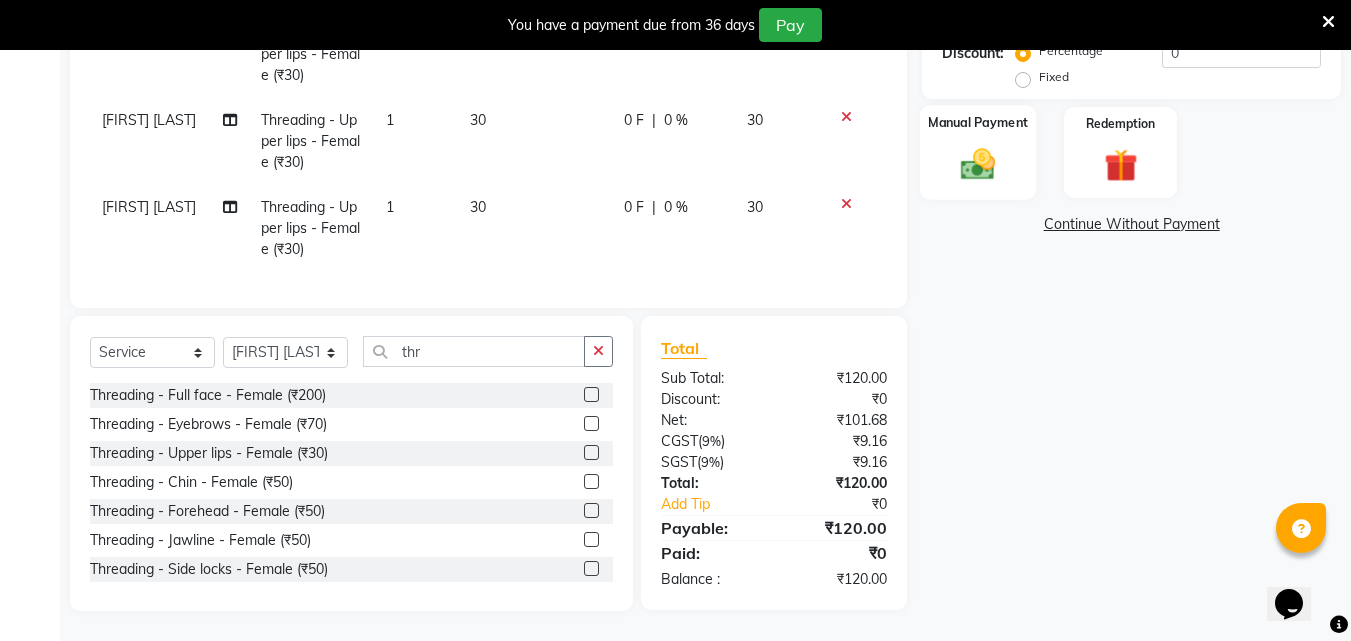 click on "Manual Payment" 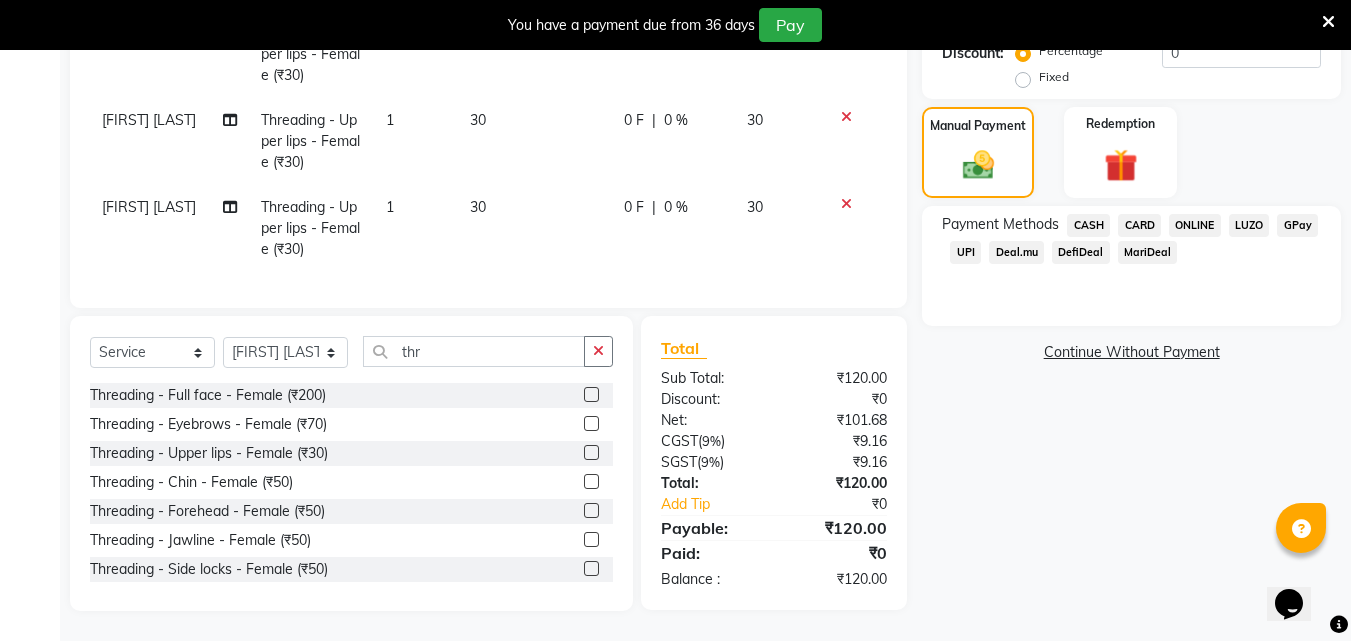 click on "ONLINE" 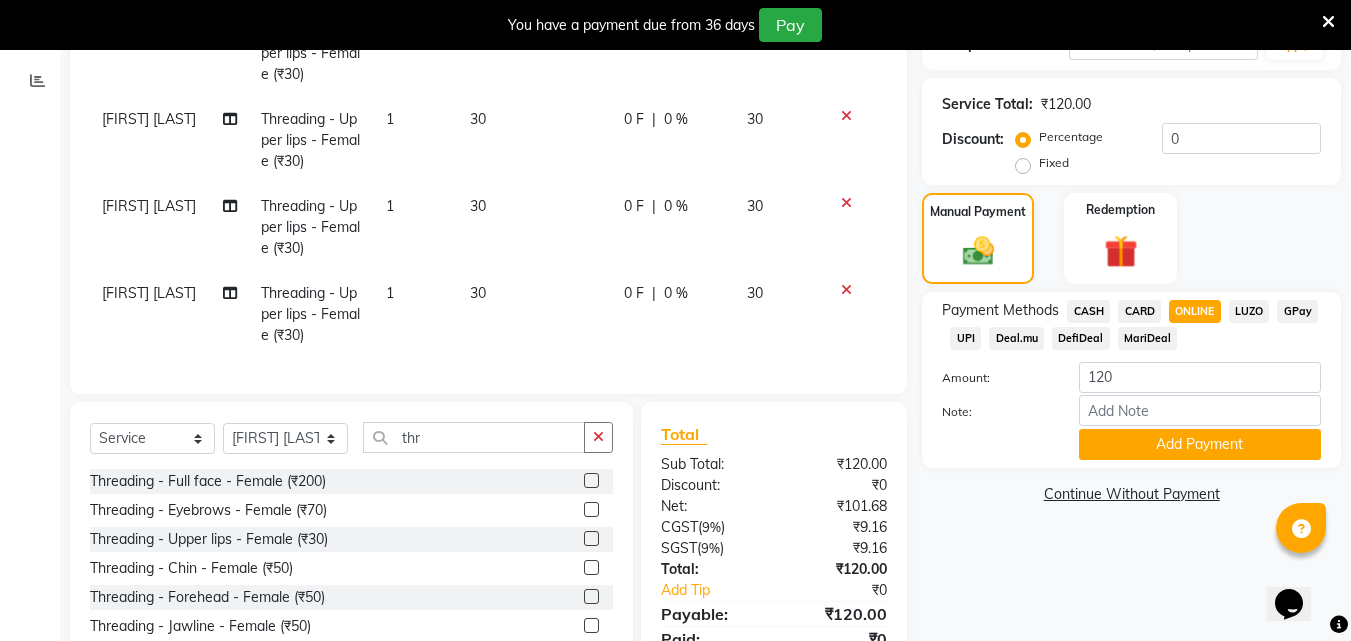 scroll, scrollTop: 471, scrollLeft: 0, axis: vertical 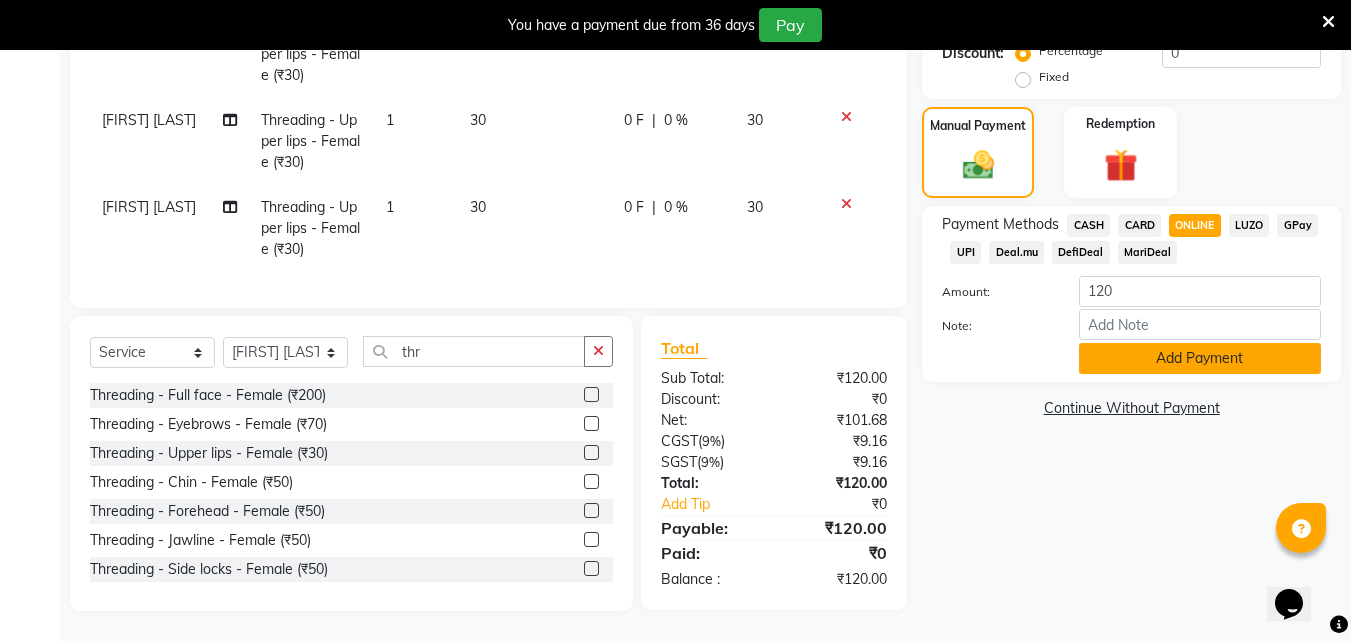 click on "Add Payment" 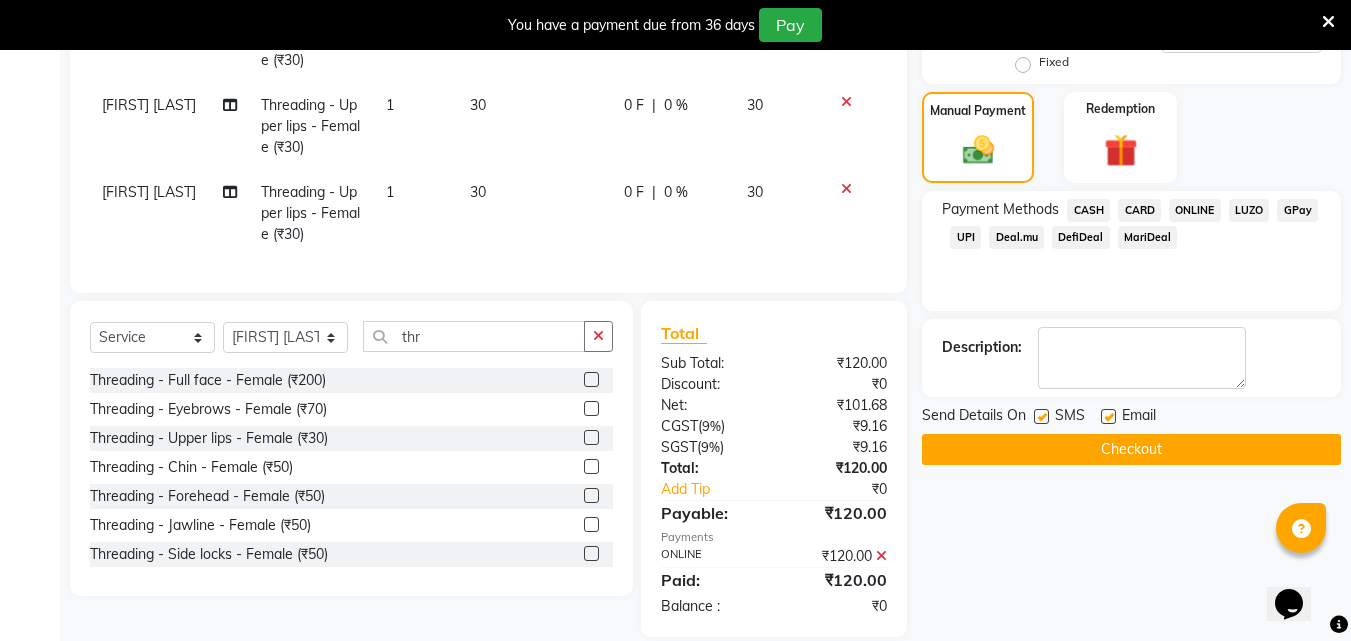 click on "Checkout" 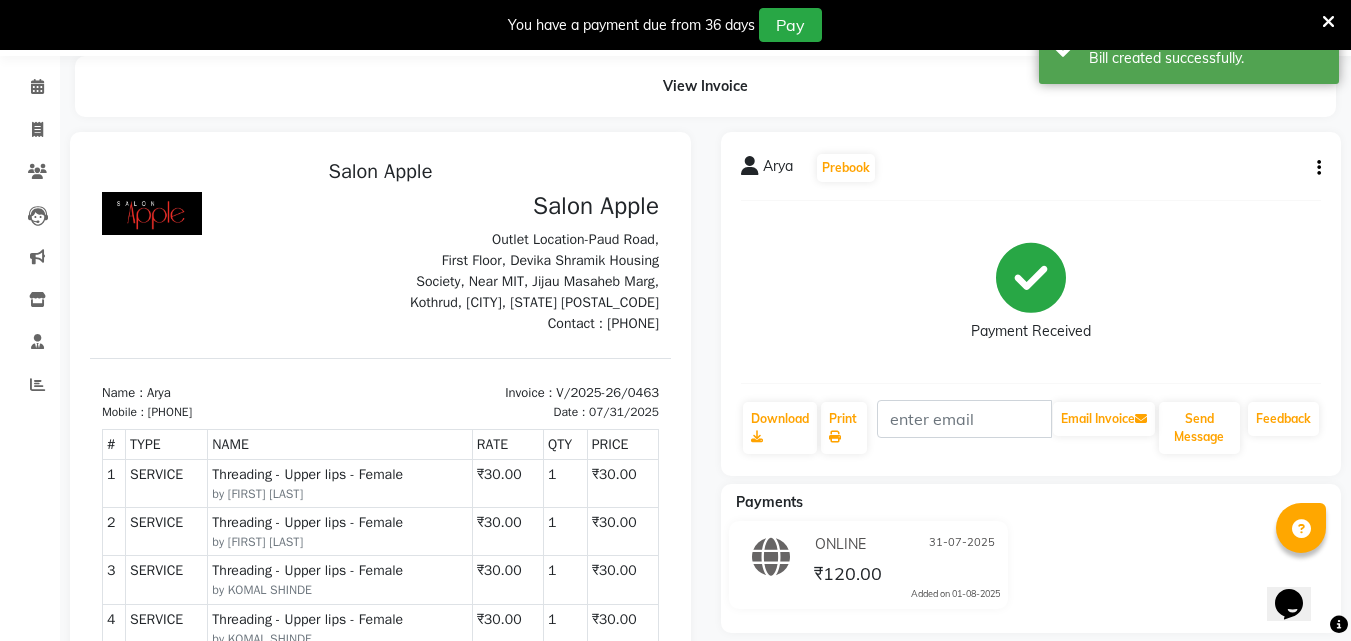 scroll, scrollTop: 0, scrollLeft: 0, axis: both 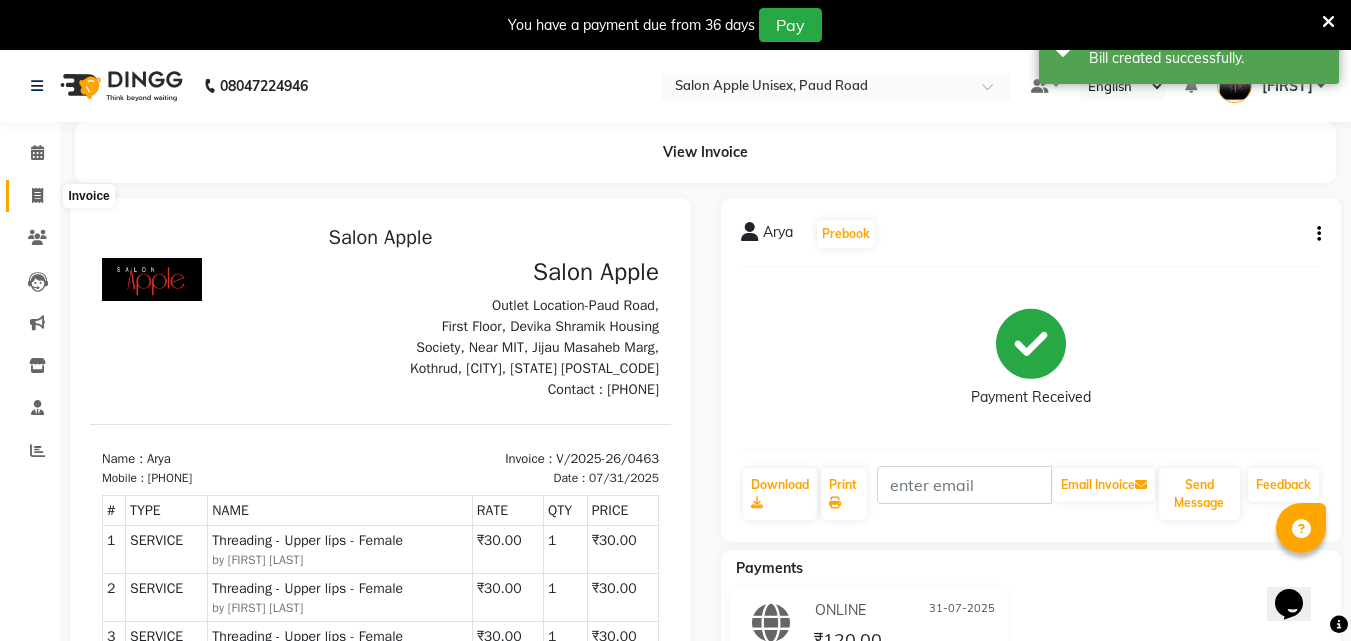 click 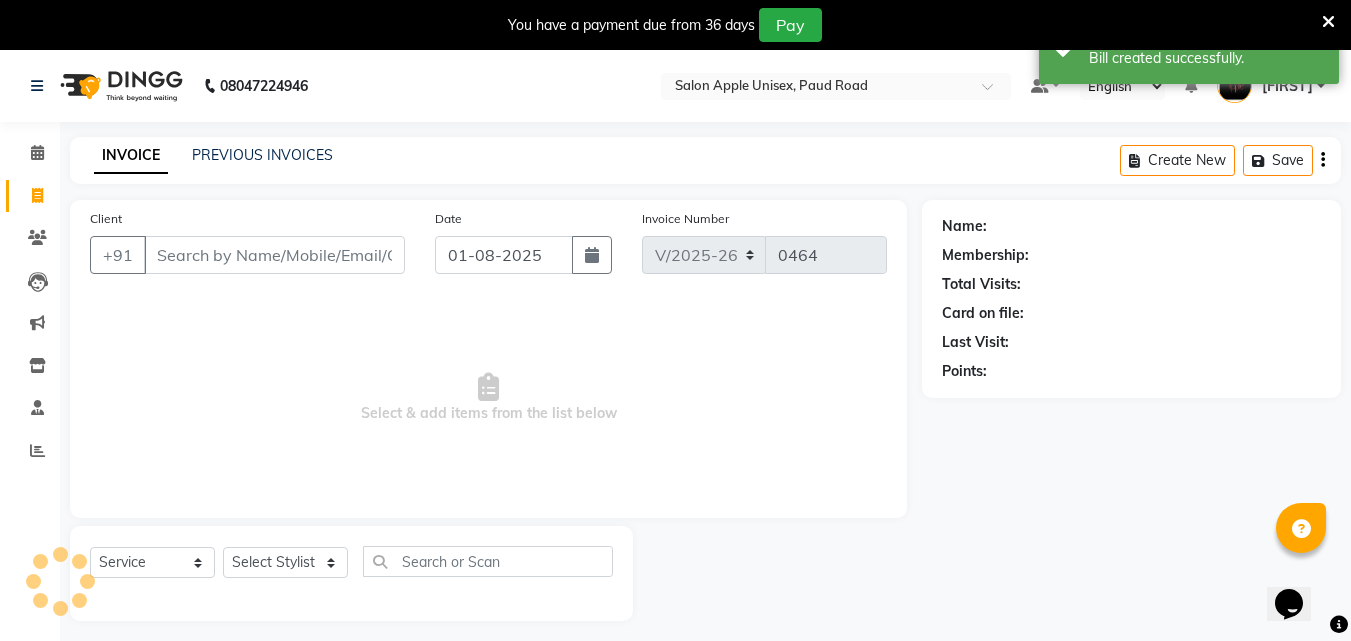scroll, scrollTop: 50, scrollLeft: 0, axis: vertical 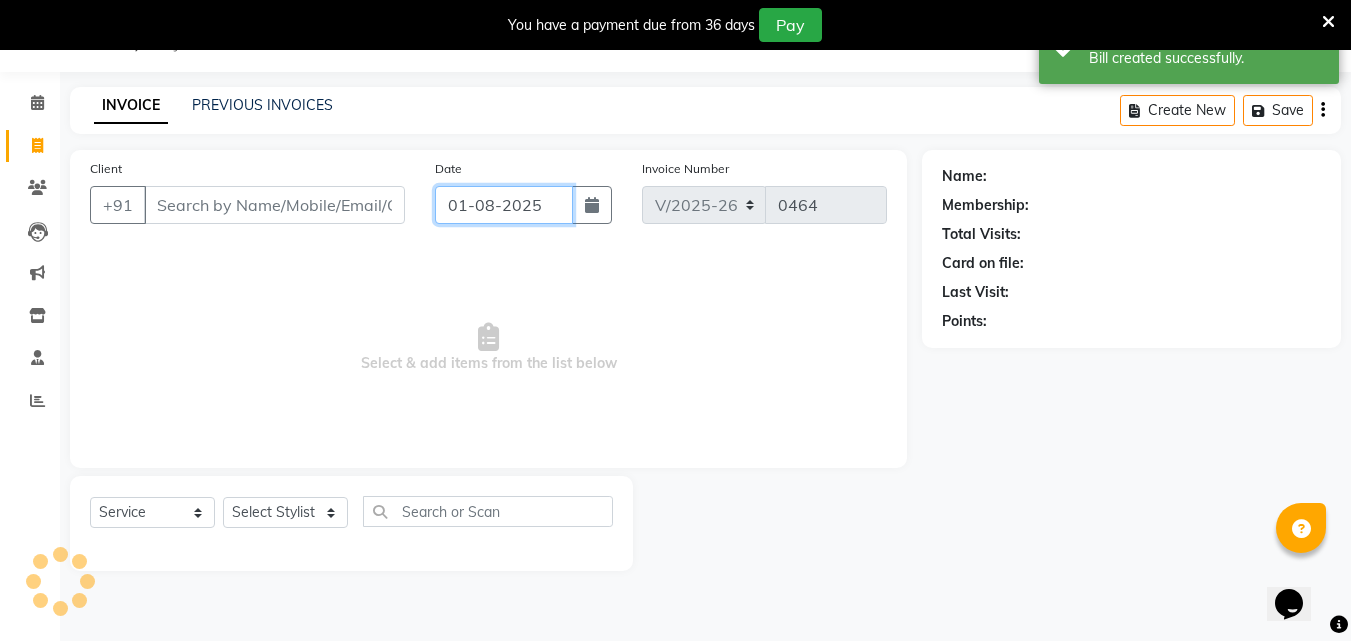 click on "01-08-2025" 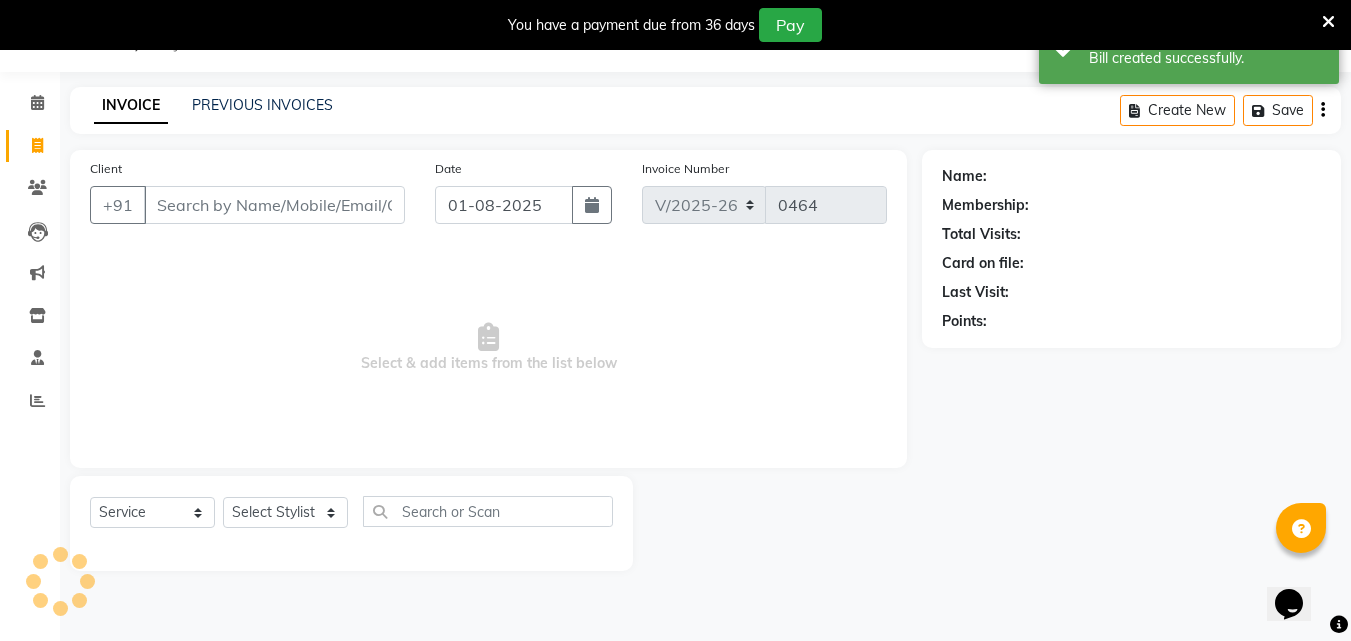 select on "8" 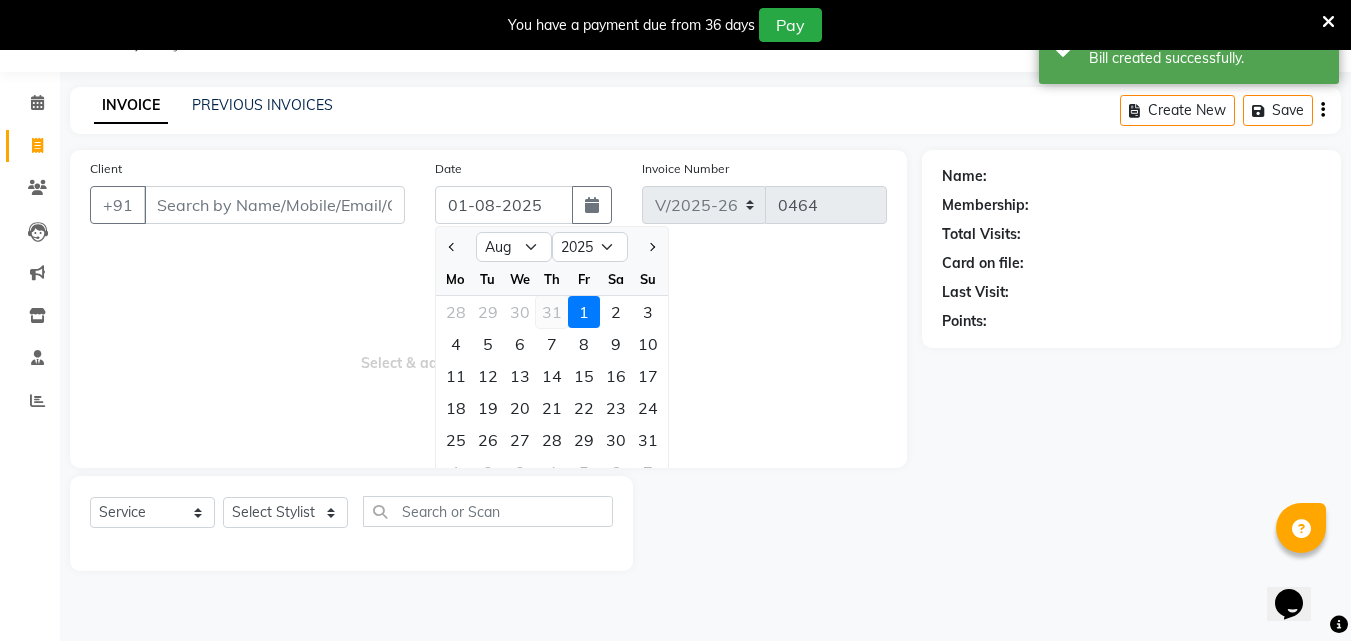 click on "31" 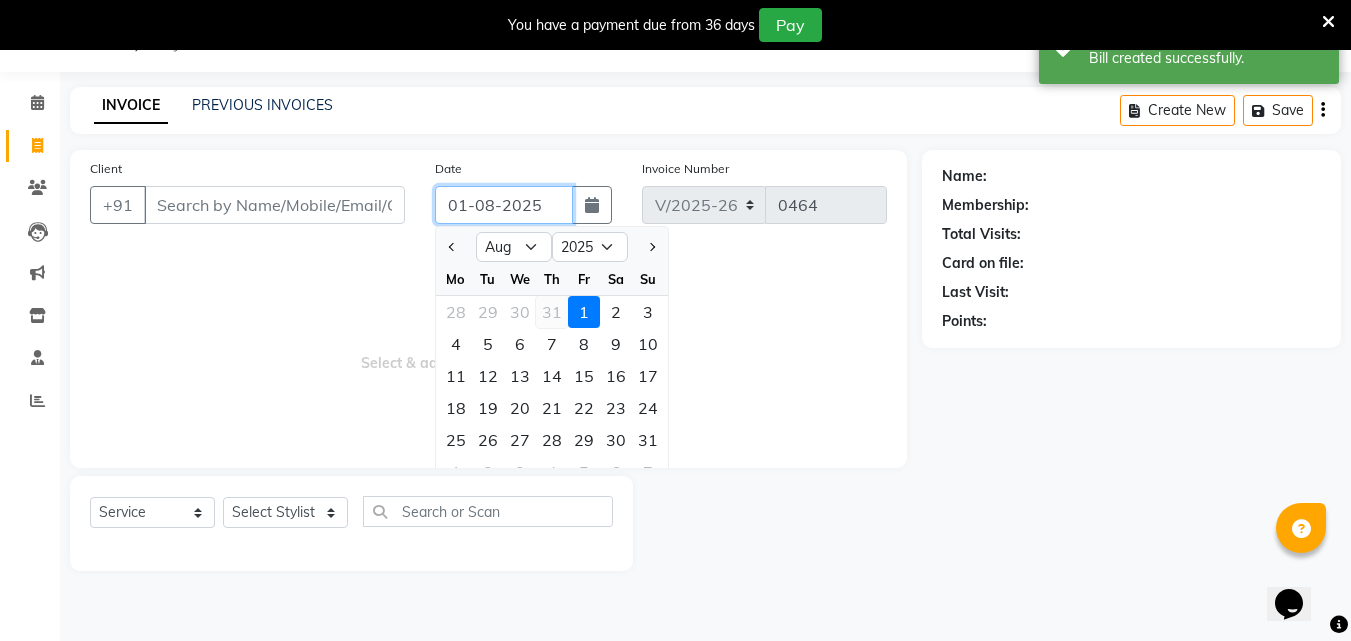 type on "31-07-2025" 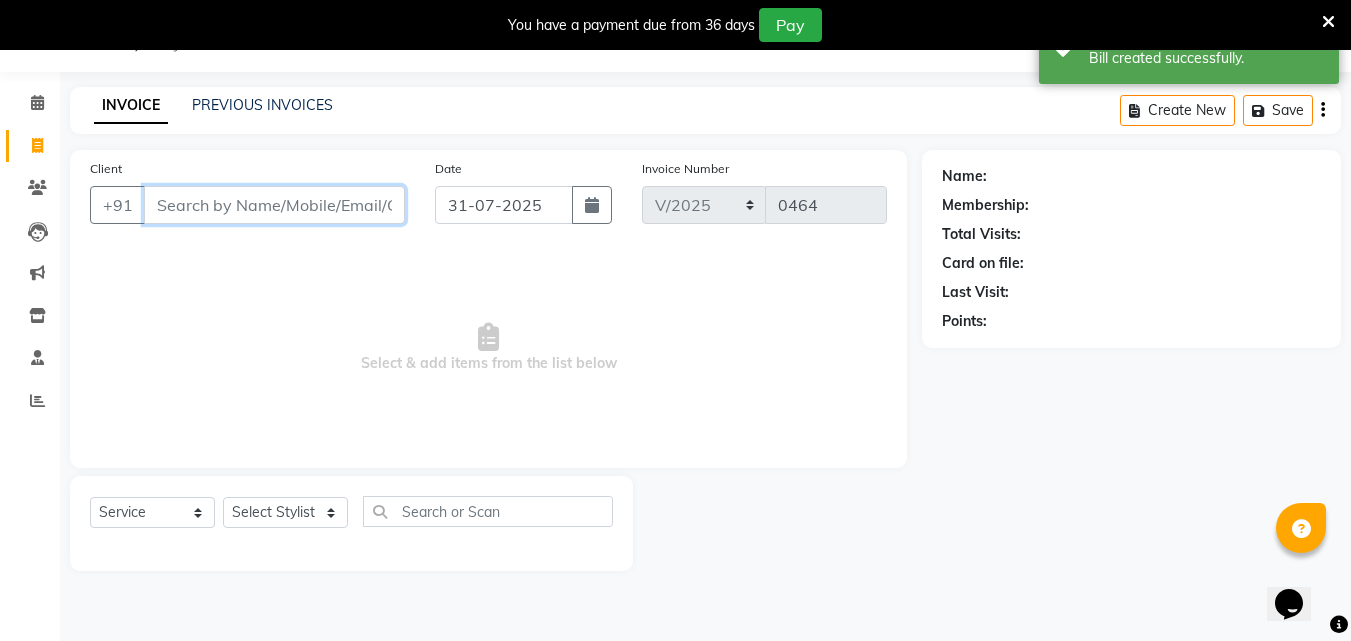 click on "Client" at bounding box center [274, 205] 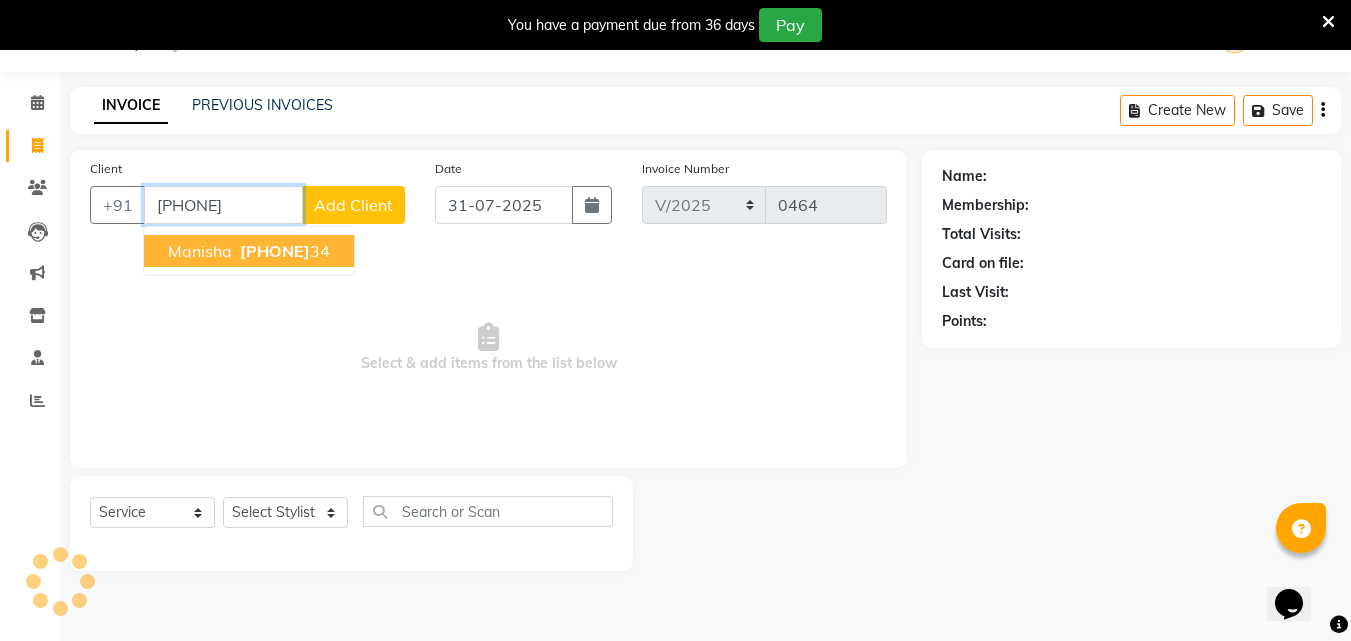 type on "[PHONE]" 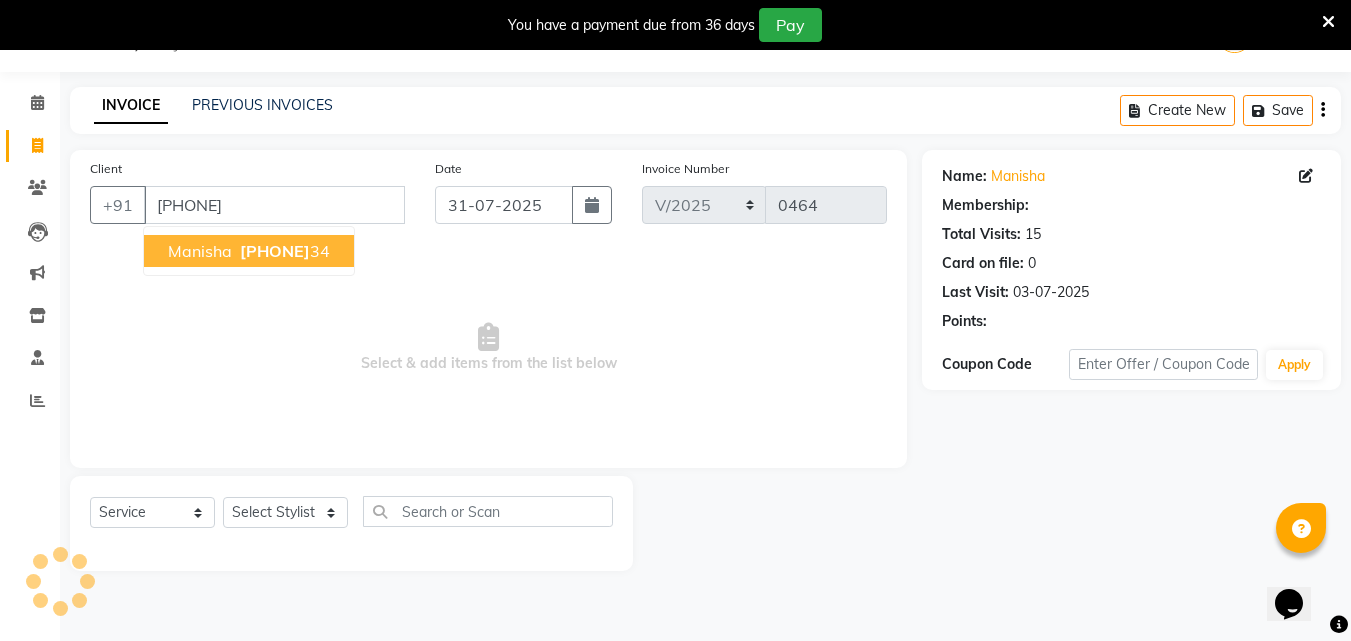 select on "1: Object" 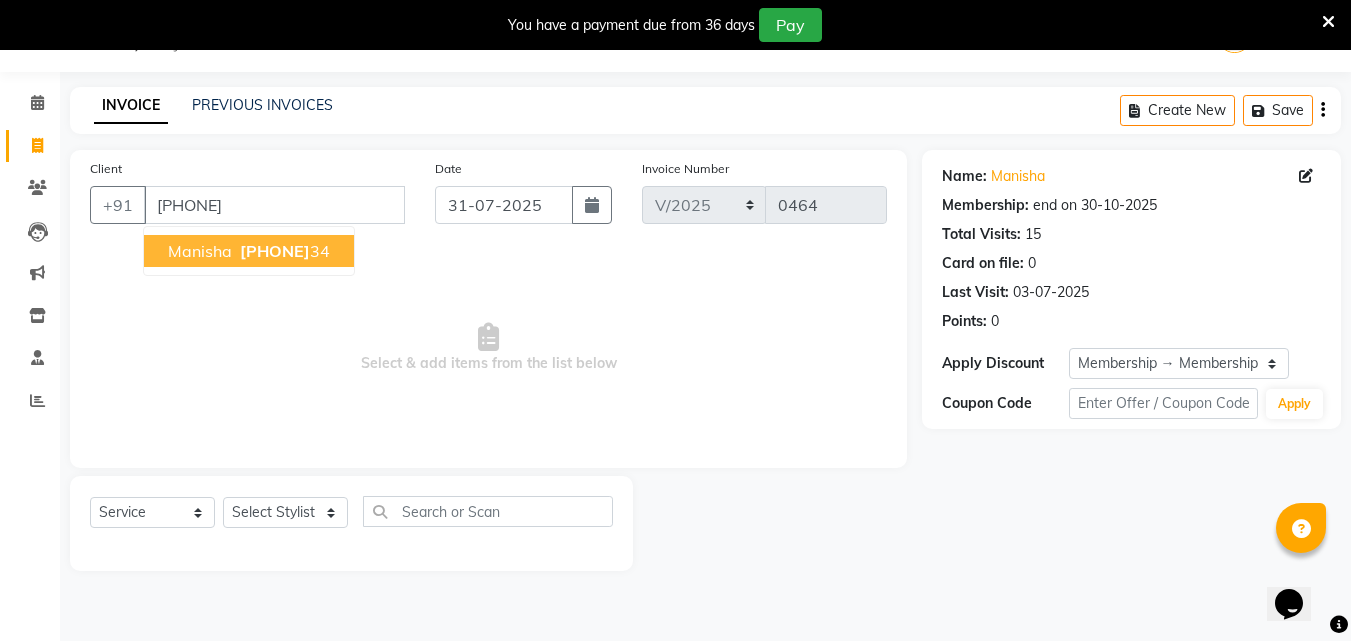 click on "manisha" at bounding box center [200, 251] 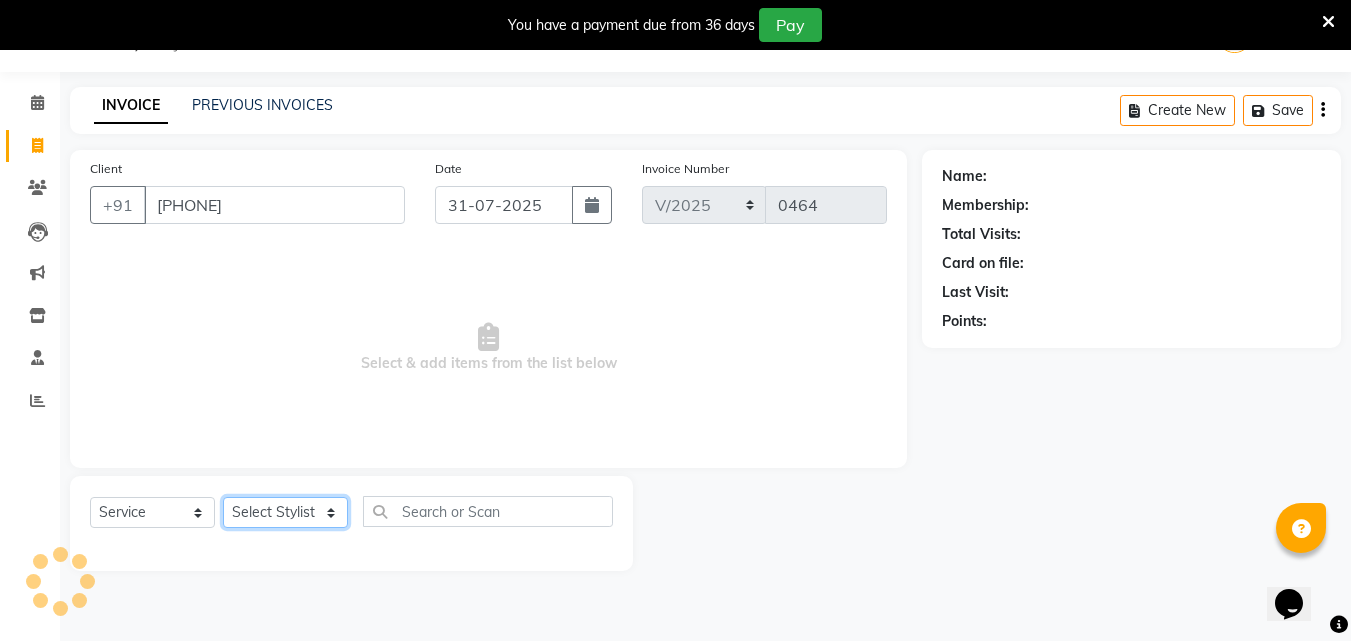 click on "Select Stylist [FIRST] [FIRST] [FIRST] [FIRST] [FIRST] [FIRST] [FIRST]" 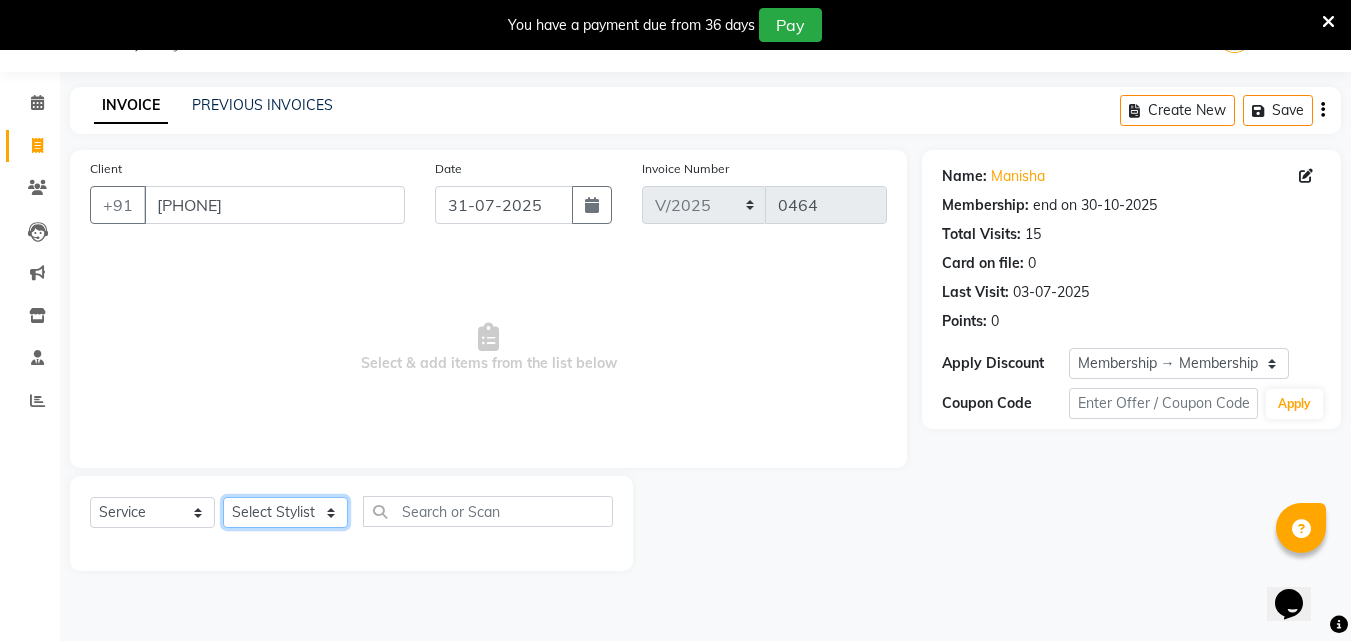 select on "22576" 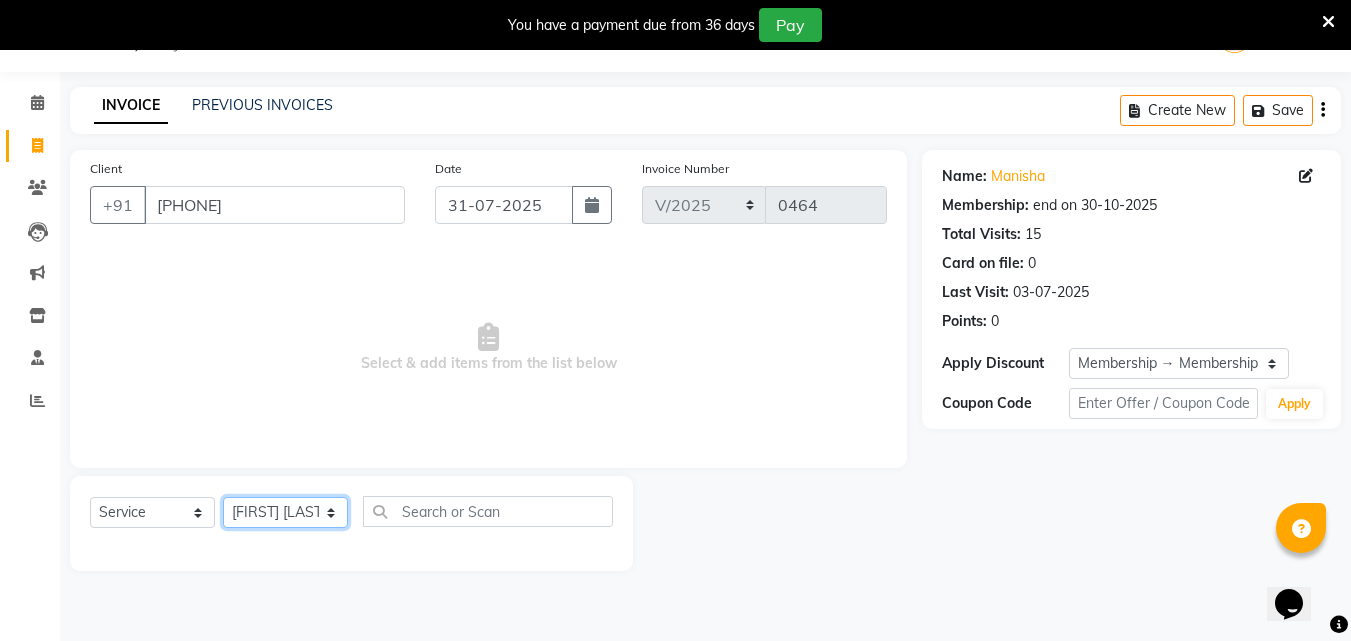 click on "Select Stylist [FIRST] [FIRST] [FIRST] [FIRST] [FIRST] [FIRST] [FIRST]" 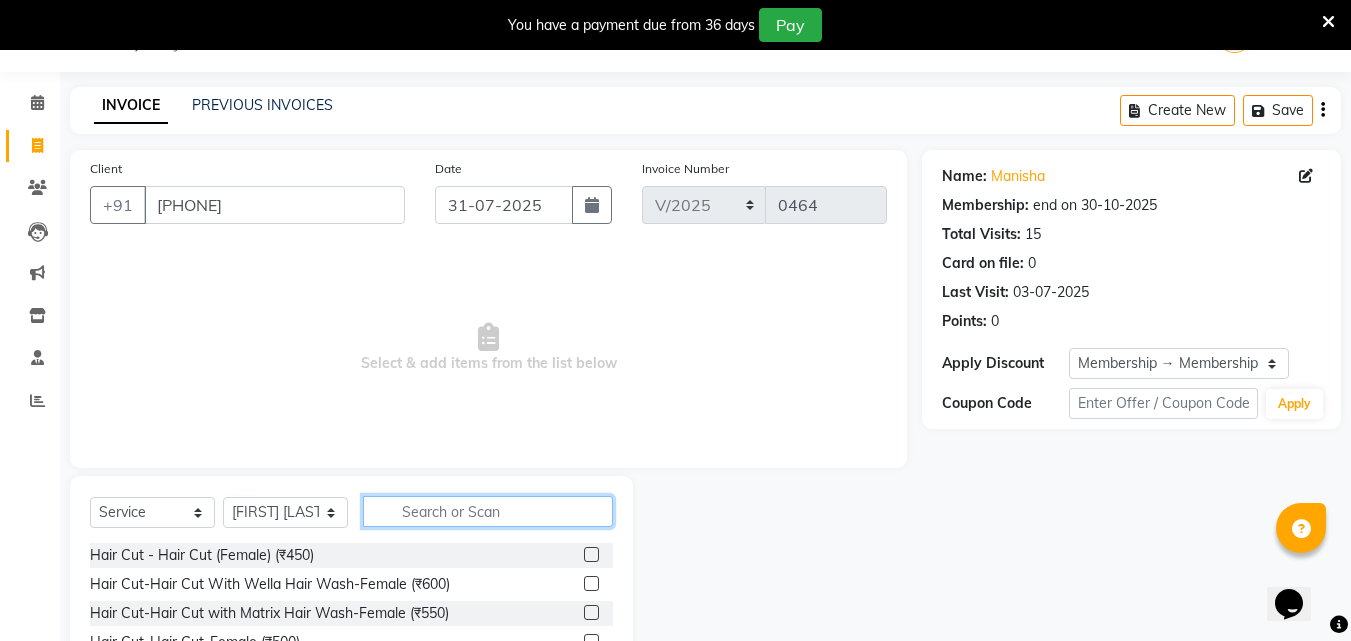 click 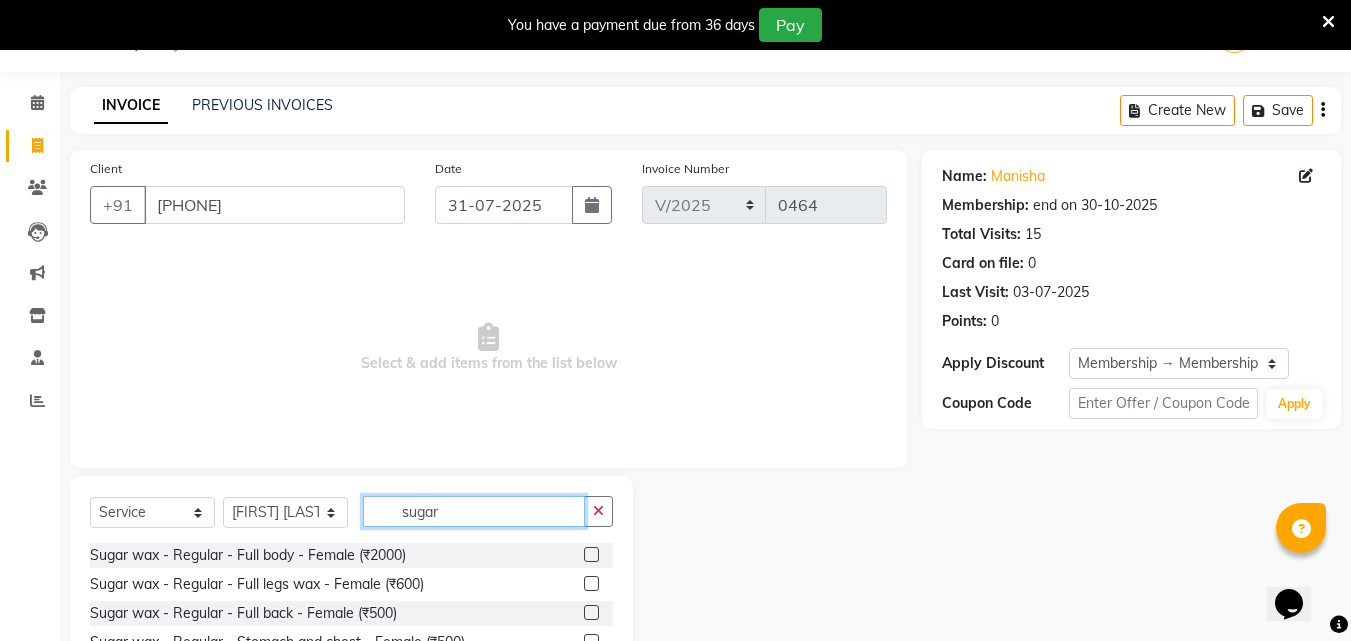 scroll, scrollTop: 210, scrollLeft: 0, axis: vertical 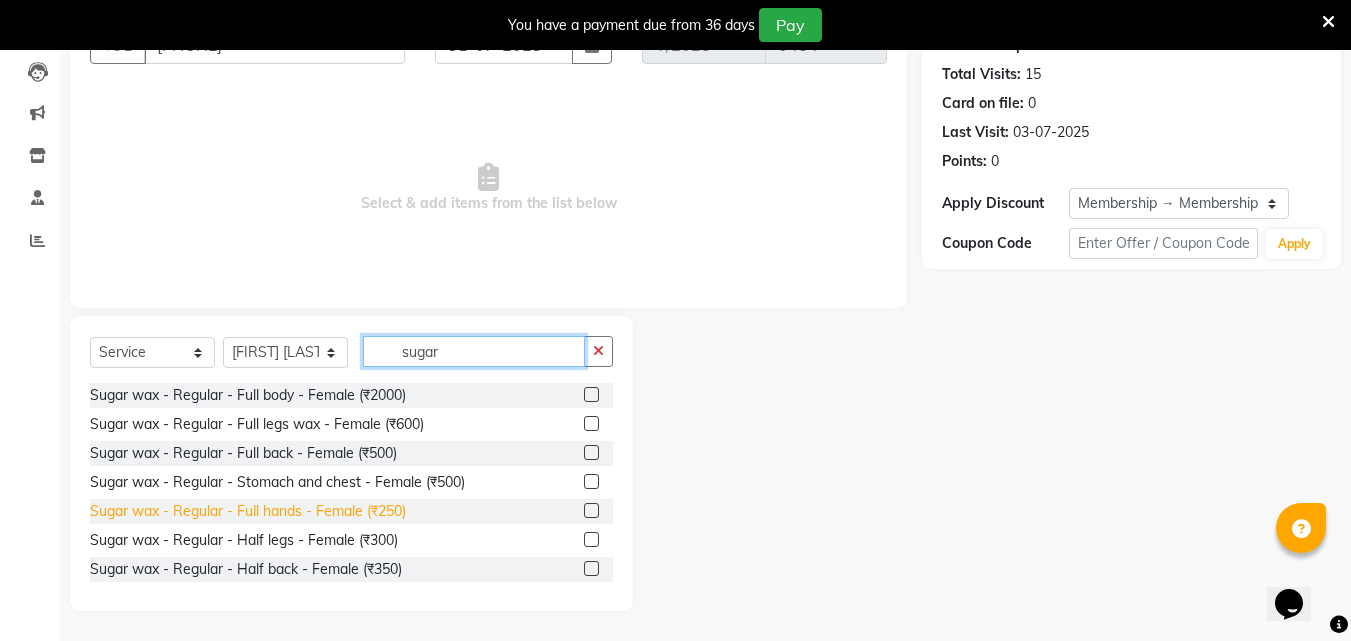 type on "sugar" 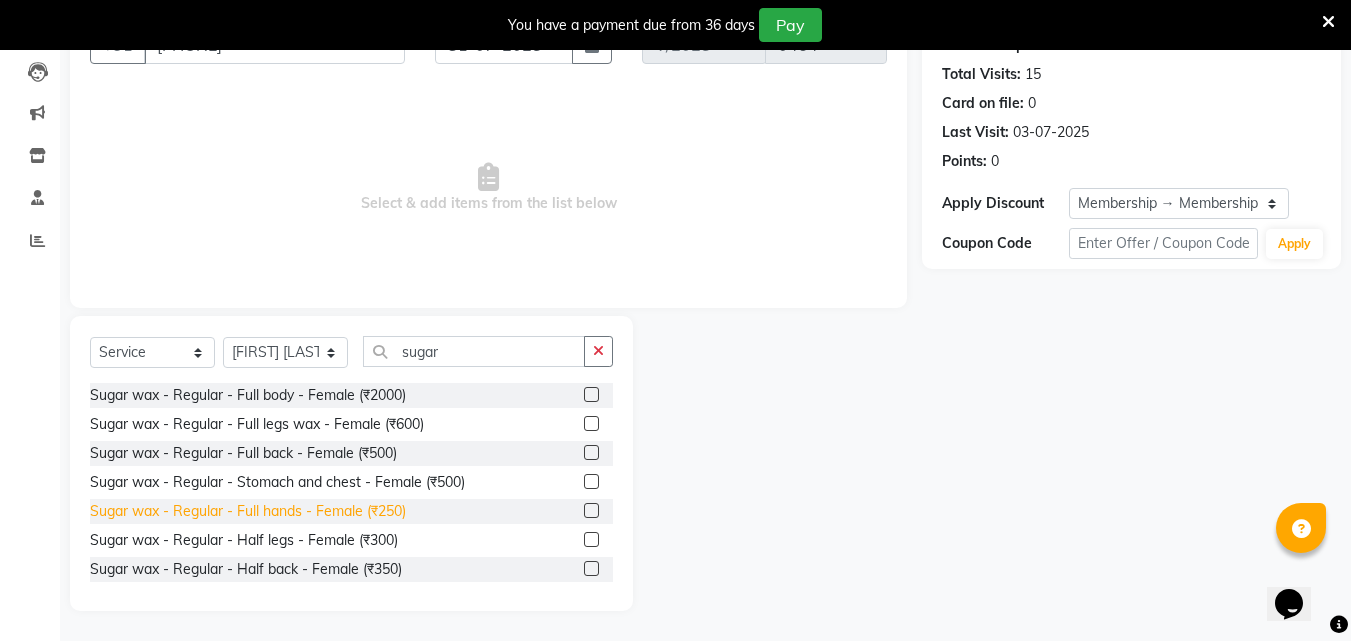 click on "Sugar wax - Regular - Full hands - Female (₹250)" 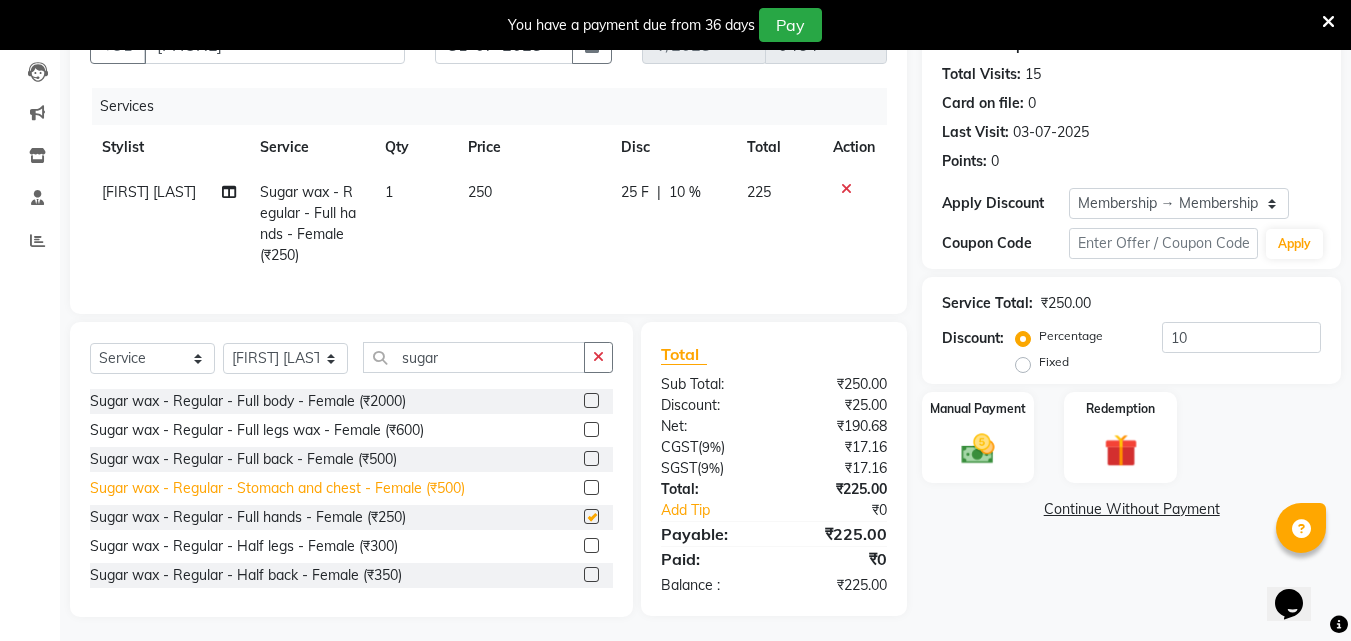 checkbox on "false" 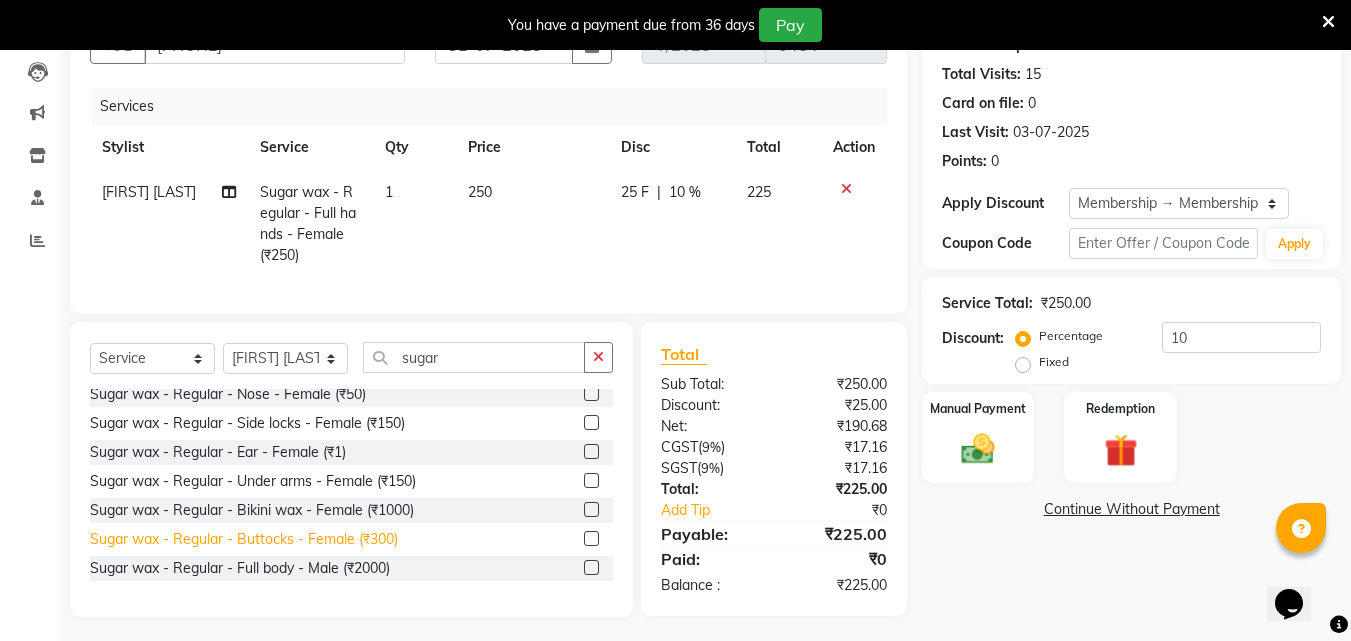 scroll, scrollTop: 0, scrollLeft: 0, axis: both 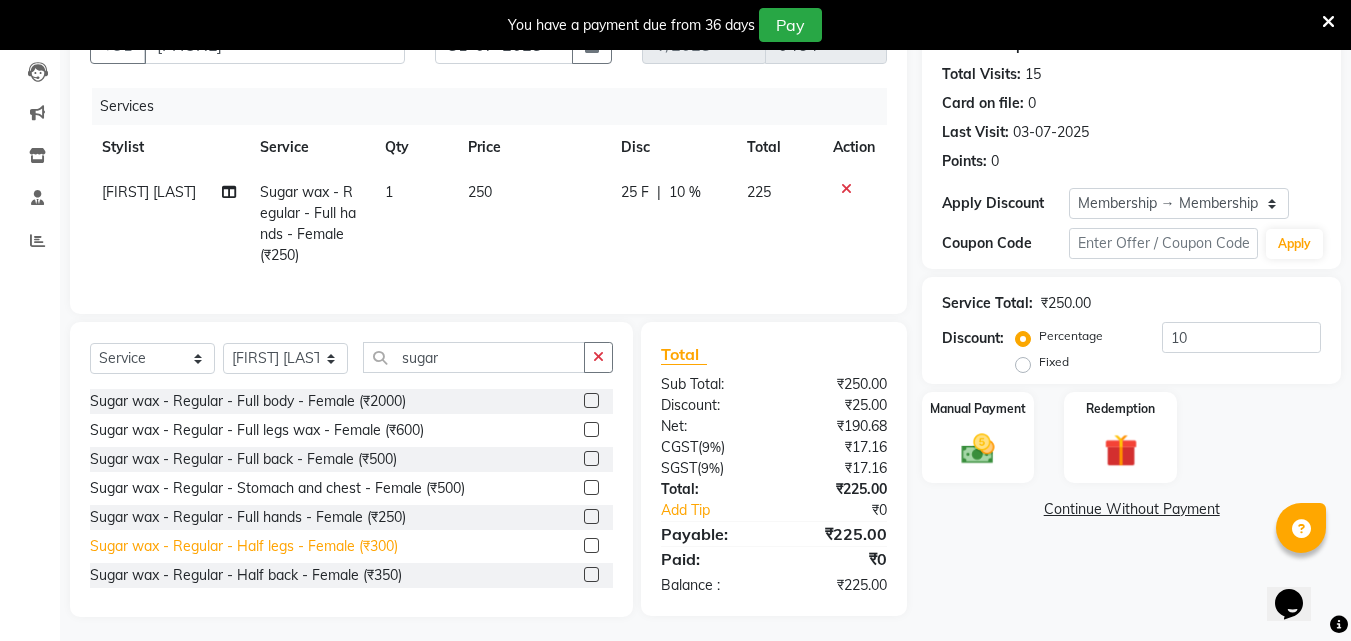 click on "Sugar wax - Regular - Half legs - Female (₹300)" 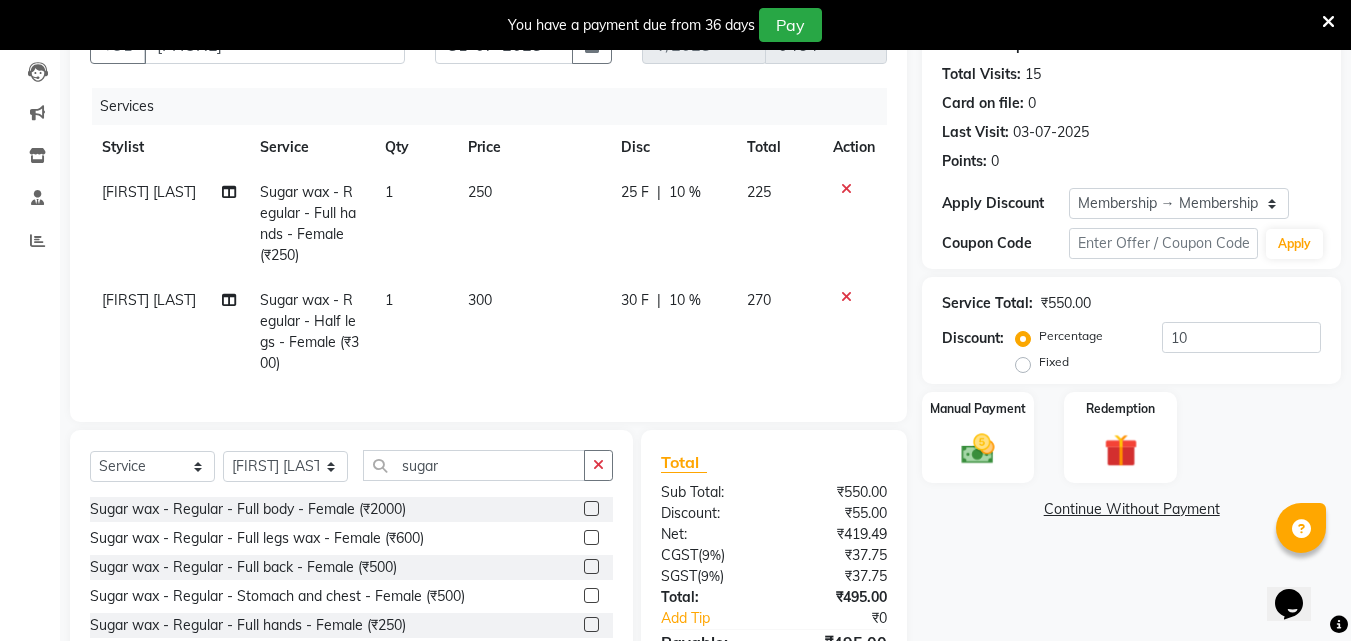 checkbox on "false" 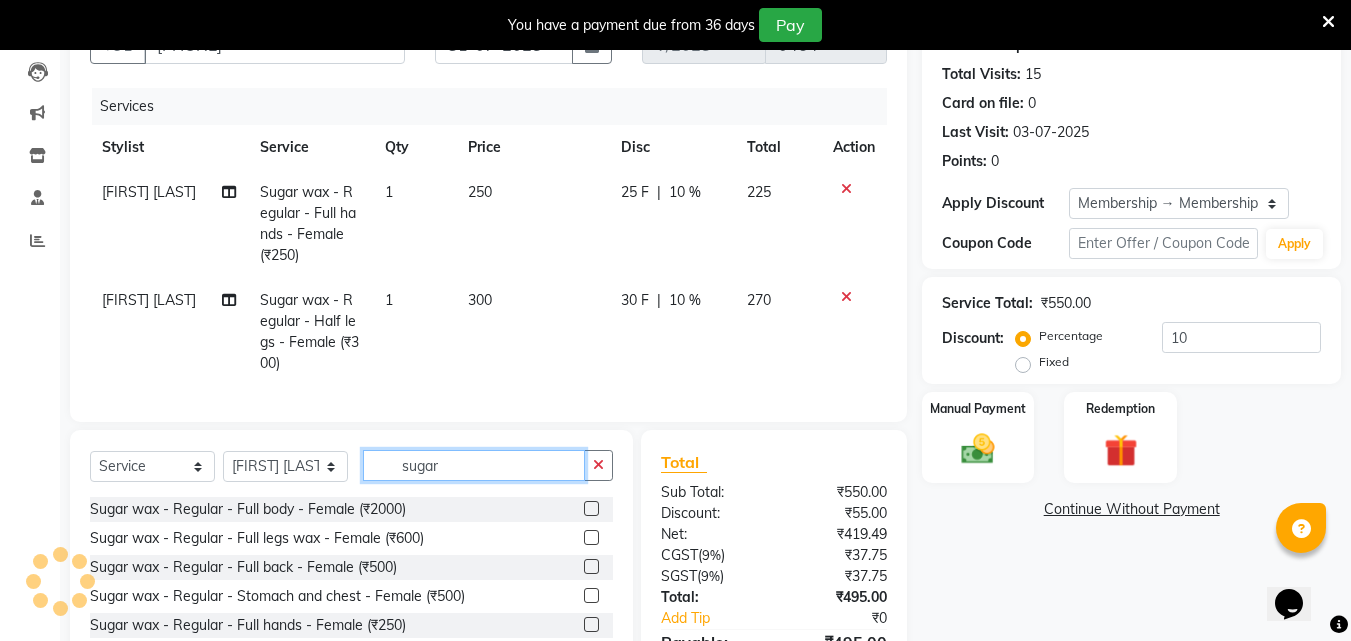click on "sugar" 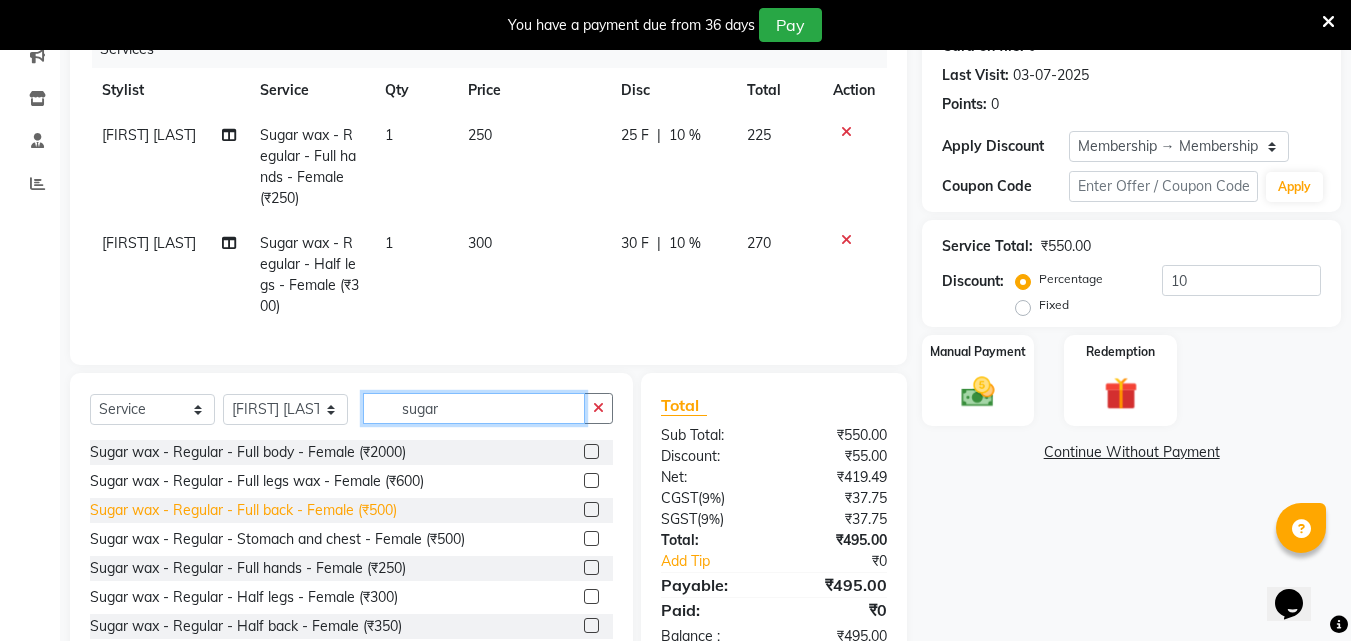 scroll, scrollTop: 339, scrollLeft: 0, axis: vertical 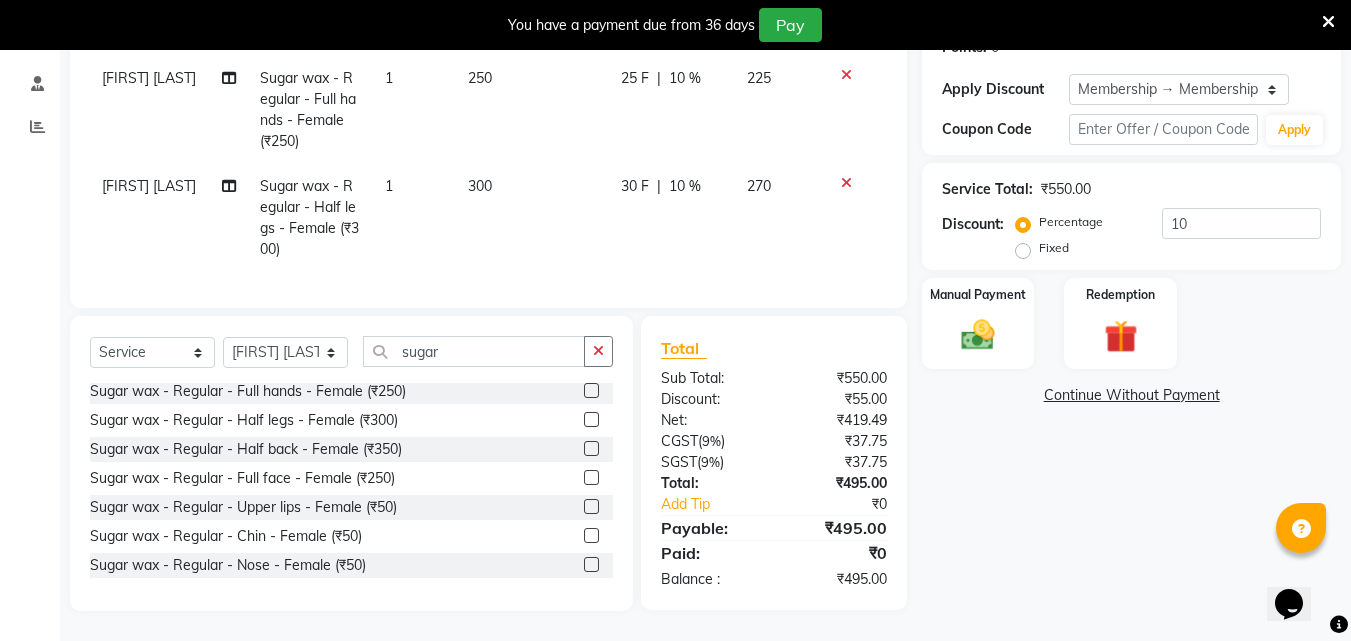click 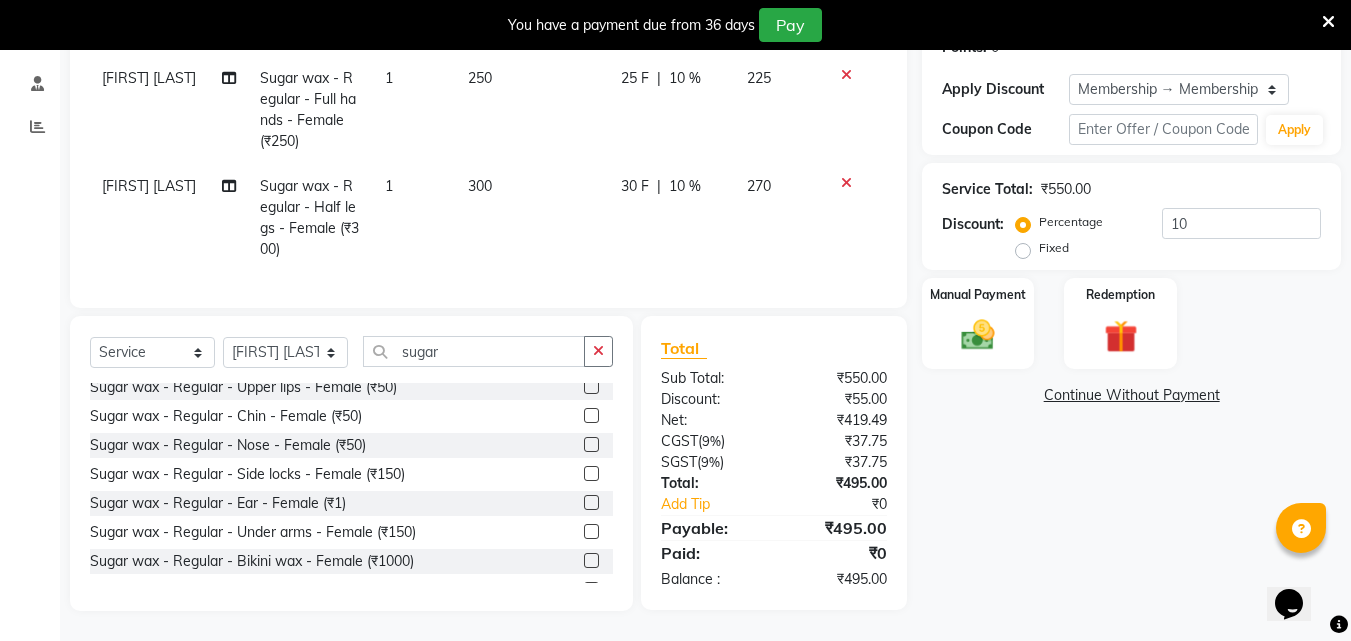 scroll, scrollTop: 280, scrollLeft: 0, axis: vertical 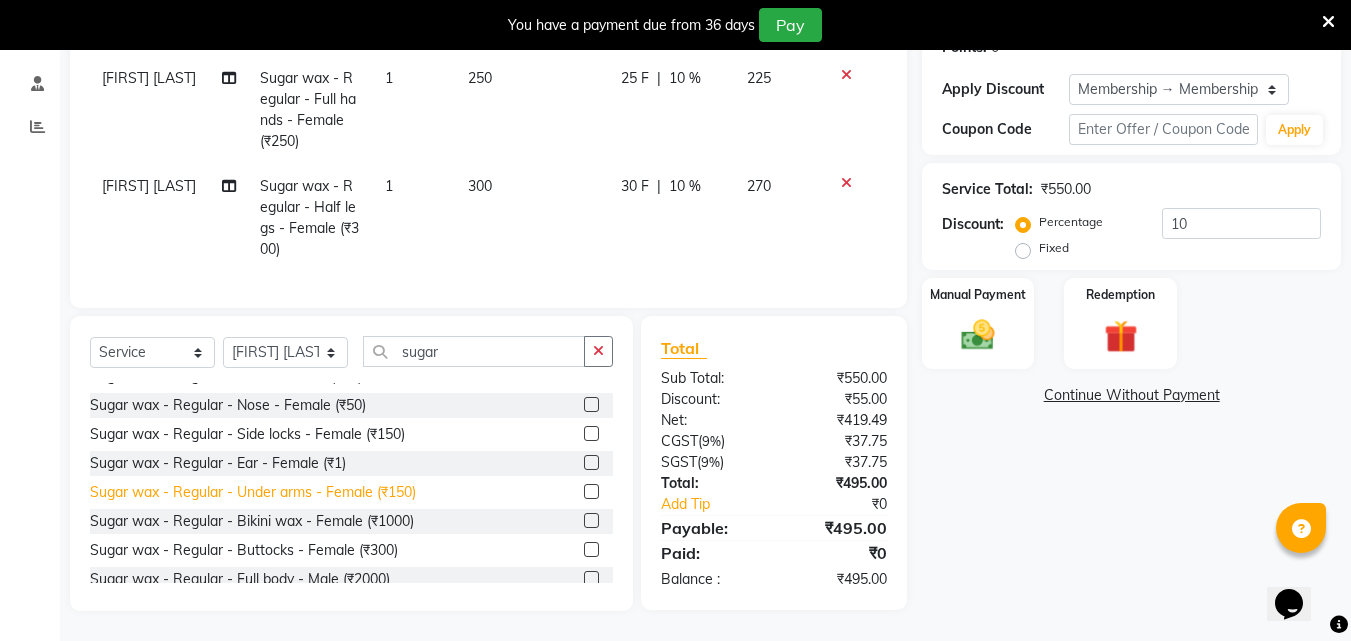 click on "Sugar wax - Regular - Under arms - Female (₹150)" 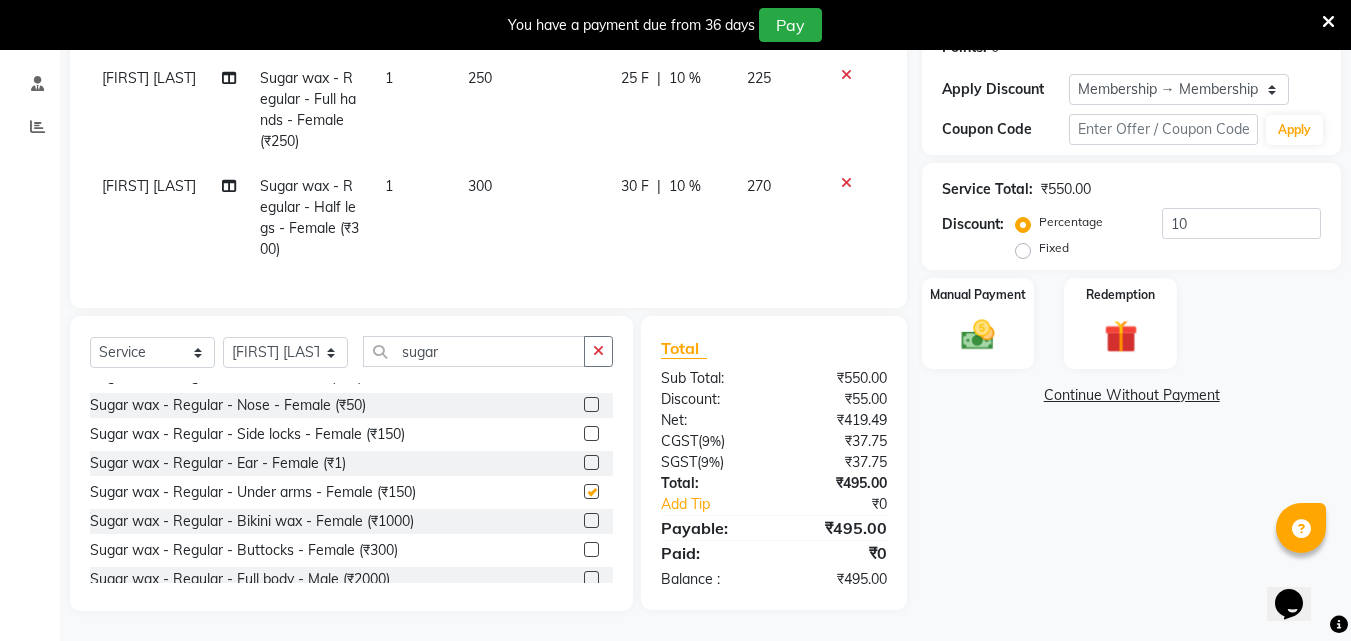 checkbox on "false" 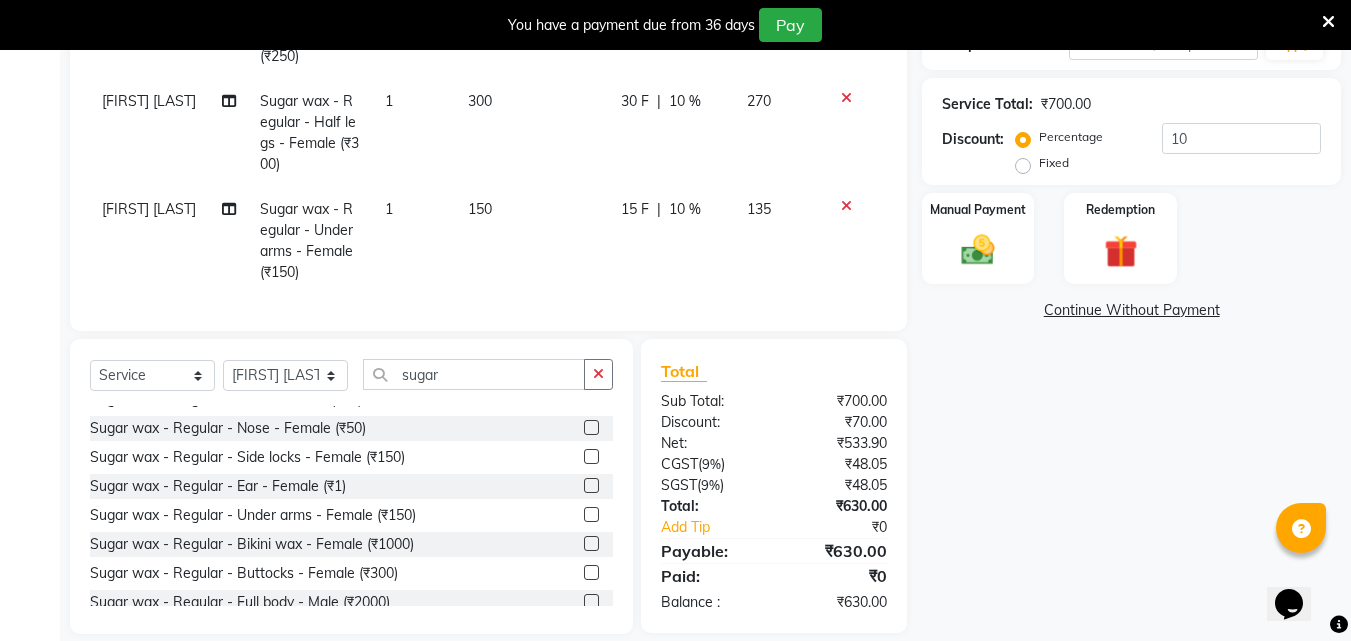 scroll, scrollTop: 447, scrollLeft: 0, axis: vertical 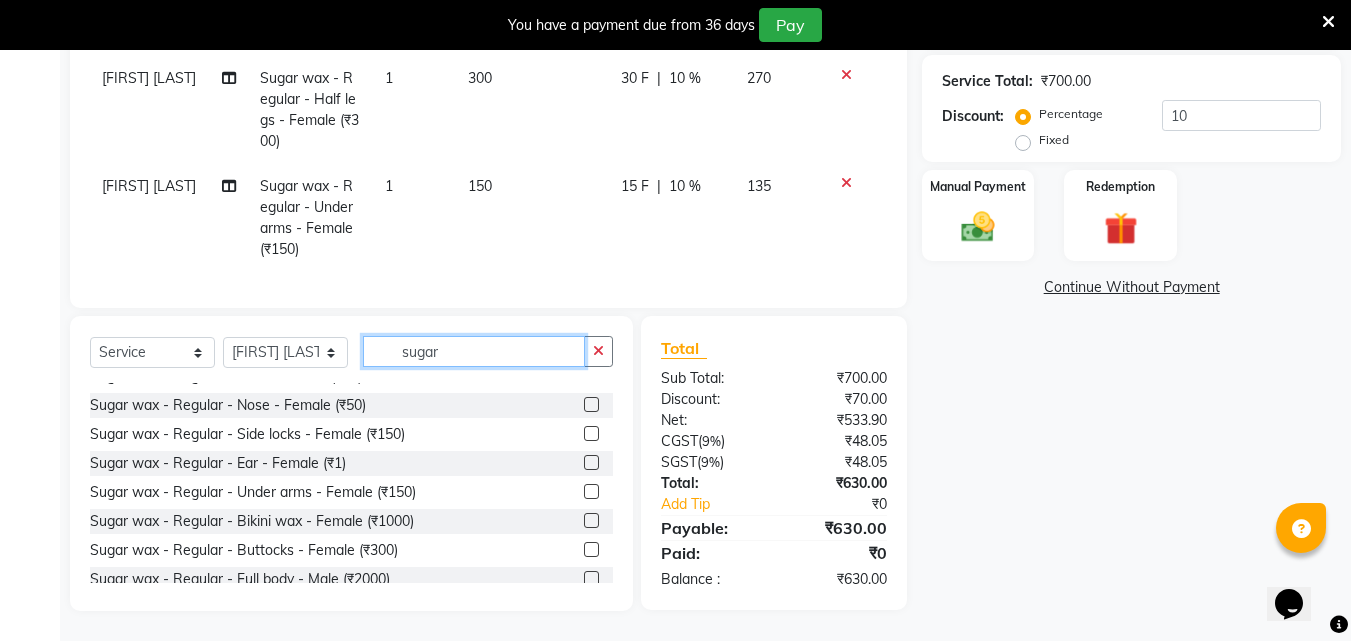 click on "sugar" 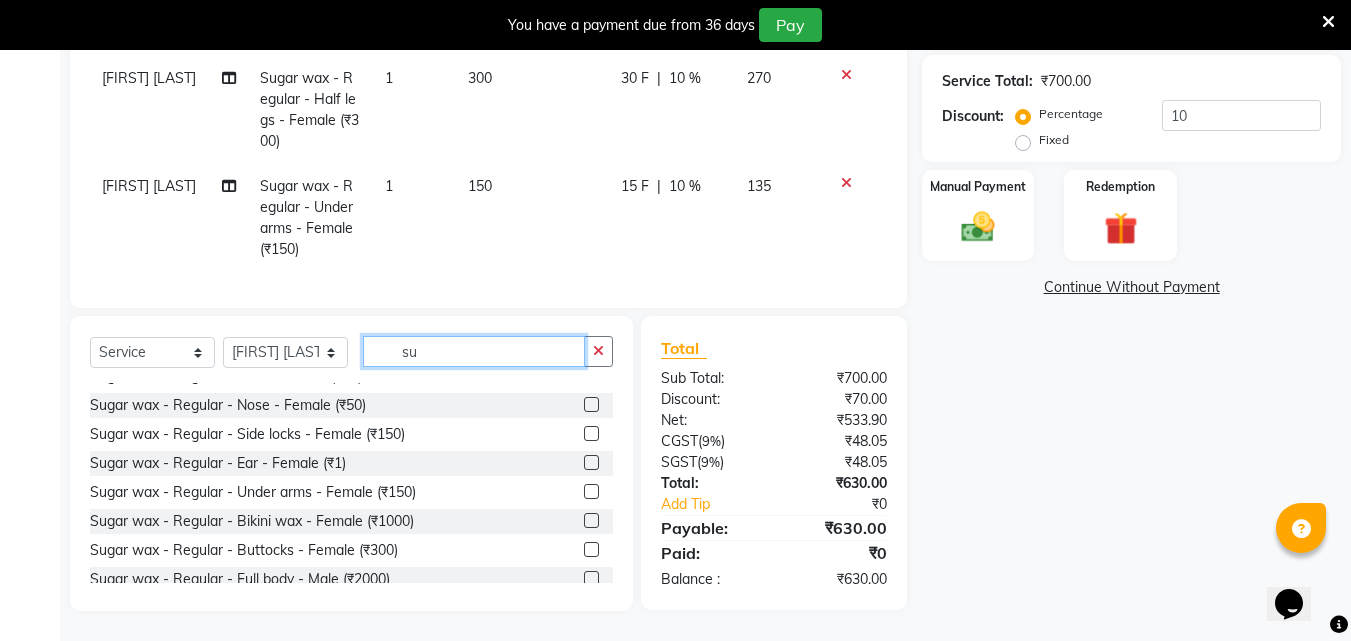 type on "s" 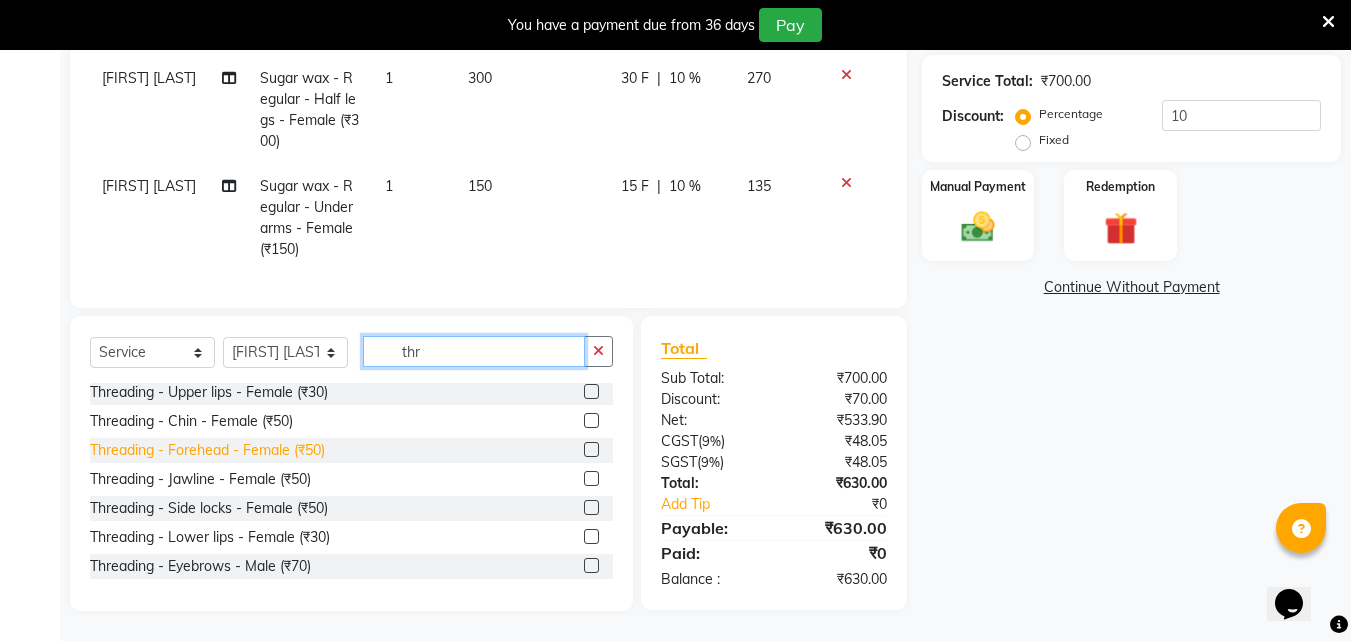 scroll, scrollTop: 0, scrollLeft: 0, axis: both 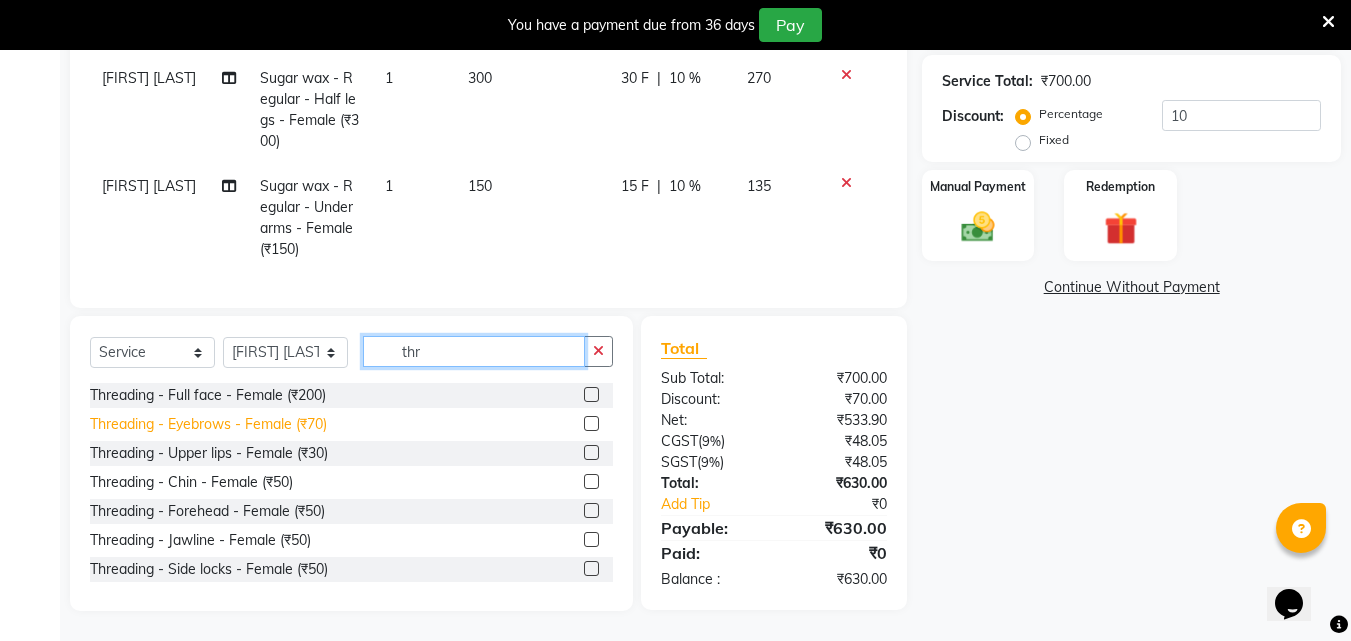 type on "thr" 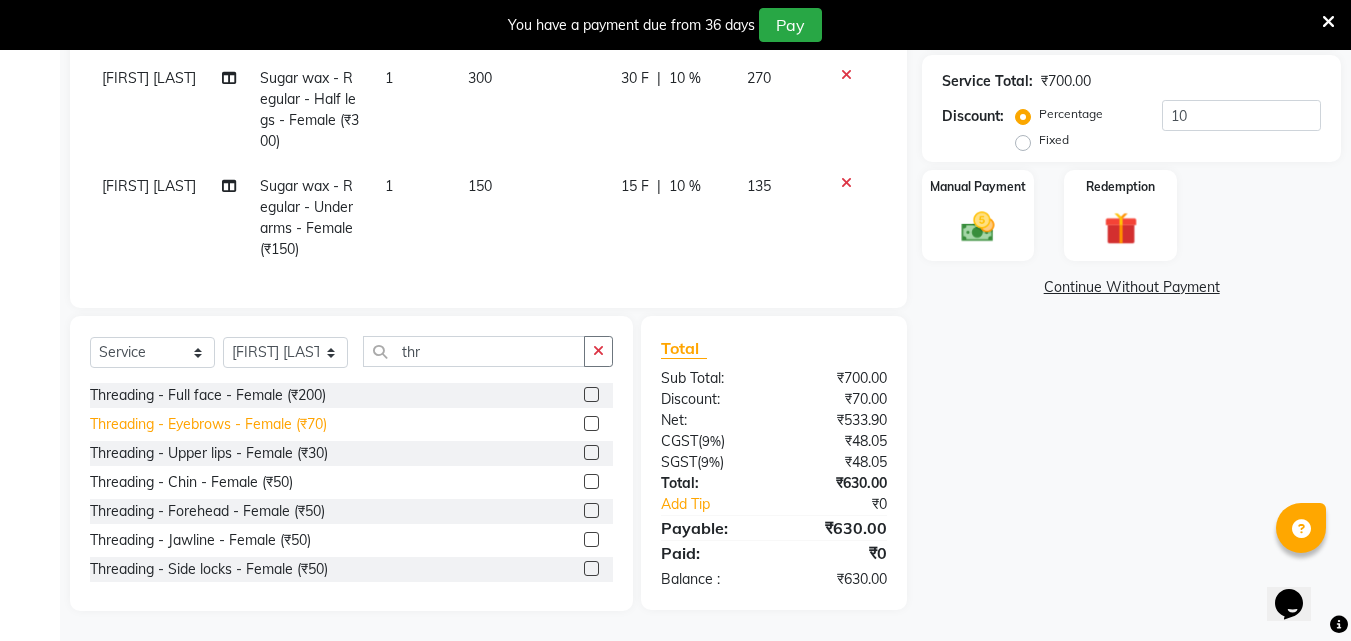 click on "Threading - Eyebrows - Female (₹70)" 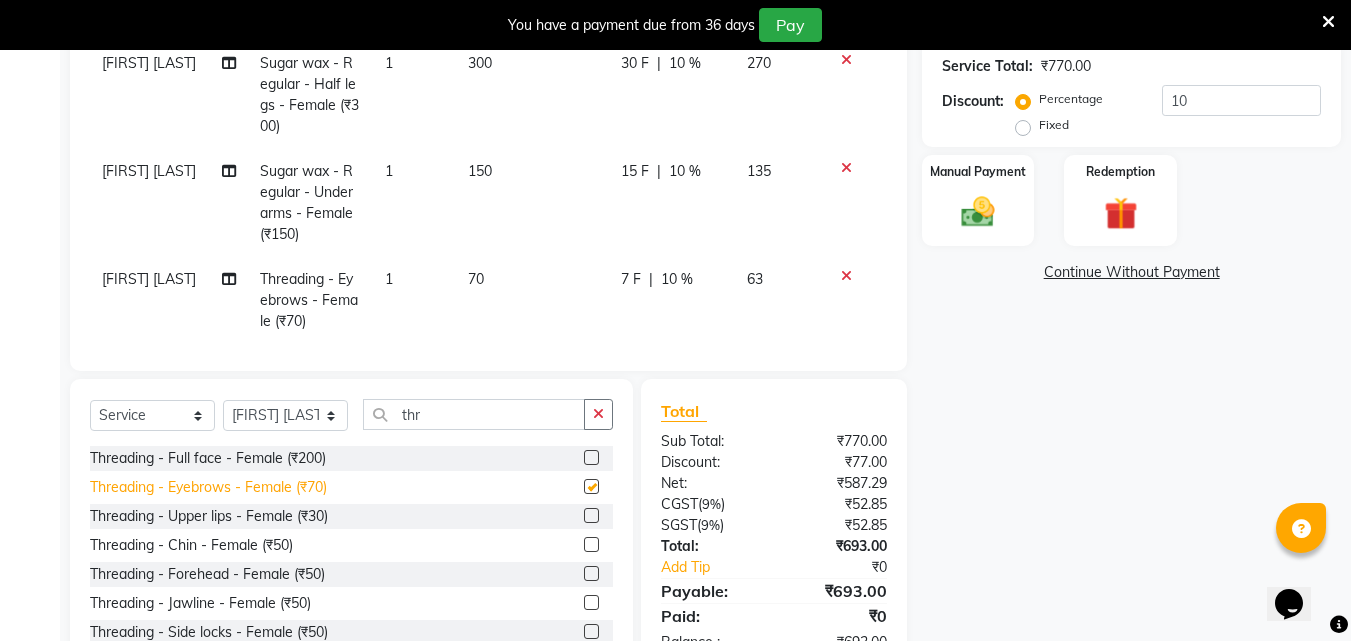 checkbox on "false" 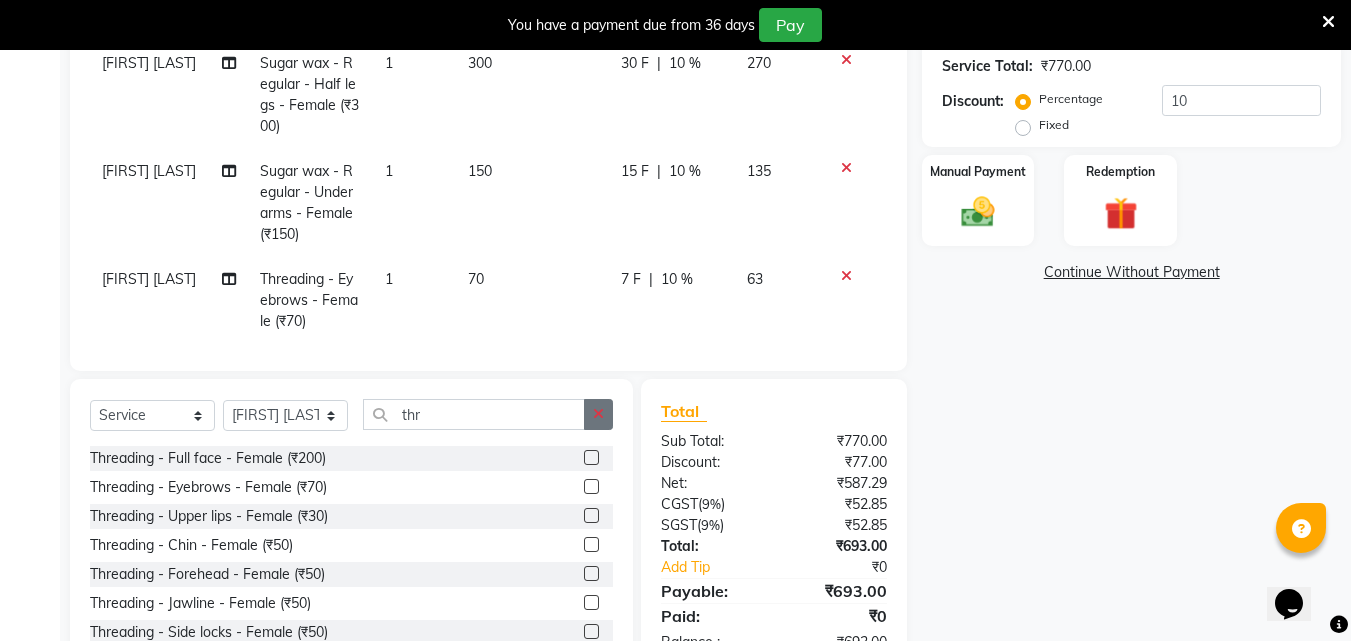 click 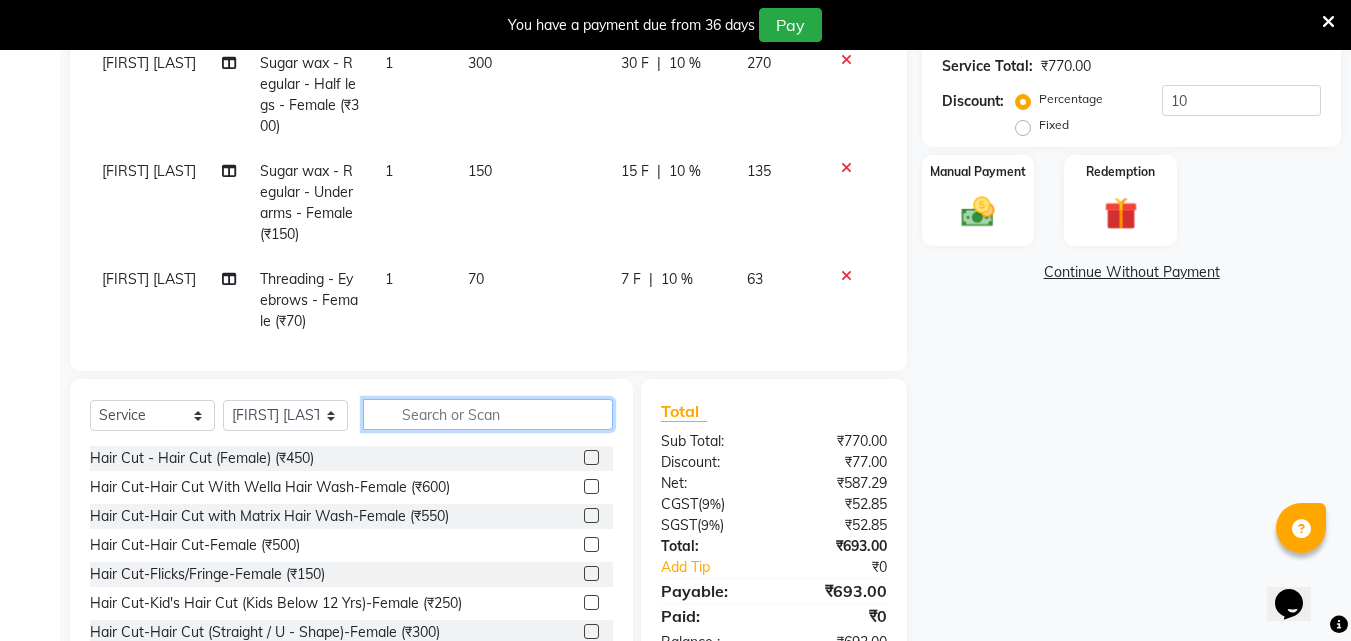 click 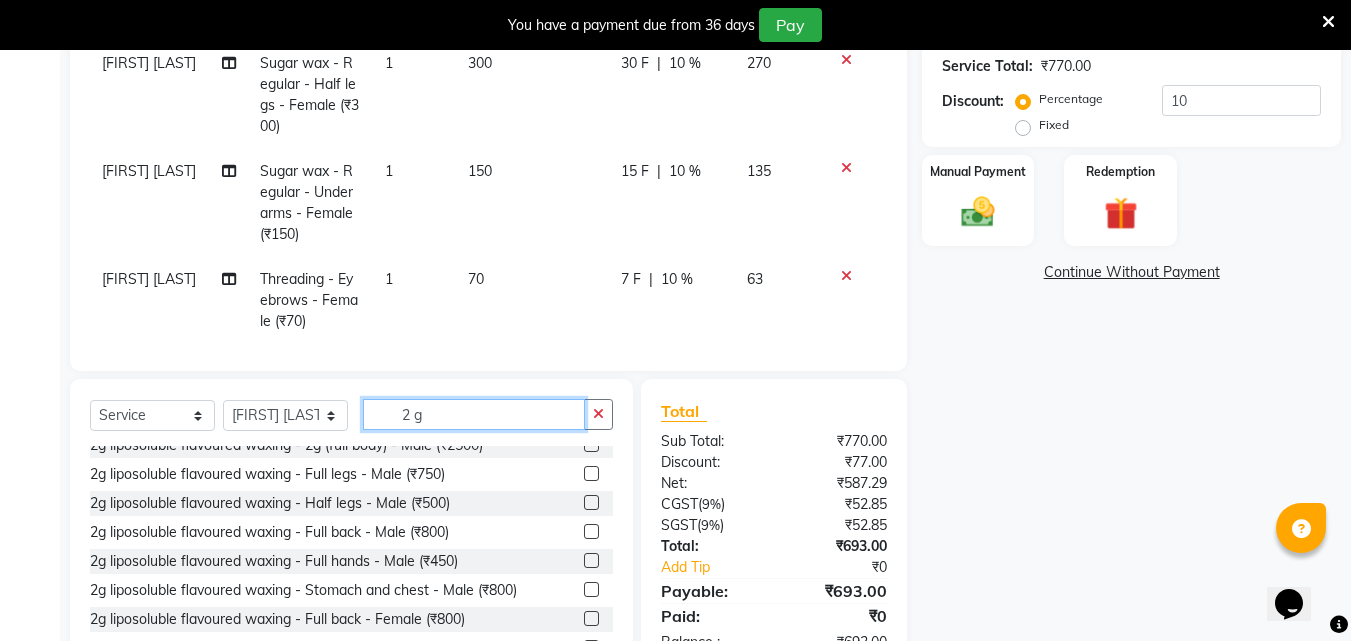scroll, scrollTop: 177, scrollLeft: 0, axis: vertical 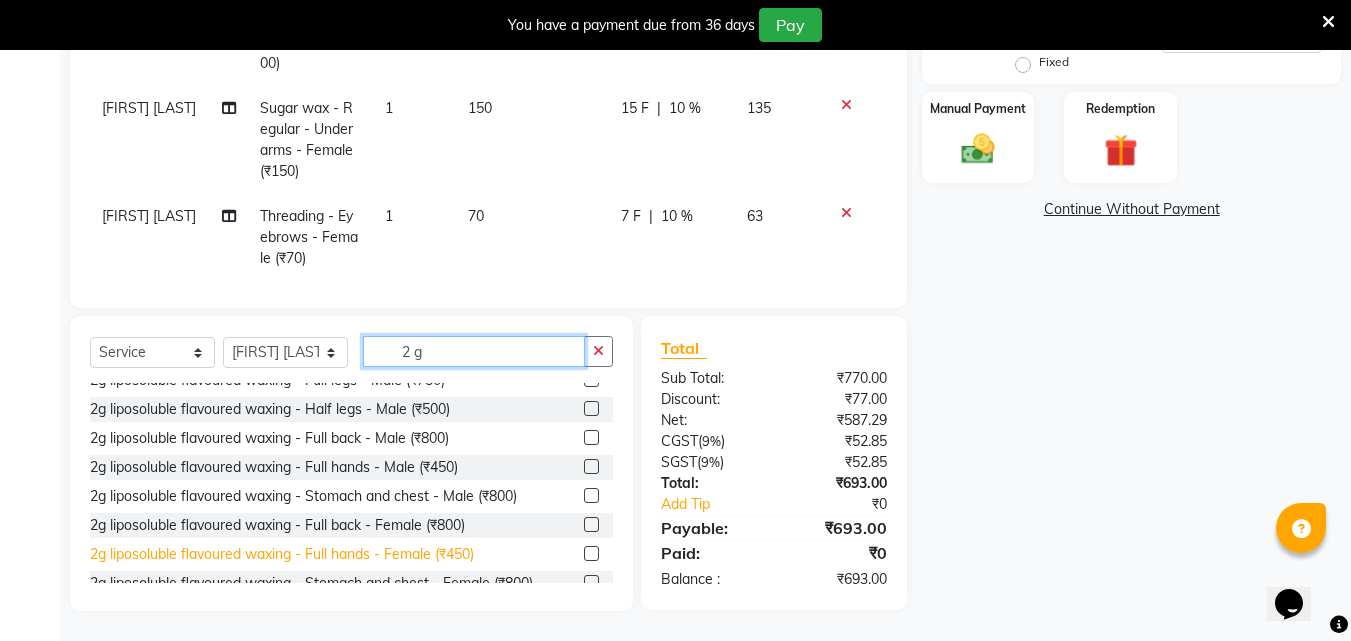 type on "2 g" 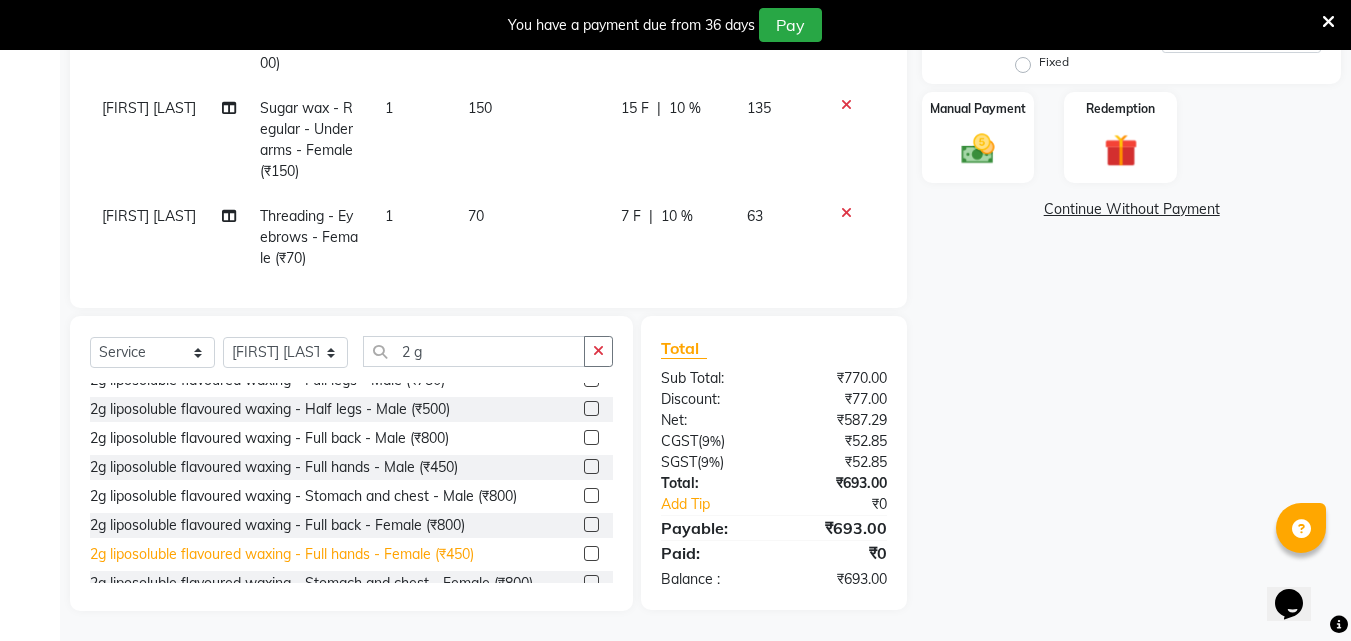 click on "2g liposoluble flavoured waxing - Full hands - Female (₹450)" 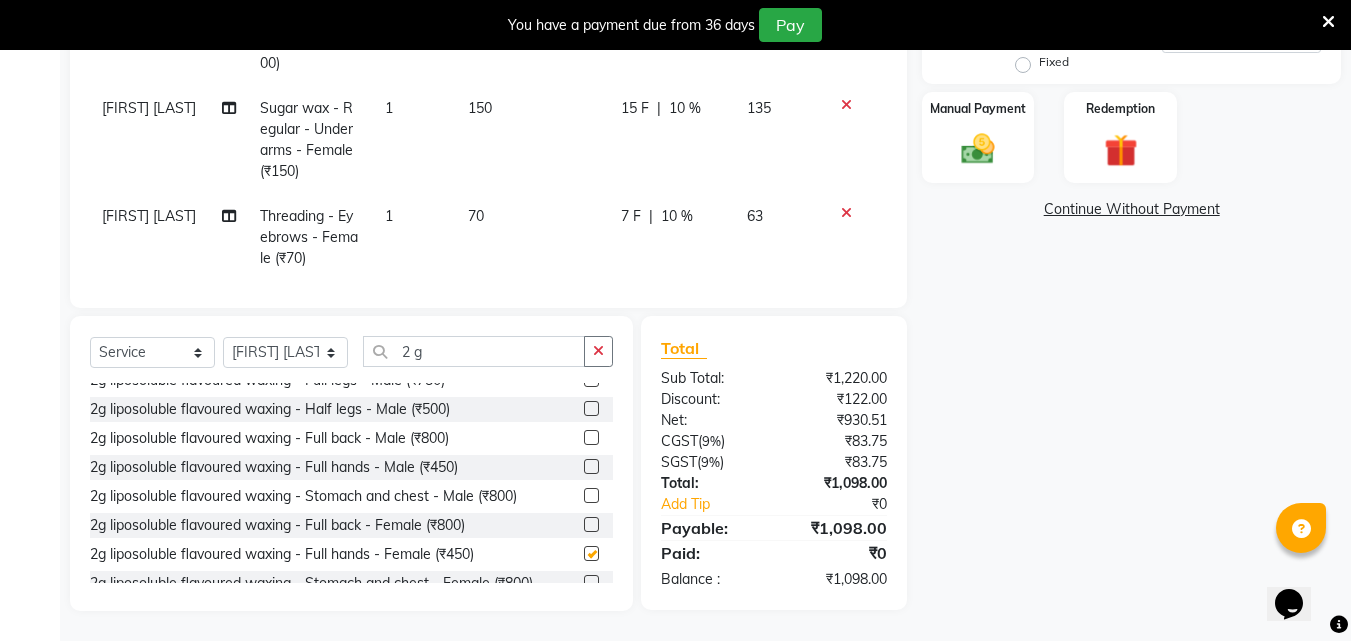 checkbox on "false" 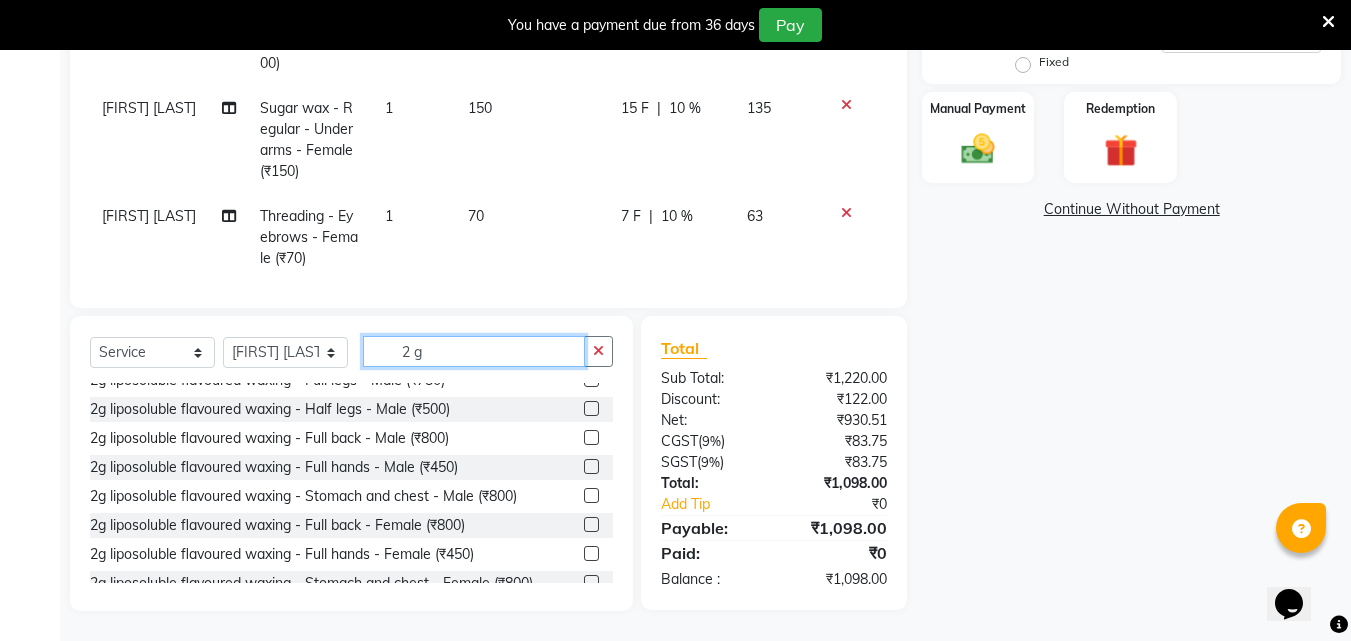 click on "2 g" 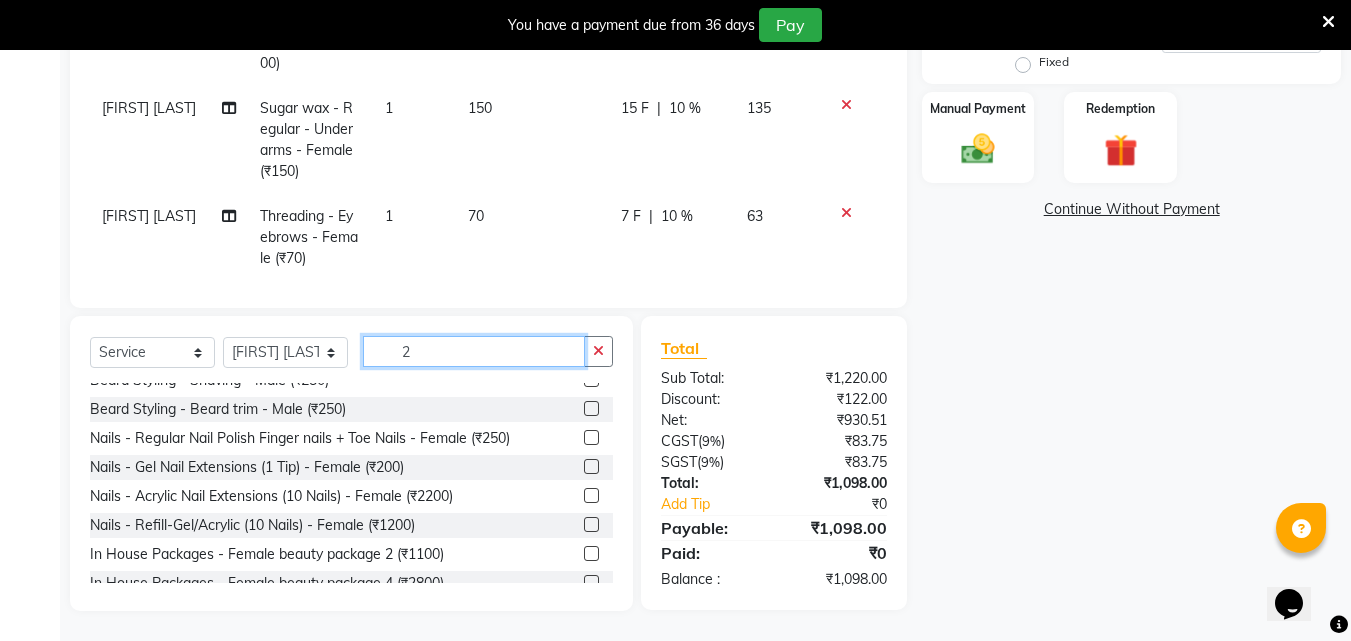 type on "2" 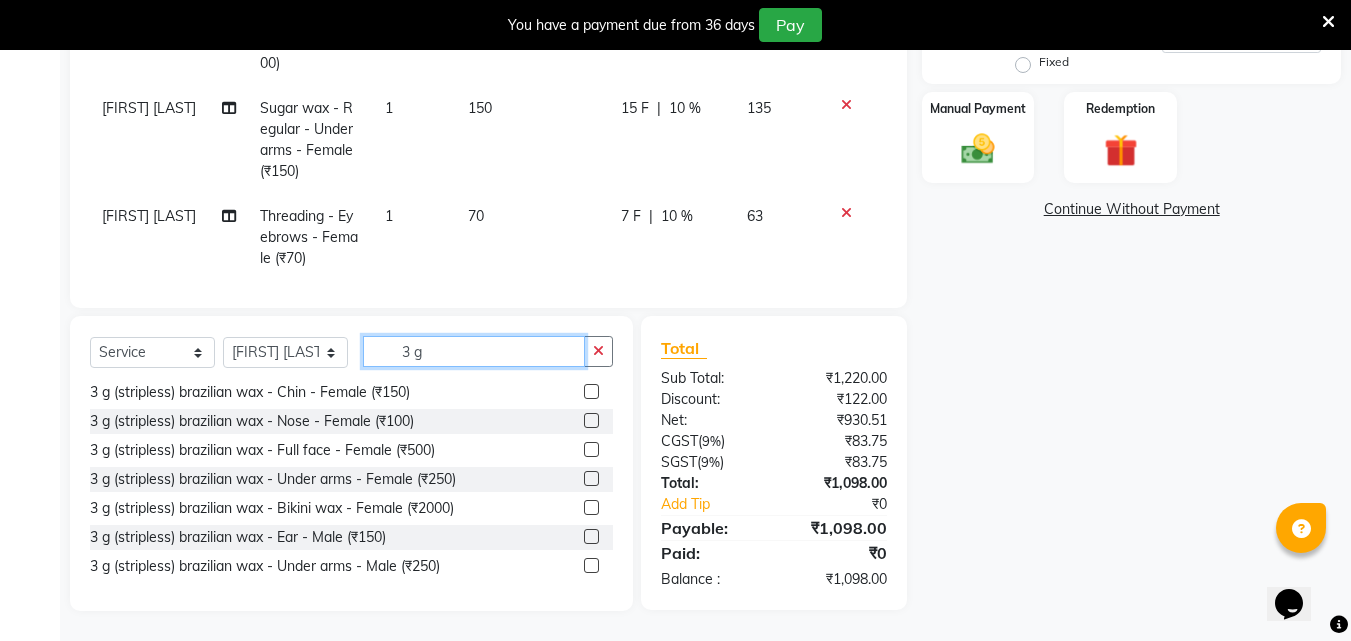 scroll, scrollTop: 206, scrollLeft: 0, axis: vertical 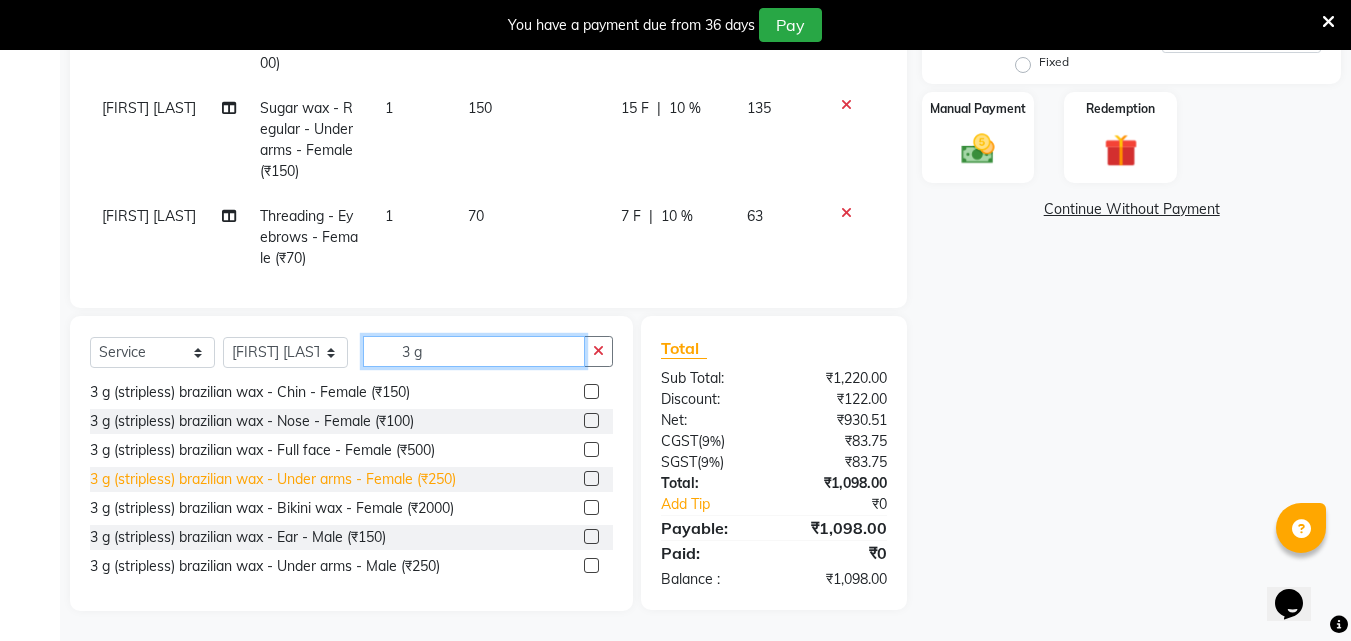 type on "3 g" 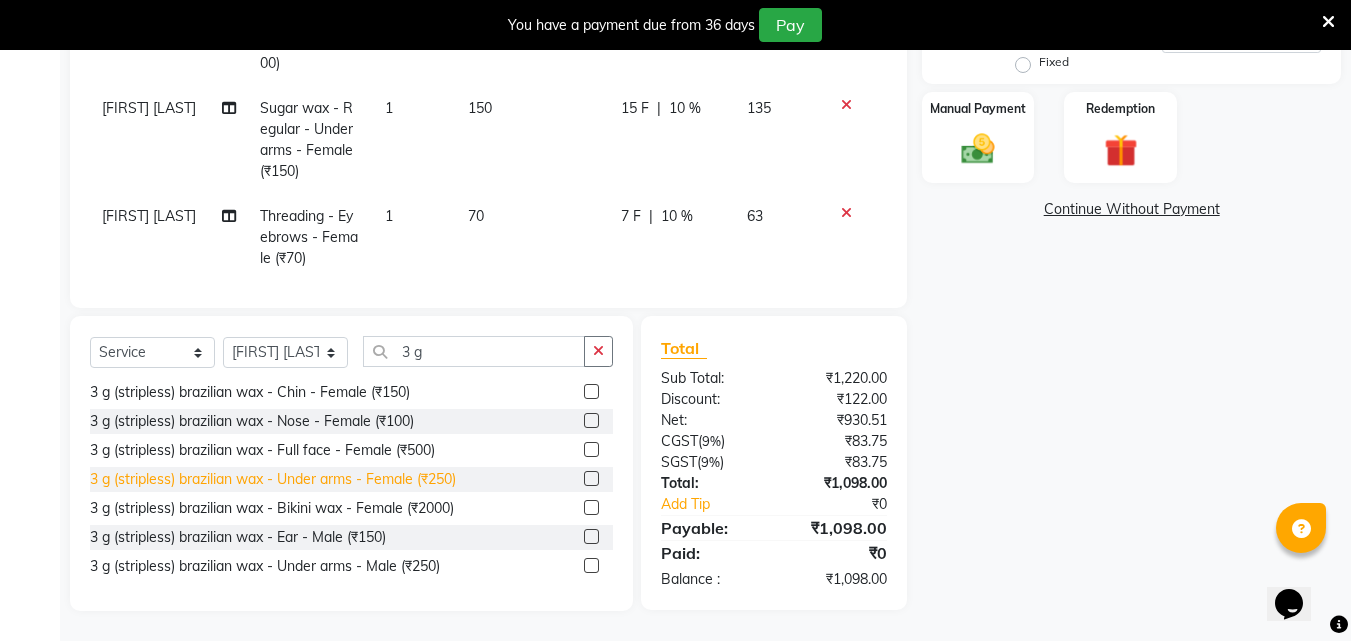 click on "3 g (stripless) brazilian wax - Under arms - Female (₹250)" 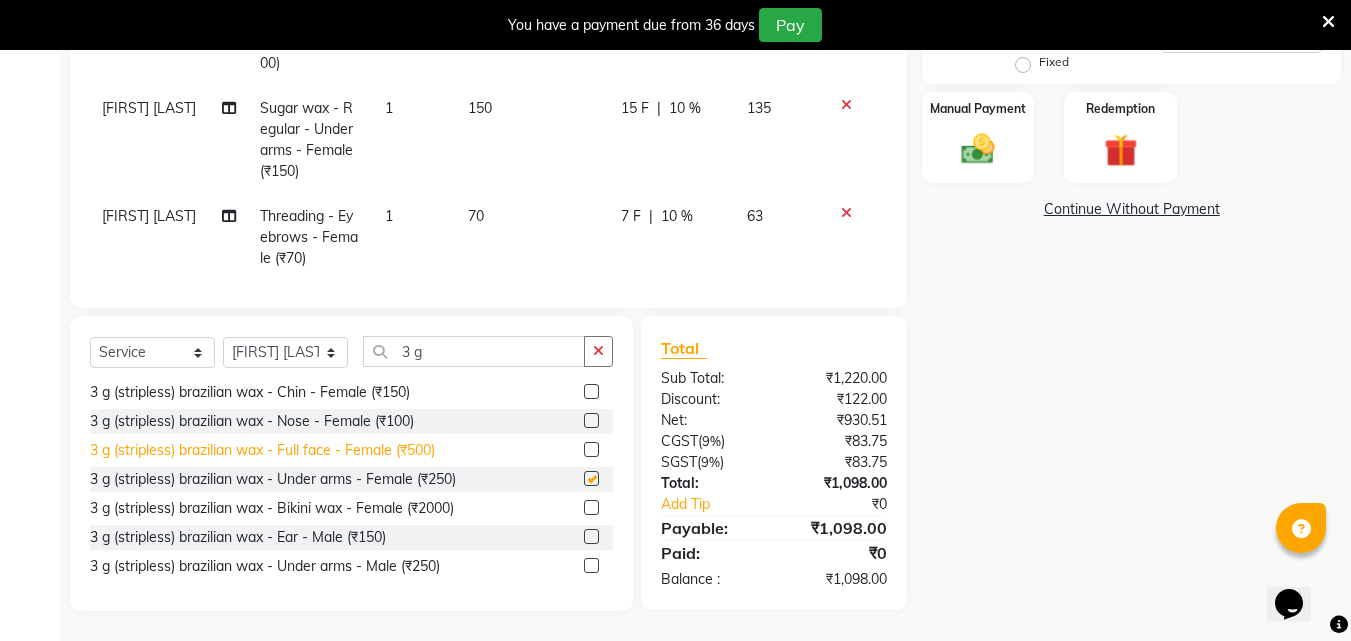 checkbox on "false" 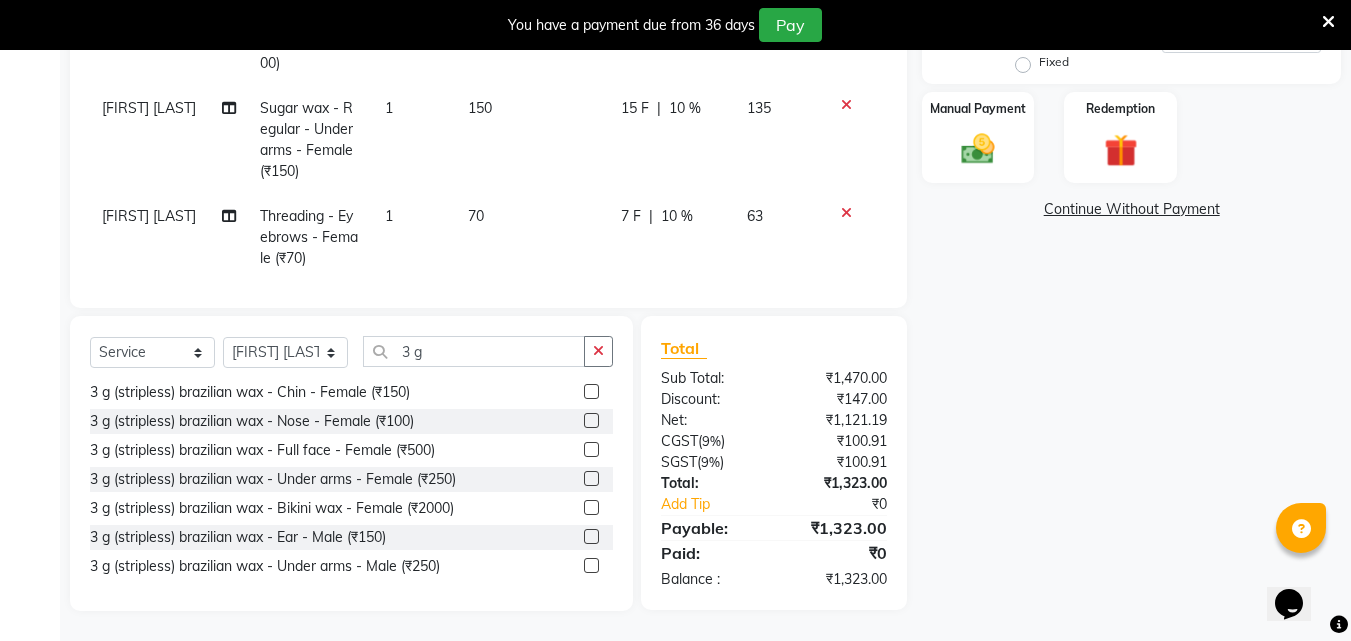 scroll, scrollTop: 277, scrollLeft: 0, axis: vertical 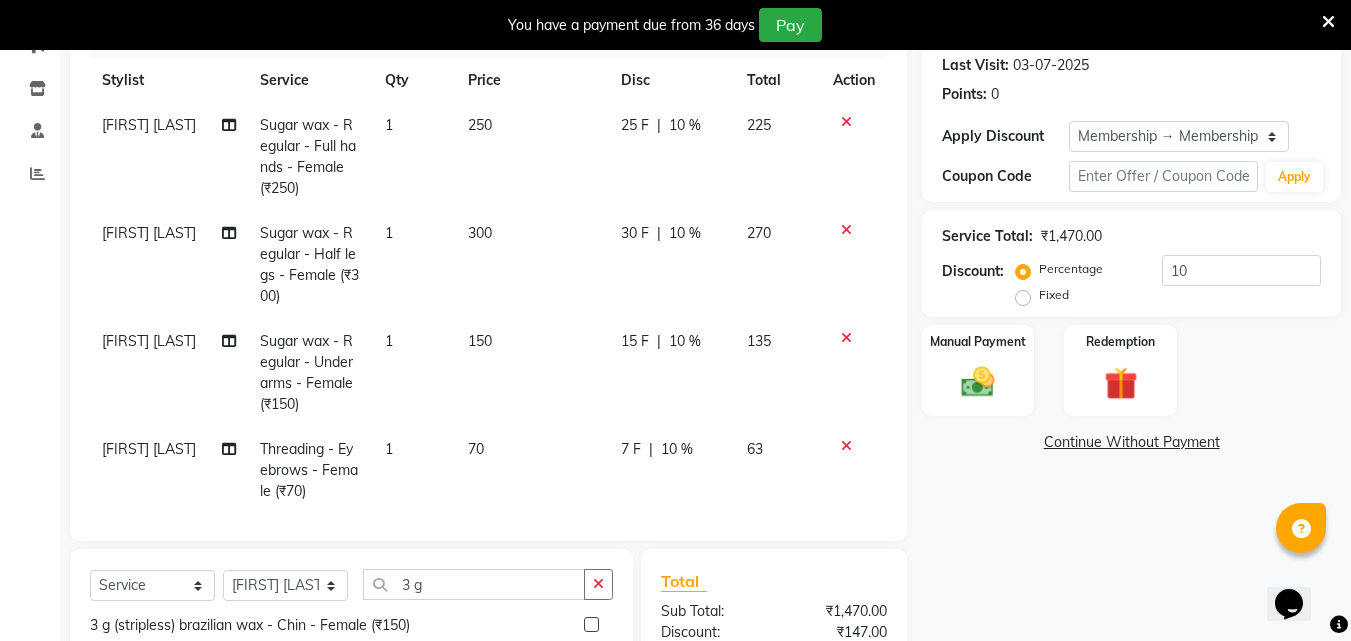 click 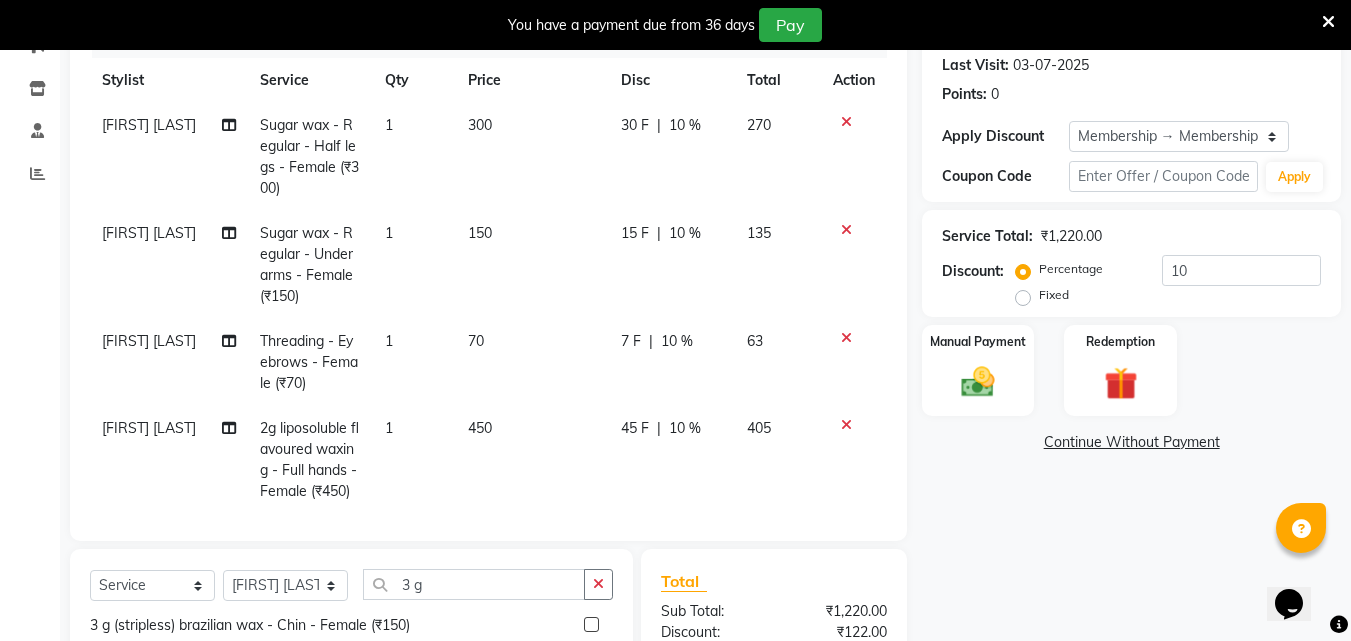 click 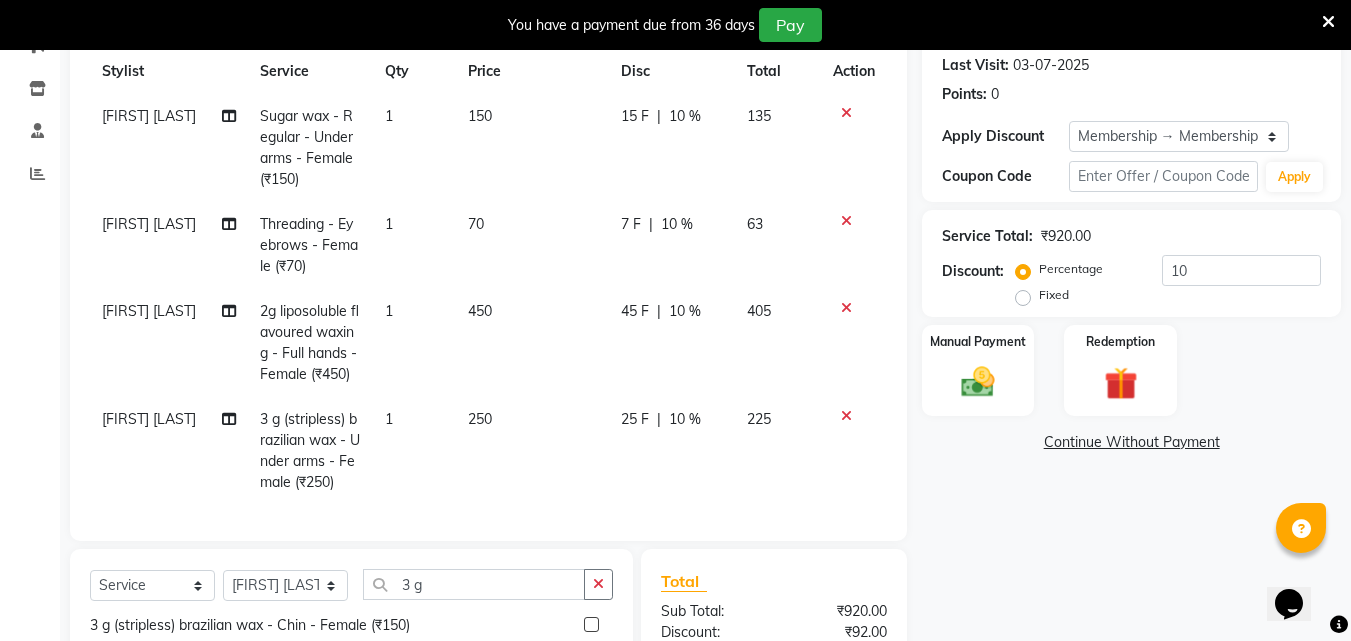scroll, scrollTop: 45, scrollLeft: 0, axis: vertical 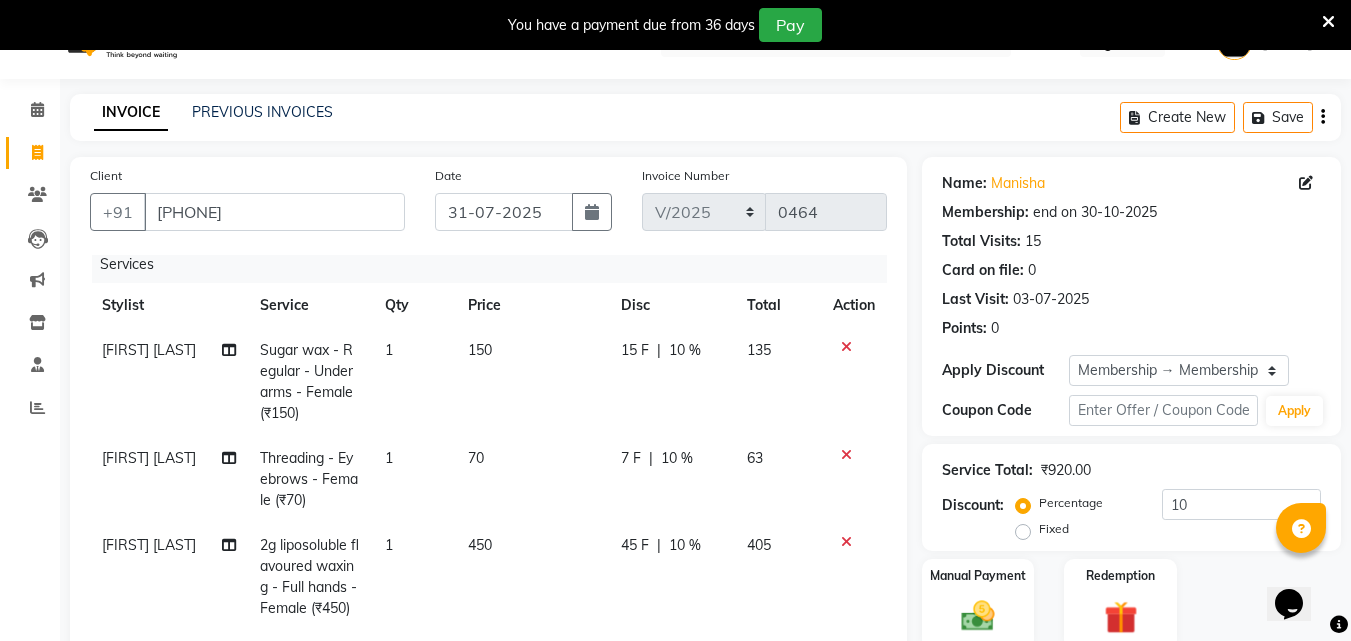 click 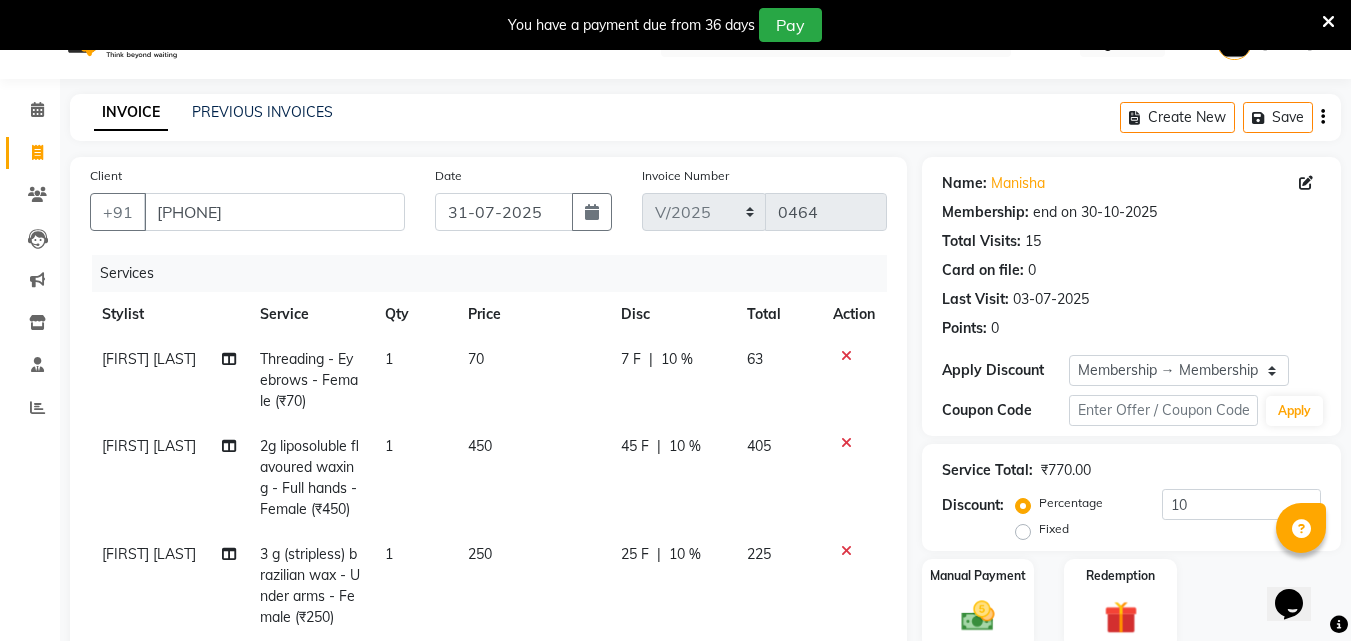 scroll, scrollTop: 411, scrollLeft: 0, axis: vertical 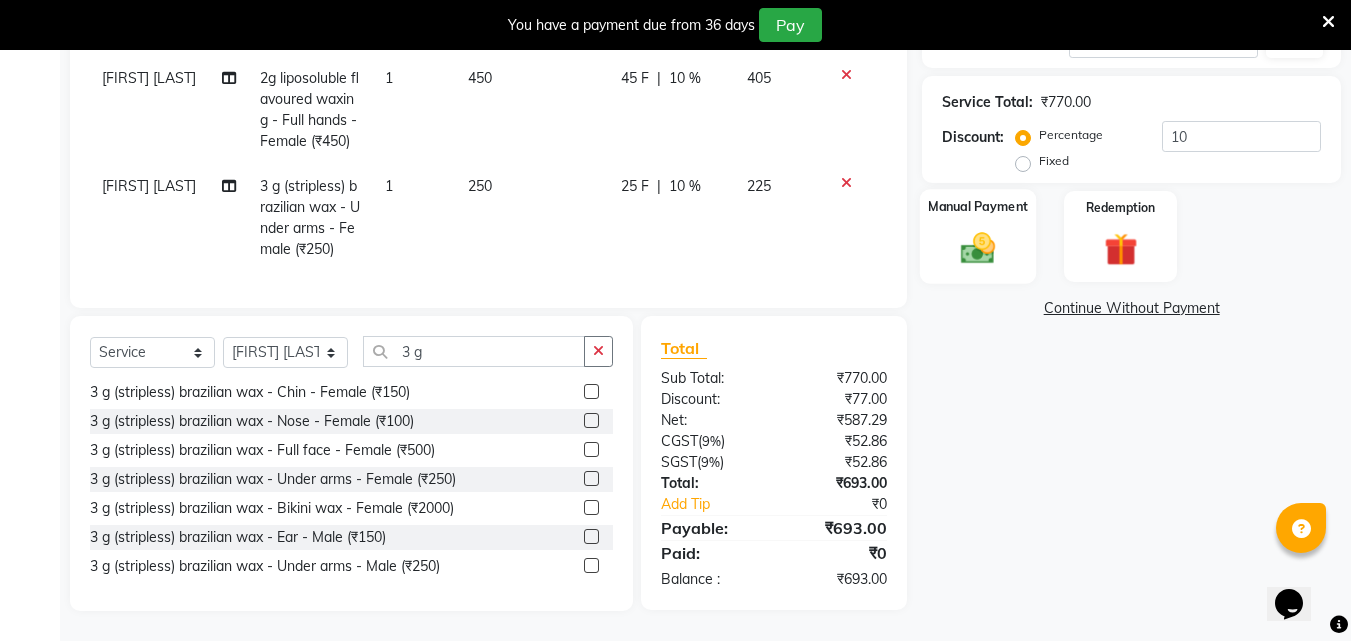 click on "Manual Payment" 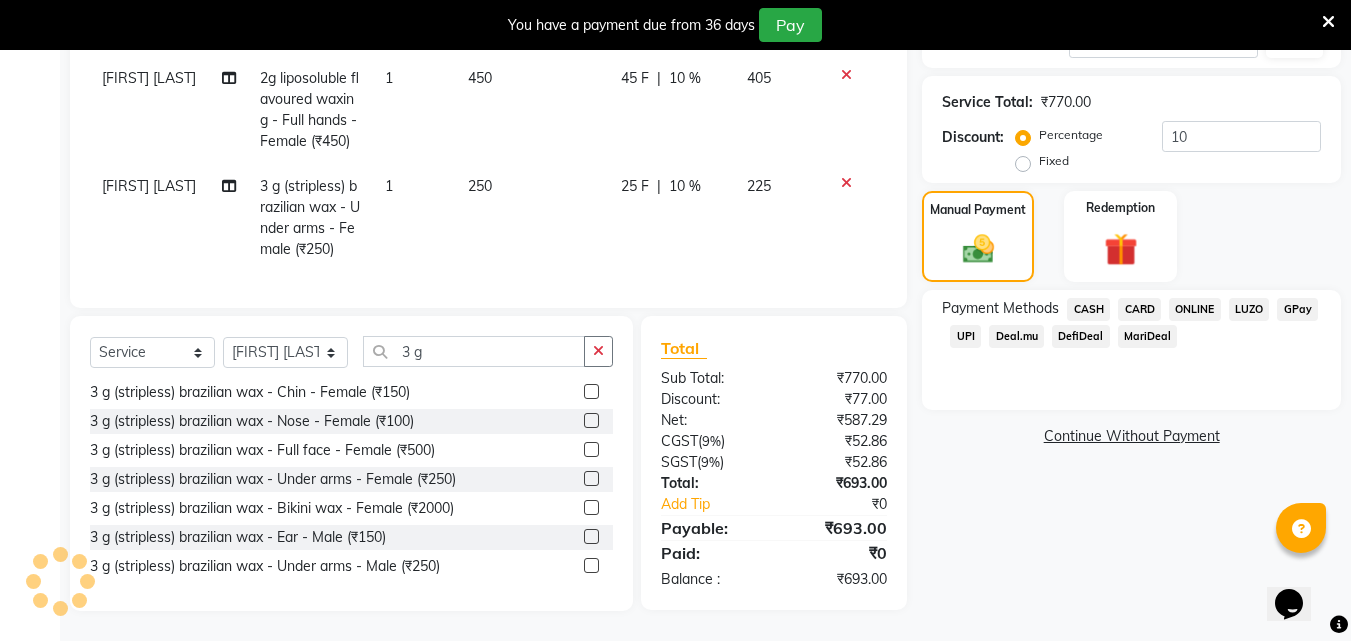 click on "ONLINE" 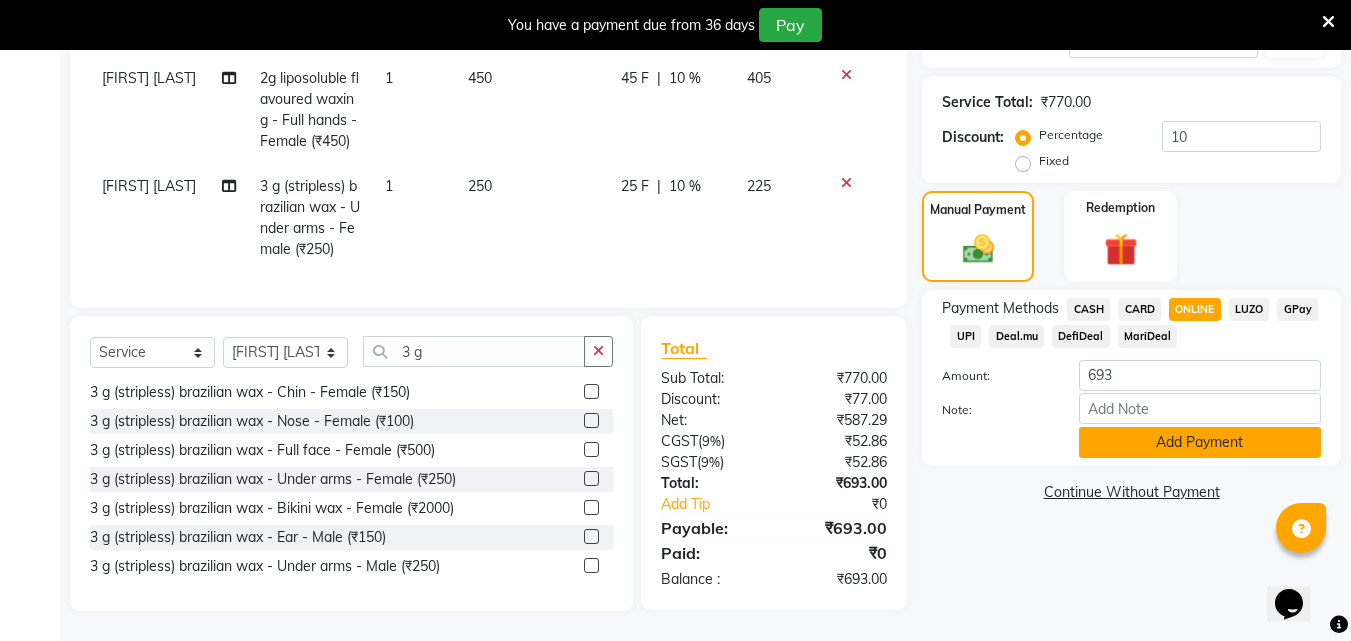 click on "Add Payment" 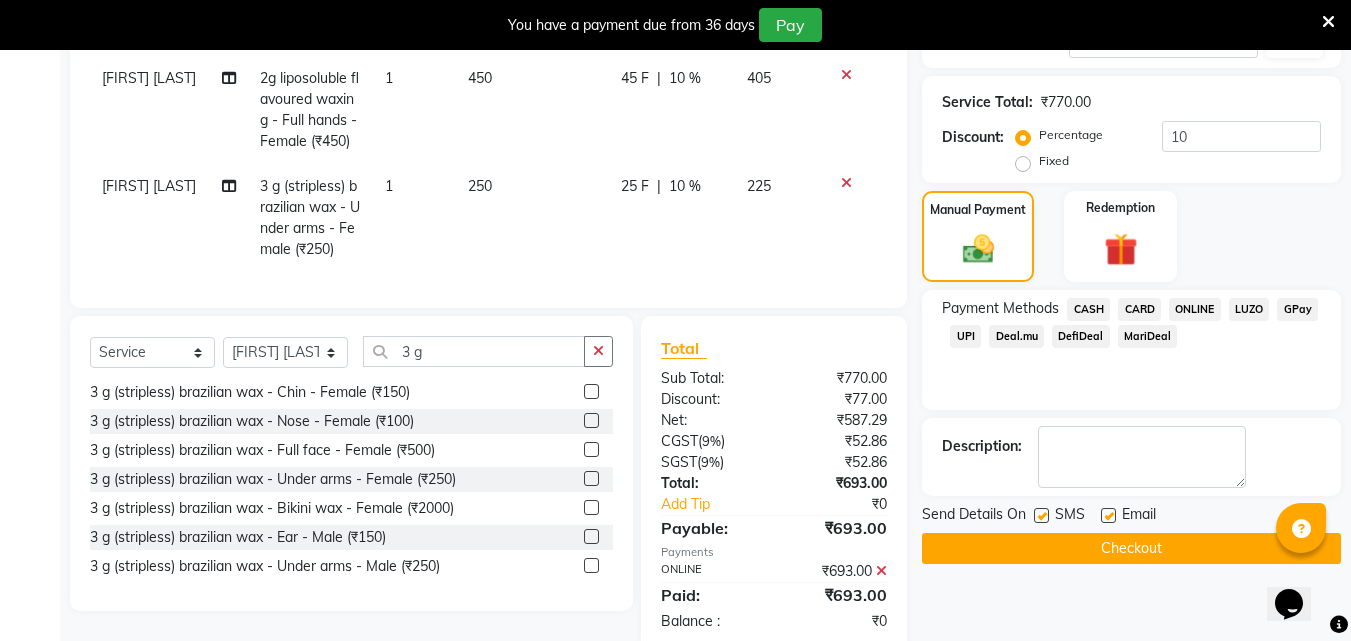 click on "Email" 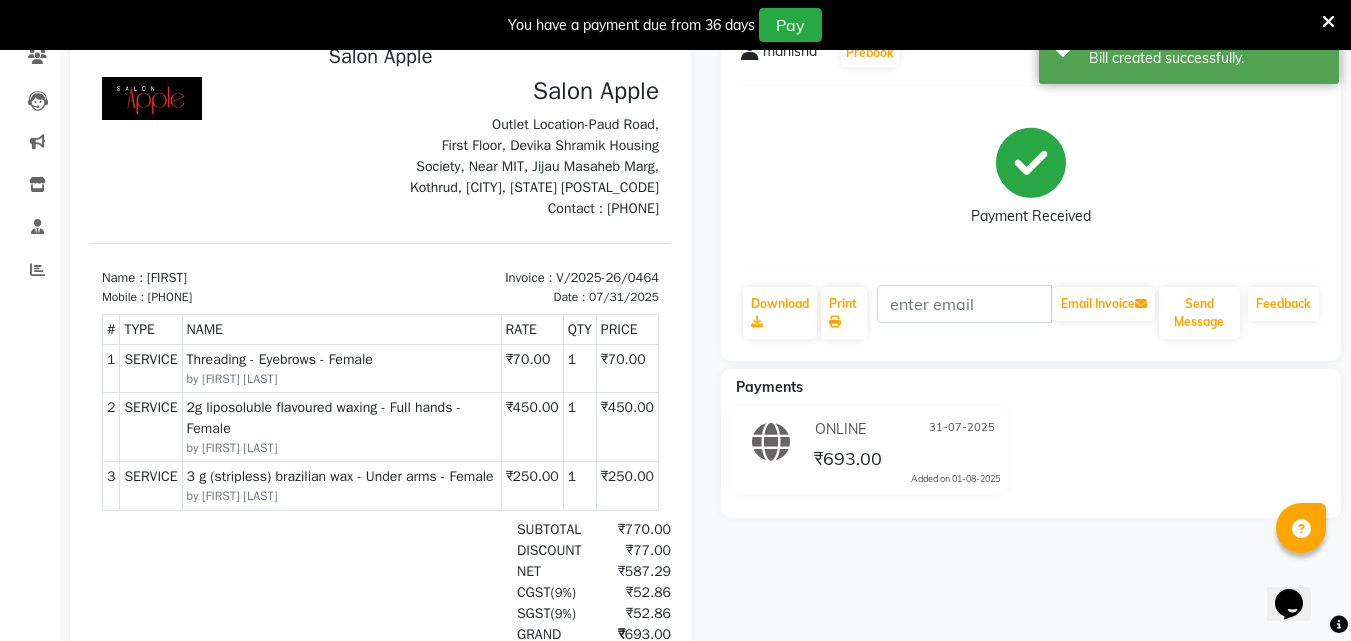 scroll, scrollTop: 0, scrollLeft: 0, axis: both 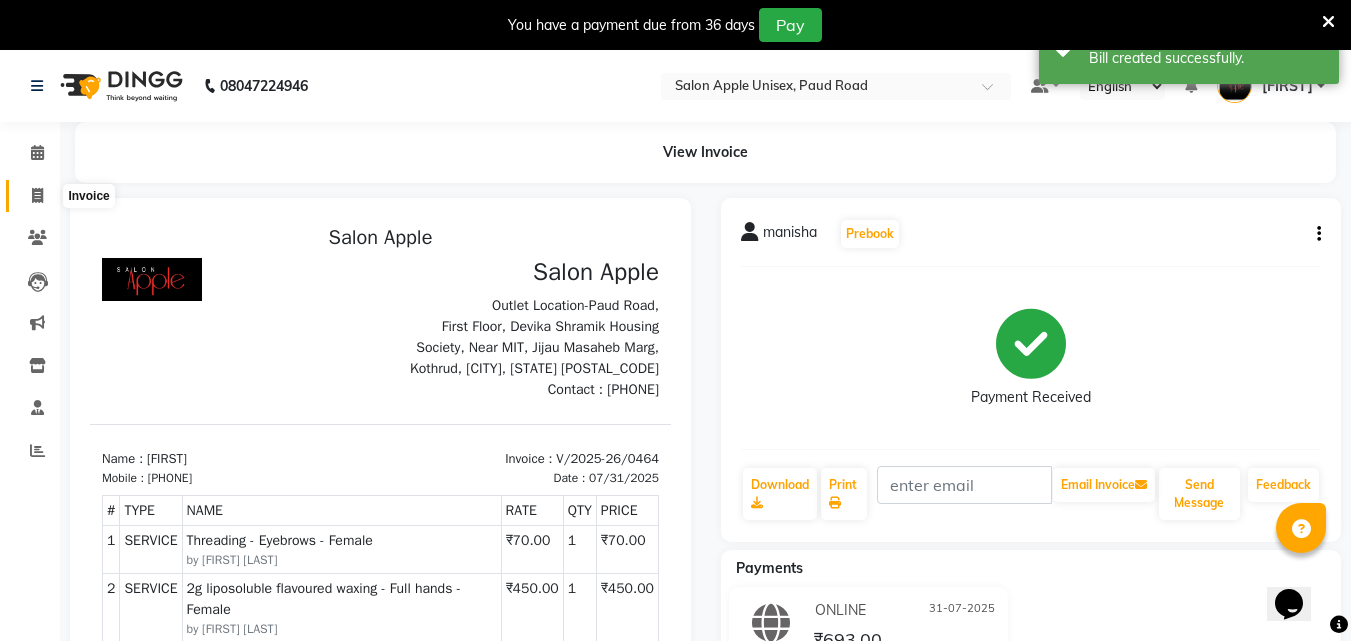 click 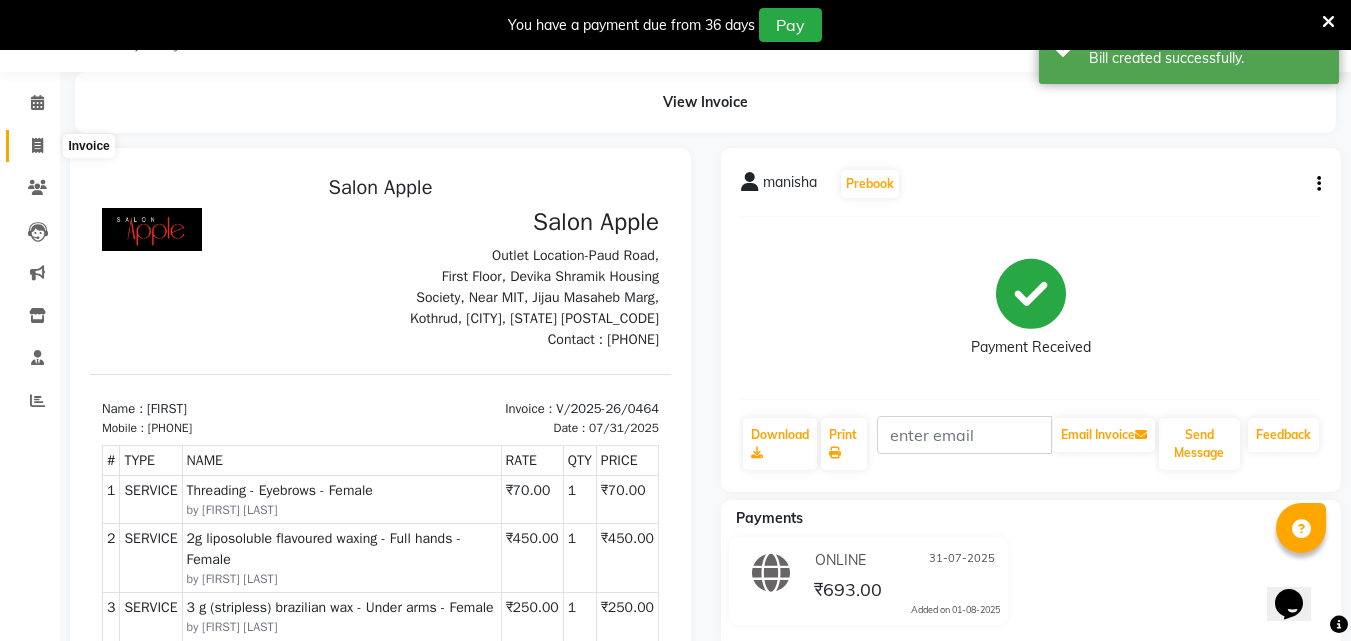 select on "133" 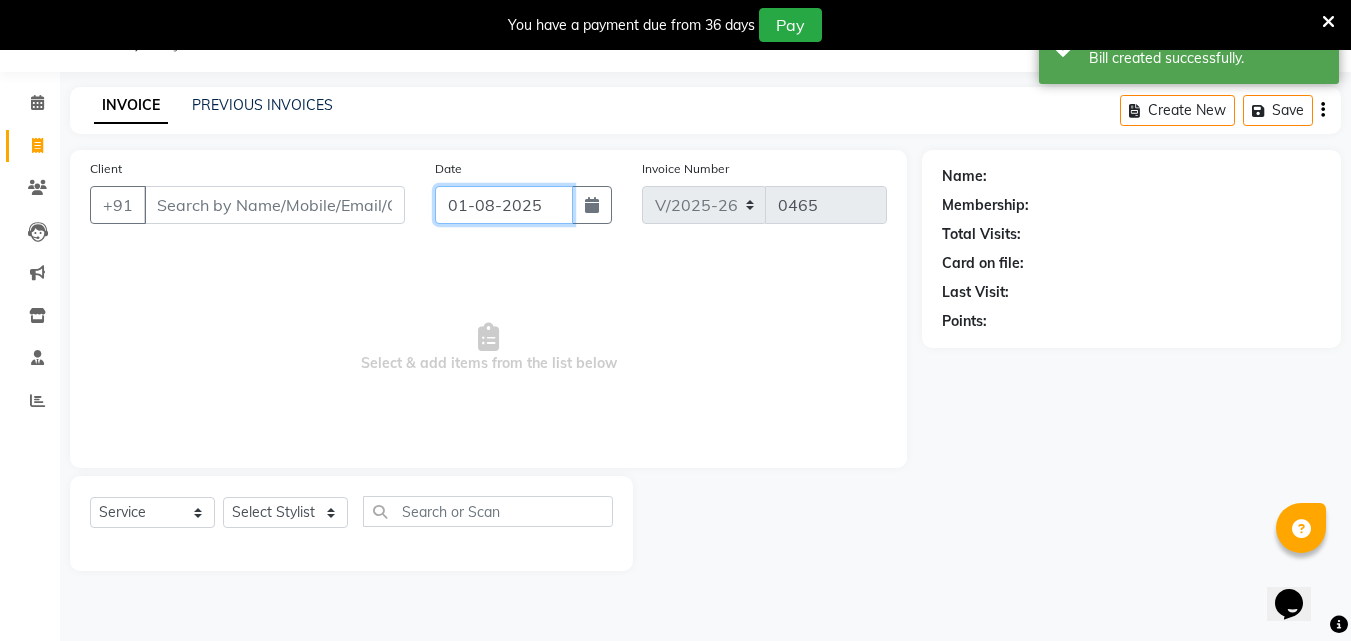 click on "01-08-2025" 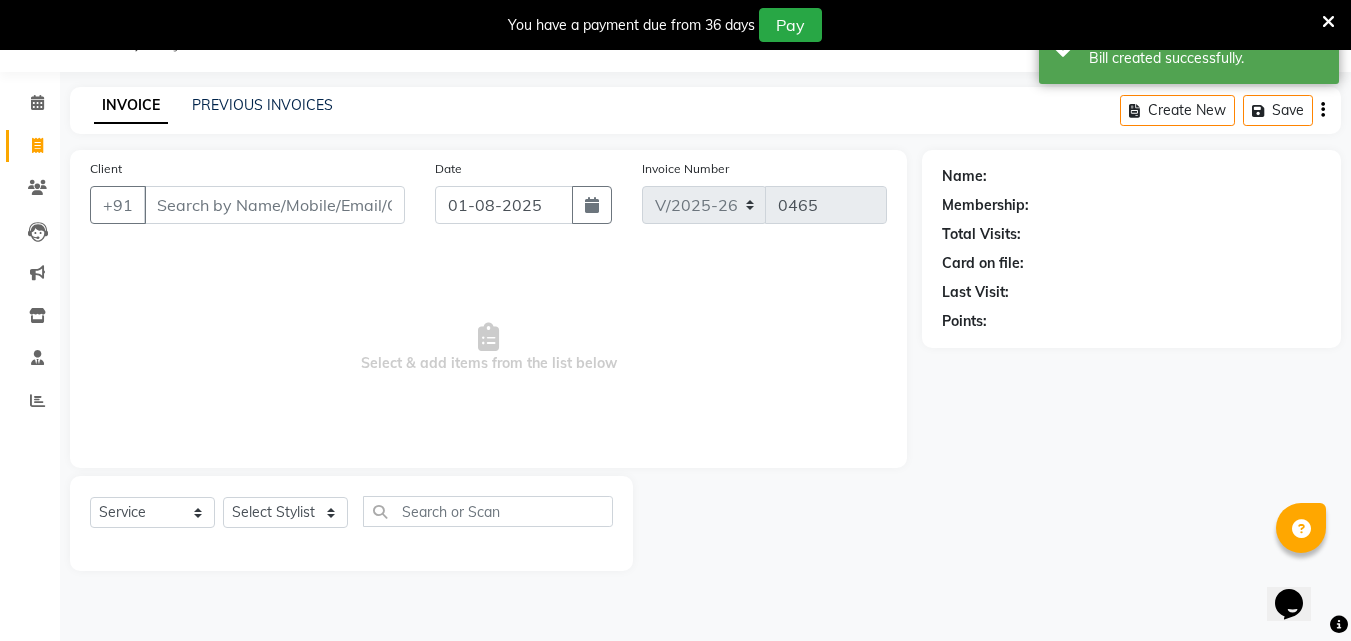 select on "8" 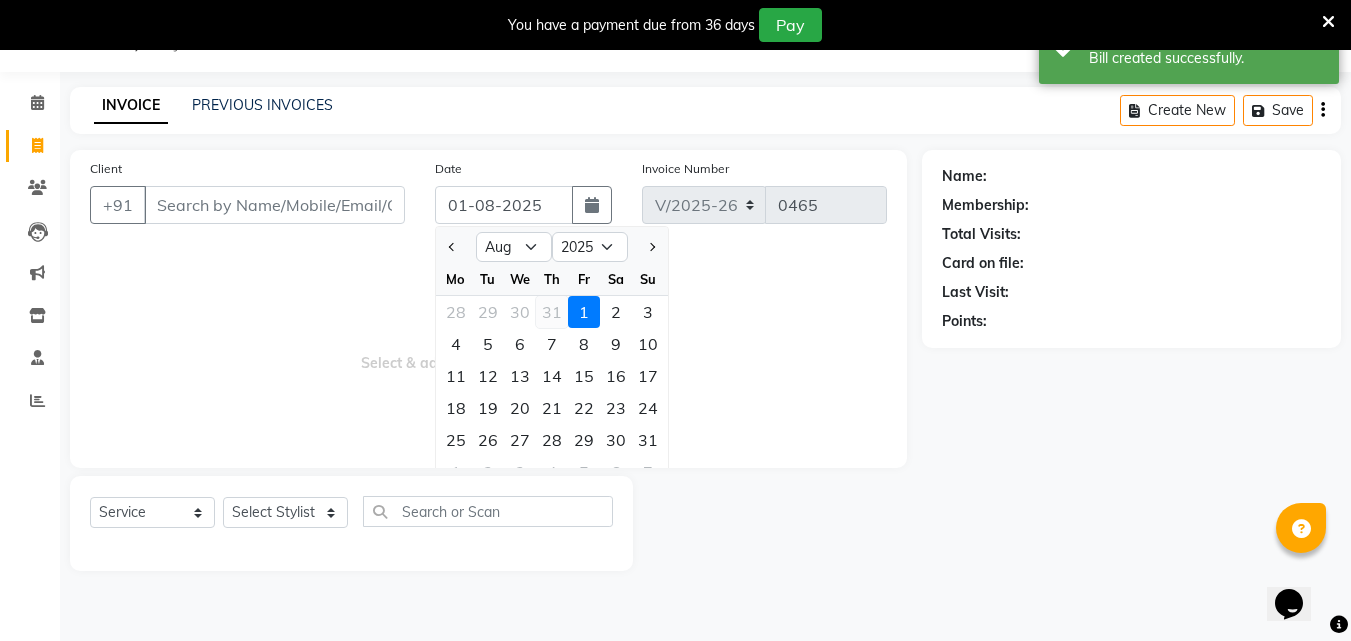 click on "31" 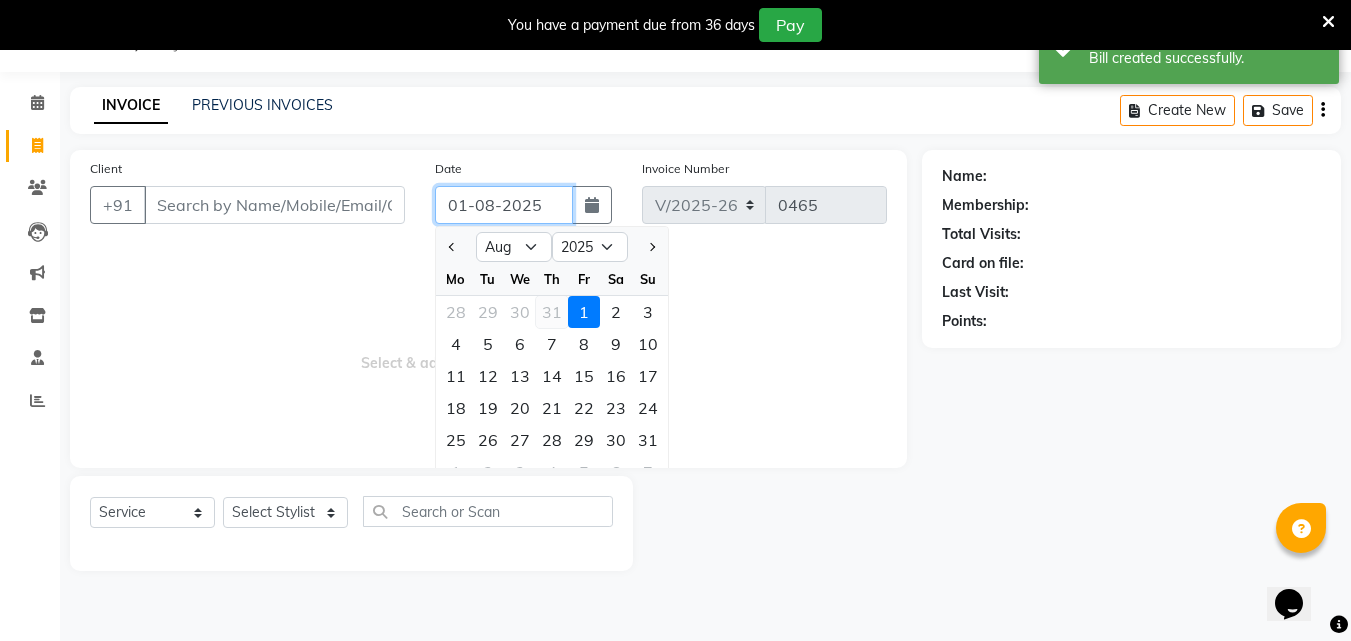 type on "31-07-2025" 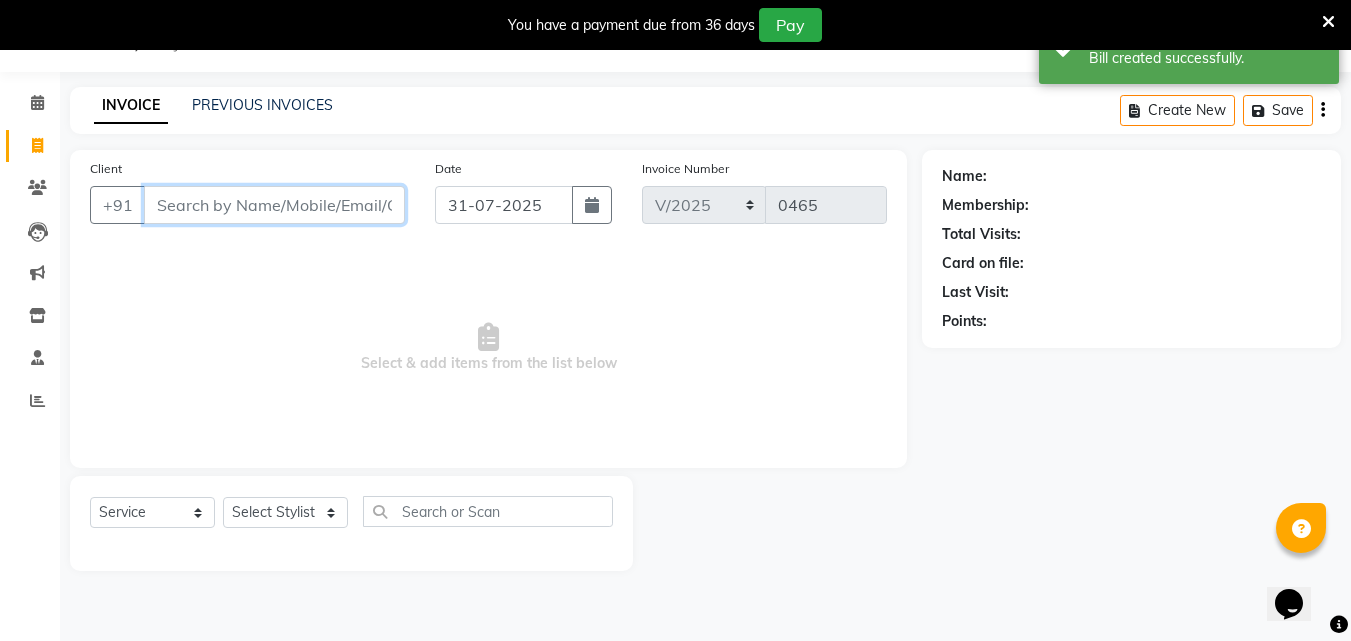 click on "Client" at bounding box center (274, 205) 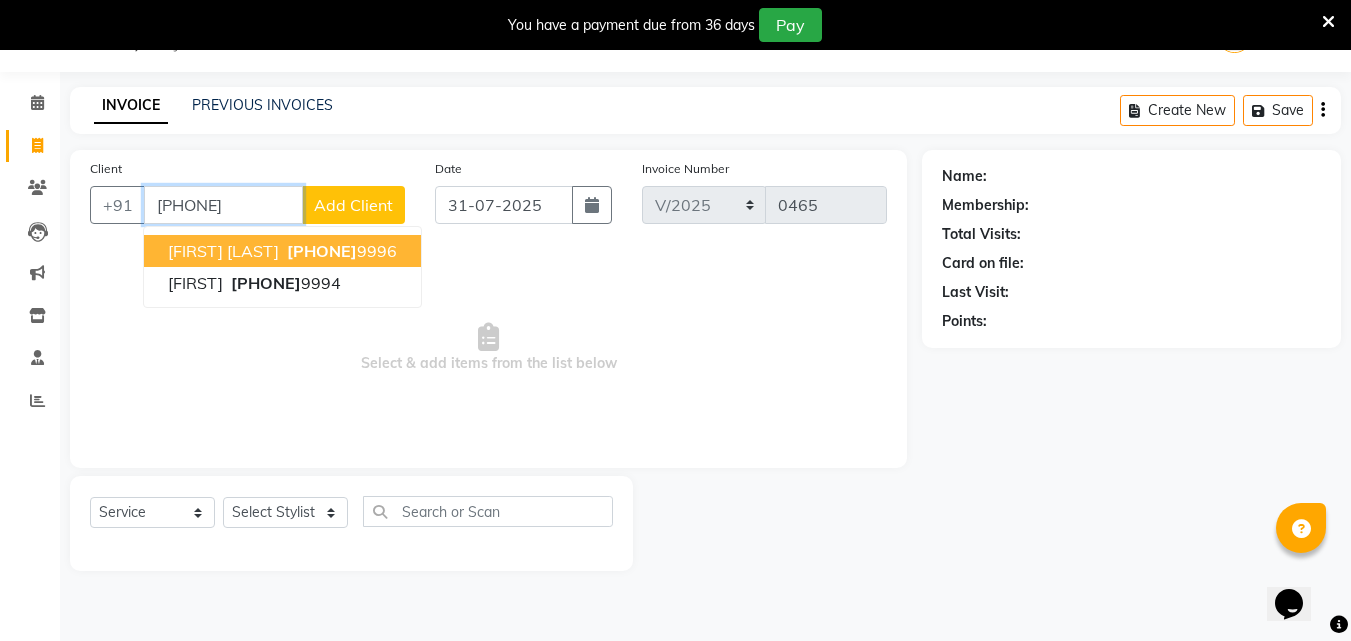 click on "[FIRST] [LAST] [PHONE]" at bounding box center (282, 251) 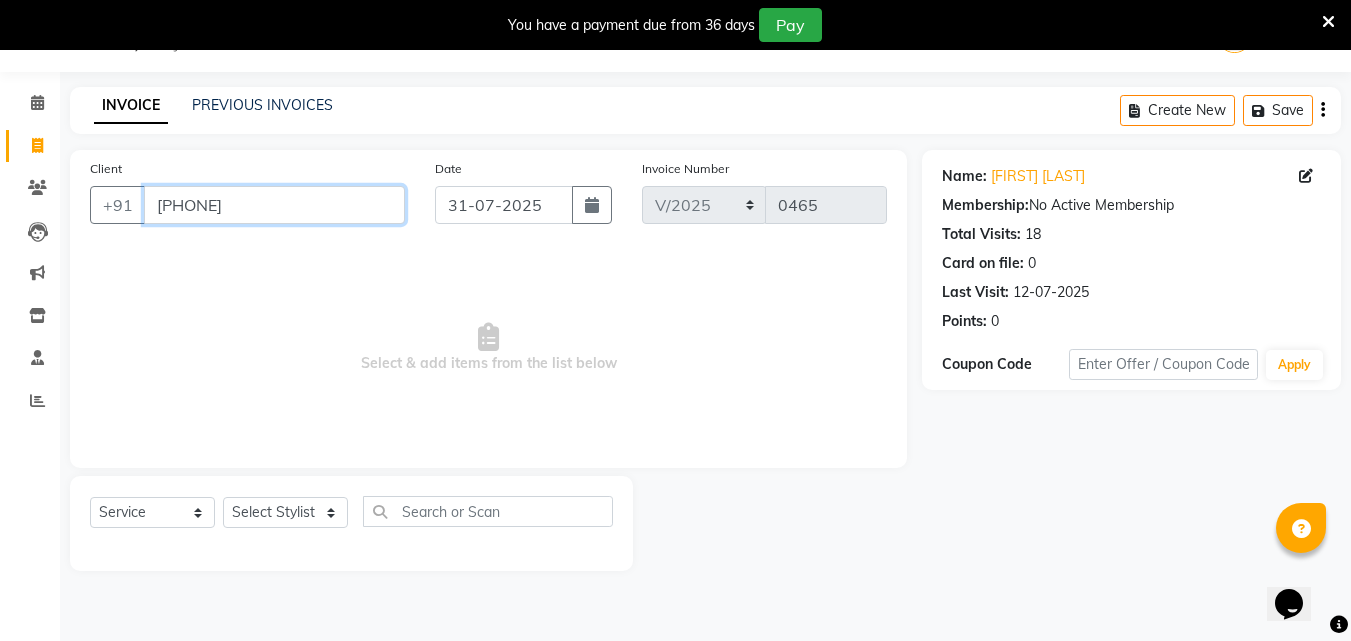 click on "[PHONE]" at bounding box center [274, 205] 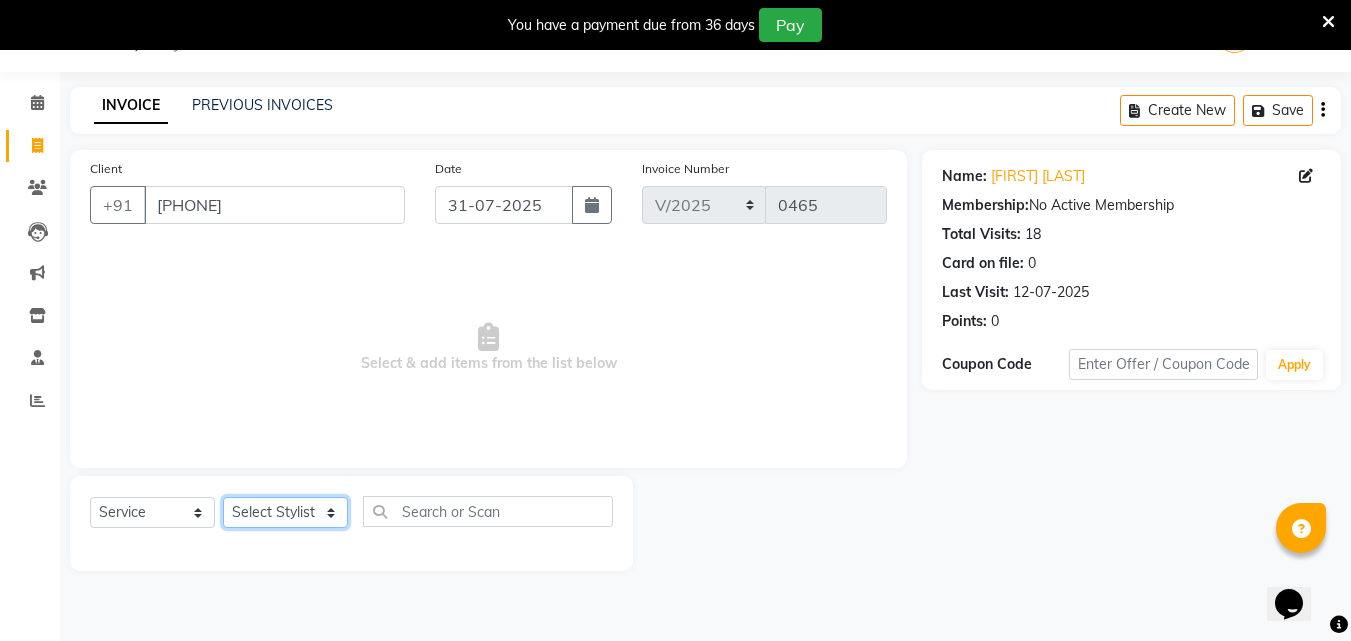 click on "Select Stylist [FIRST] [FIRST] [FIRST] [FIRST] [FIRST] [FIRST] [FIRST]" 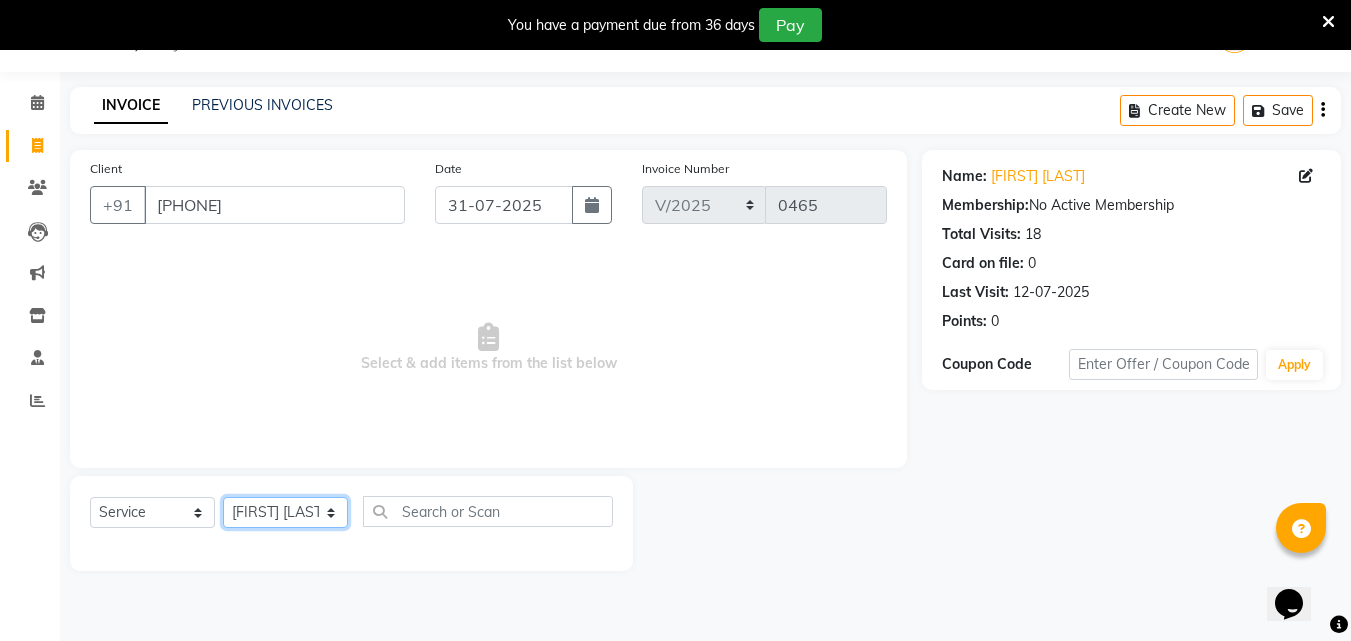 click on "Select Stylist [FIRST] [FIRST] [FIRST] [FIRST] [FIRST] [FIRST] [FIRST]" 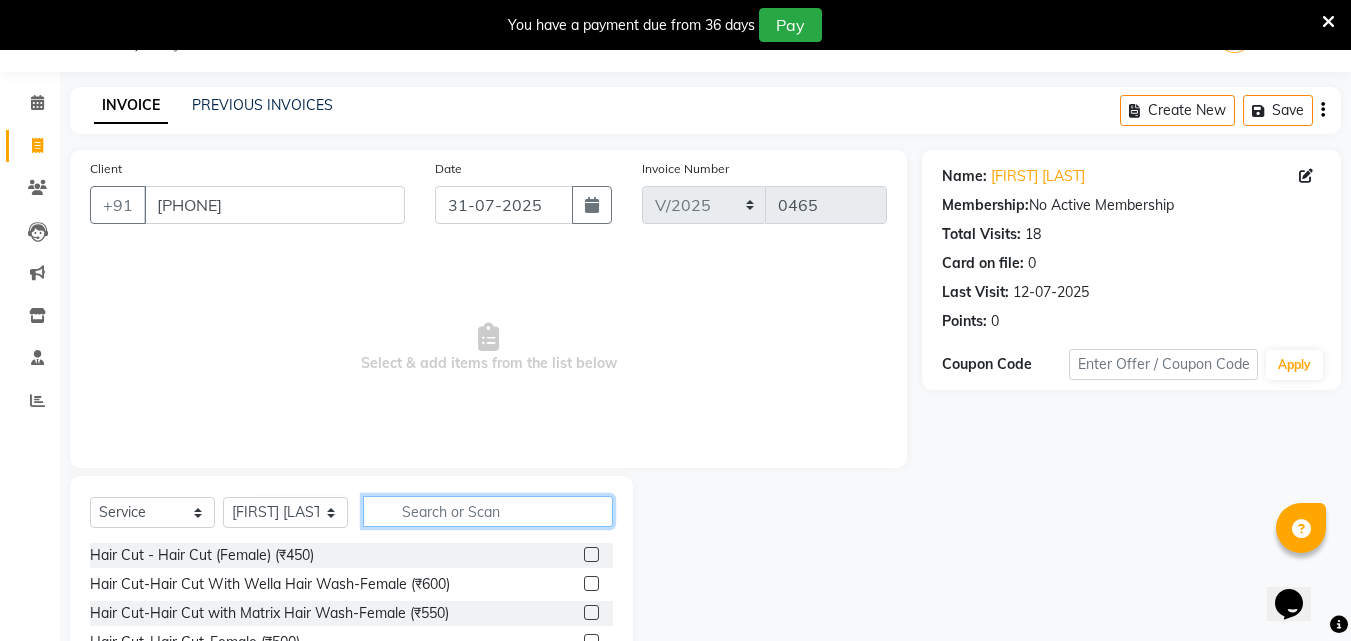 click 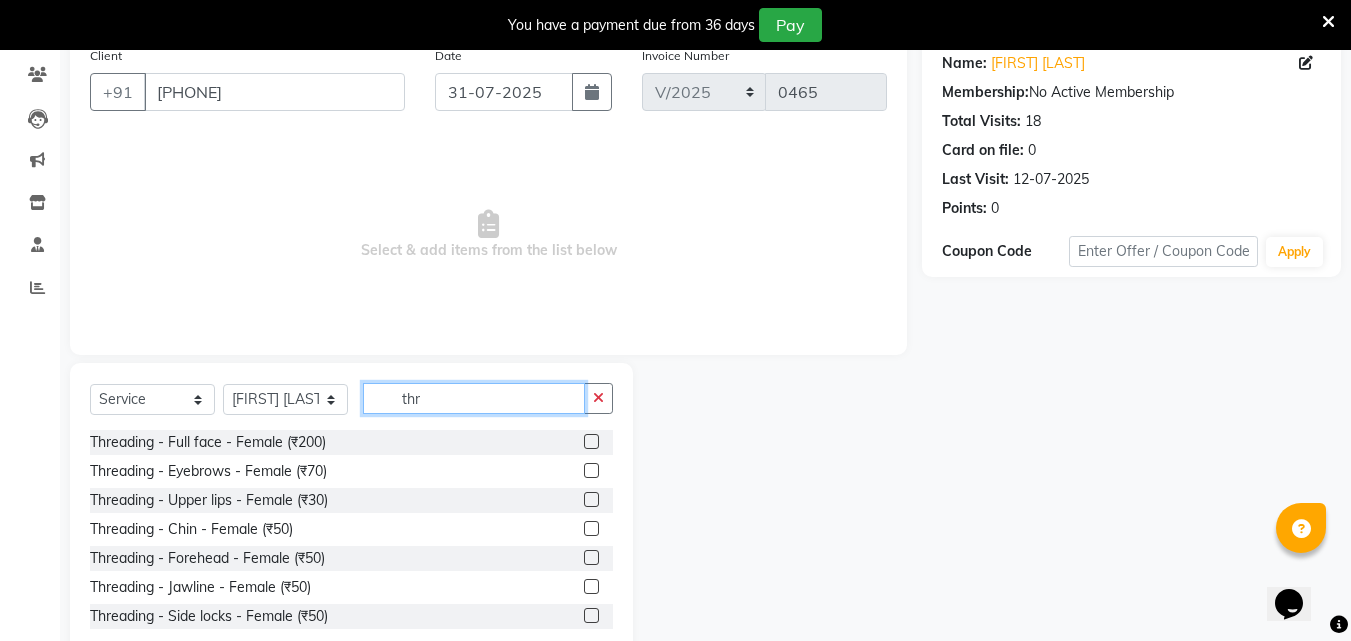 scroll, scrollTop: 210, scrollLeft: 0, axis: vertical 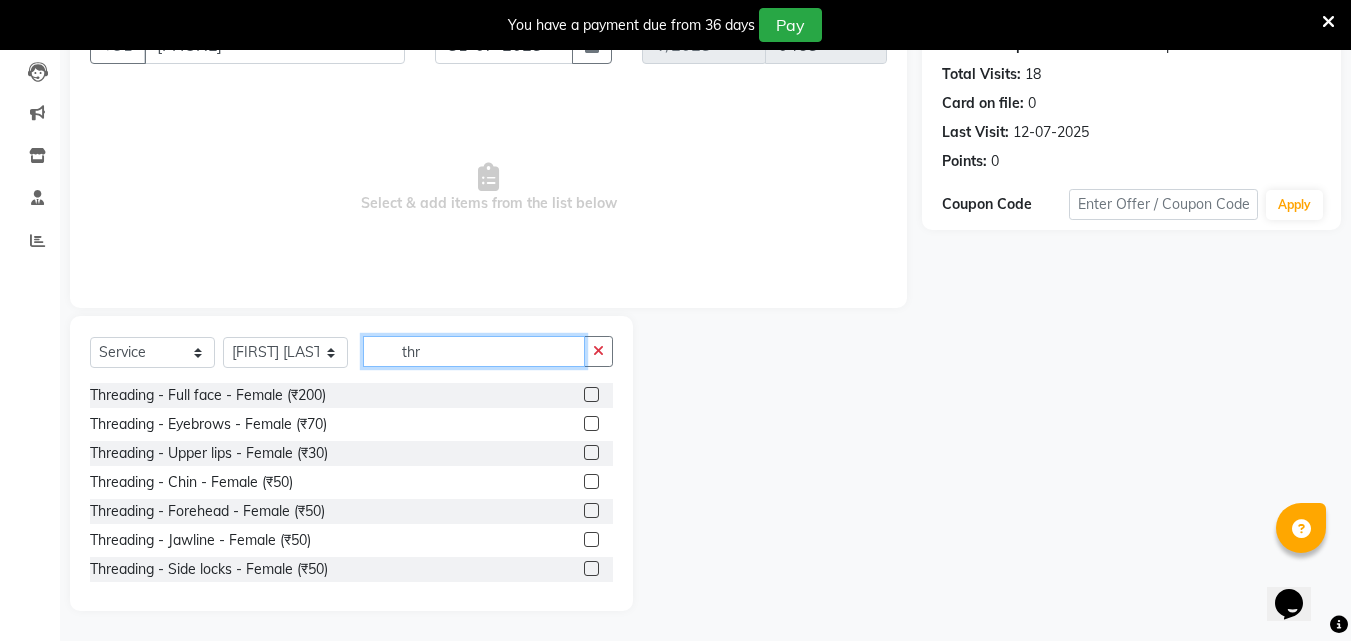 type on "thr" 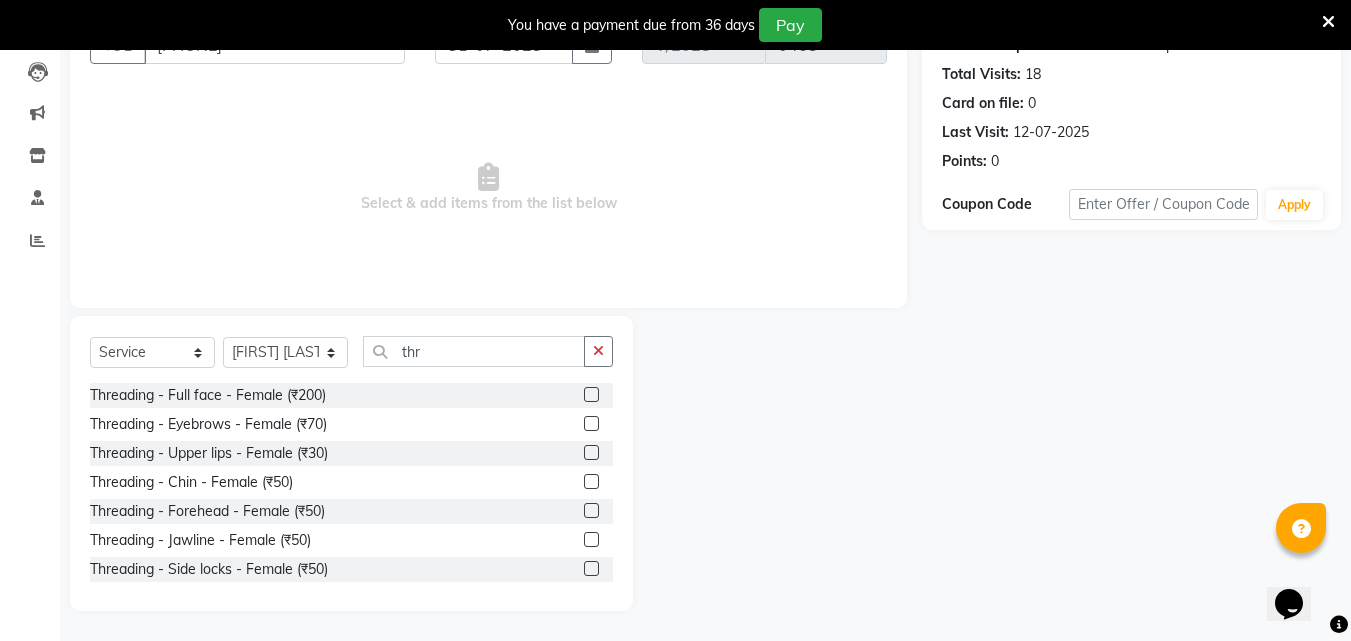 click on "Threading - Upper lips - Female (₹30)" 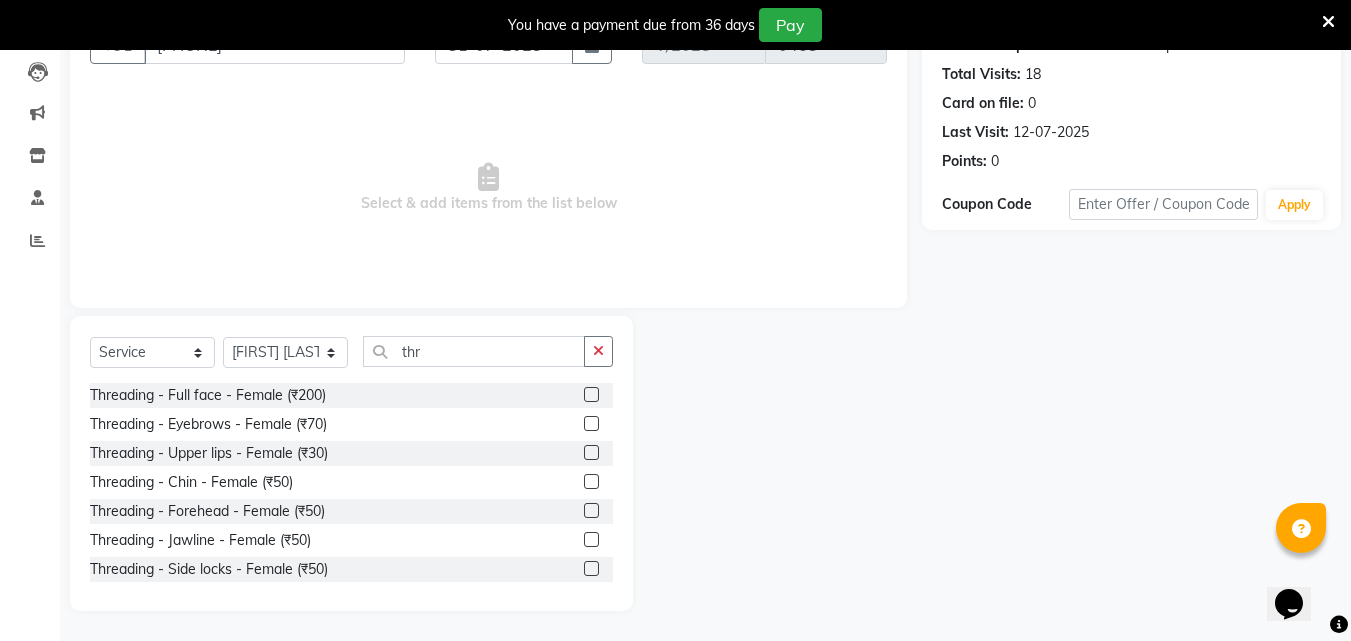 click 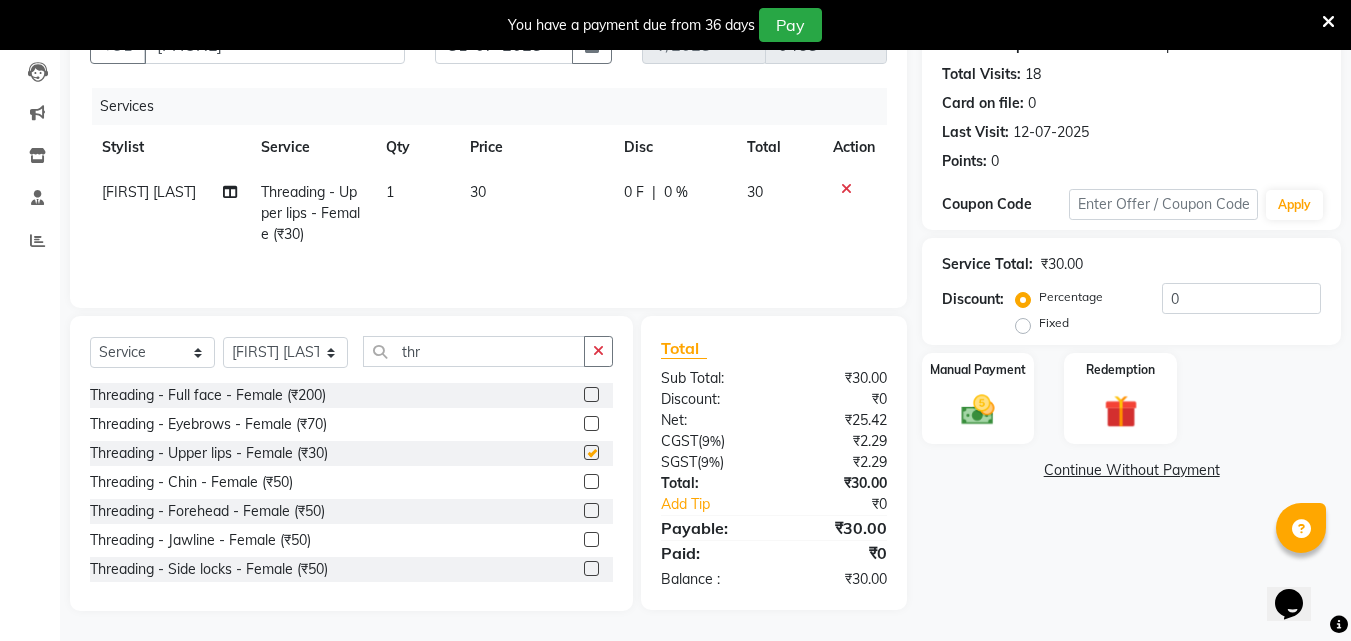 checkbox on "false" 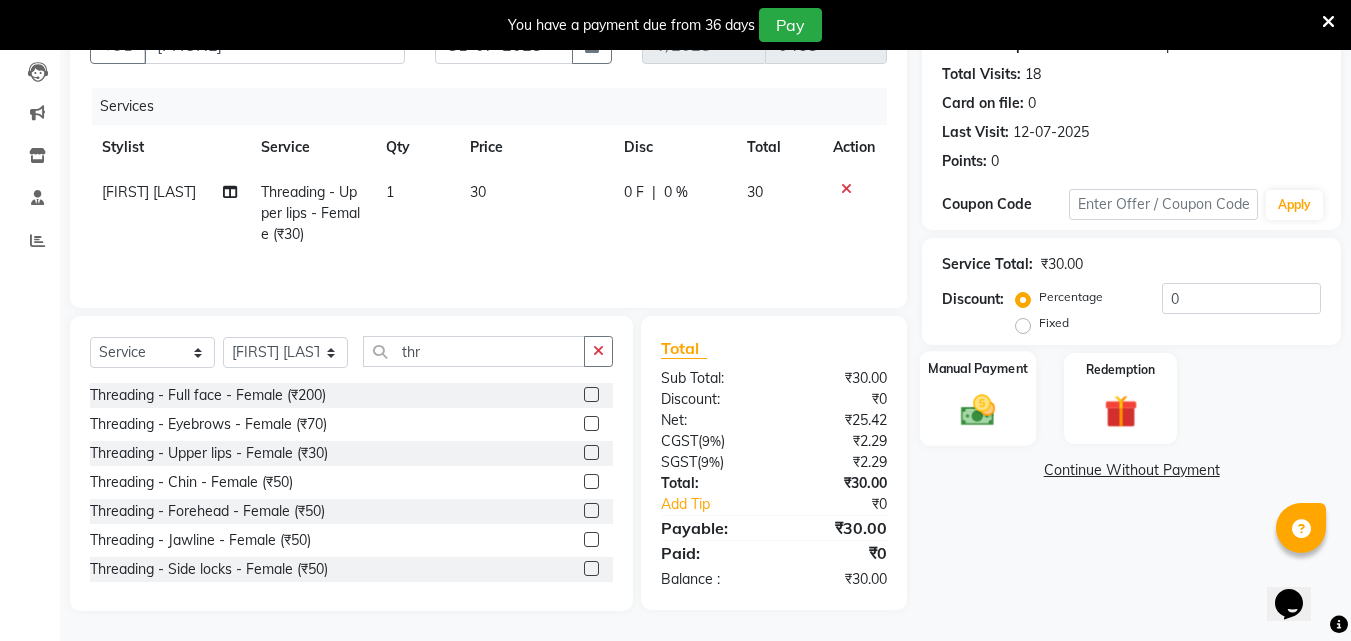 click 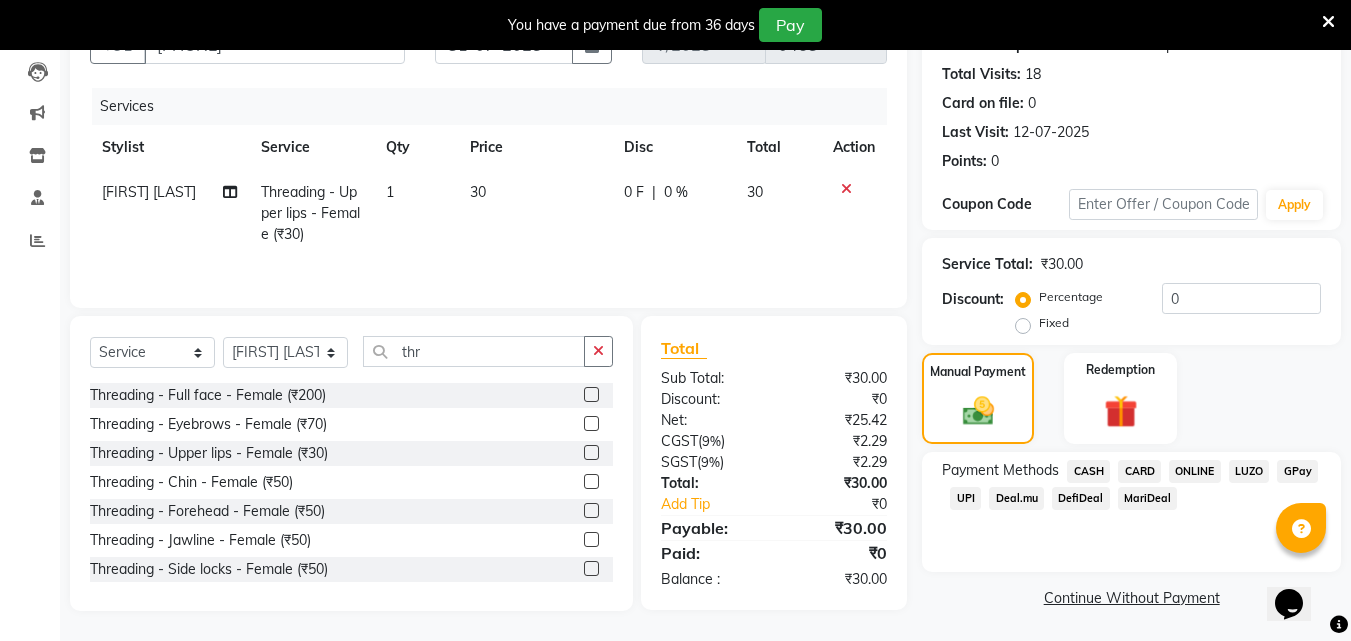 click on "CASH" 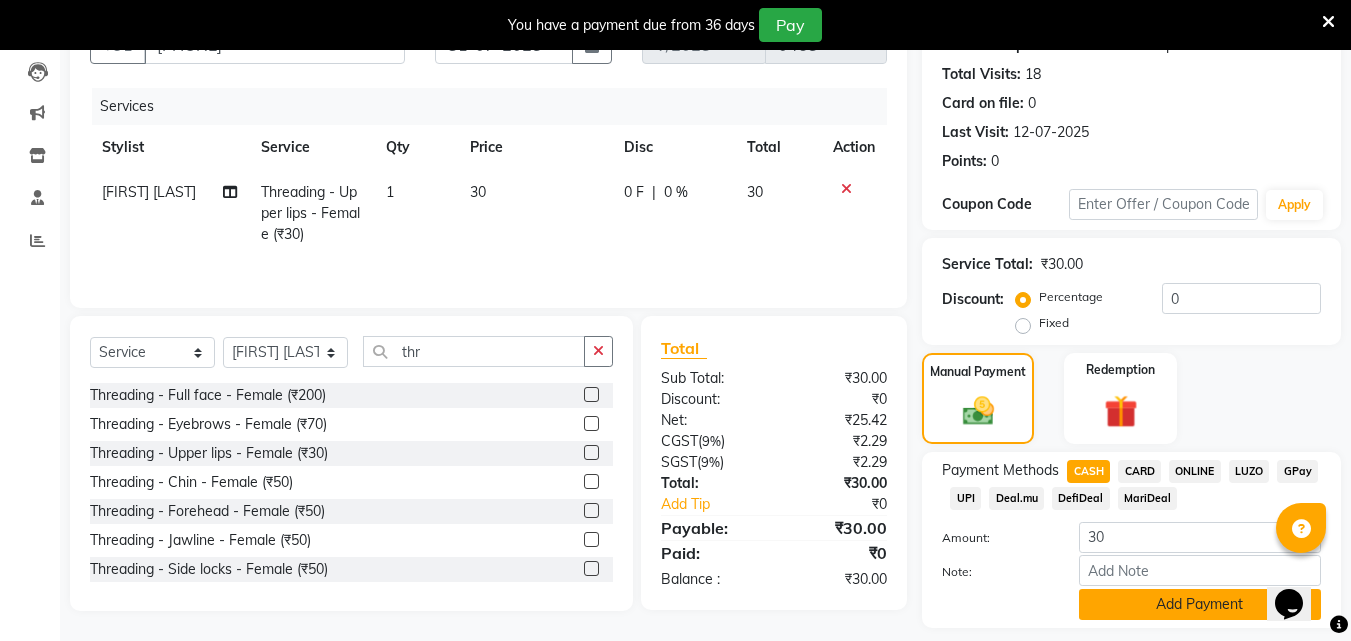 click on "Add Payment" 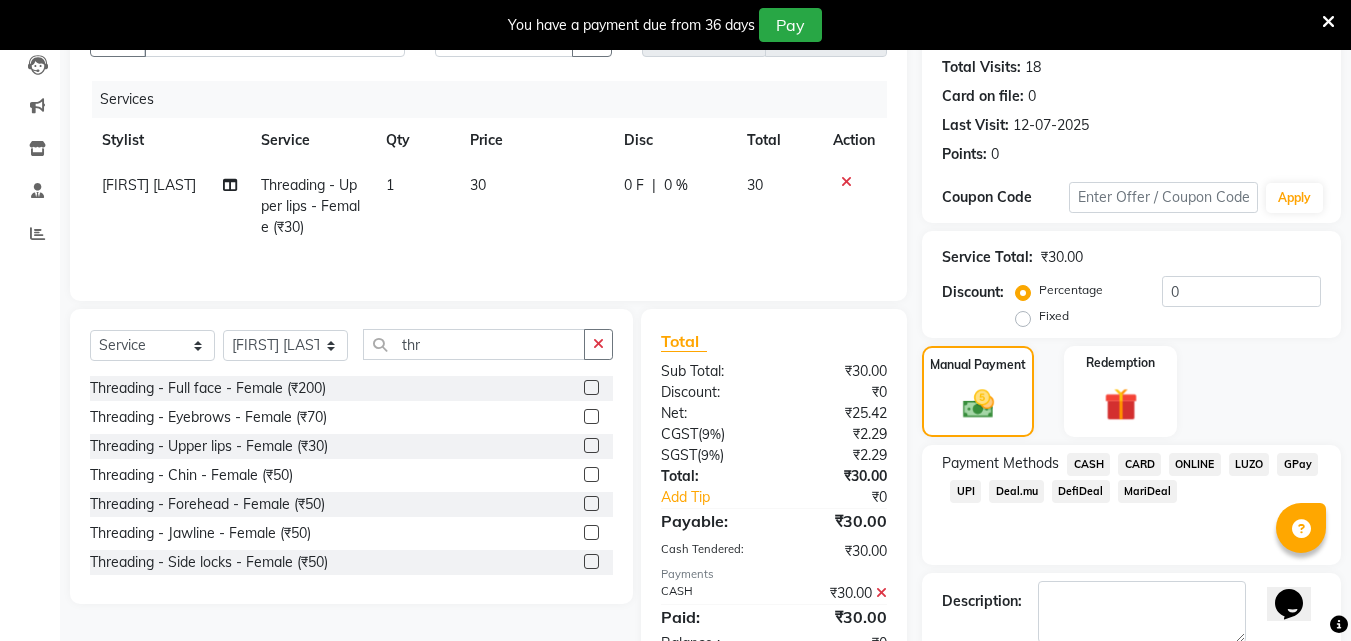 scroll, scrollTop: 325, scrollLeft: 0, axis: vertical 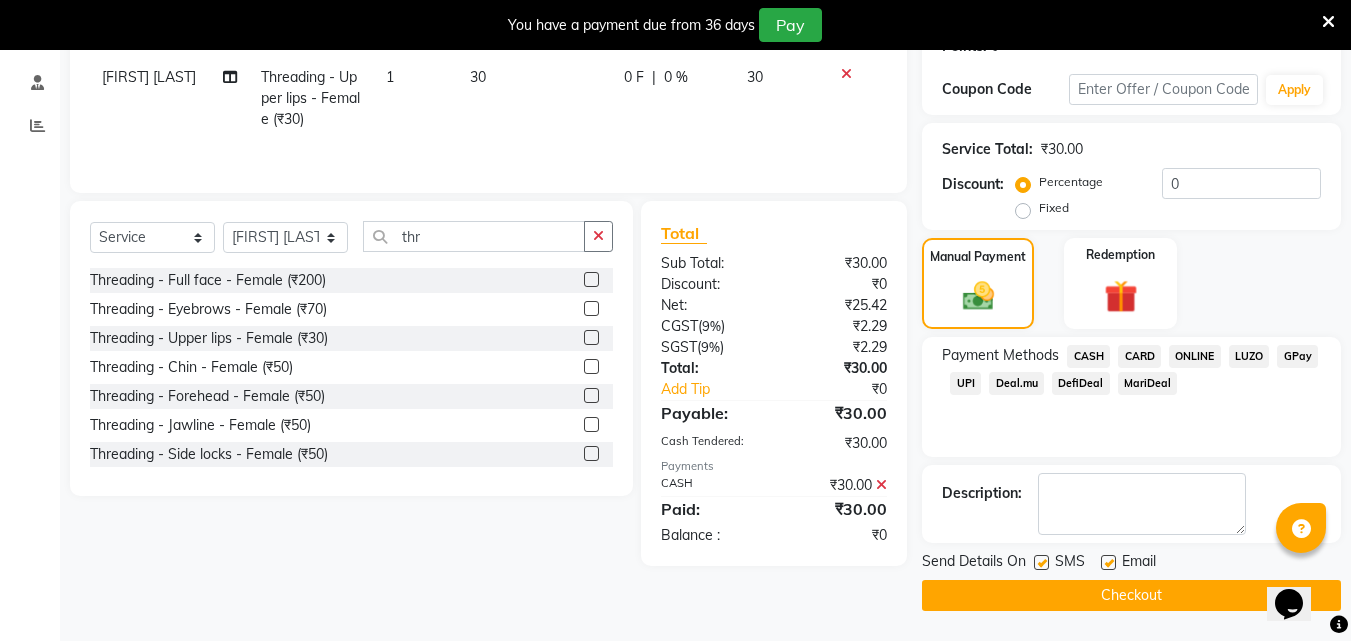 click on "Checkout" 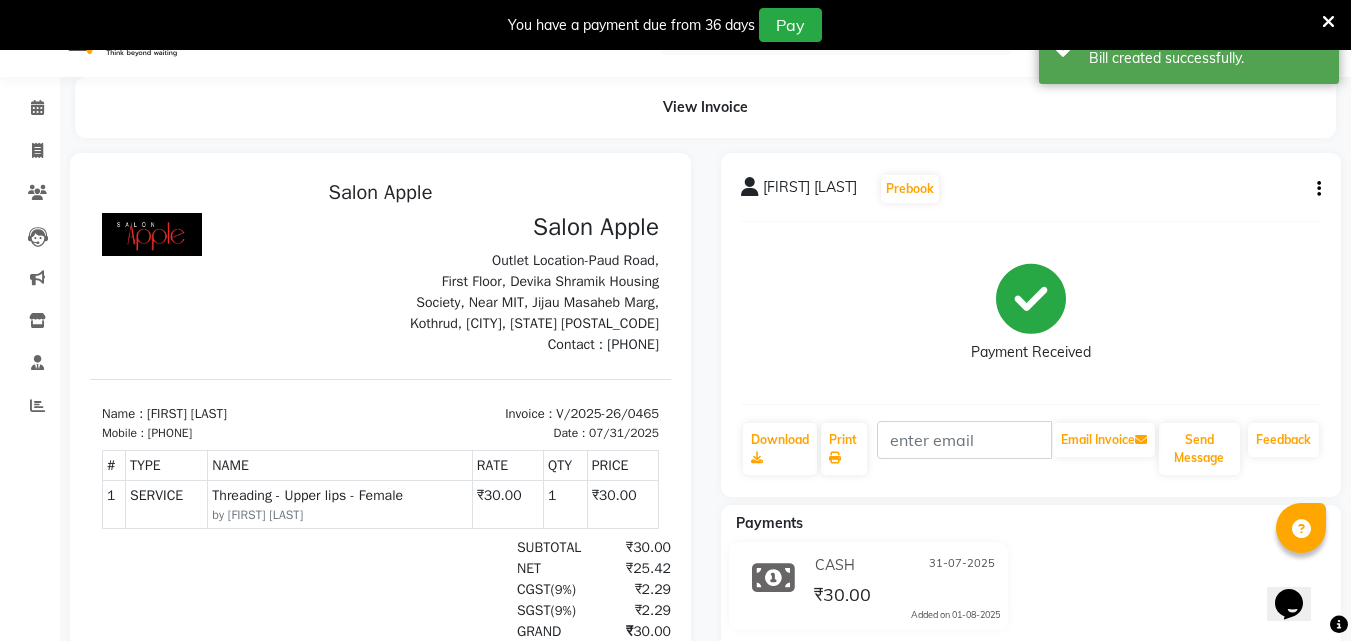 scroll, scrollTop: 0, scrollLeft: 0, axis: both 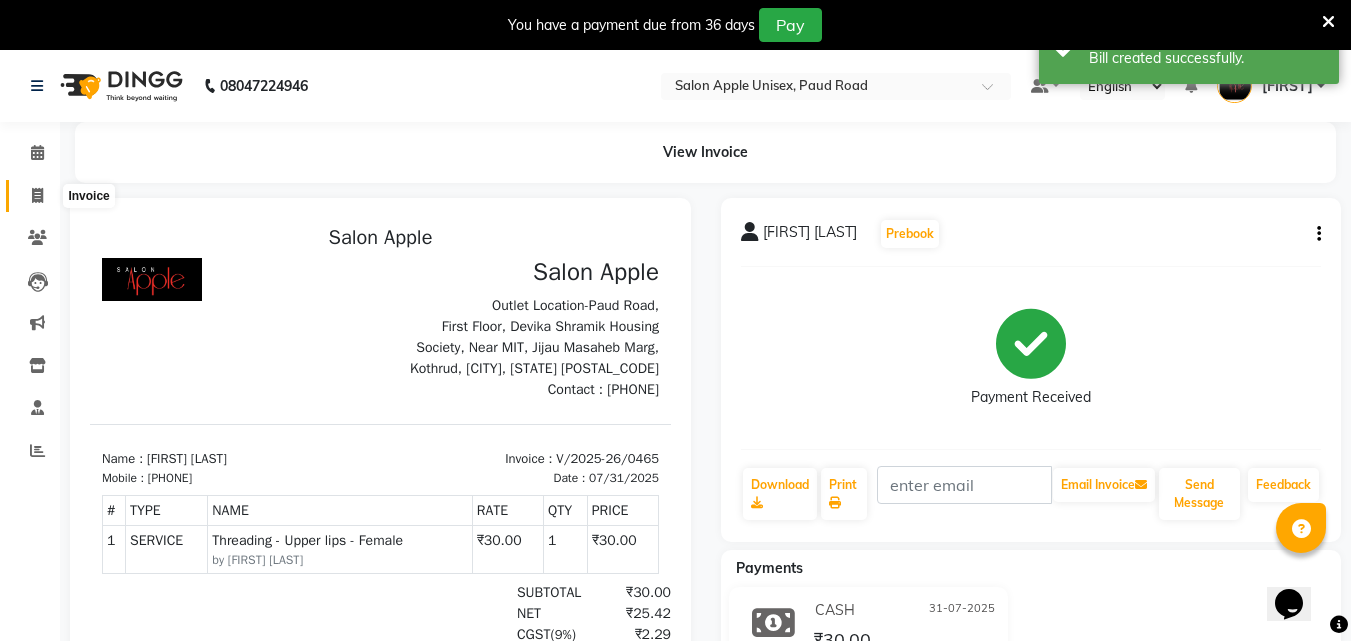 click 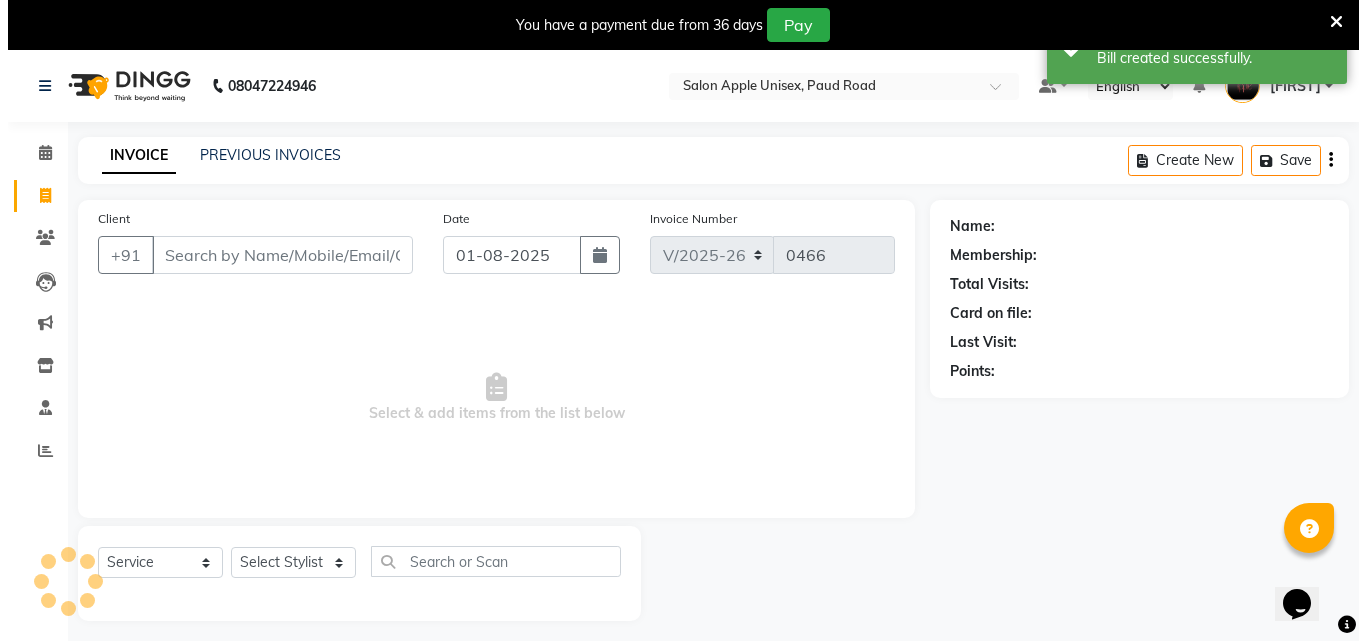 scroll, scrollTop: 50, scrollLeft: 0, axis: vertical 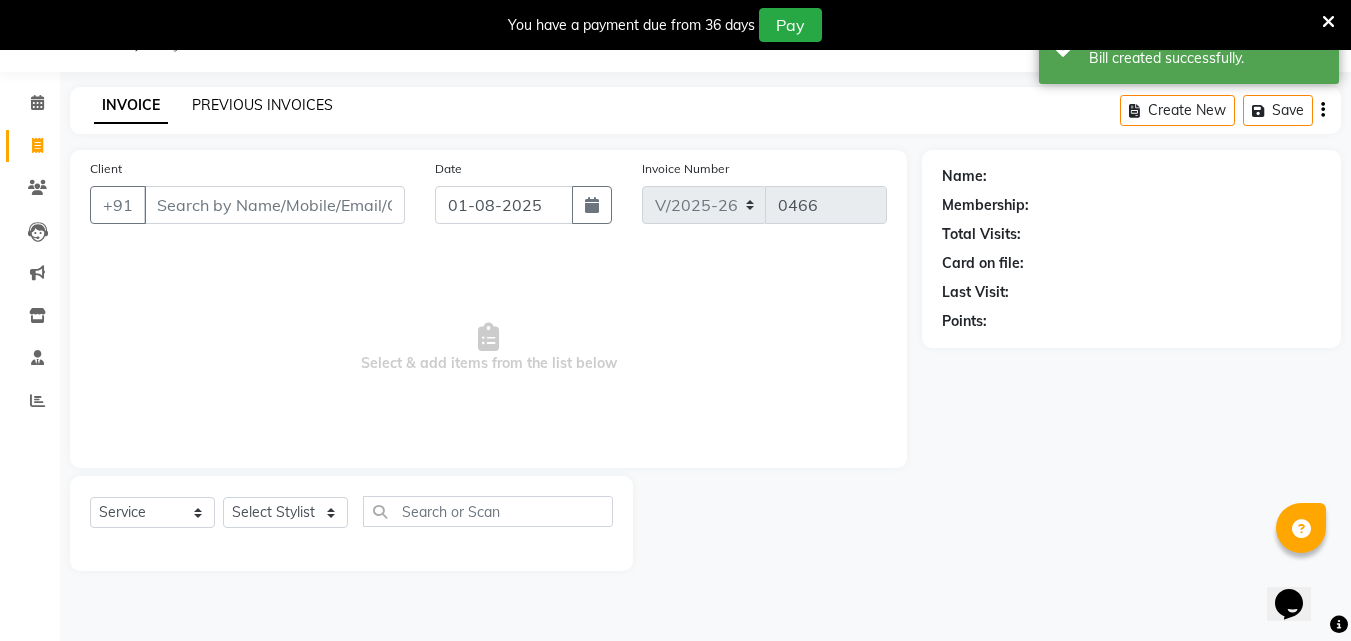 click on "PREVIOUS INVOICES" 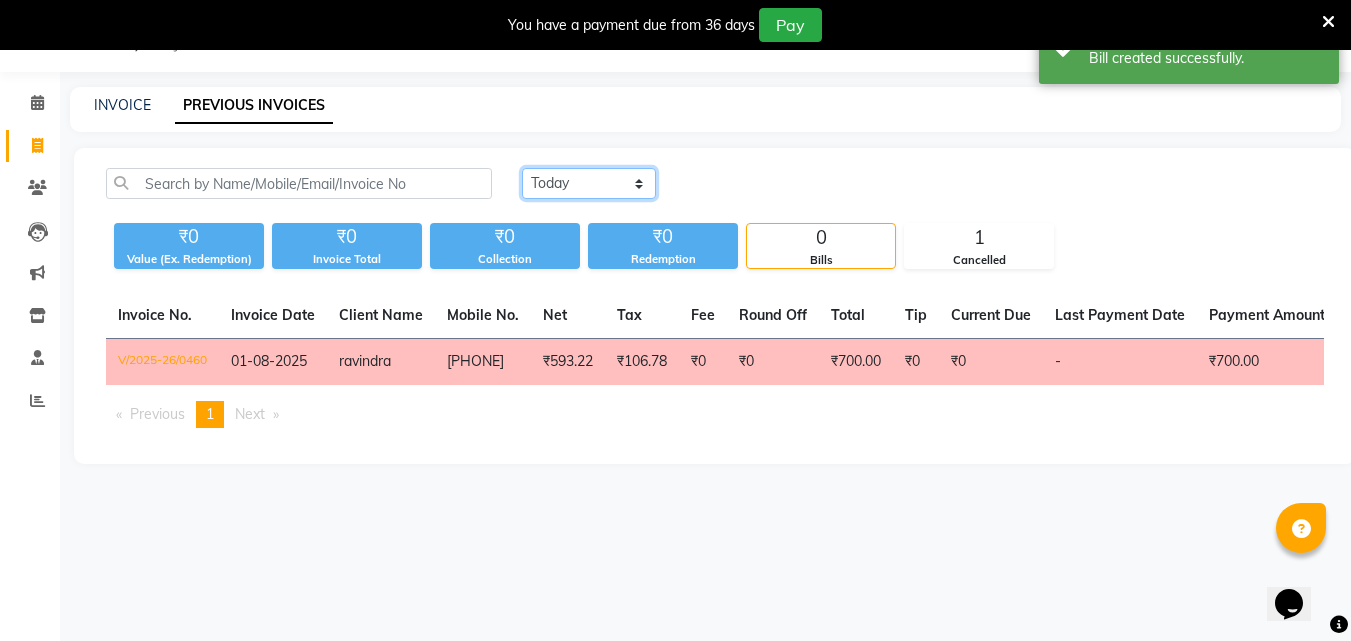 click on "Today Yesterday Custom Range" 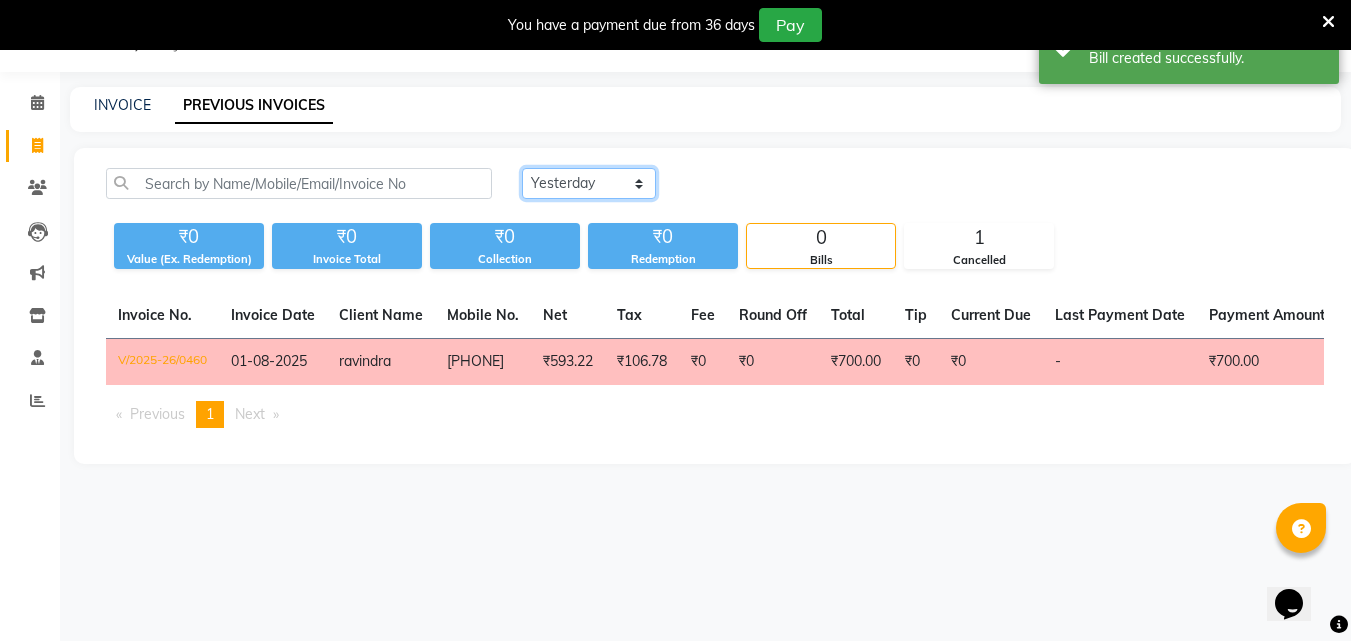 click on "Today Yesterday Custom Range" 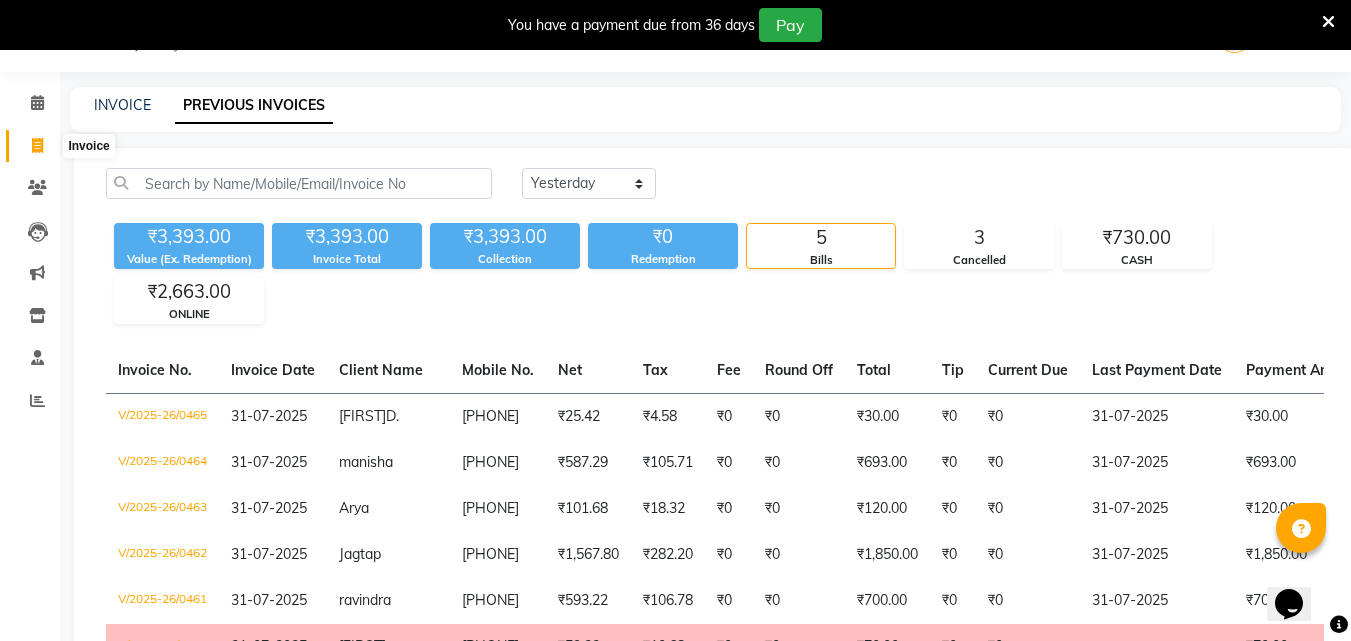 click 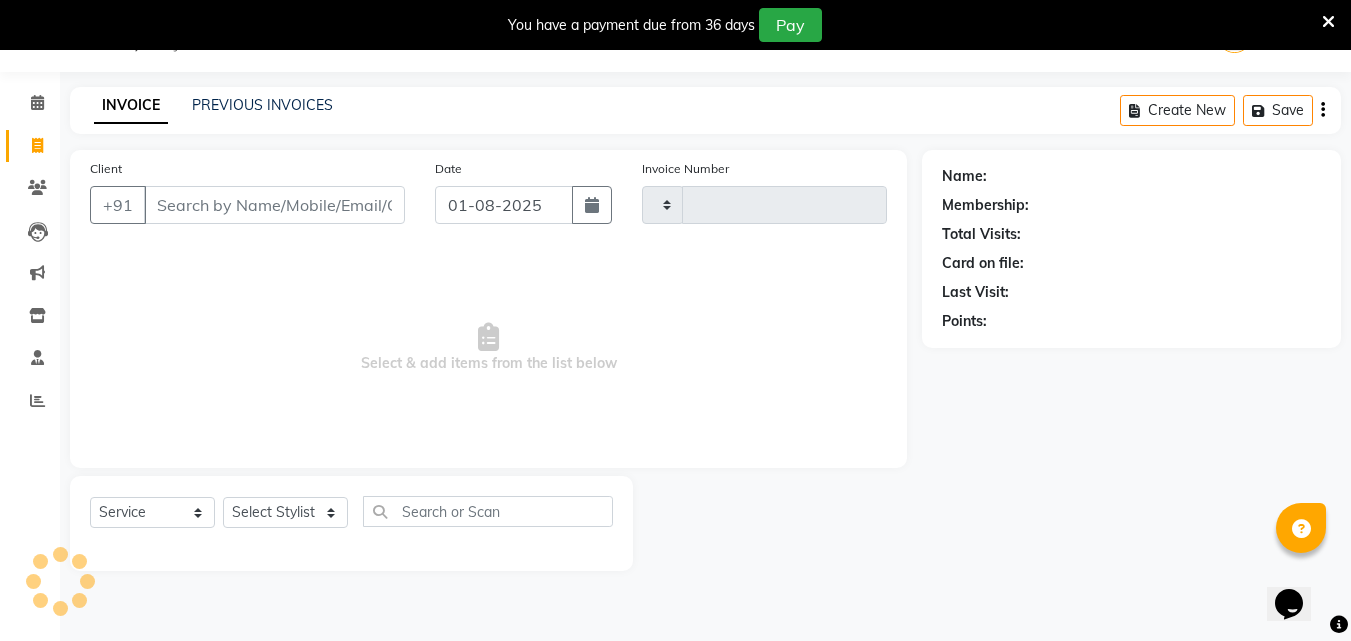 type on "0466" 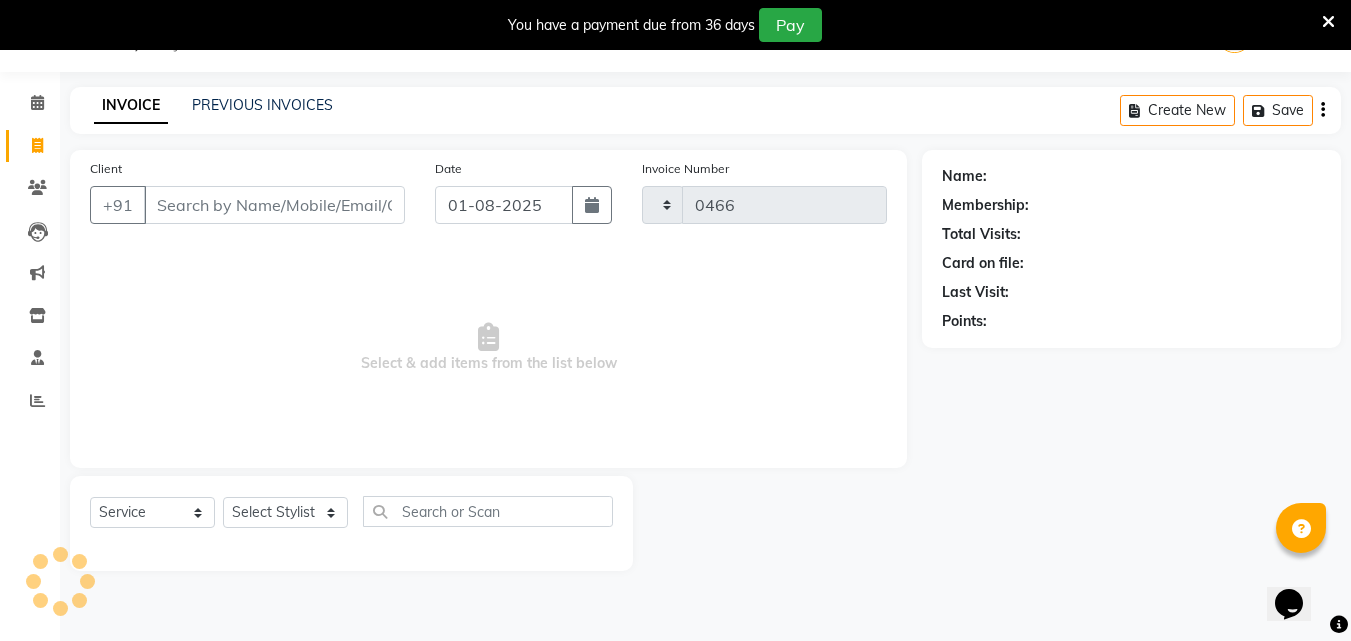 select on "133" 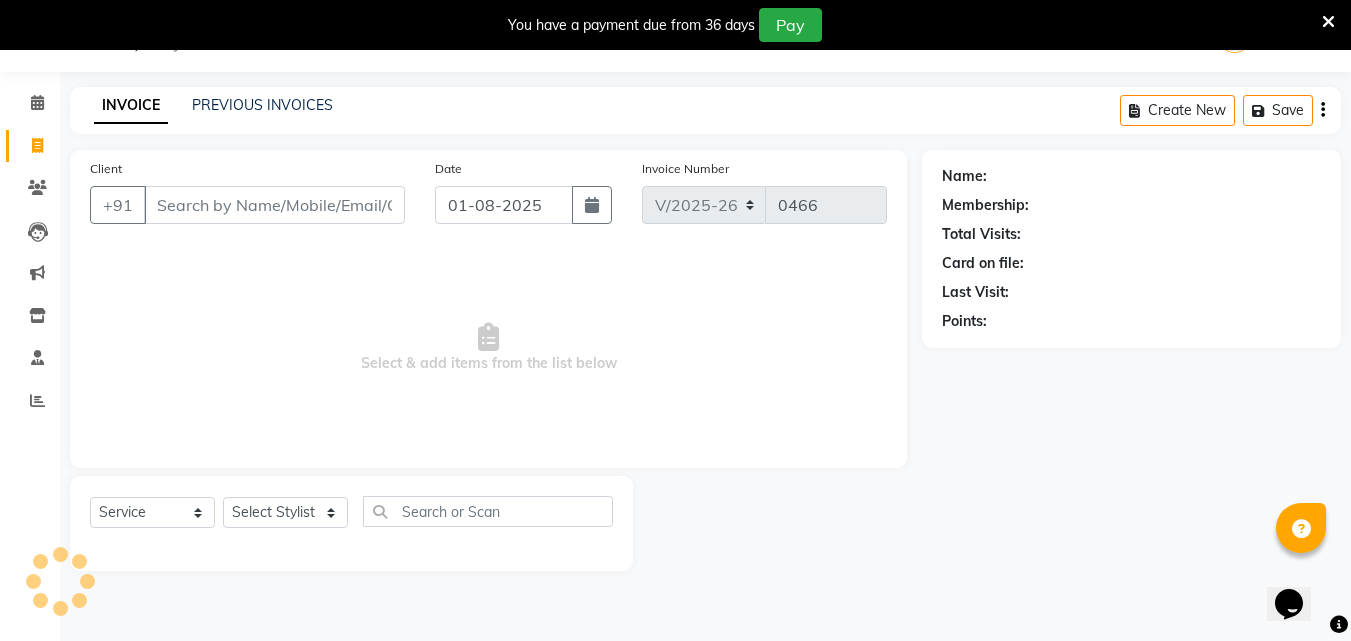 click on "Client" at bounding box center (274, 205) 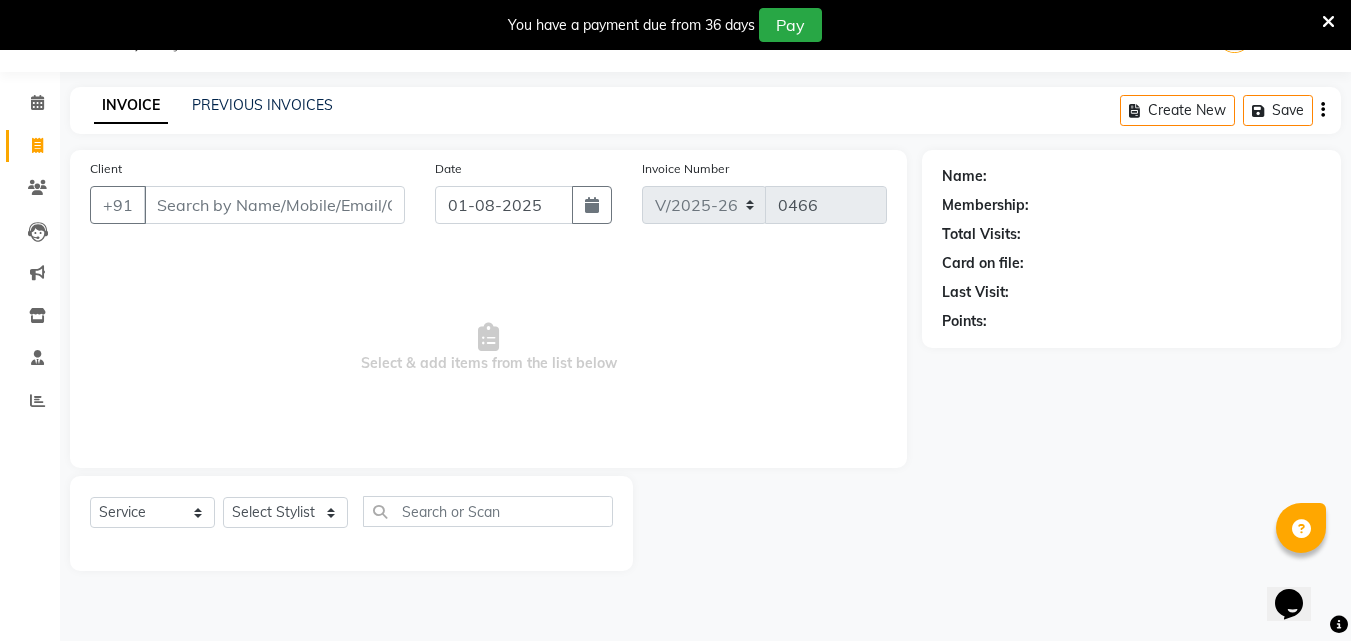 click on "Client" at bounding box center [274, 205] 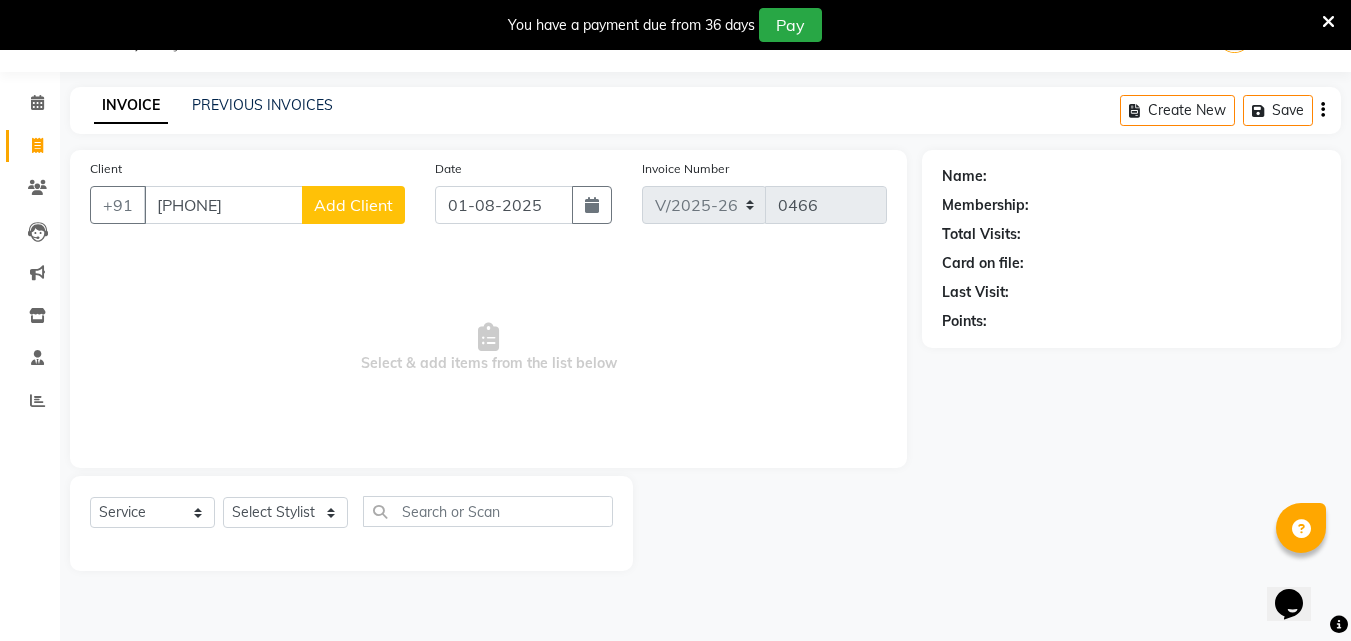 type on "[PHONE]" 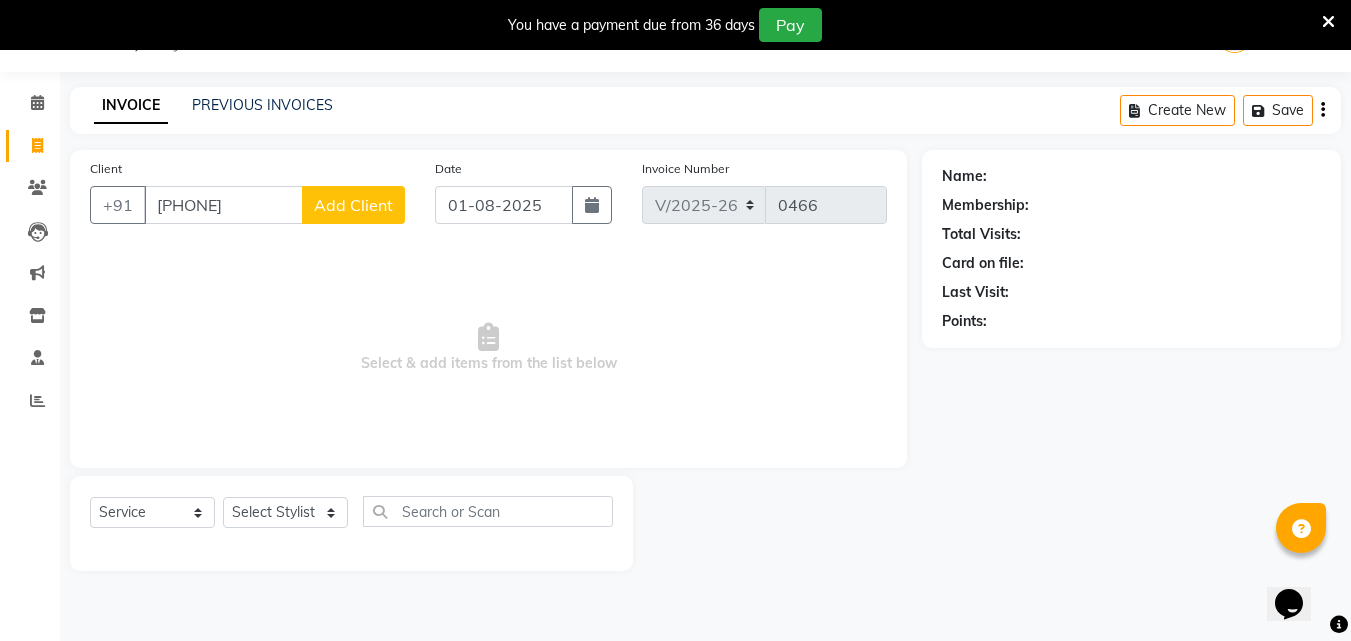 click on "Add Client" 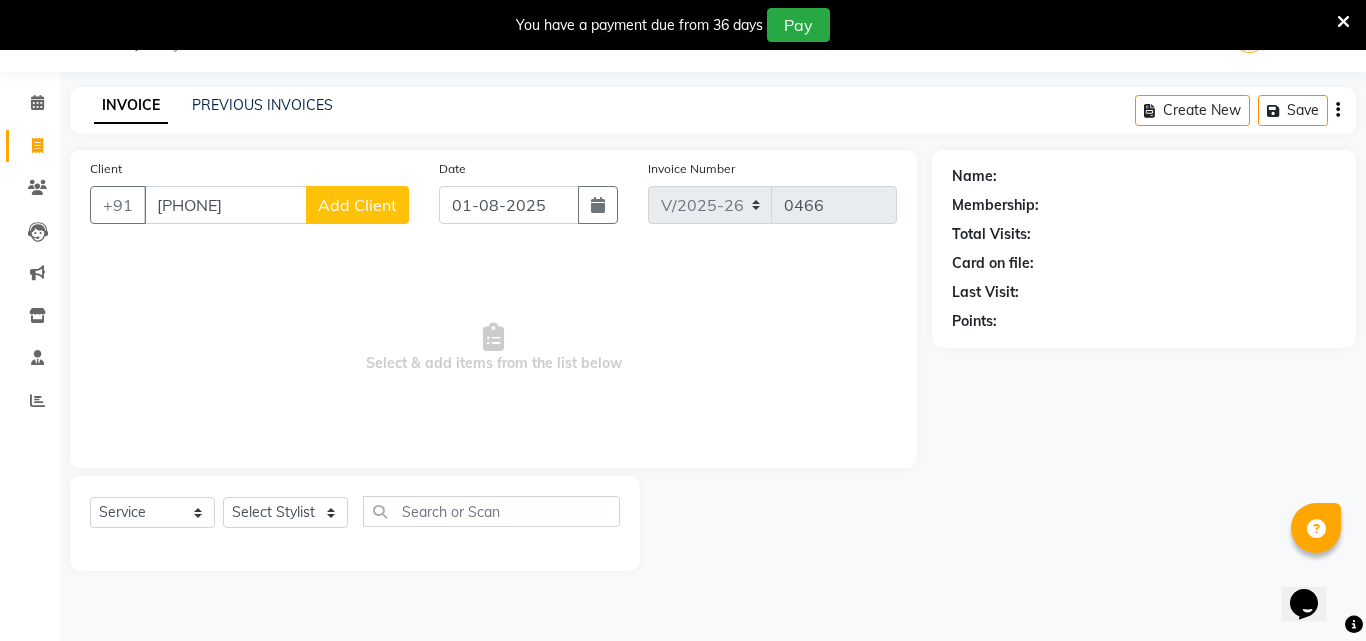 select on "22" 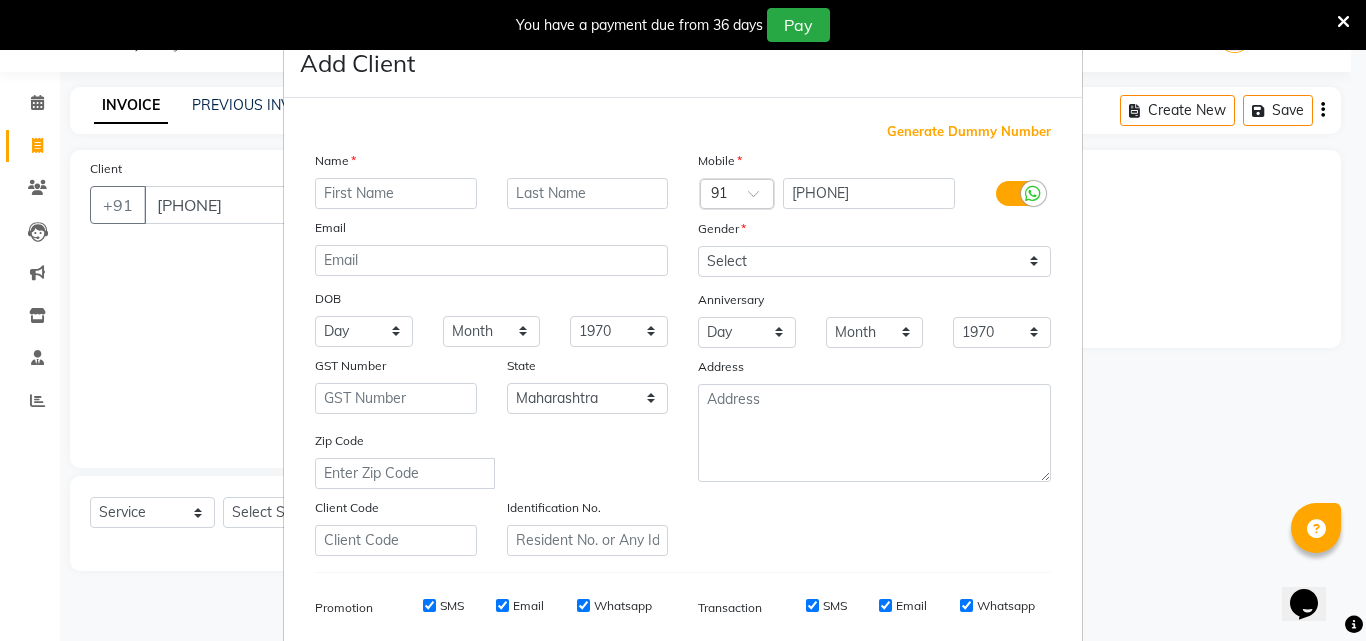 click at bounding box center (396, 193) 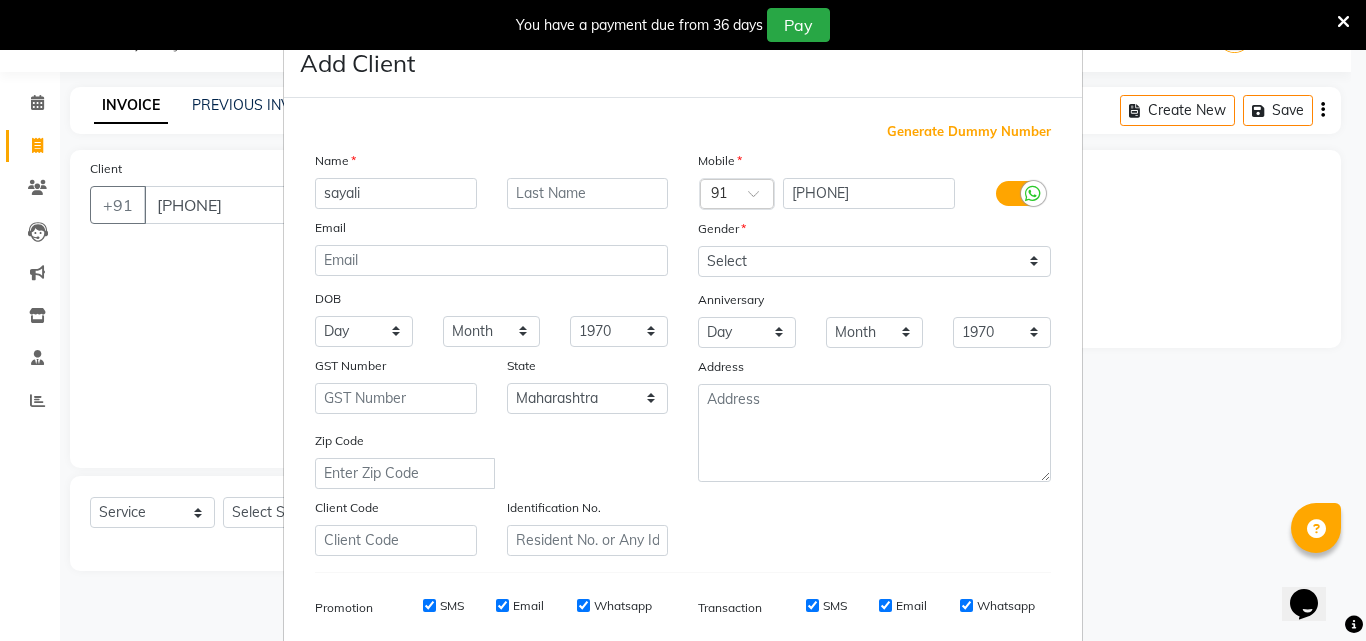 type on "sayali" 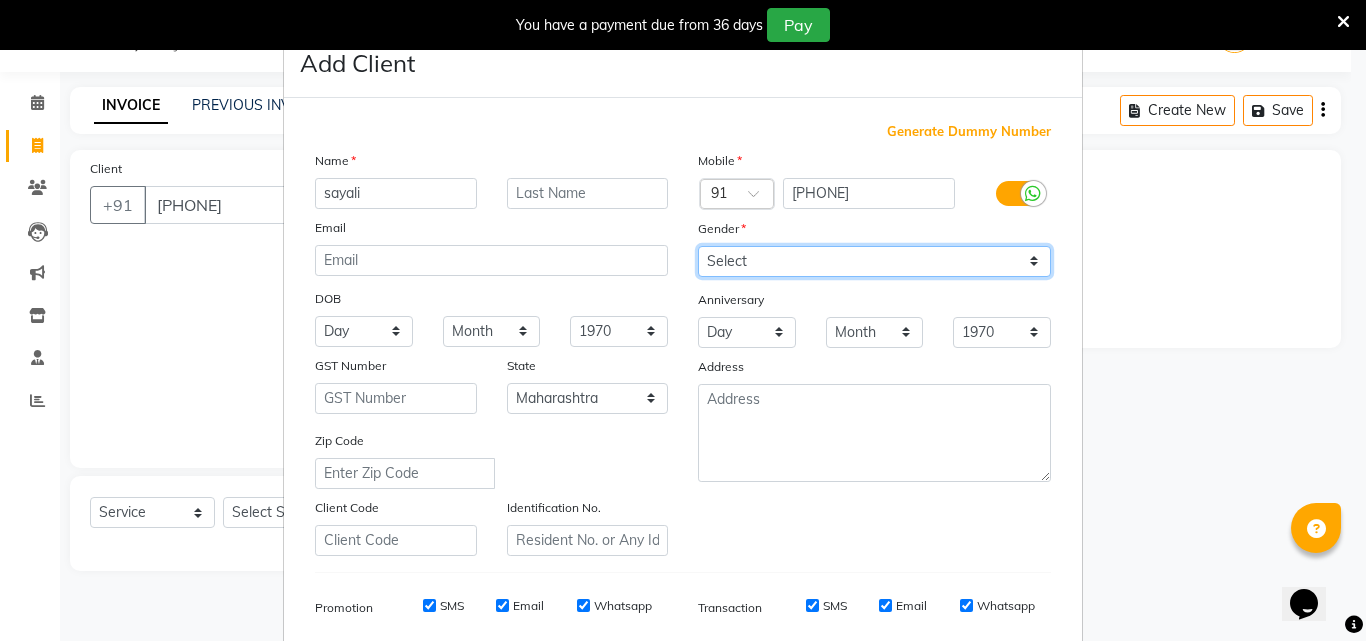 click on "Select Male Female Other Prefer Not To Say" at bounding box center [874, 261] 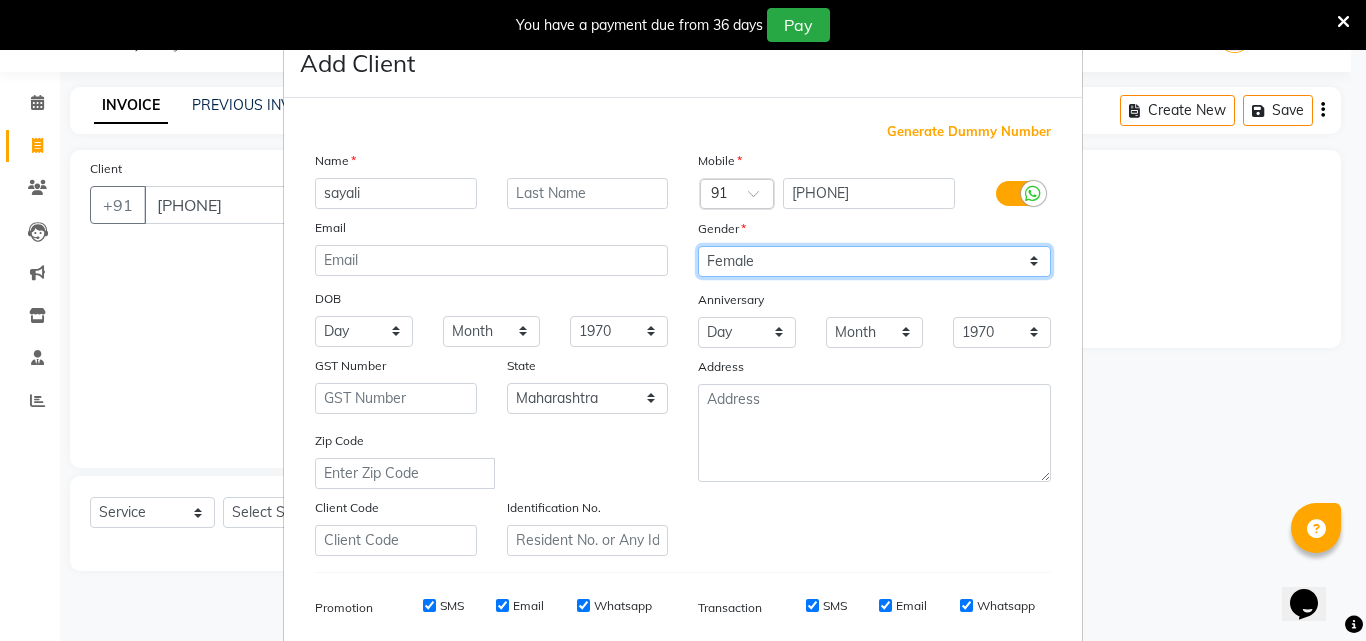 click on "Select Male Female Other Prefer Not To Say" at bounding box center [874, 261] 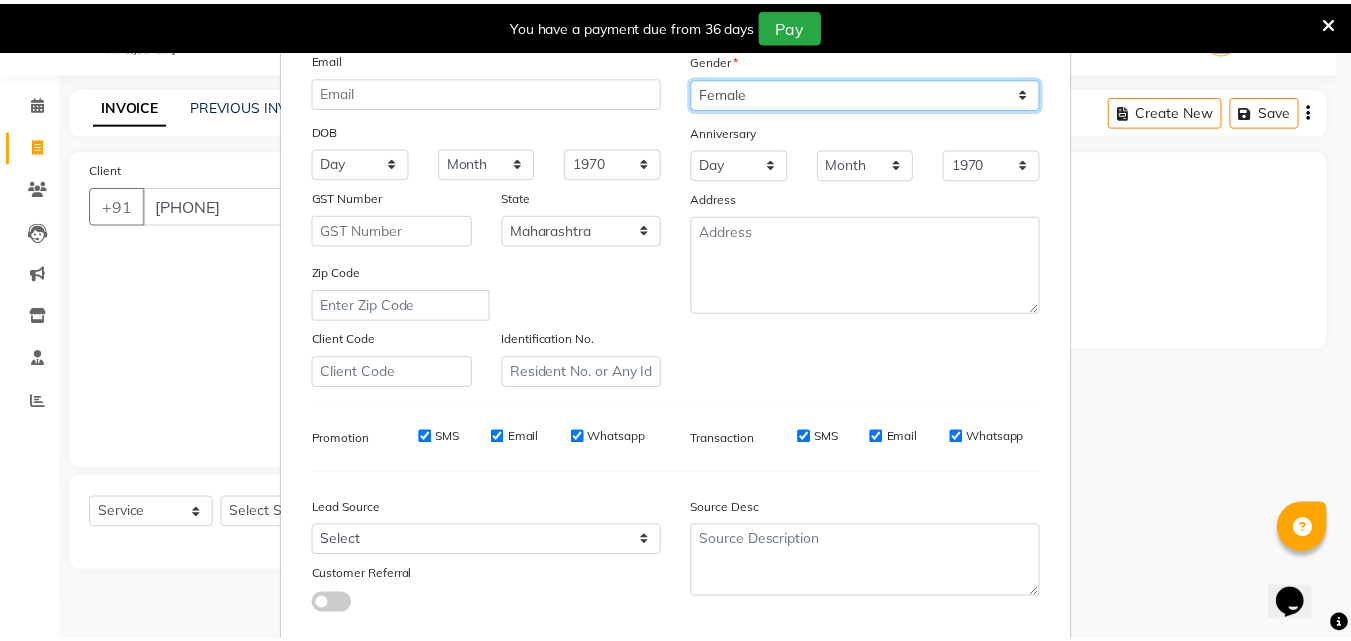 scroll, scrollTop: 282, scrollLeft: 0, axis: vertical 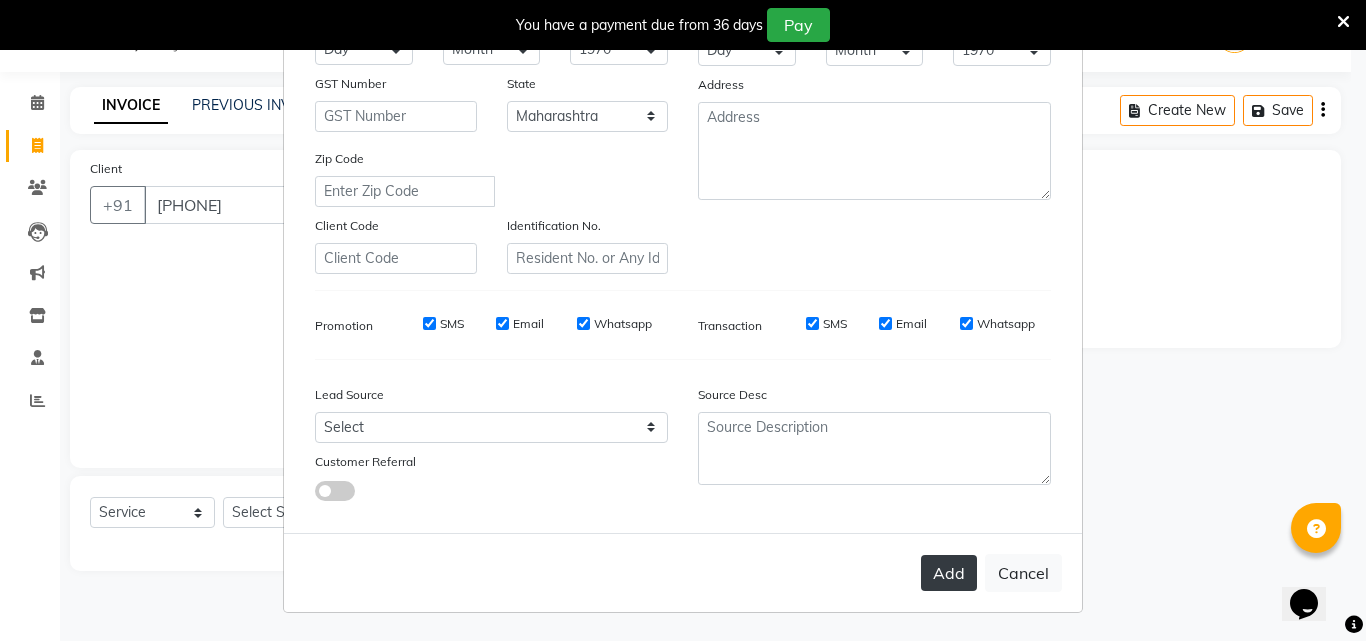 click on "Add" at bounding box center [949, 573] 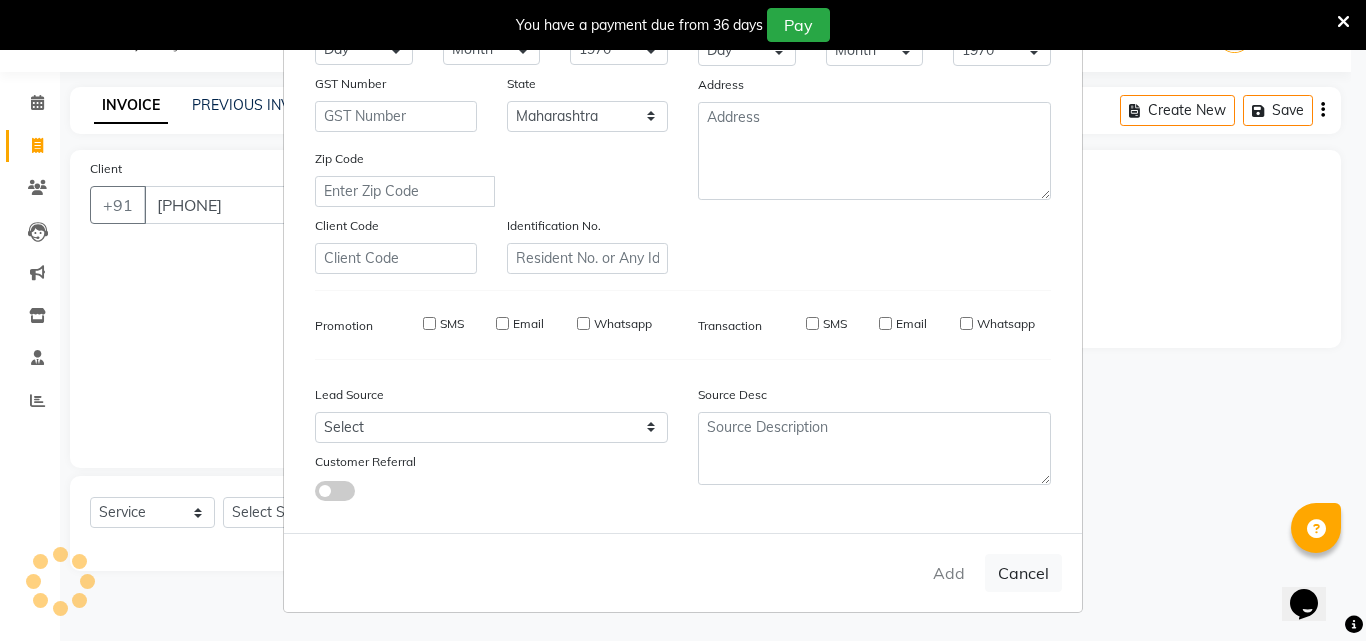 type 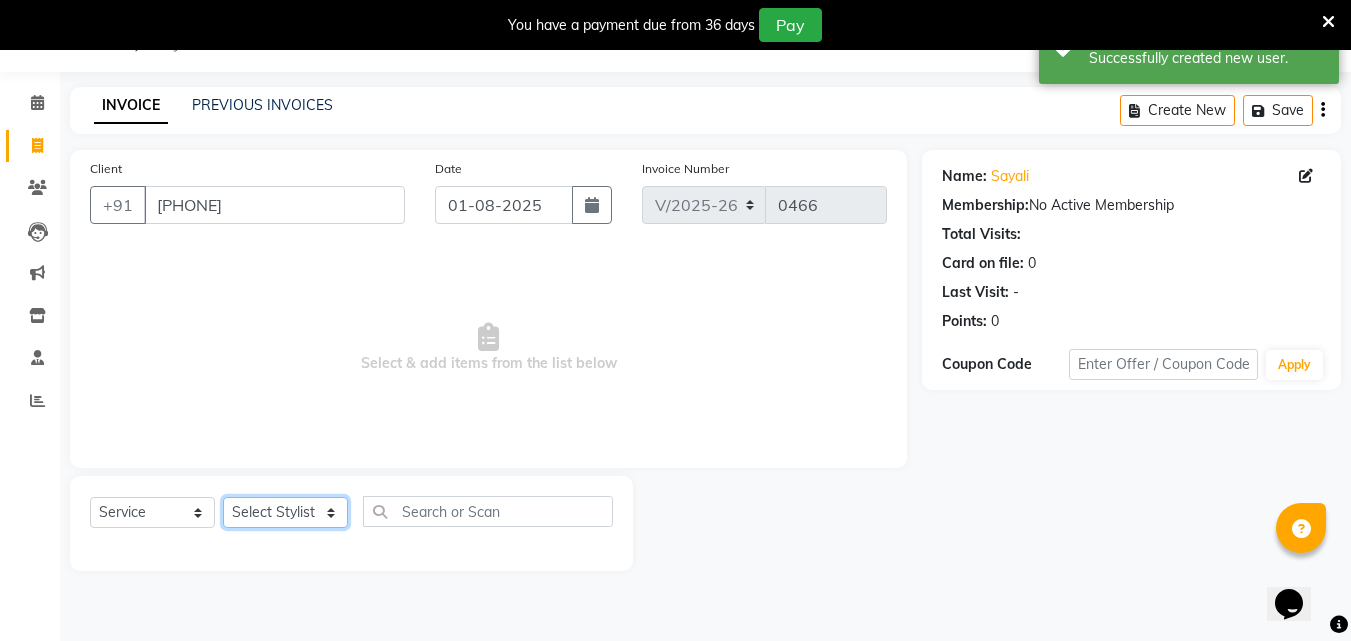 click on "Select Stylist [FIRST] [FIRST] [FIRST] [FIRST] [FIRST] [FIRST] [FIRST]" 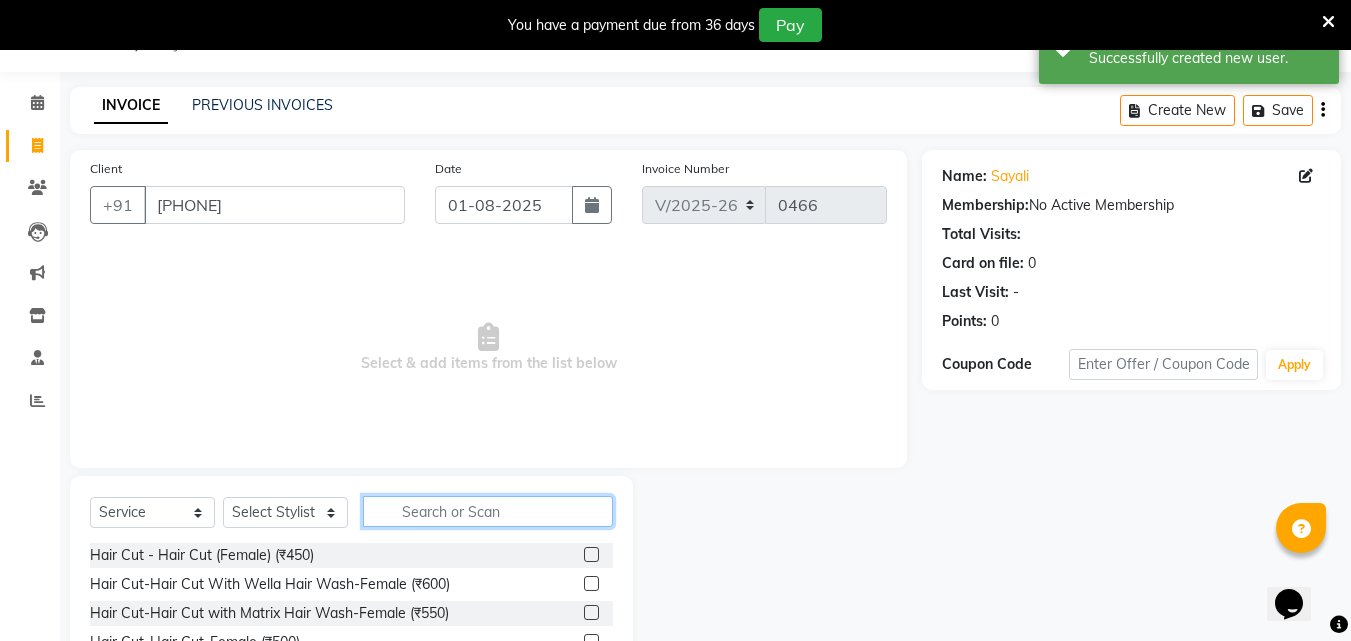 click 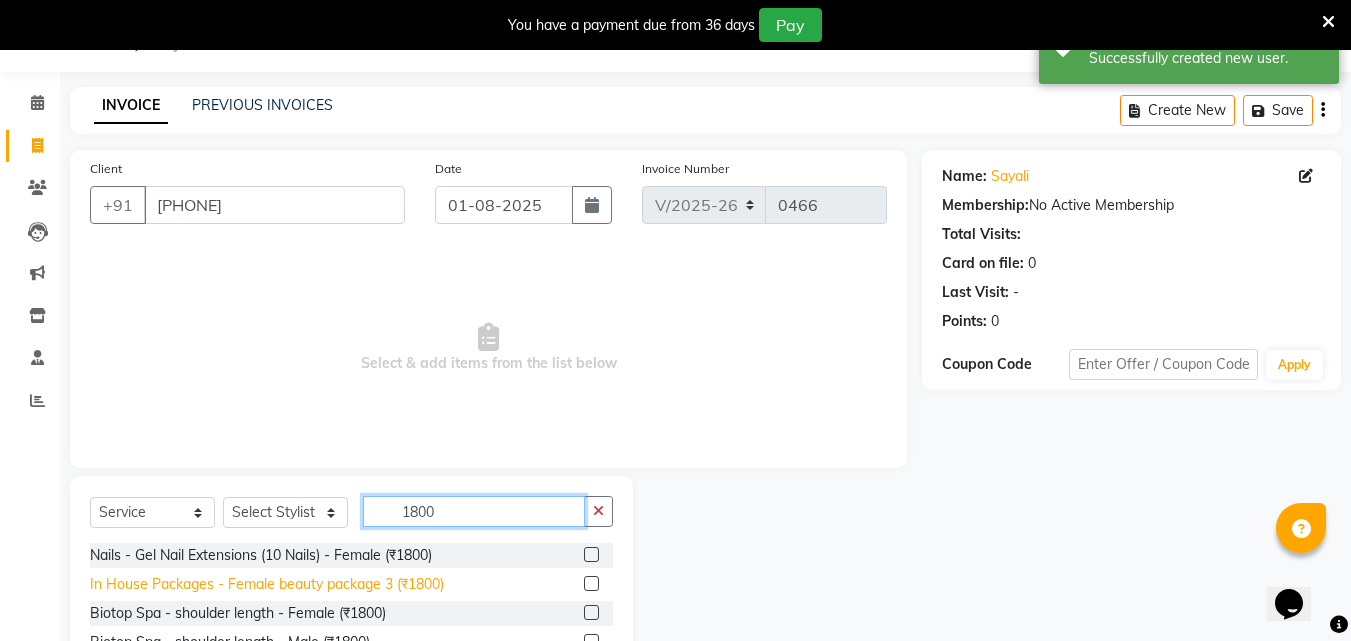 type on "1800" 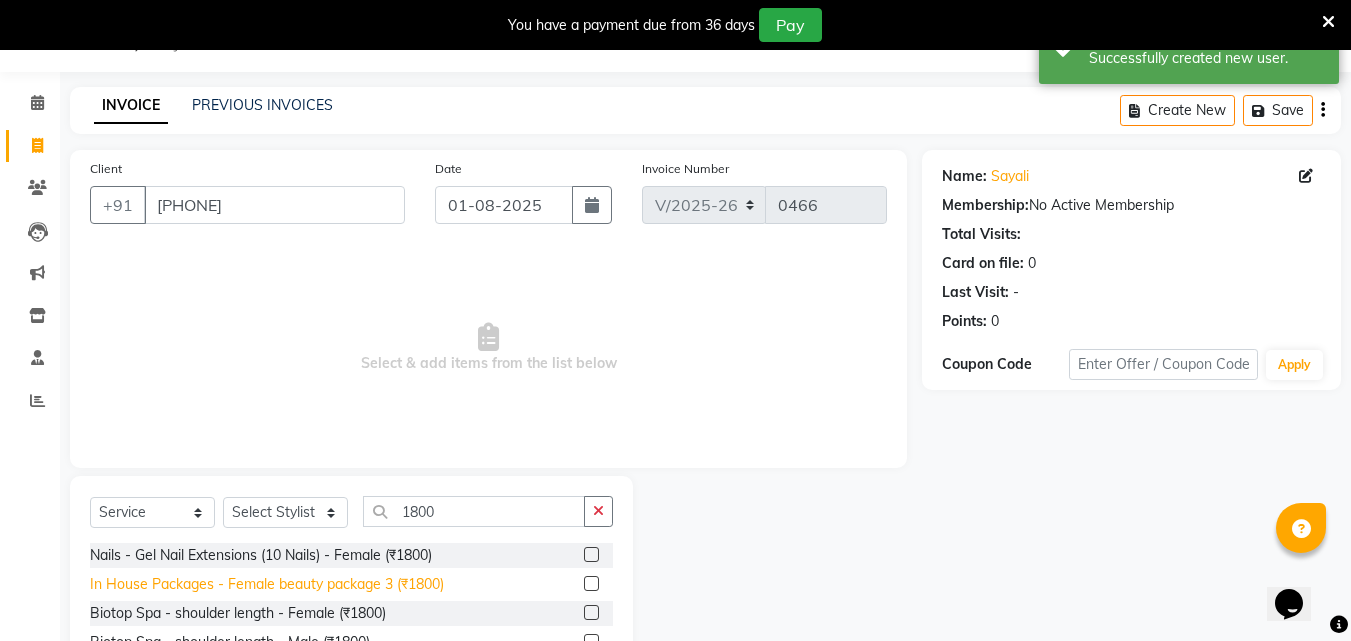 click on "In House Packages - Female beauty package 3 (₹1800)" 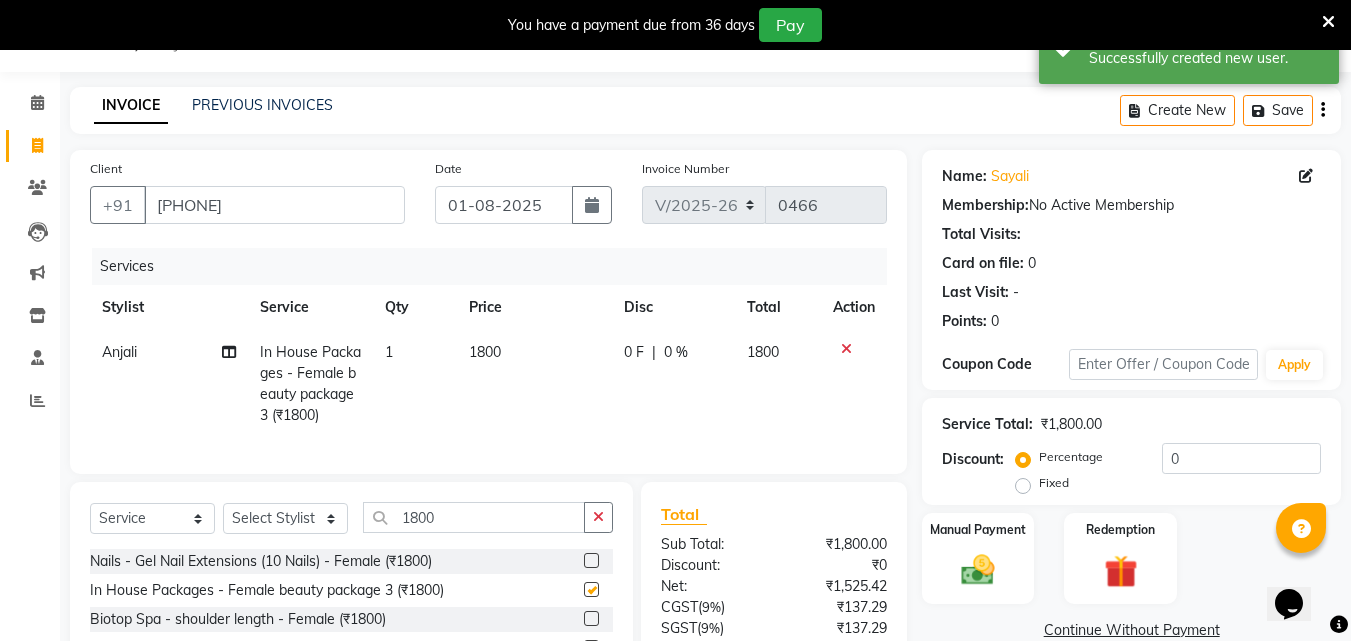 checkbox on "false" 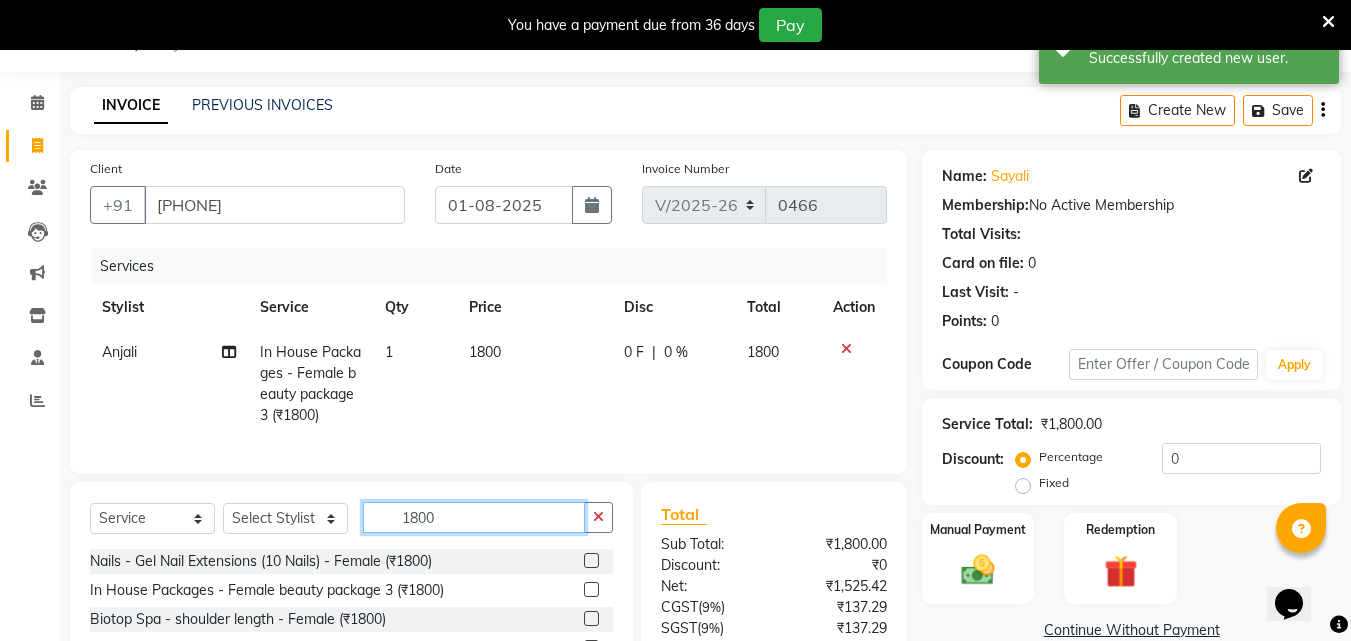 click on "1800" 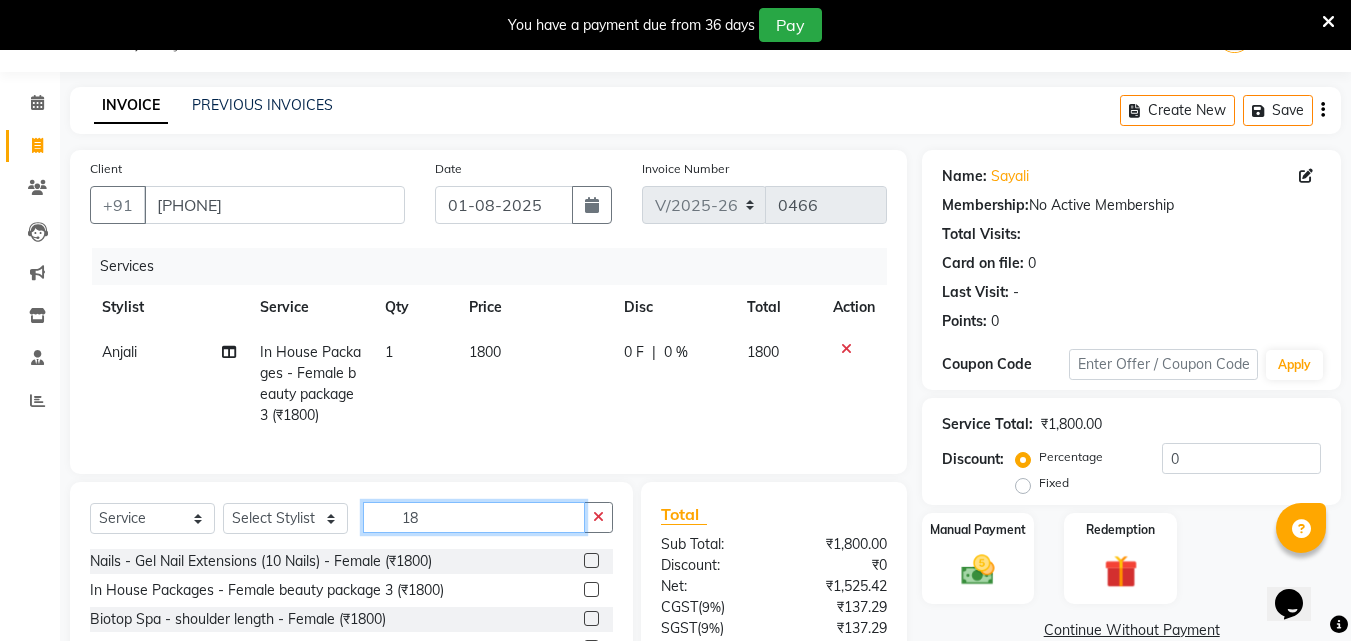 type on "1" 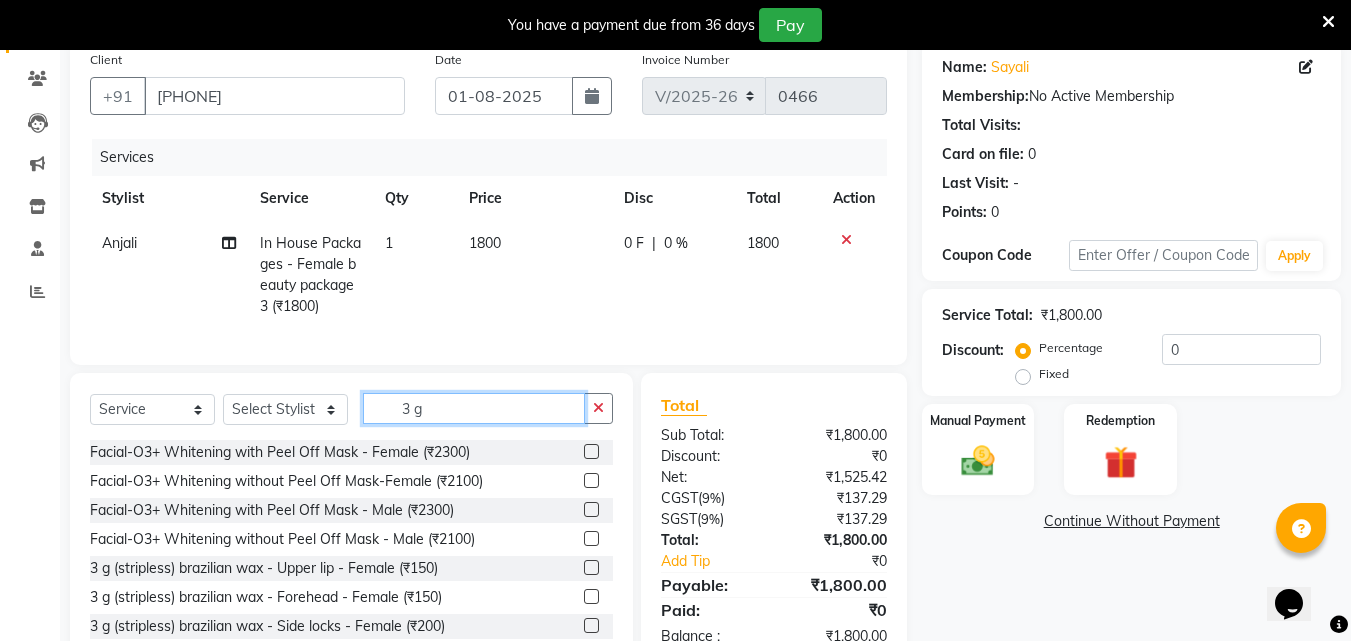 scroll, scrollTop: 231, scrollLeft: 0, axis: vertical 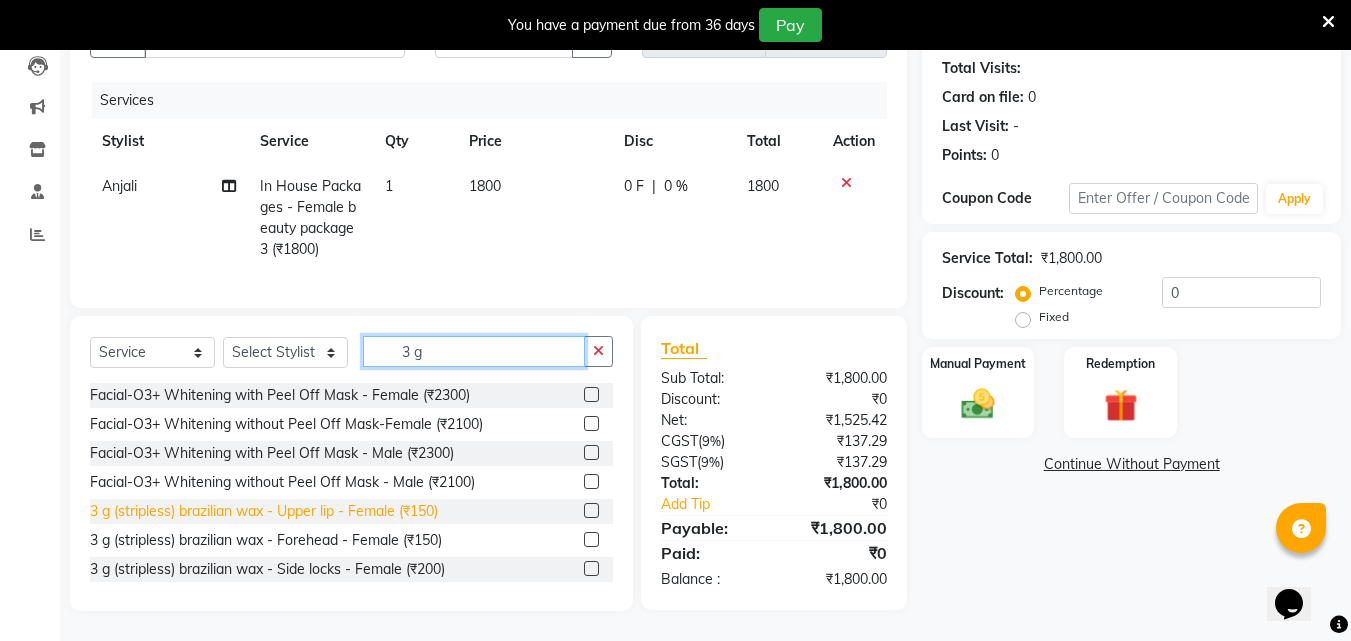 type on "3 g" 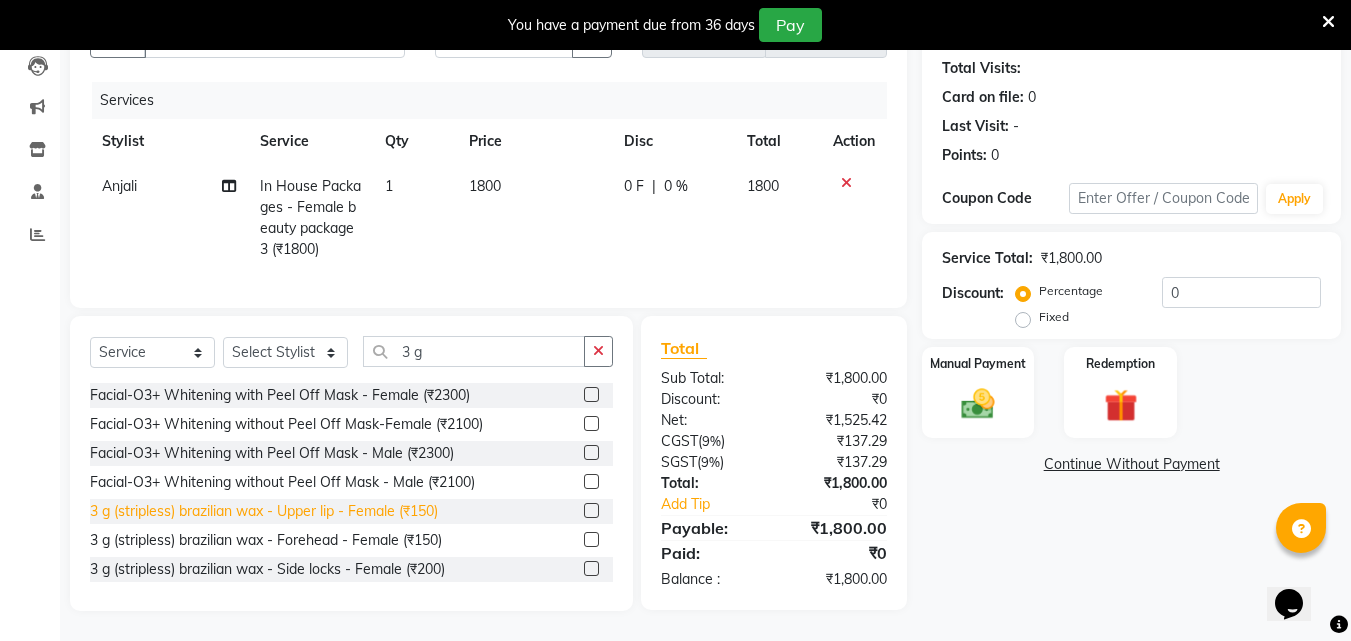 click on "3 g (stripless) brazilian wax - Upper lip - Female (₹150)" 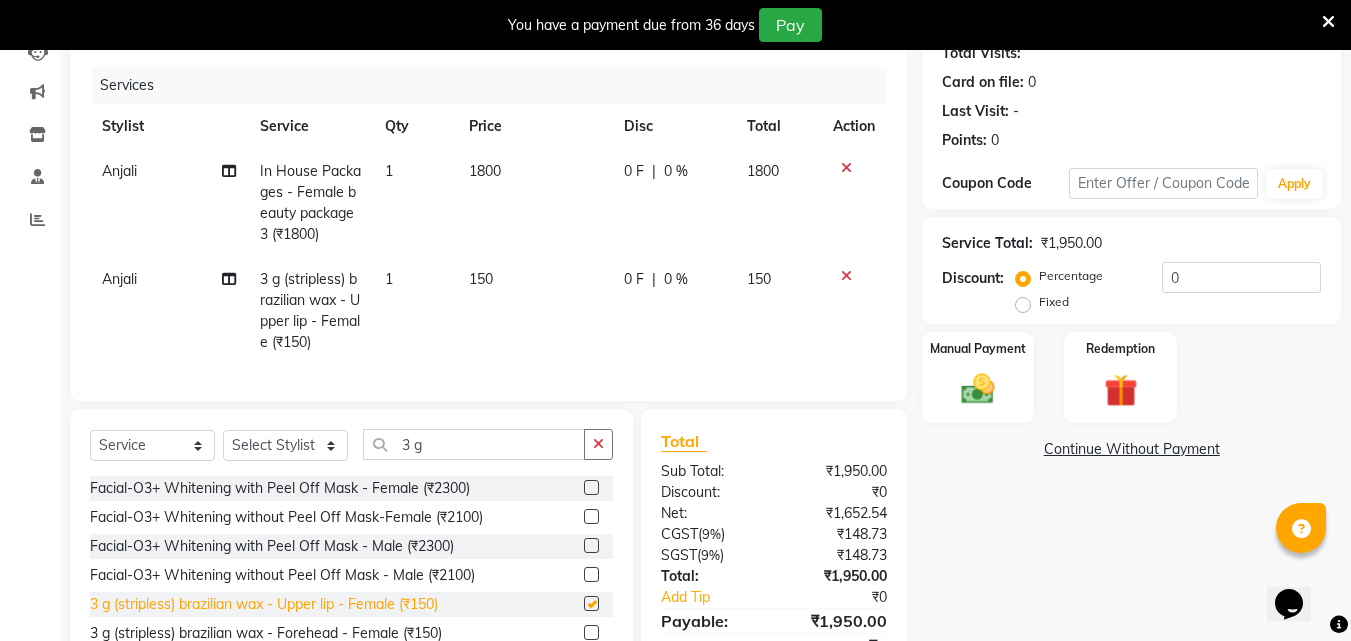 checkbox on "false" 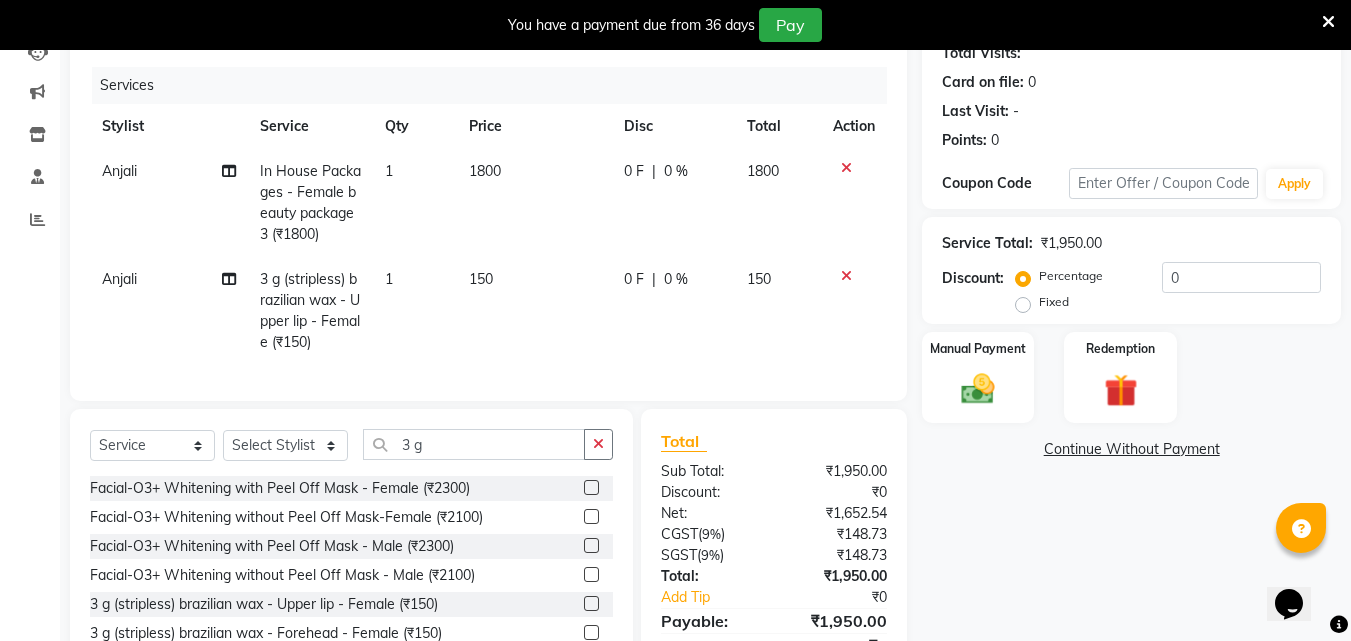 scroll, scrollTop: 206, scrollLeft: 0, axis: vertical 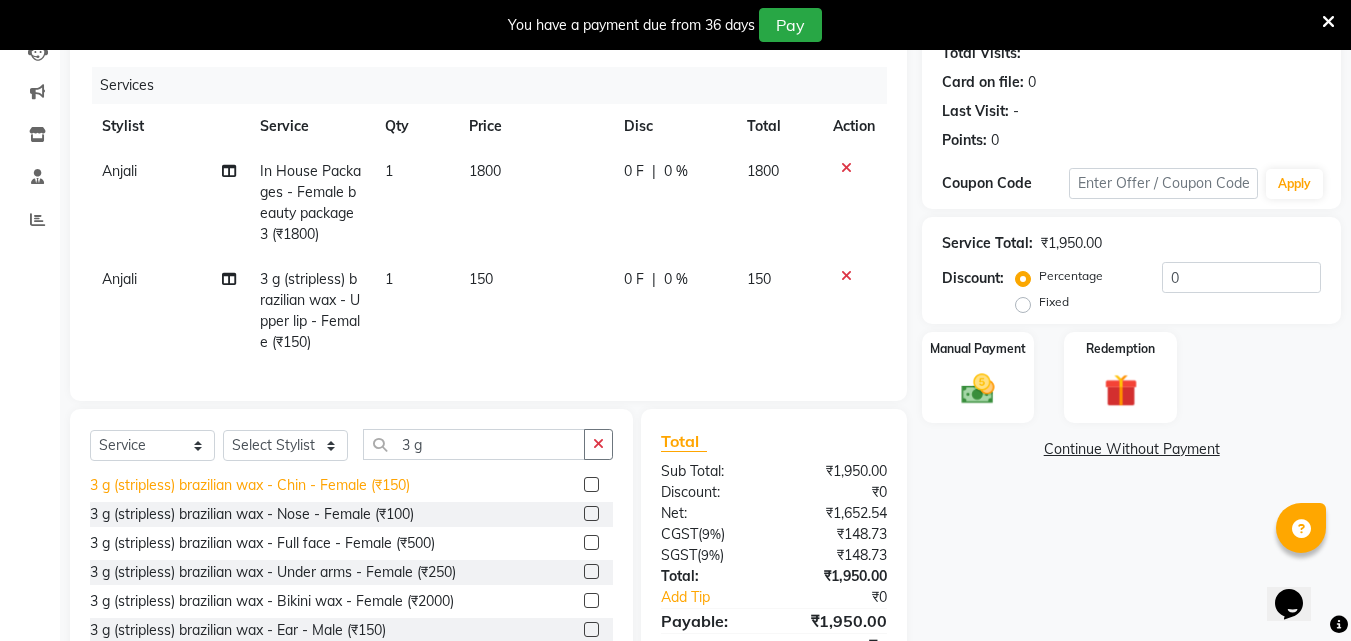 click on "3 g (stripless) brazilian wax - Chin - Female (₹150)" 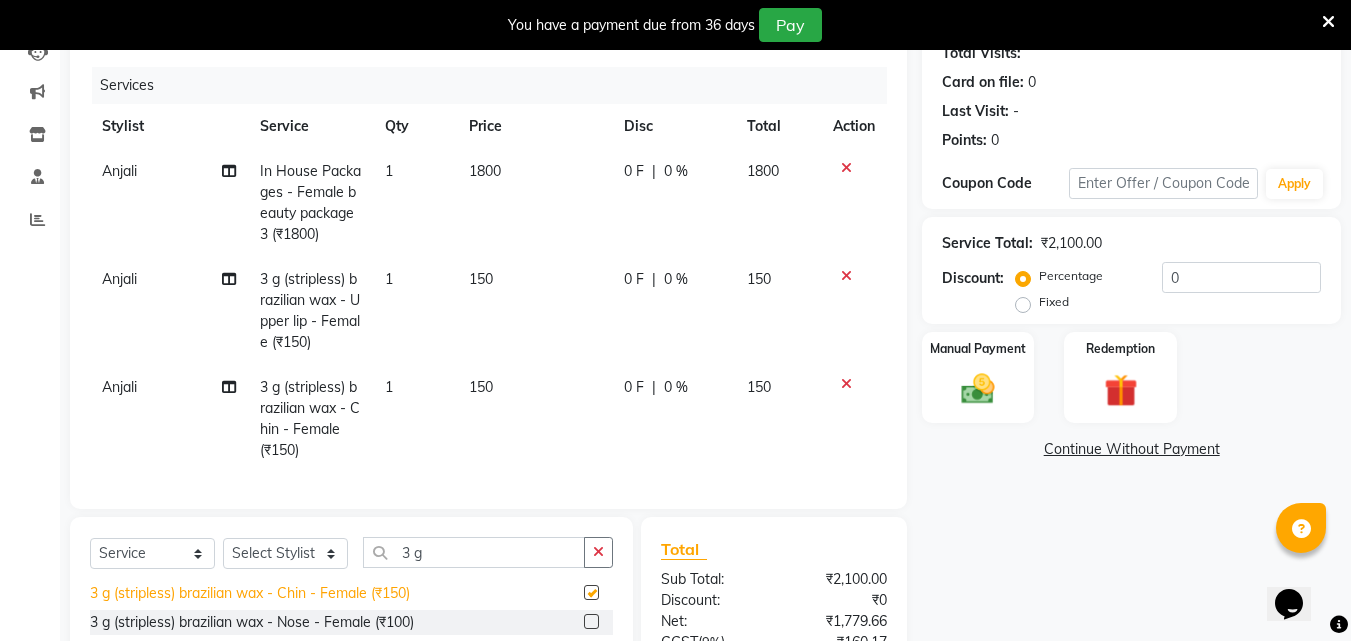 checkbox on "false" 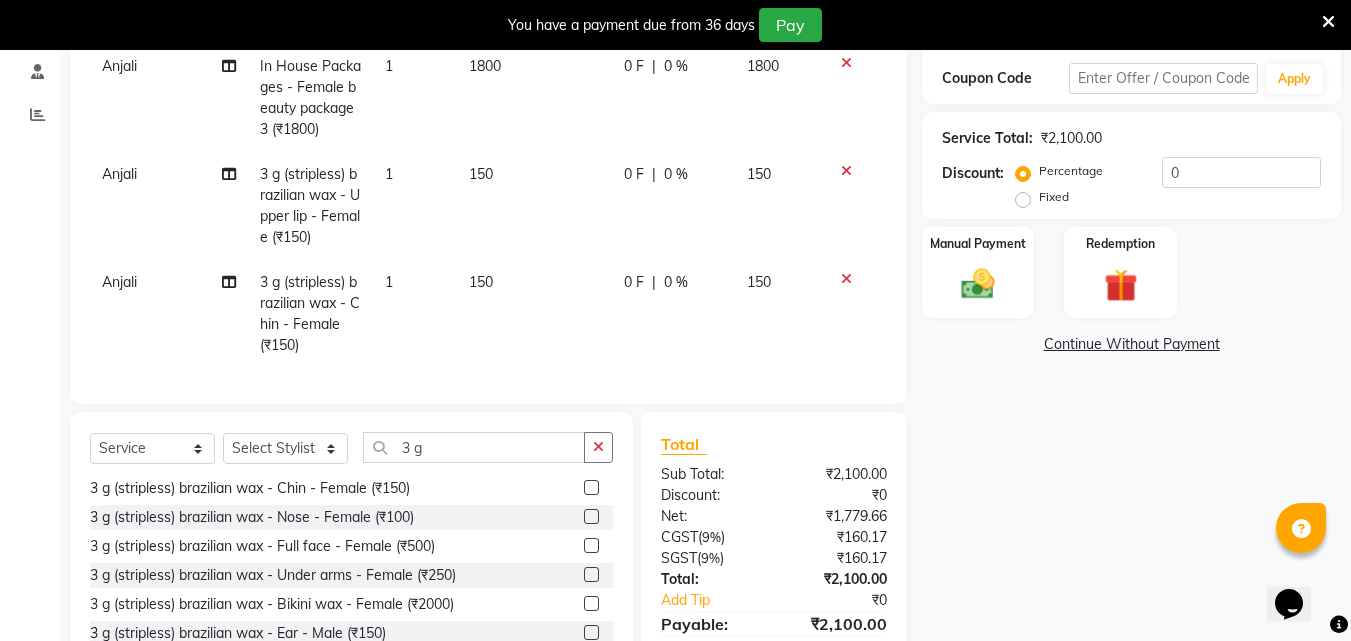 scroll, scrollTop: 447, scrollLeft: 0, axis: vertical 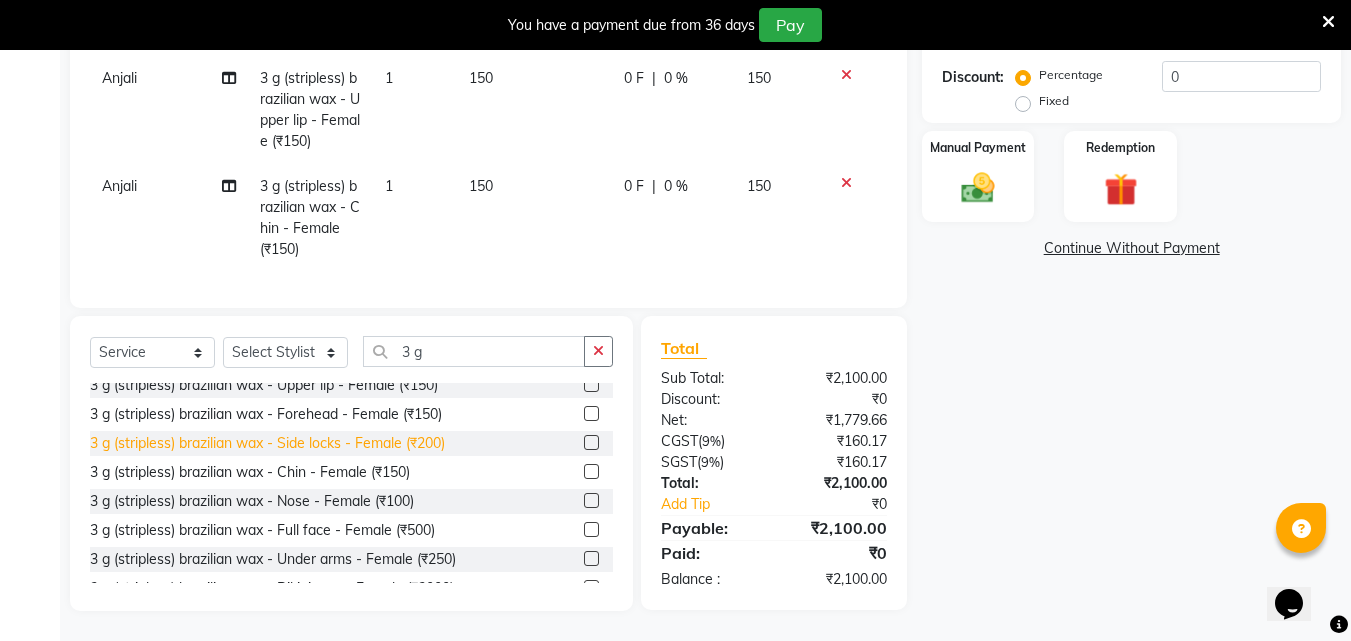click on "3 g (stripless) brazilian wax - Side locks - Female (₹200)" 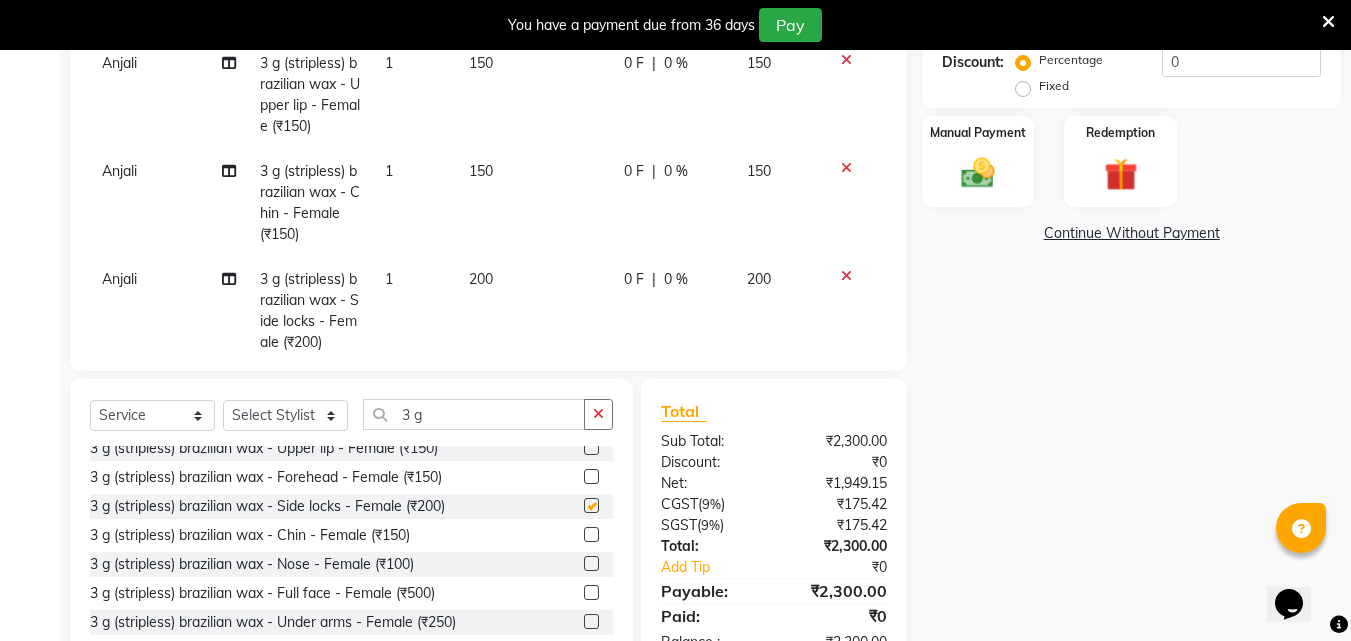 checkbox on "false" 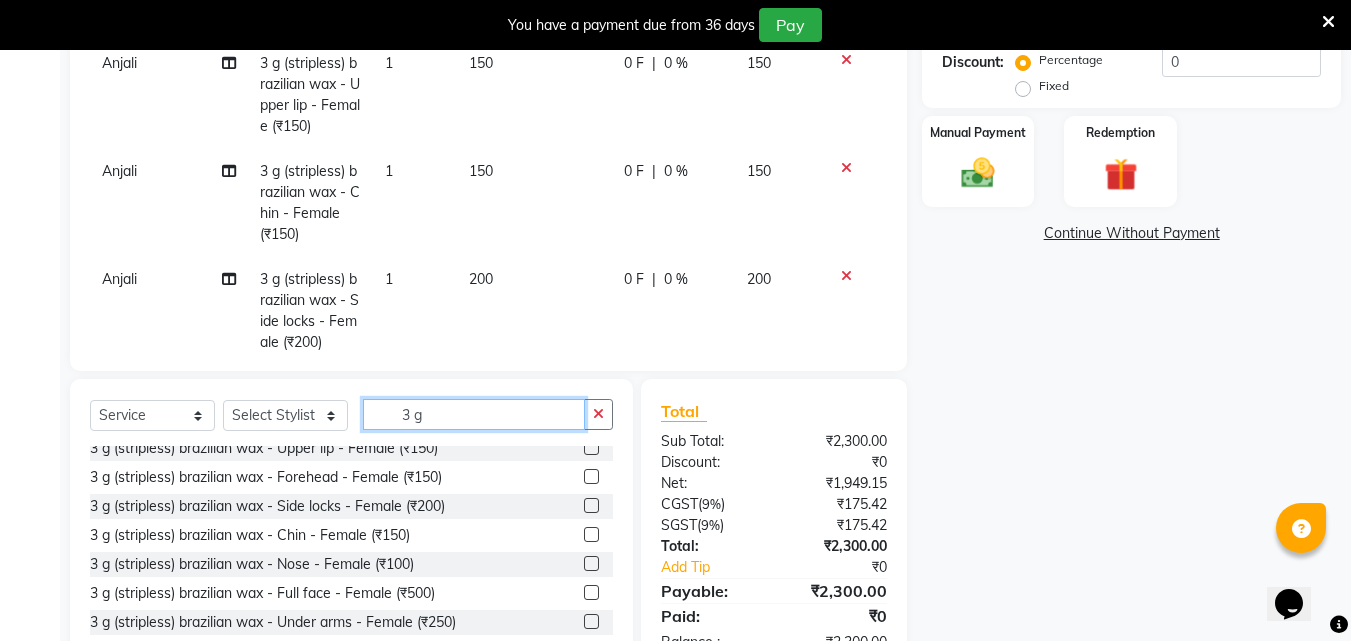 click on "3 g" 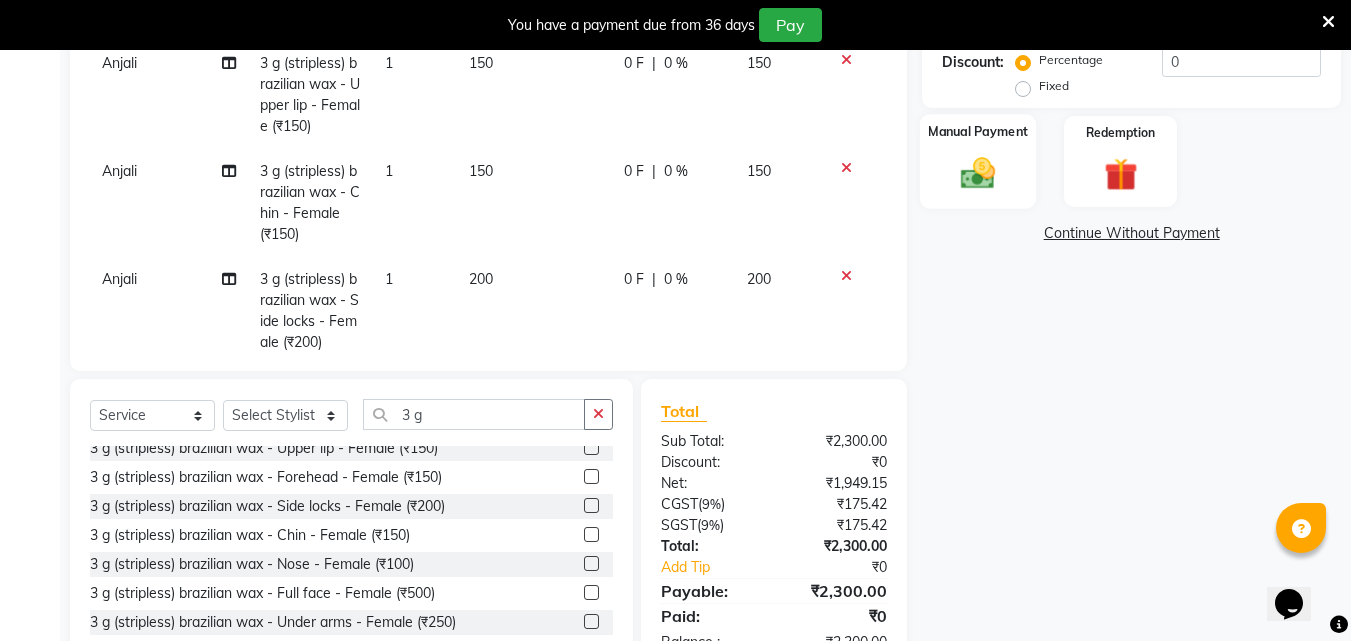 click on "Manual Payment" 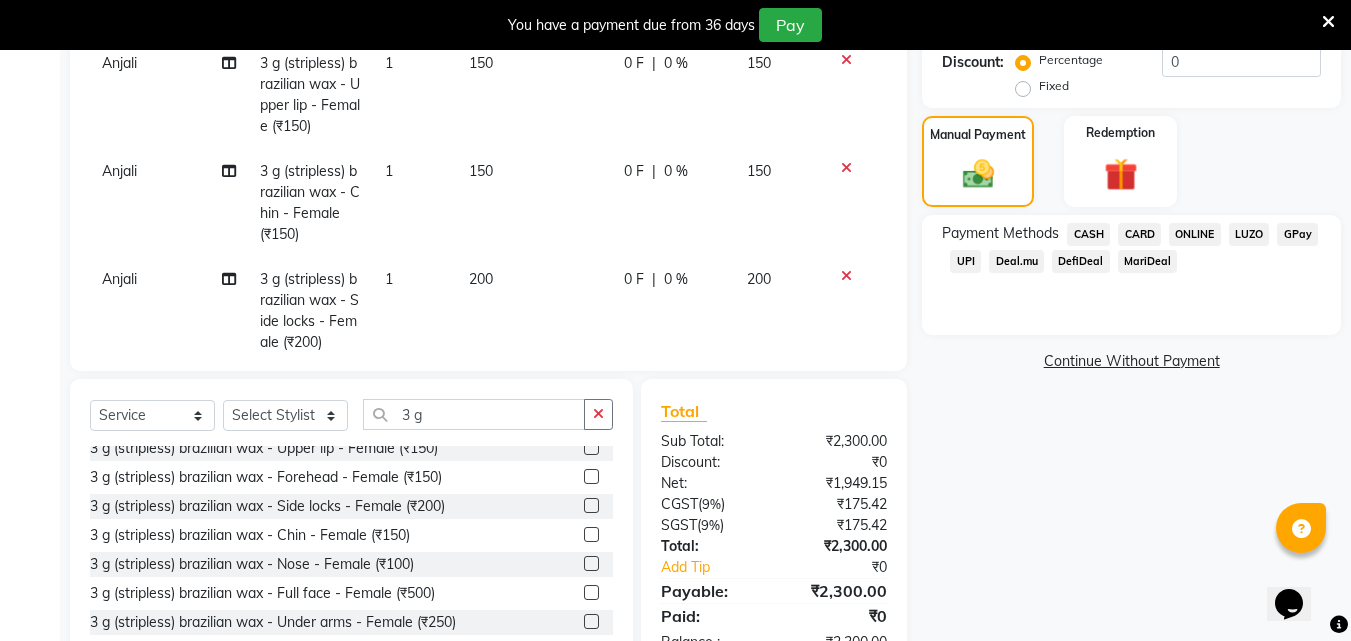 click on "CASH" 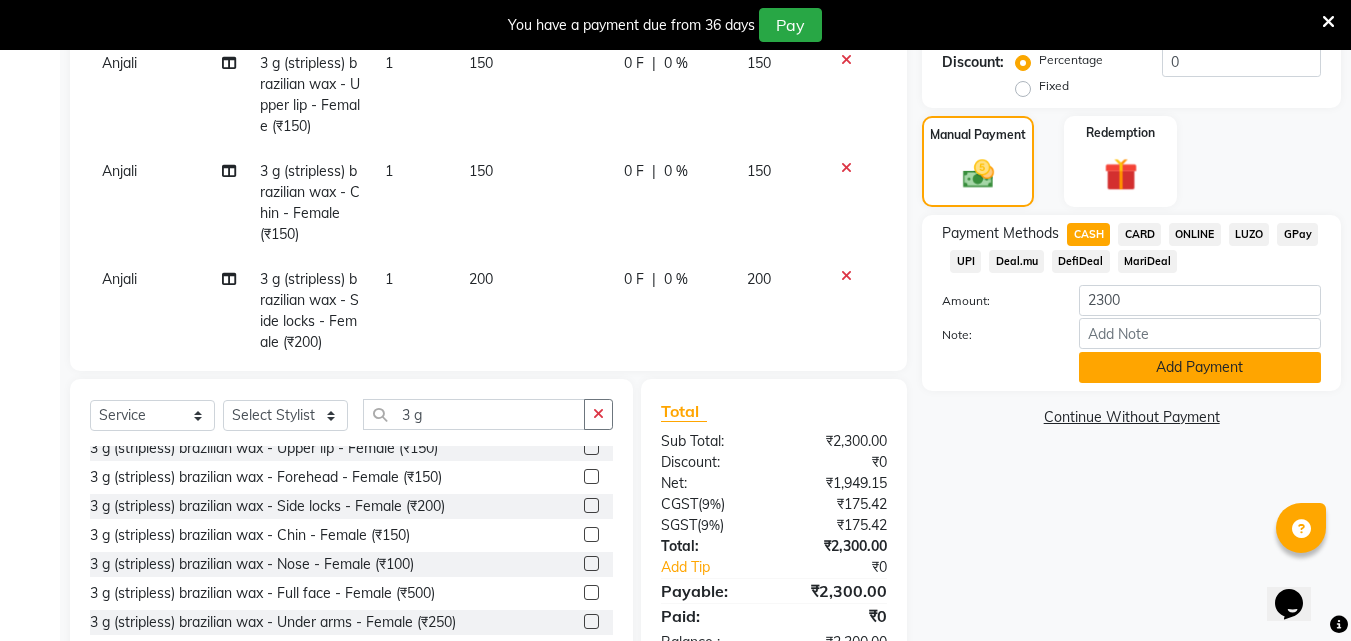 click on "Add Payment" 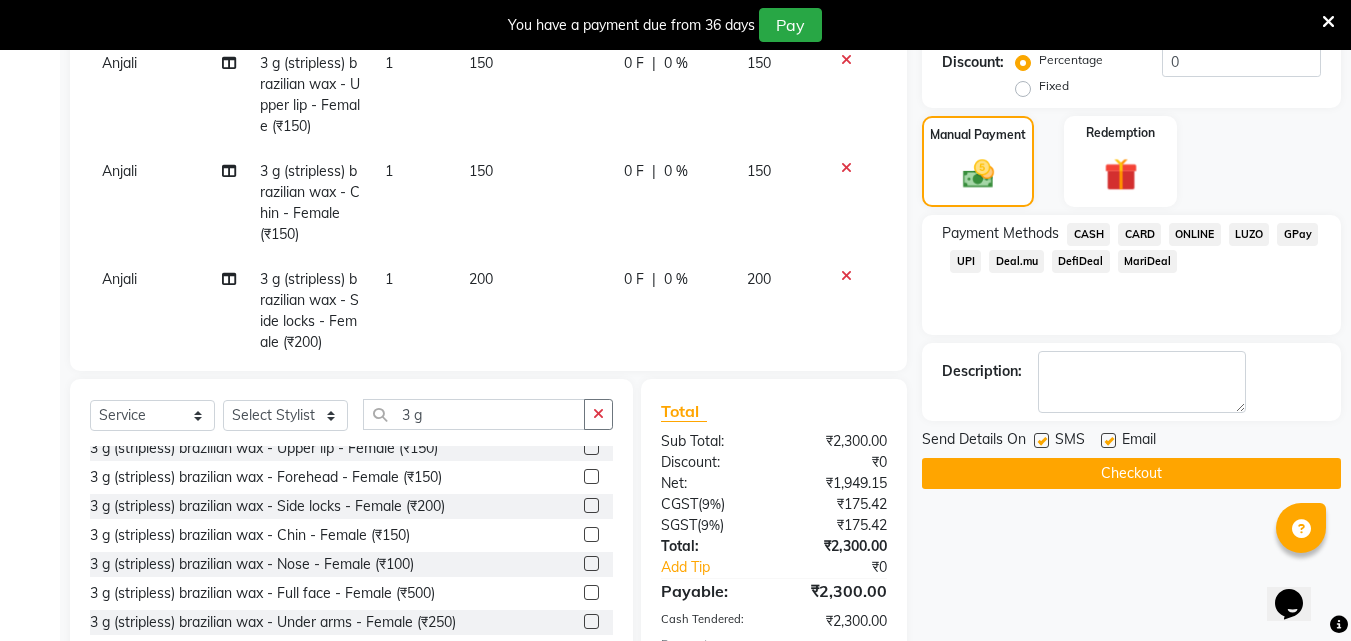 click on "Checkout" 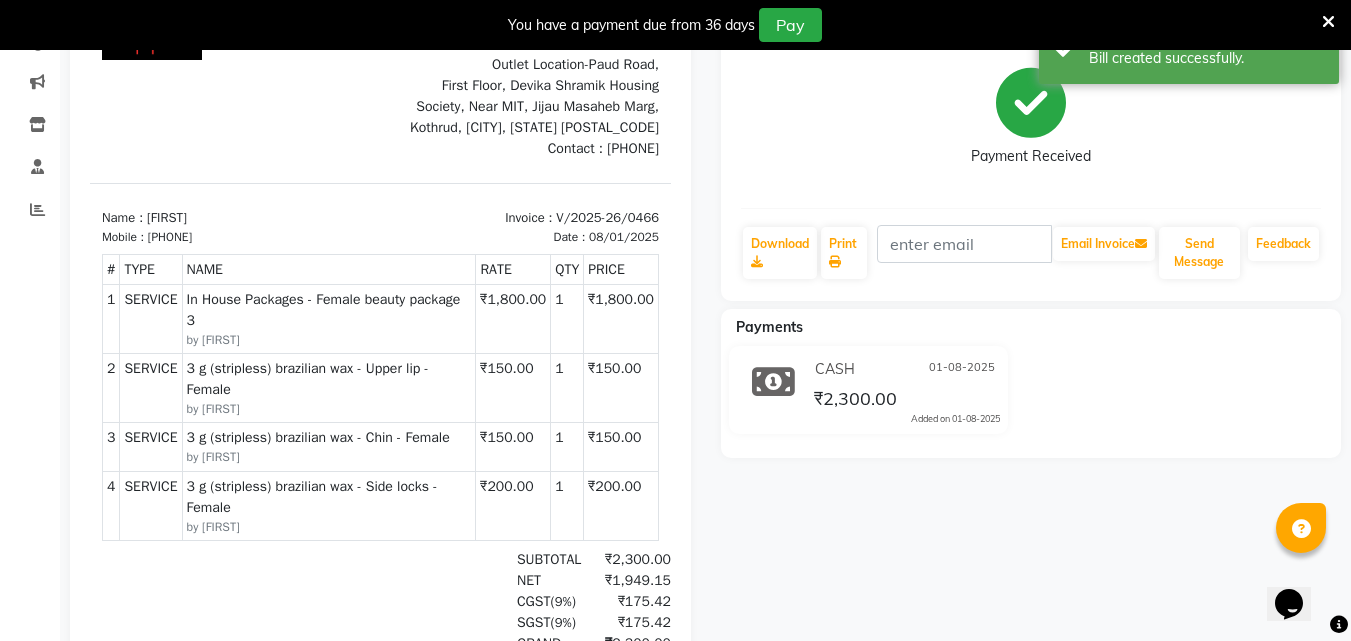 scroll, scrollTop: 0, scrollLeft: 0, axis: both 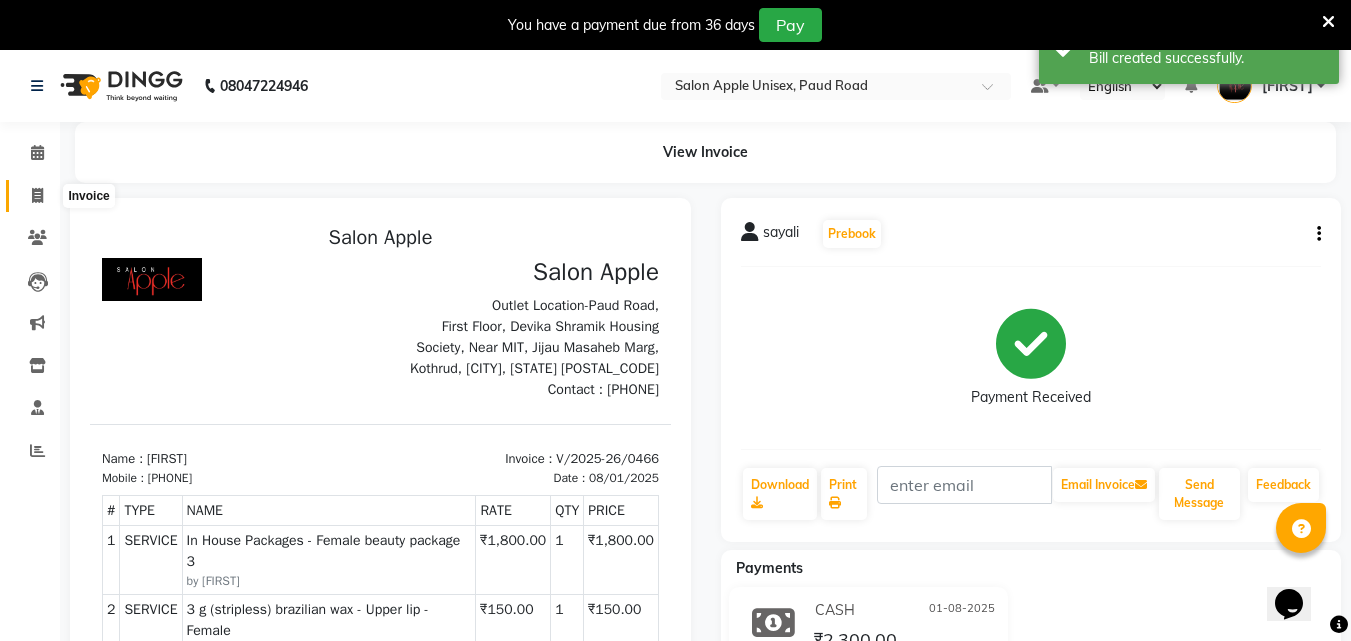 click 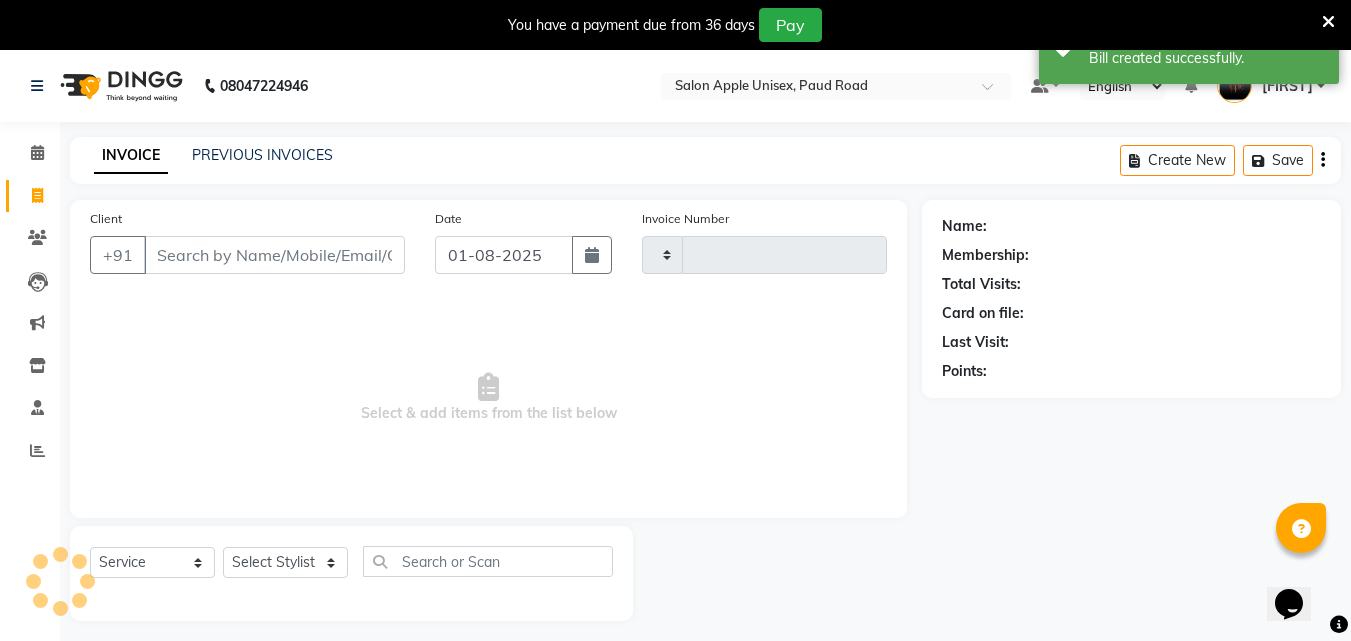 scroll, scrollTop: 50, scrollLeft: 0, axis: vertical 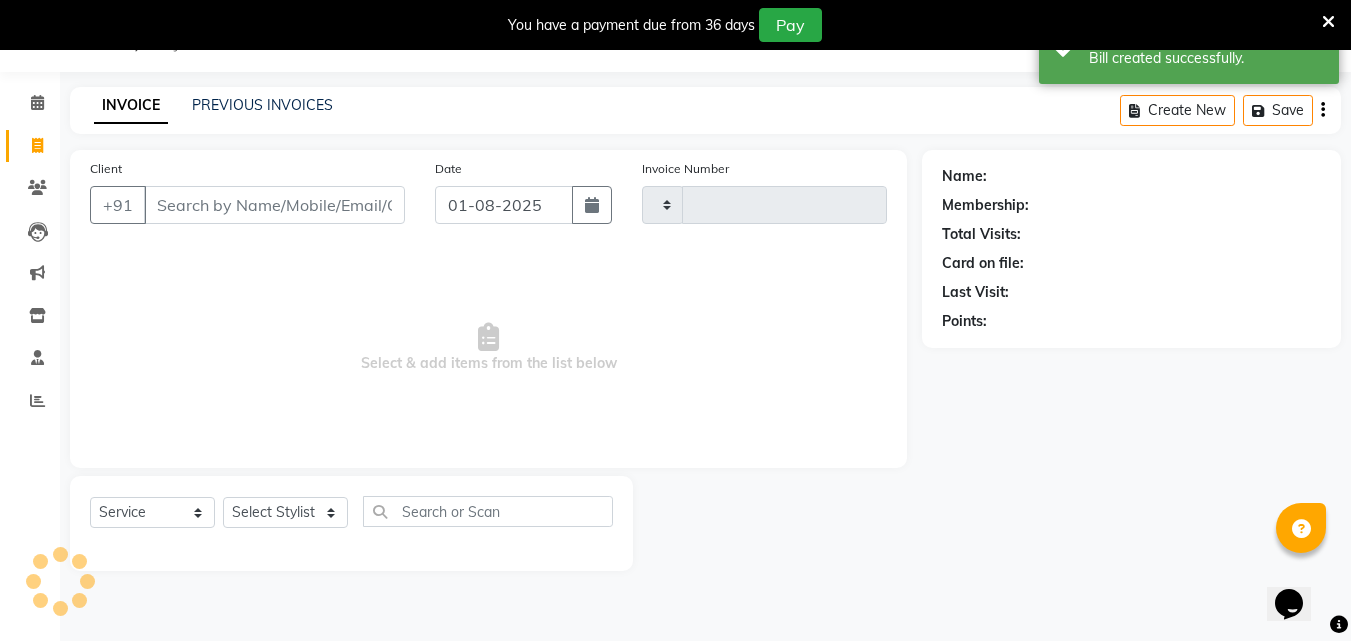type on "0467" 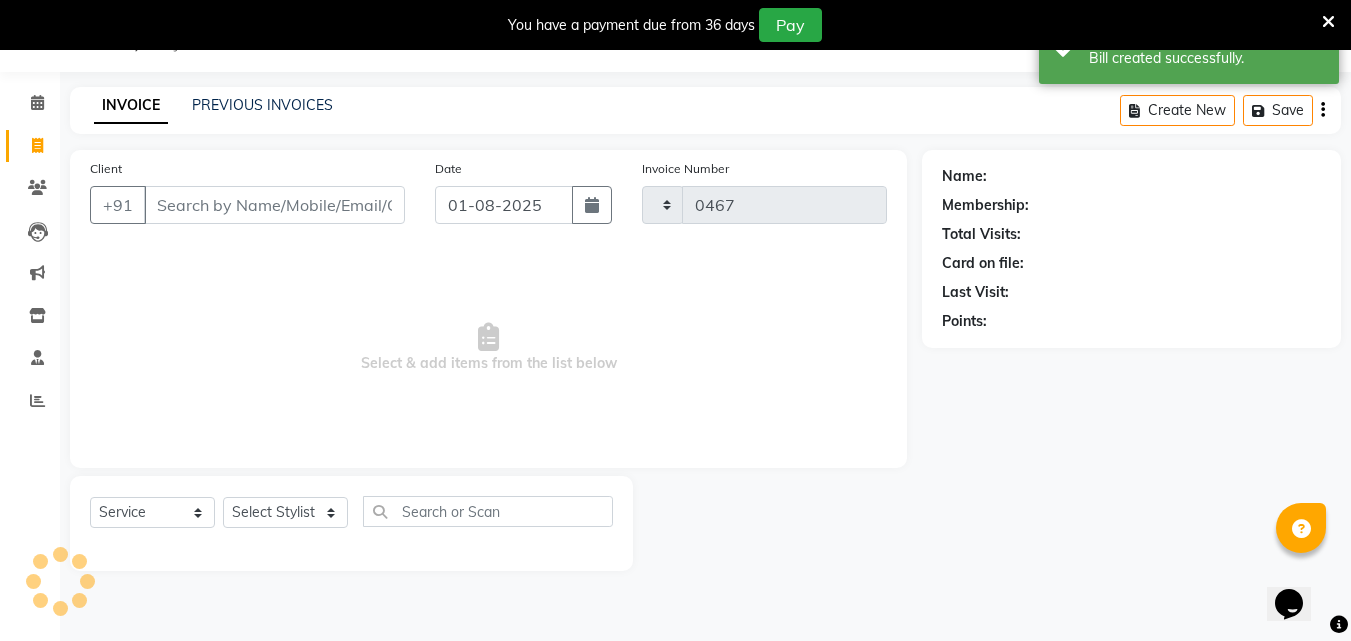 click on "Client" at bounding box center [274, 205] 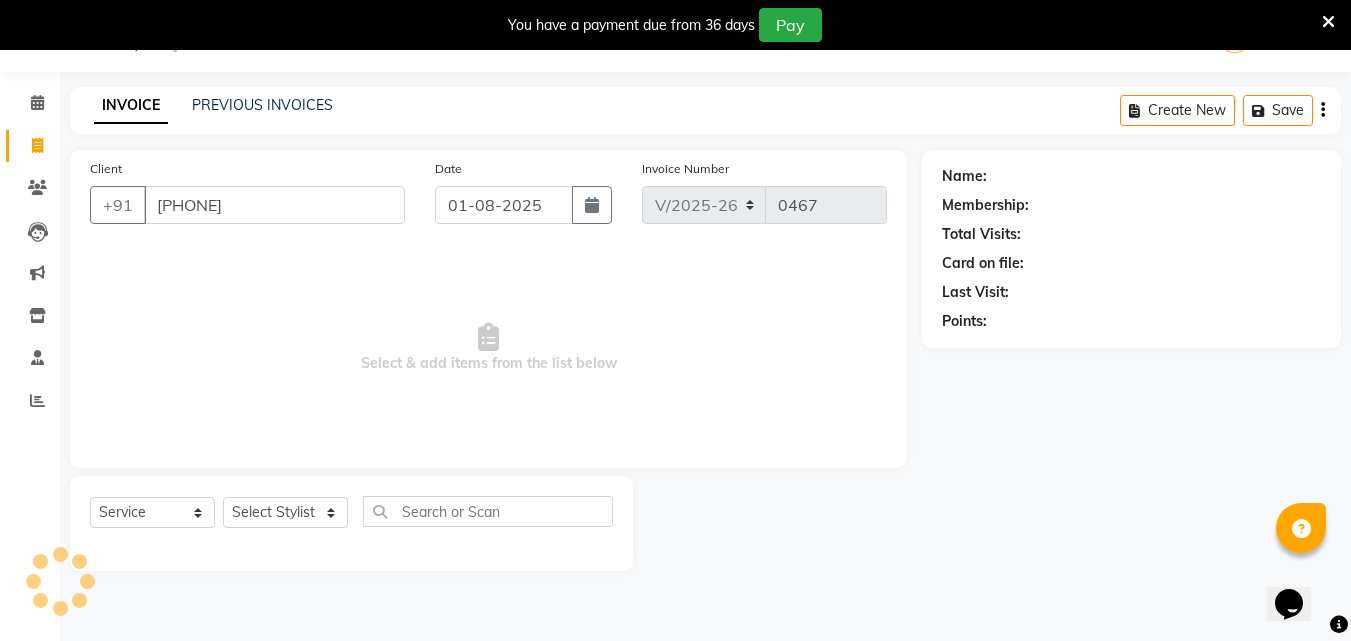 type on "[PHONE]" 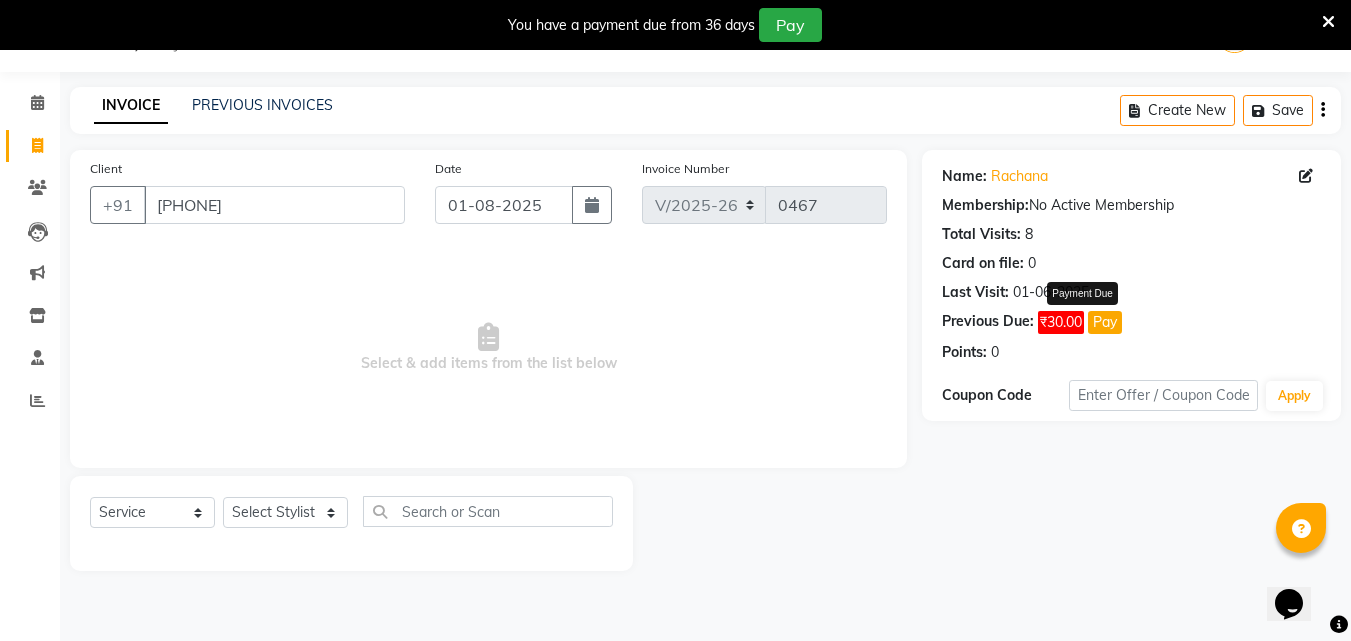 click on "Pay" 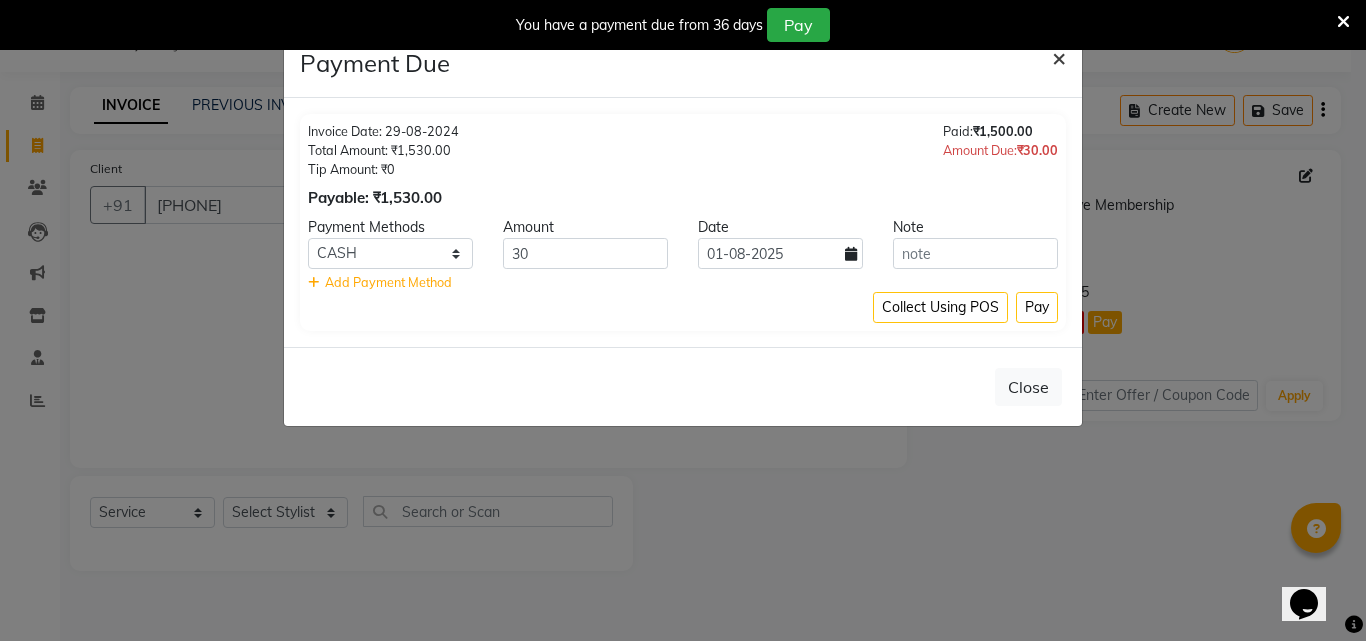 click on "×" 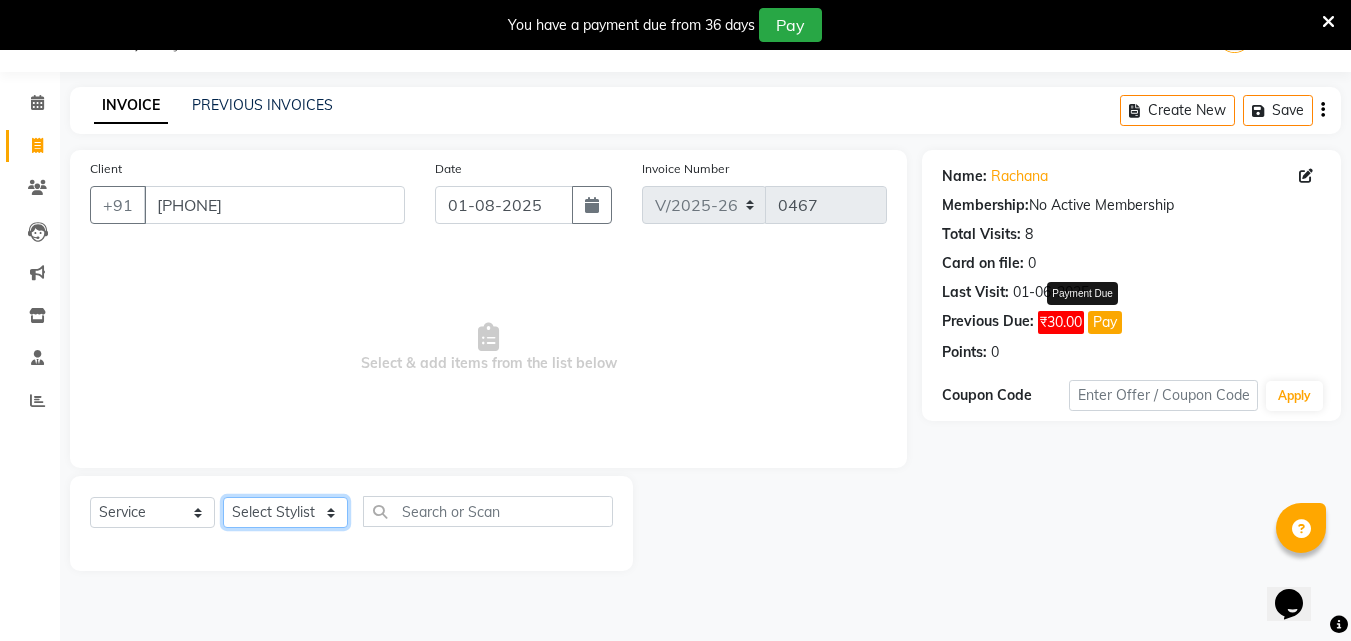 click on "Select Stylist [FIRST] [FIRST] [FIRST] [FIRST] [FIRST] [FIRST] [FIRST]" 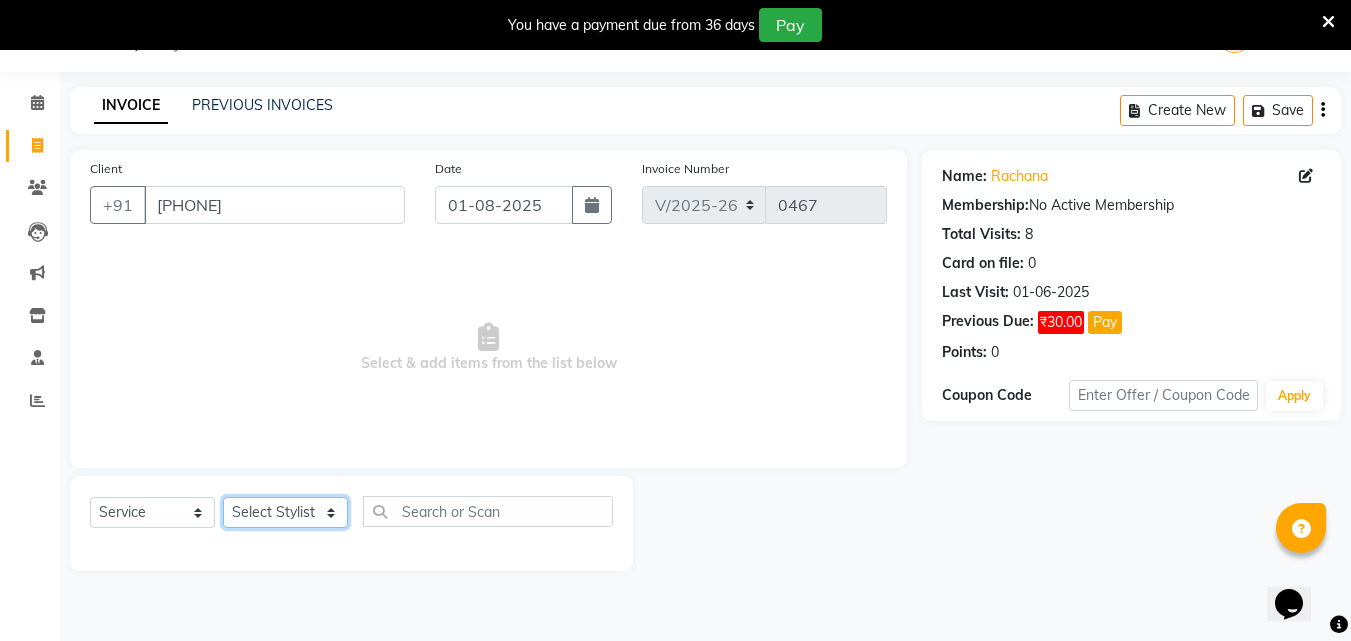 select on "22576" 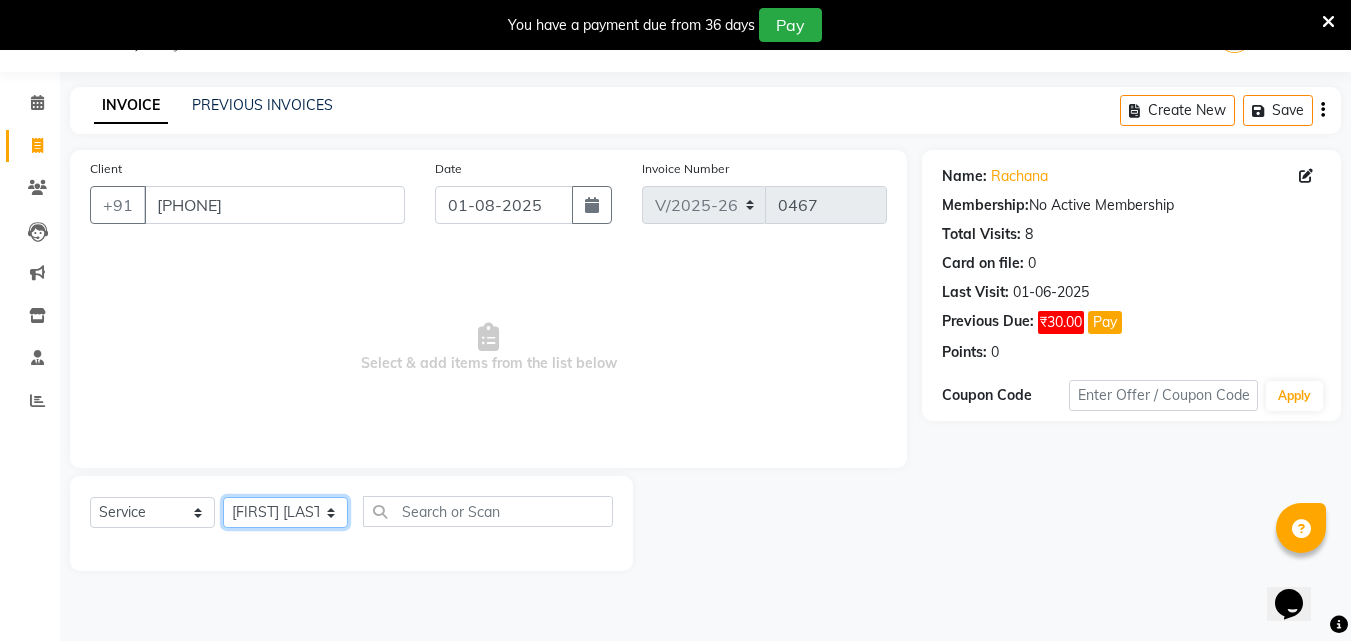 click on "Select Stylist [FIRST] [FIRST] [FIRST] [FIRST] [FIRST] [FIRST] [FIRST]" 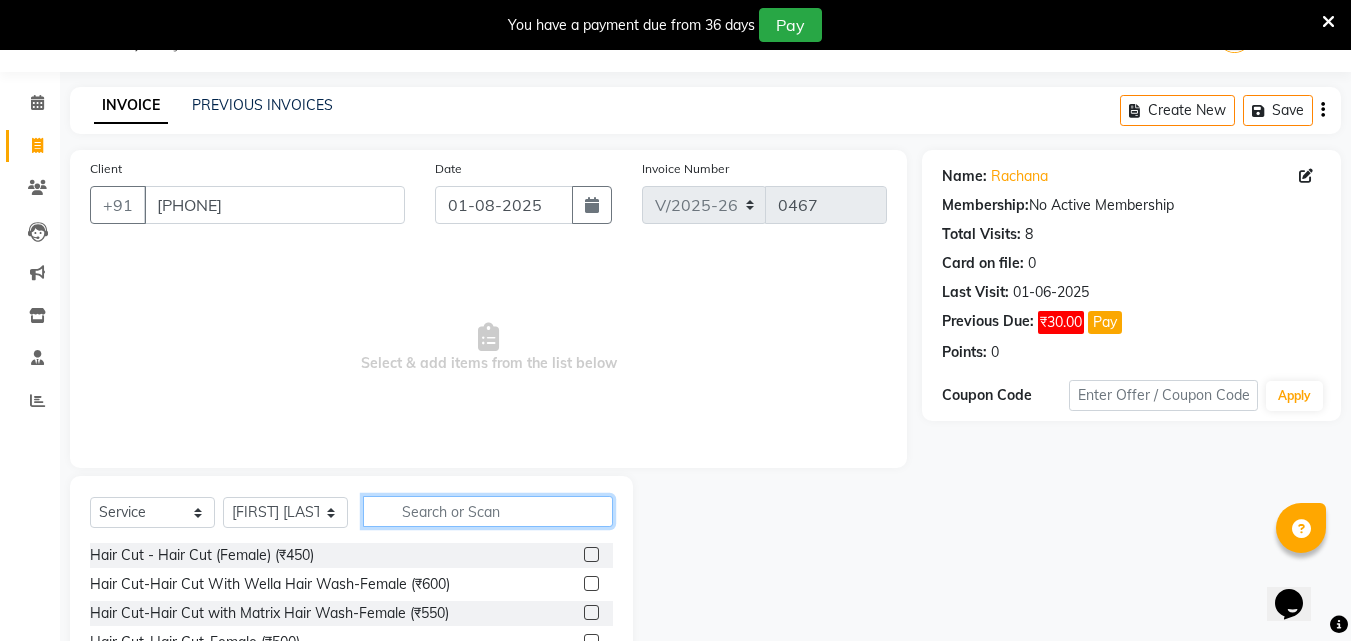 click 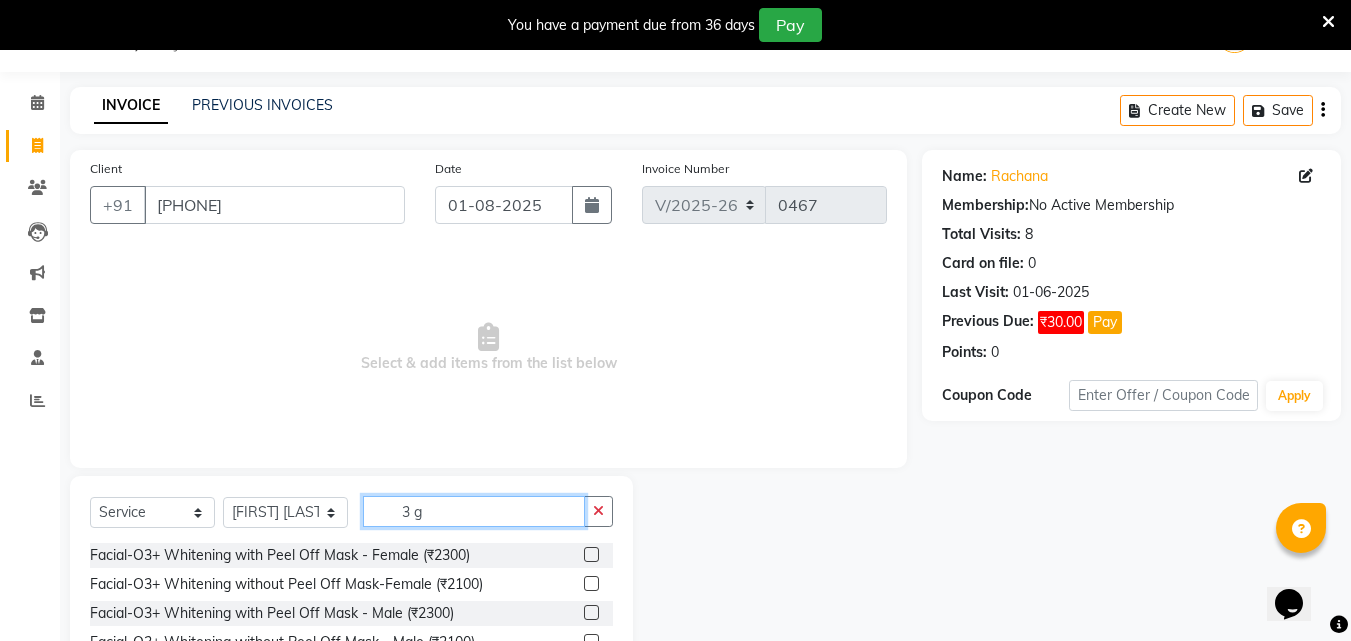 scroll, scrollTop: 210, scrollLeft: 0, axis: vertical 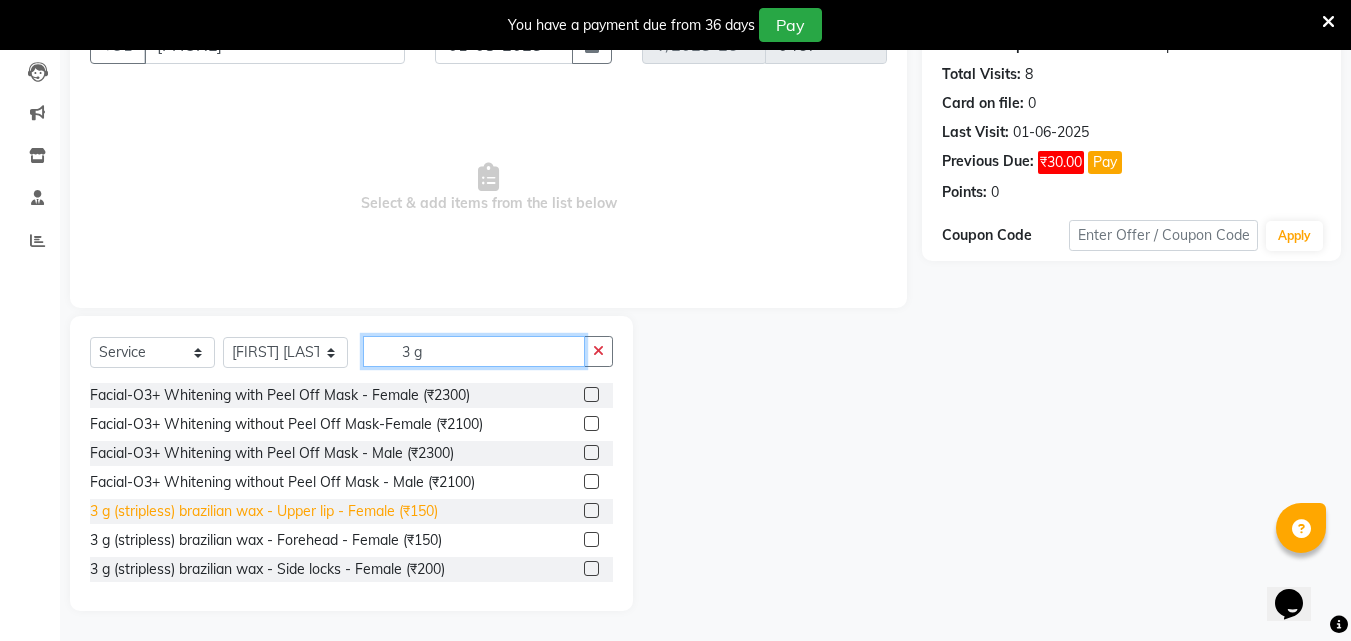 type on "3 g" 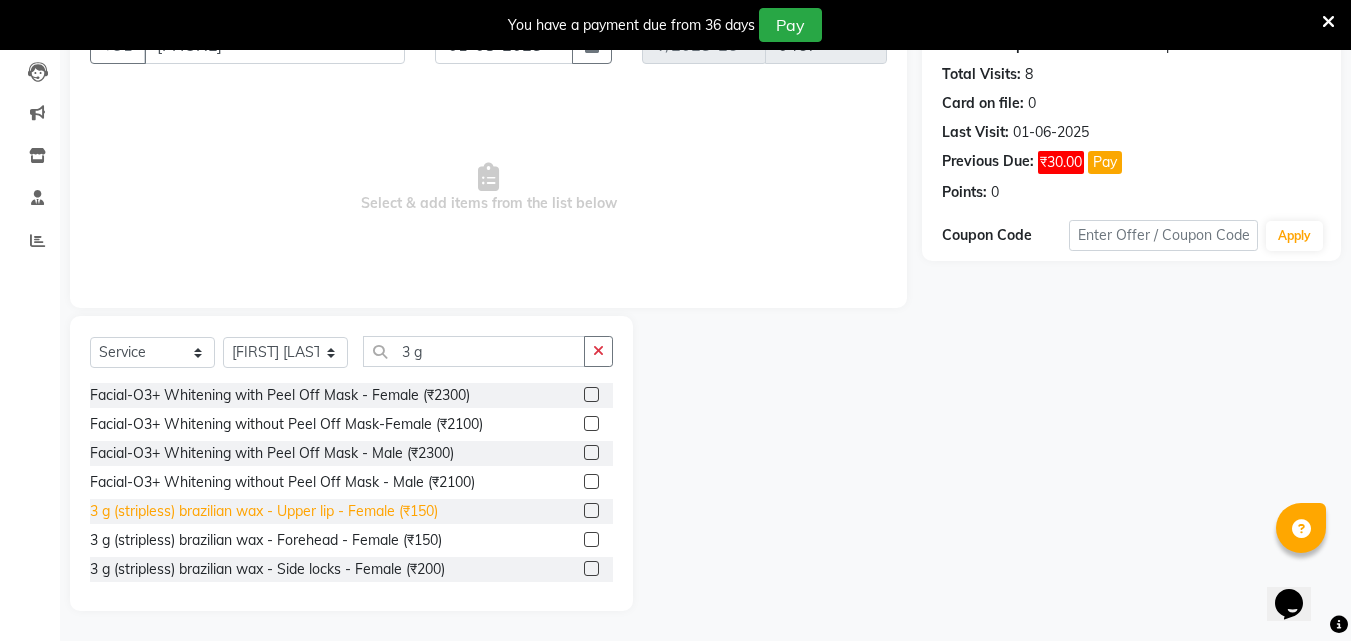 click on "3 g (stripless) brazilian wax - Upper lip - Female (₹150)" 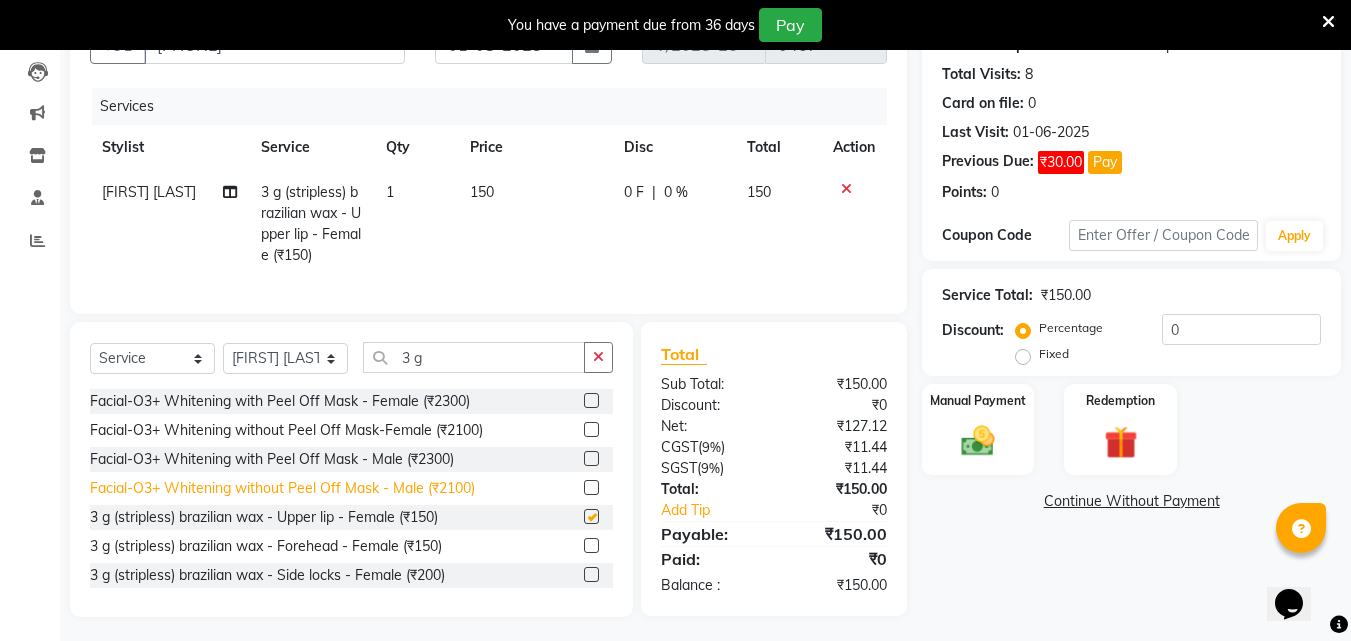 checkbox on "false" 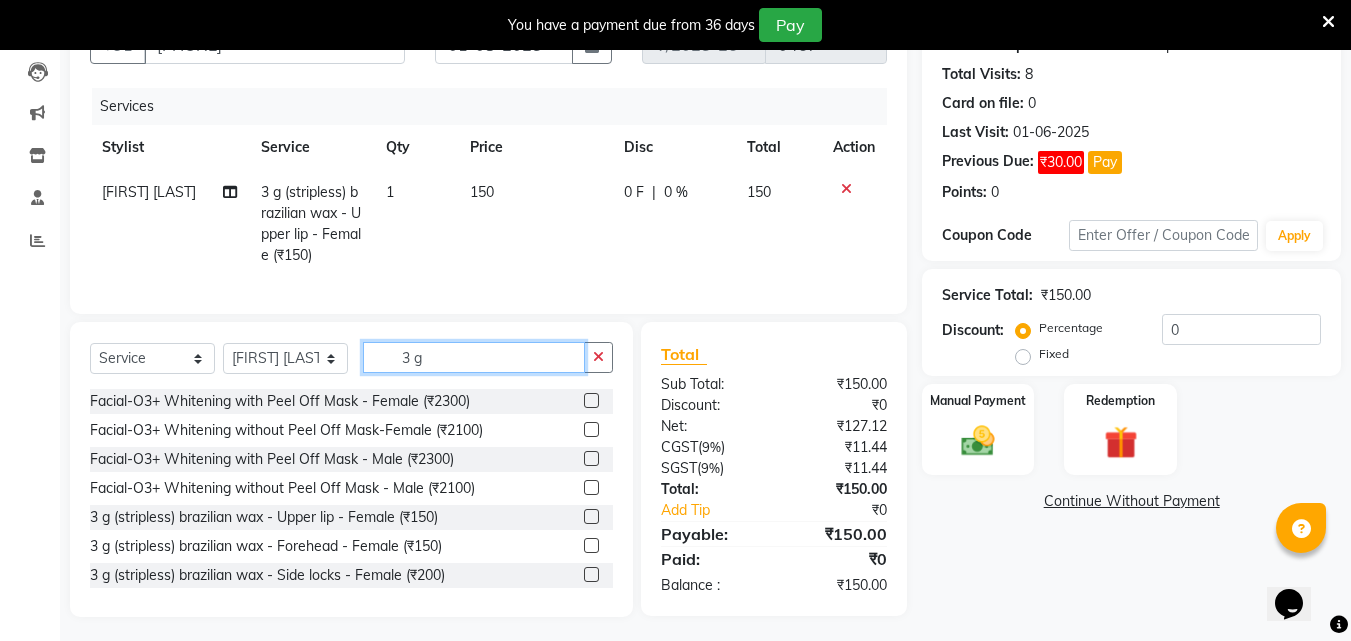 click on "3 g" 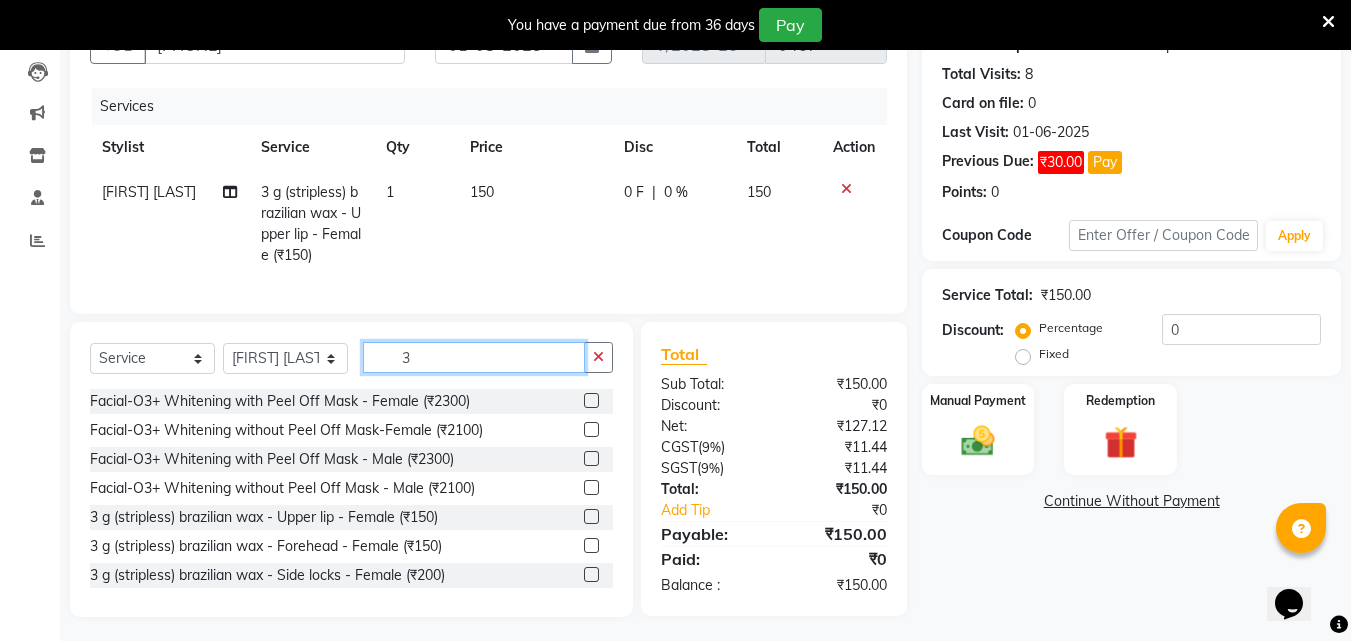 type on "3" 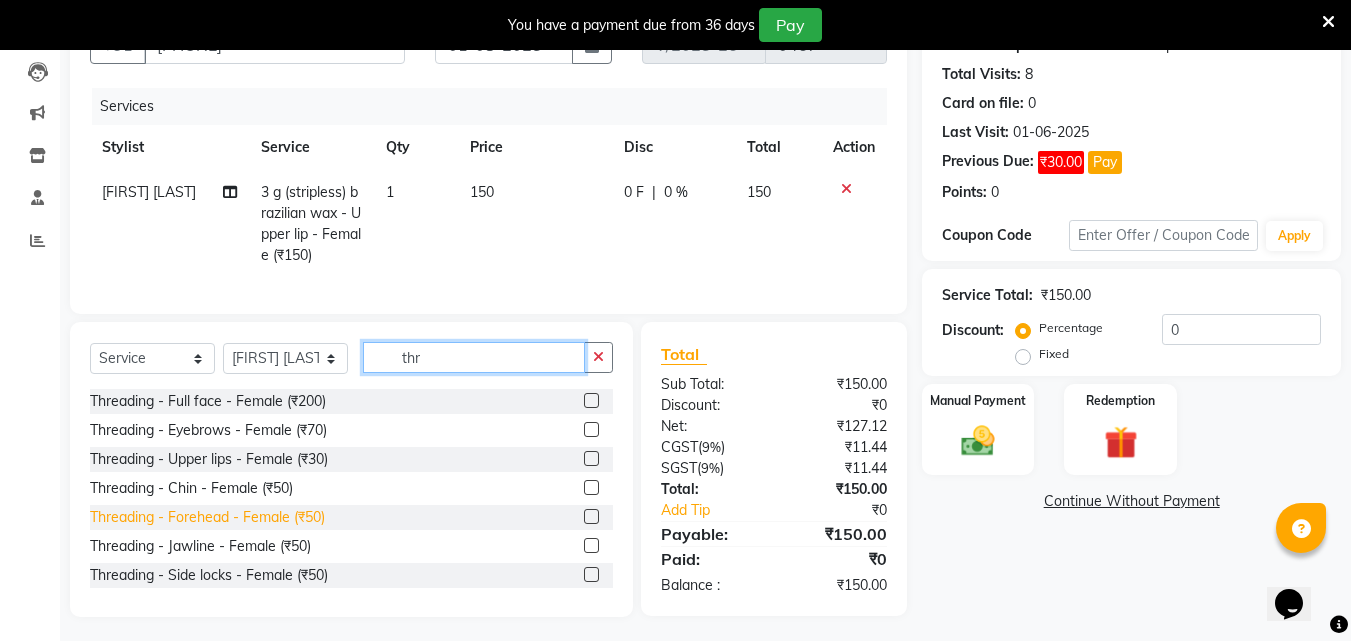 type on "thr" 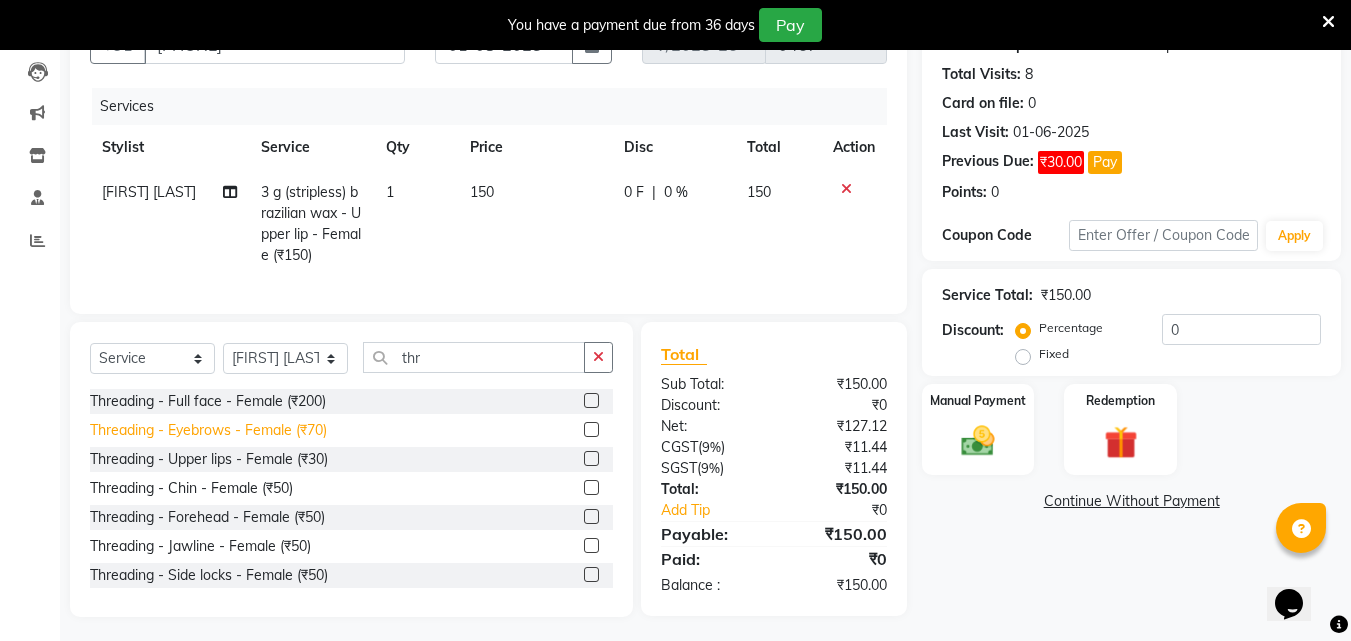 click on "Threading - Forehead - Female (₹50)" 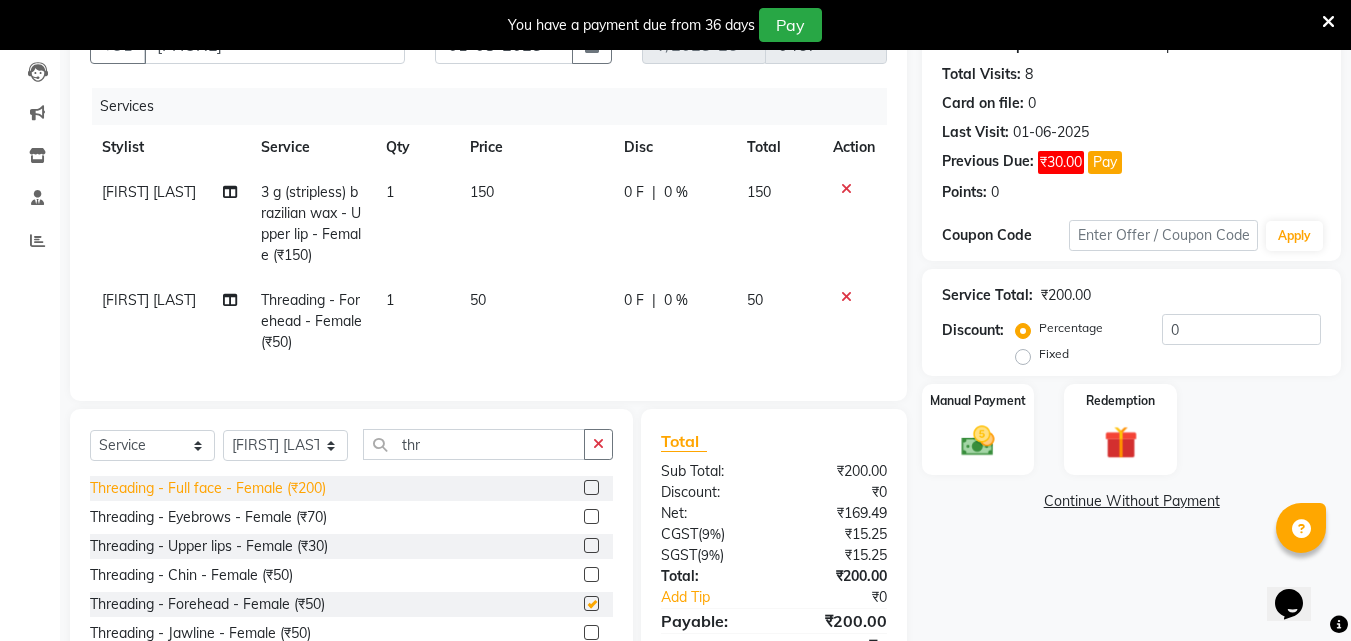 checkbox on "false" 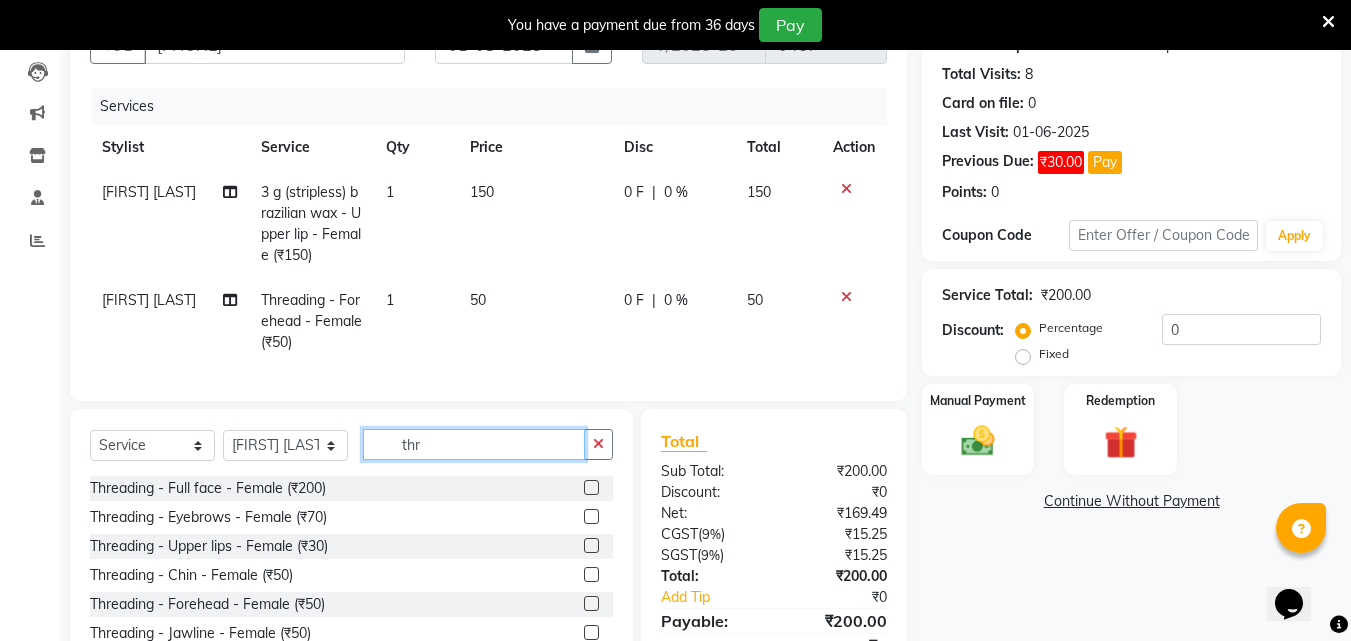 click on "thr" 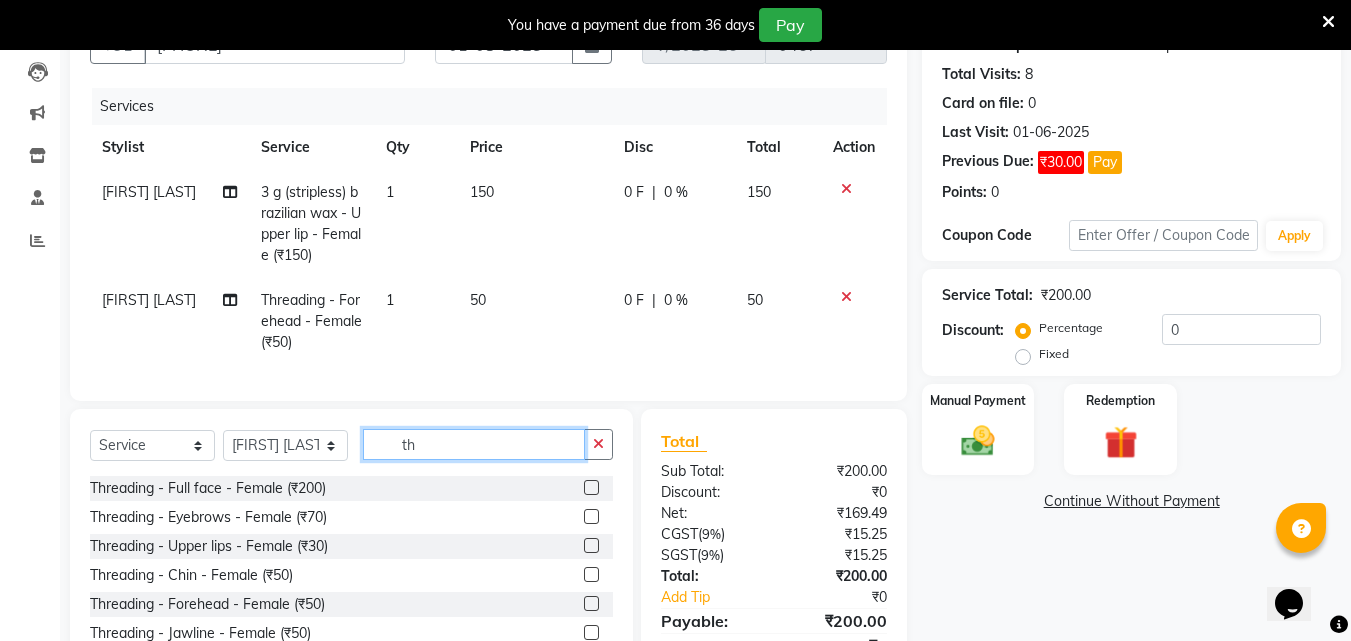 type on "t" 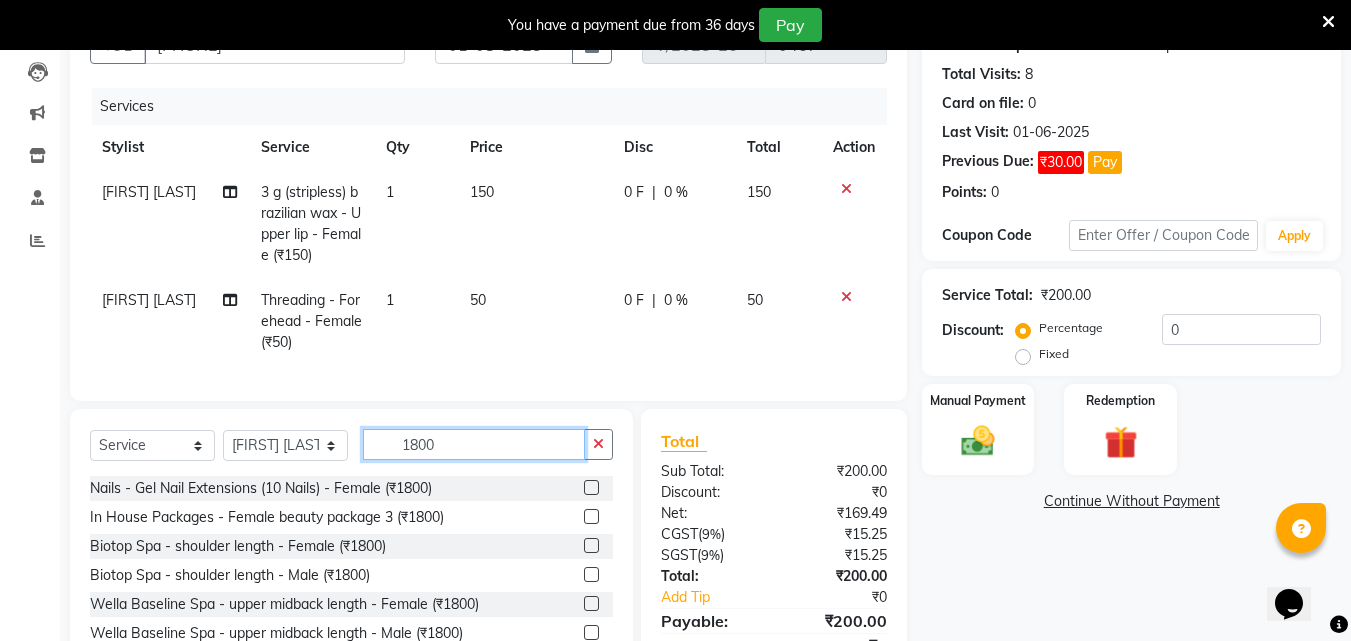 scroll, scrollTop: 0, scrollLeft: 0, axis: both 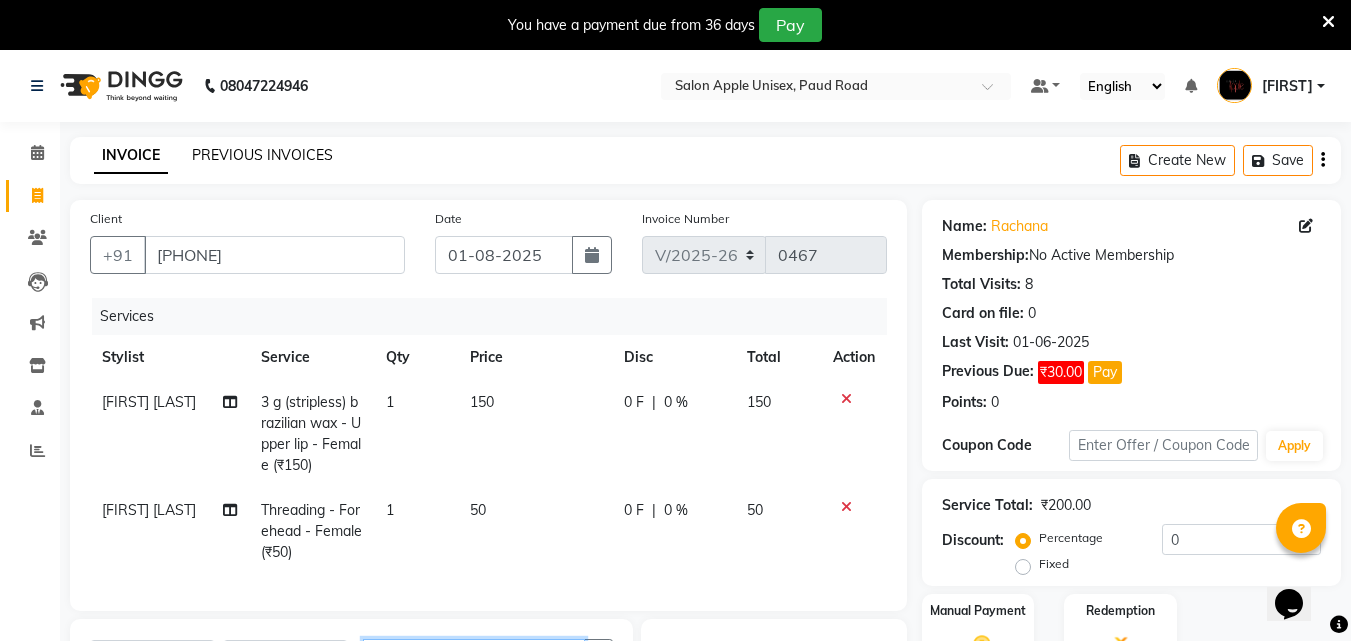 type on "1800" 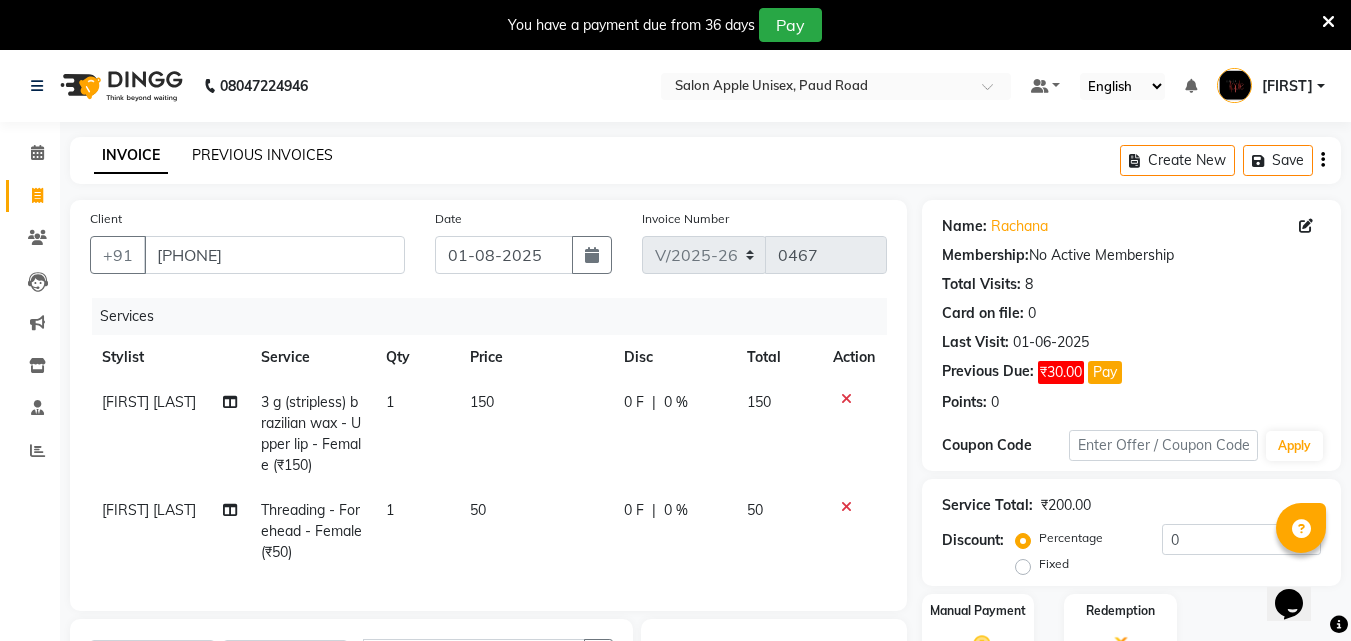 click on "PREVIOUS INVOICES" 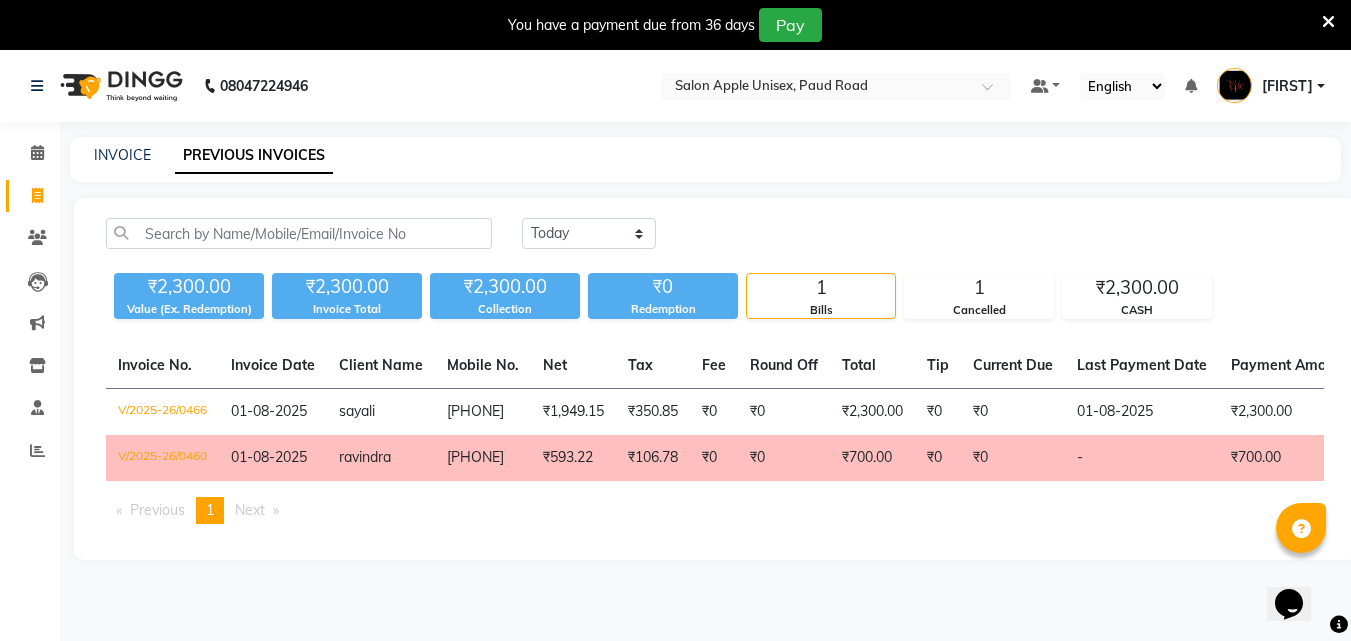 click on "Invoice" 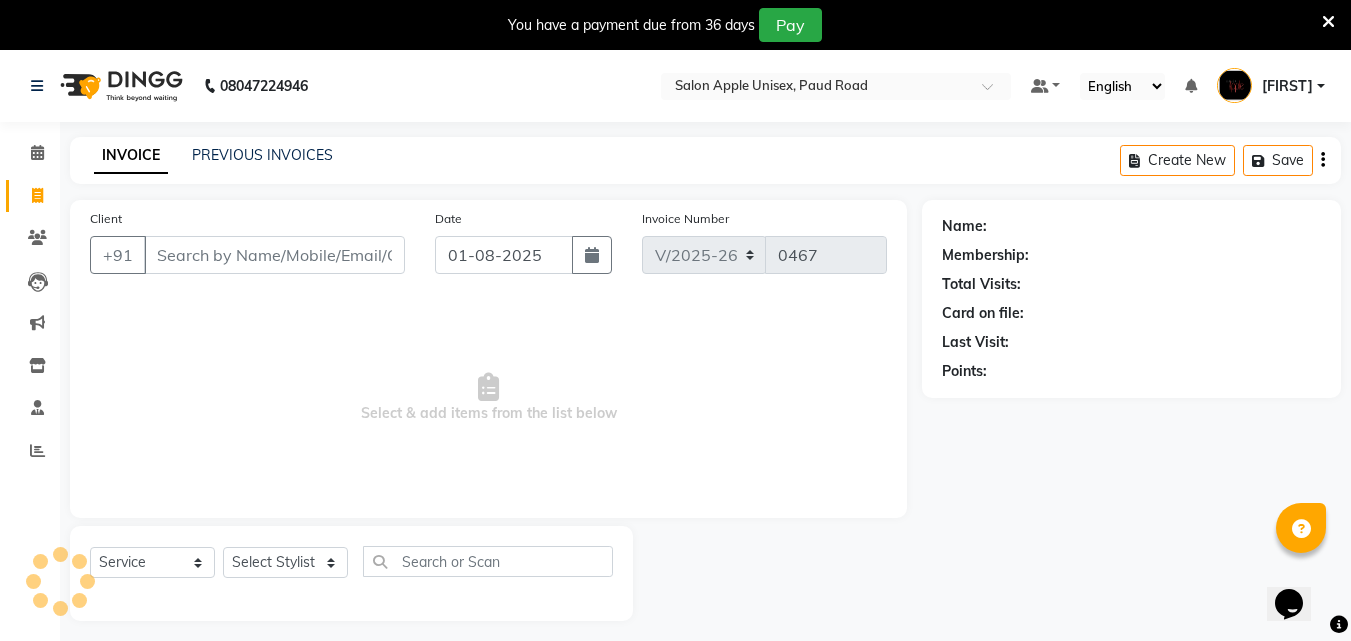 scroll, scrollTop: 50, scrollLeft: 0, axis: vertical 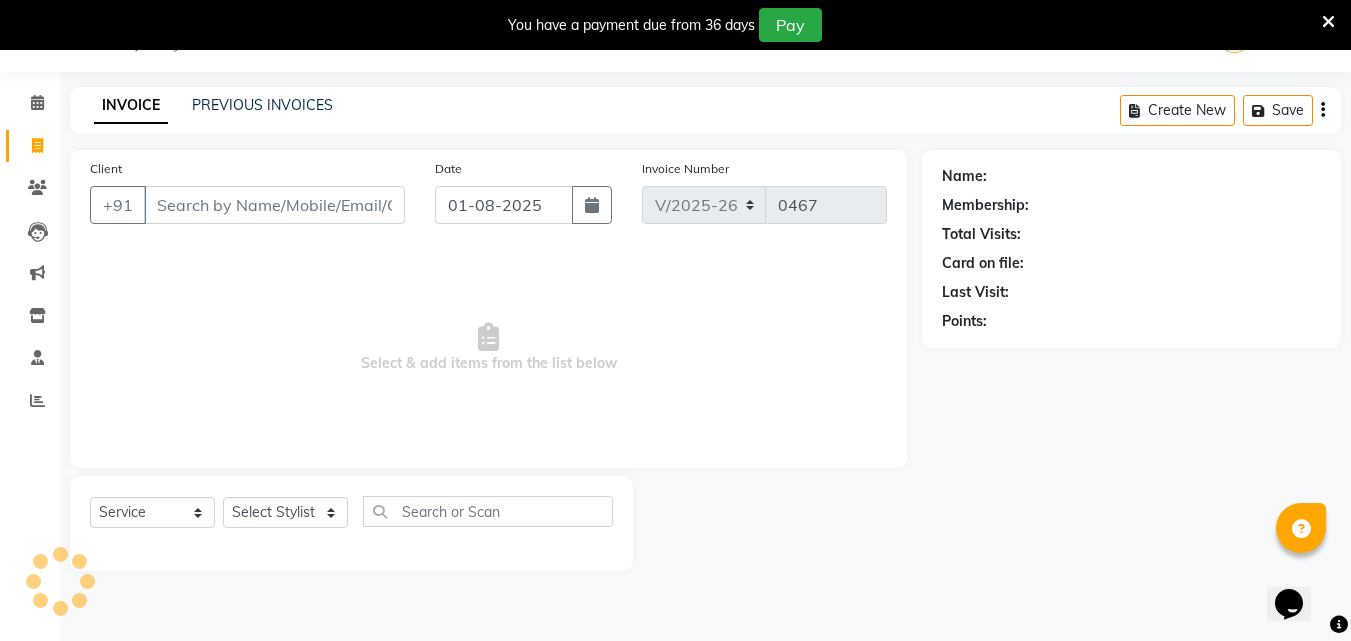 click on "Client" at bounding box center (274, 205) 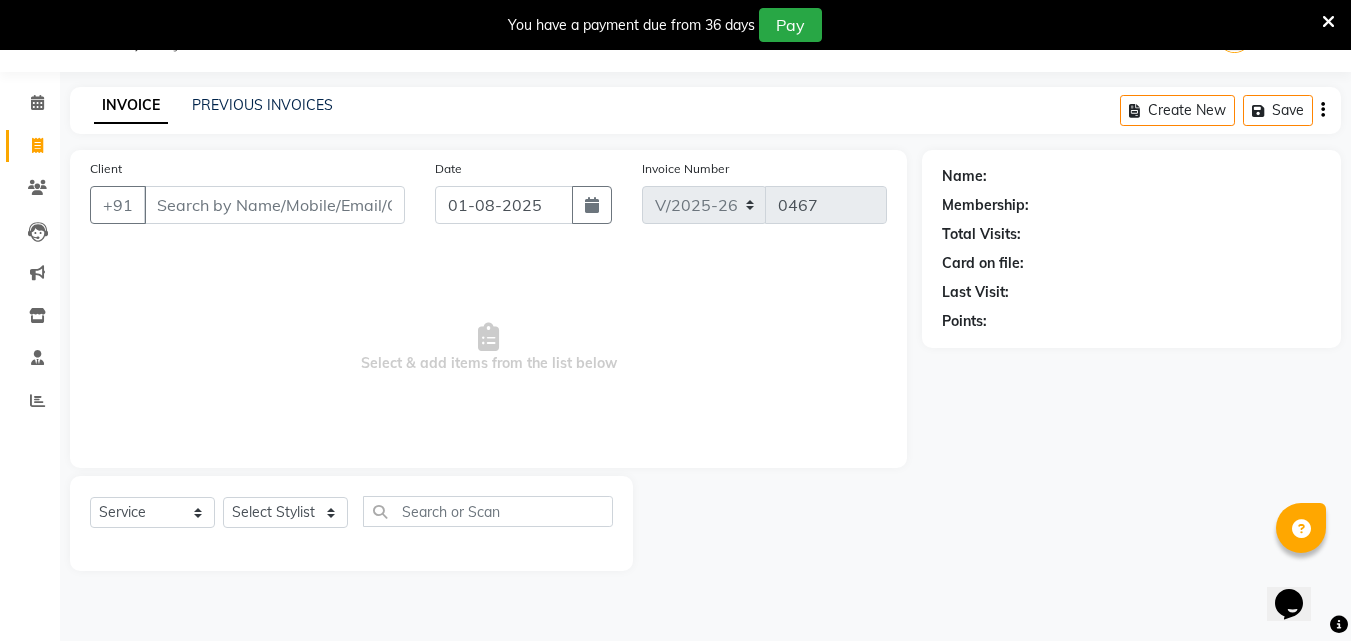 click on "Client" at bounding box center (274, 205) 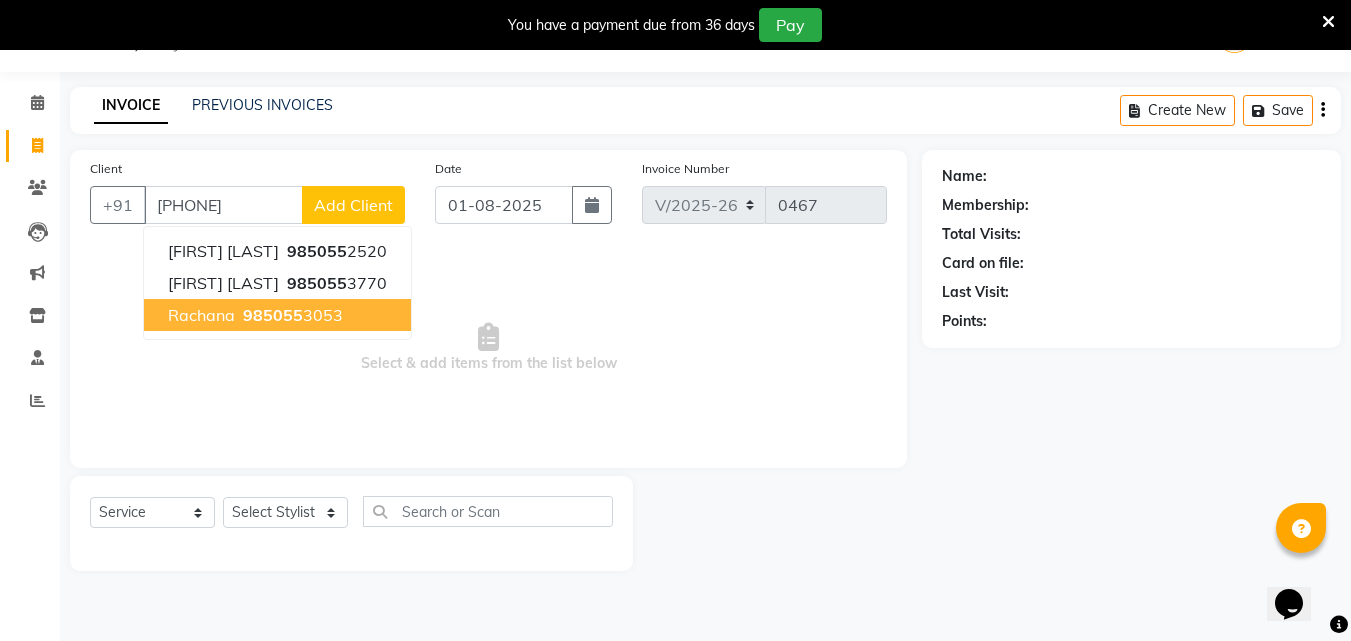 type on "[PHONE]" 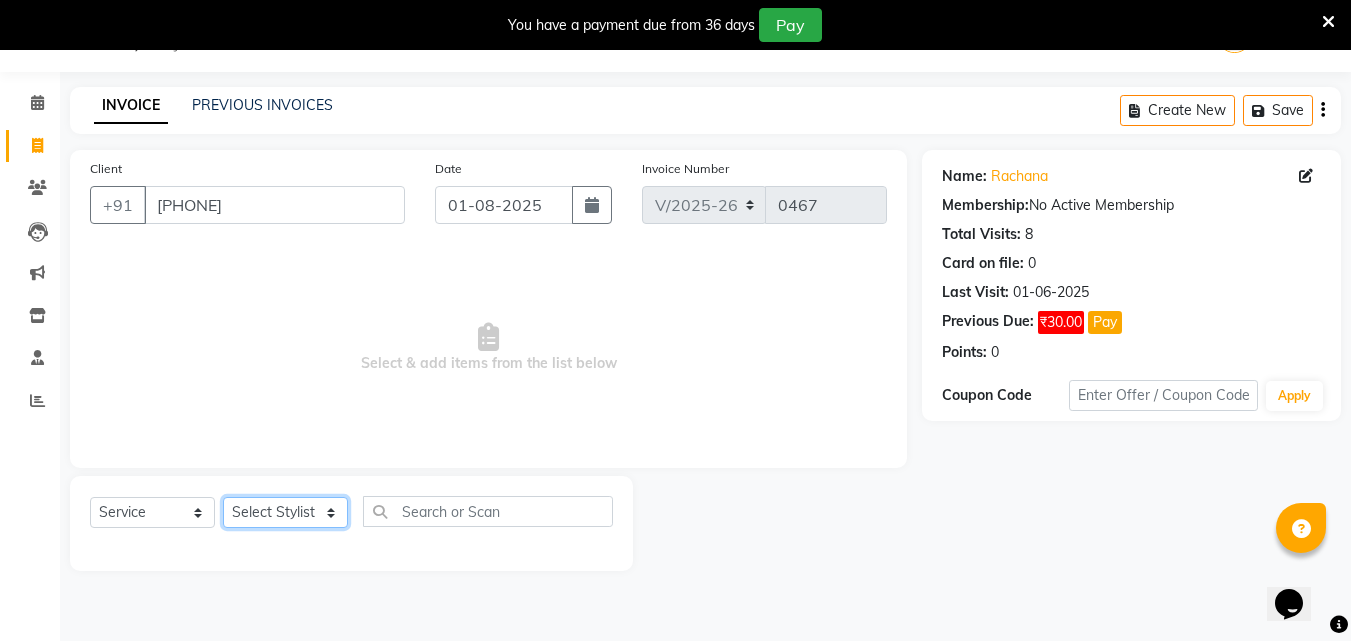 drag, startPoint x: 244, startPoint y: 513, endPoint x: 240, endPoint y: 499, distance: 14.56022 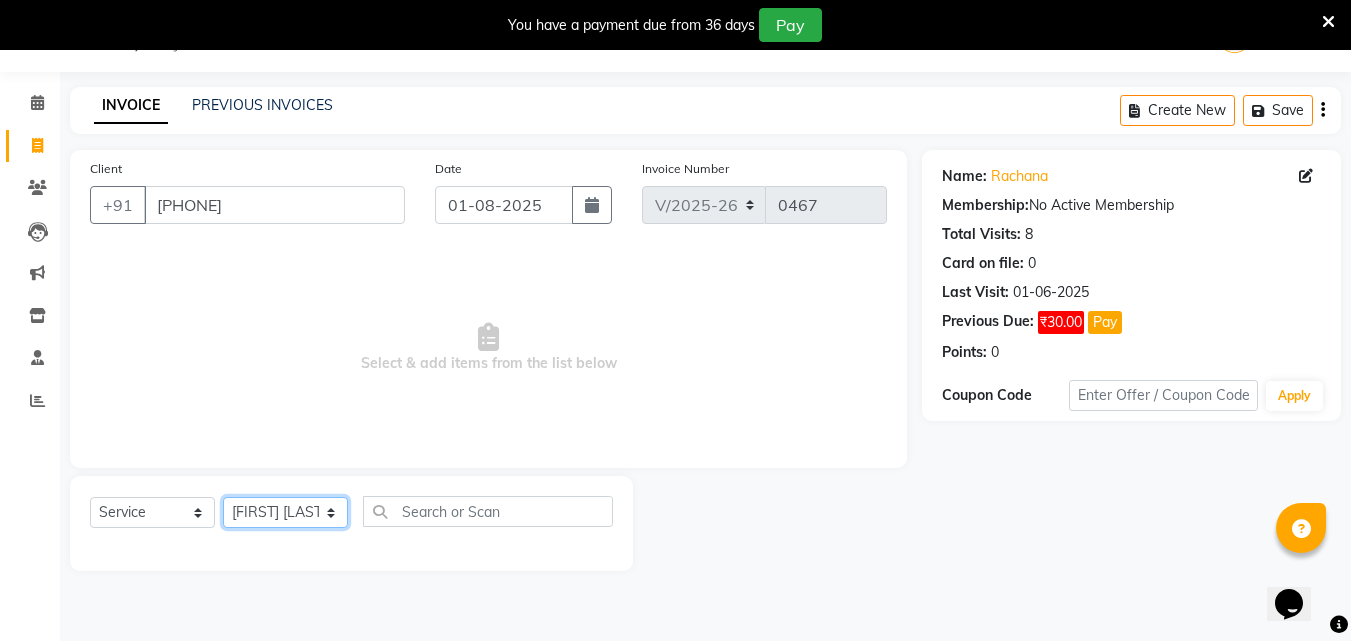 click on "Select Stylist [FIRST] [FIRST] [FIRST] [FIRST] [FIRST] [FIRST] [FIRST]" 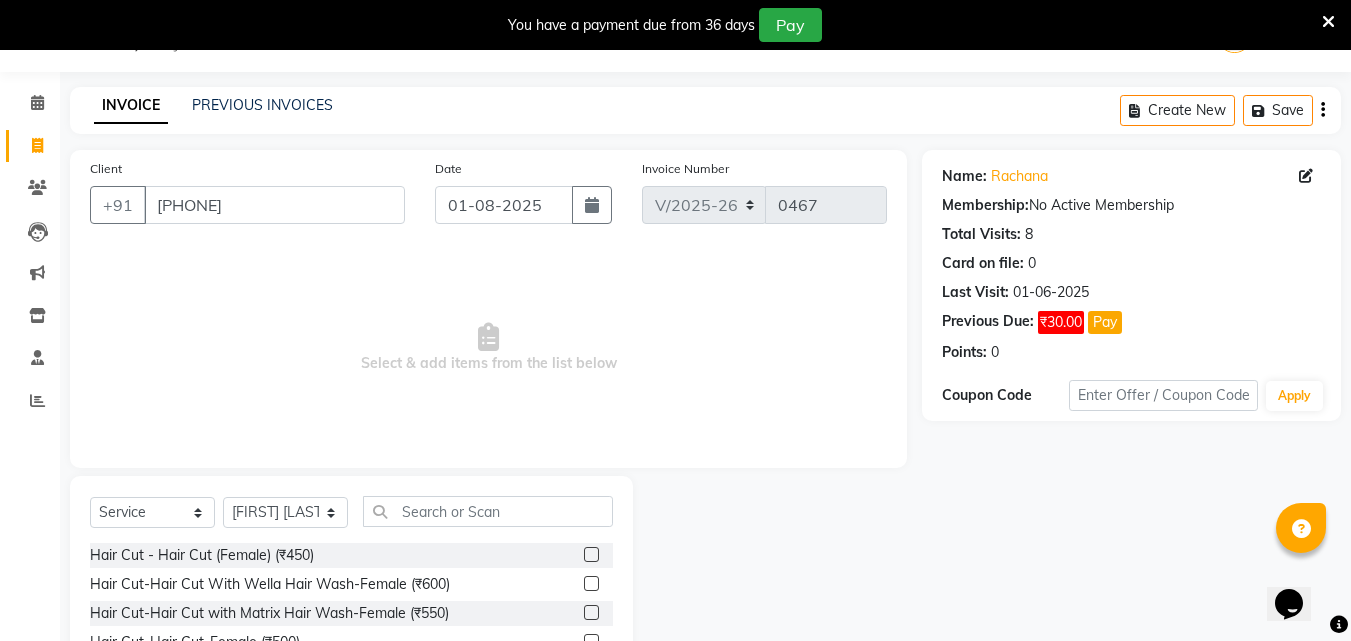 click on "Select Service Product Membership Package VoucherPrepaid Gift Card Select Stylist [FIRST] [FIRST] [FIRST] [FIRST] [FIRST] [FIRST] [FIRST] Hair Cut - Hair Cut (Female) (₹450) Hair Cut-Hair Cut With Wella Hair Wash-Female (₹600) Hair Cut-Hair Cut with Matrix Hair Wash-Female (₹550) Hair Cut-Hair Cut-Female (₹500) Hair Cut-Flicks/Fringe-Female (₹150) Hair Cut-Kid's Hair Cut (Kids Below 12 Yrs)-Female (₹250) Hair Cut-Hair Cut (Straight / U - Shape)-Female (₹300) Hair Cut - Hair Cut With Wella Hair Wash-Male (₹400) Hair Cut-Hair Cut with Matrix Hair Wash-Male (₹350) Hair Cut-Hair Cut-Male (₹200) Hair Cut-Kid's Hair Cut (Kids Below 12 Yrs)-Male (₹250) Hair Cut - Female (₹500) Hair Cut - Straight - U shape - Female (₹300) Hair Cut with wella Hiar wash - Female (₹650) Hair Cut with Matrix Hiar wash - Female (₹550) Flicks / fringes - Female (₹150) Kids Hair Cut - below 12 years - Female (₹300) Hair Cut - Male (₹300) Beard Styling - Shaving - Male (₹250)" 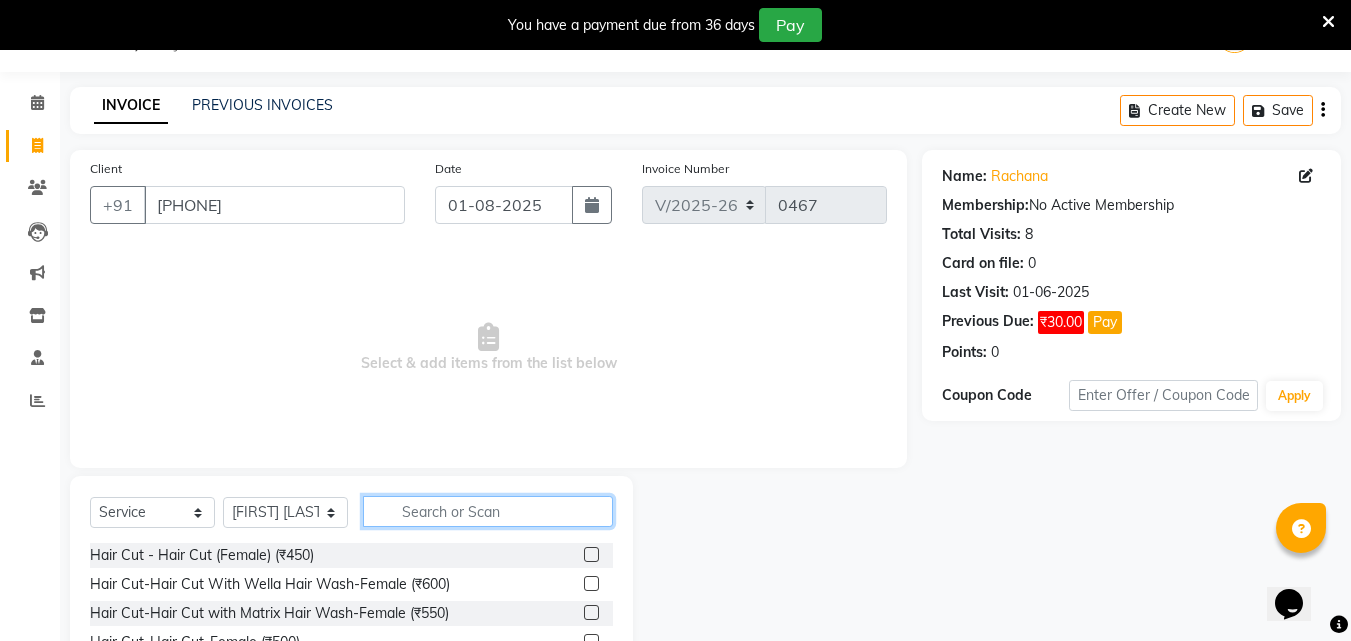 click 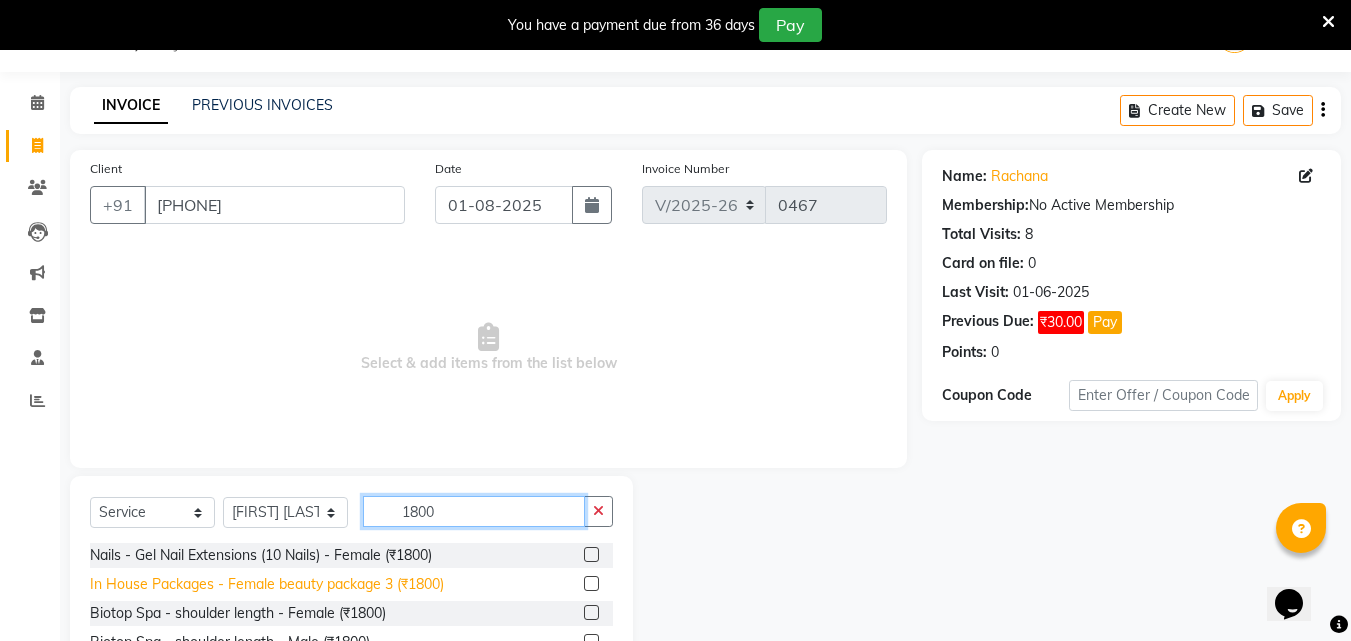 type on "1800" 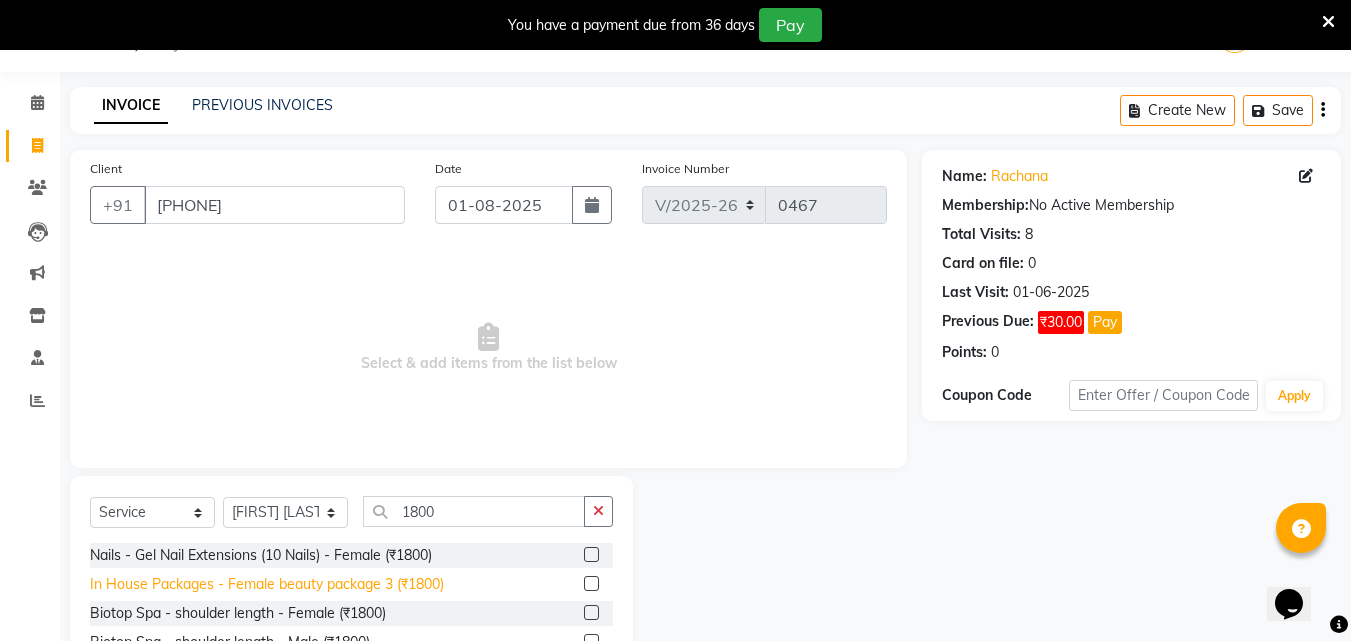 click on "In House Packages - Female beauty package 3 (₹1800)" 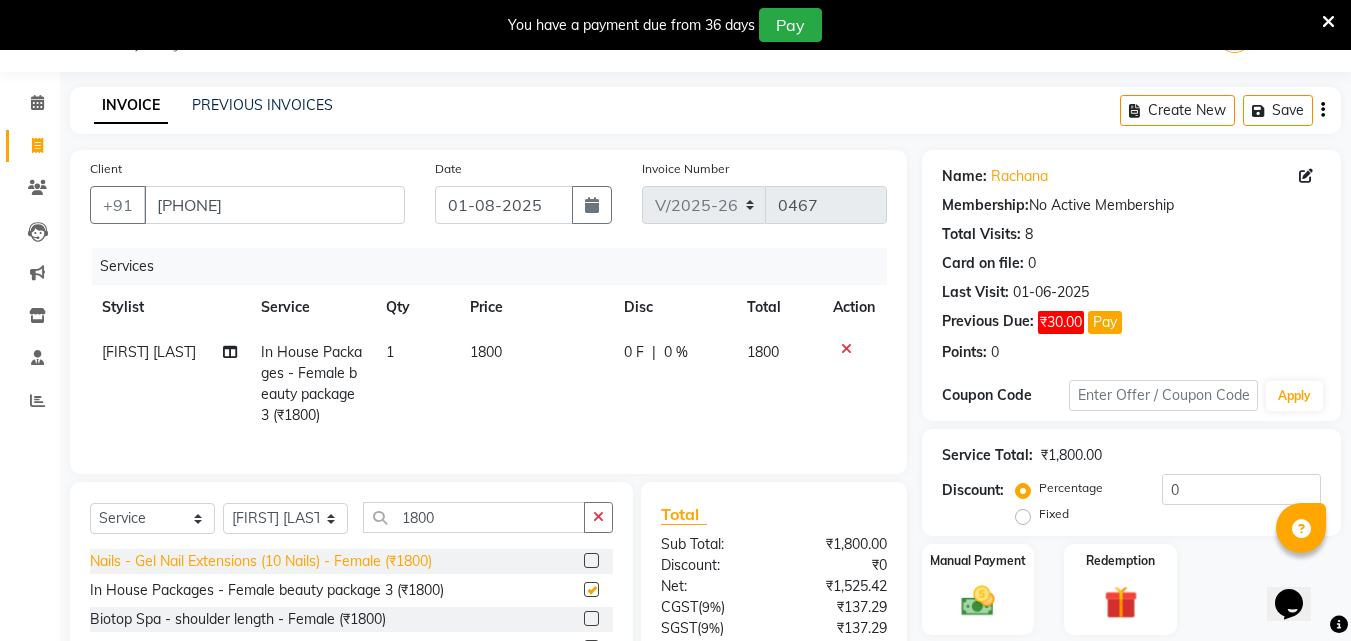 checkbox on "false" 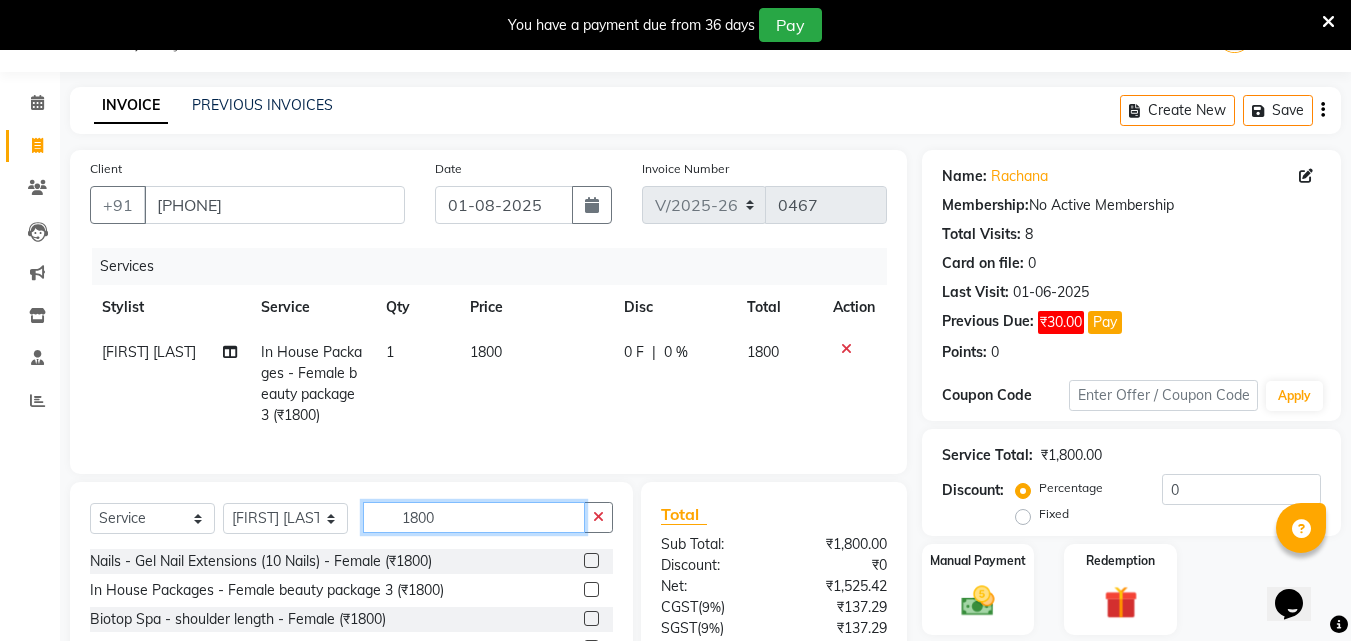 click on "1800" 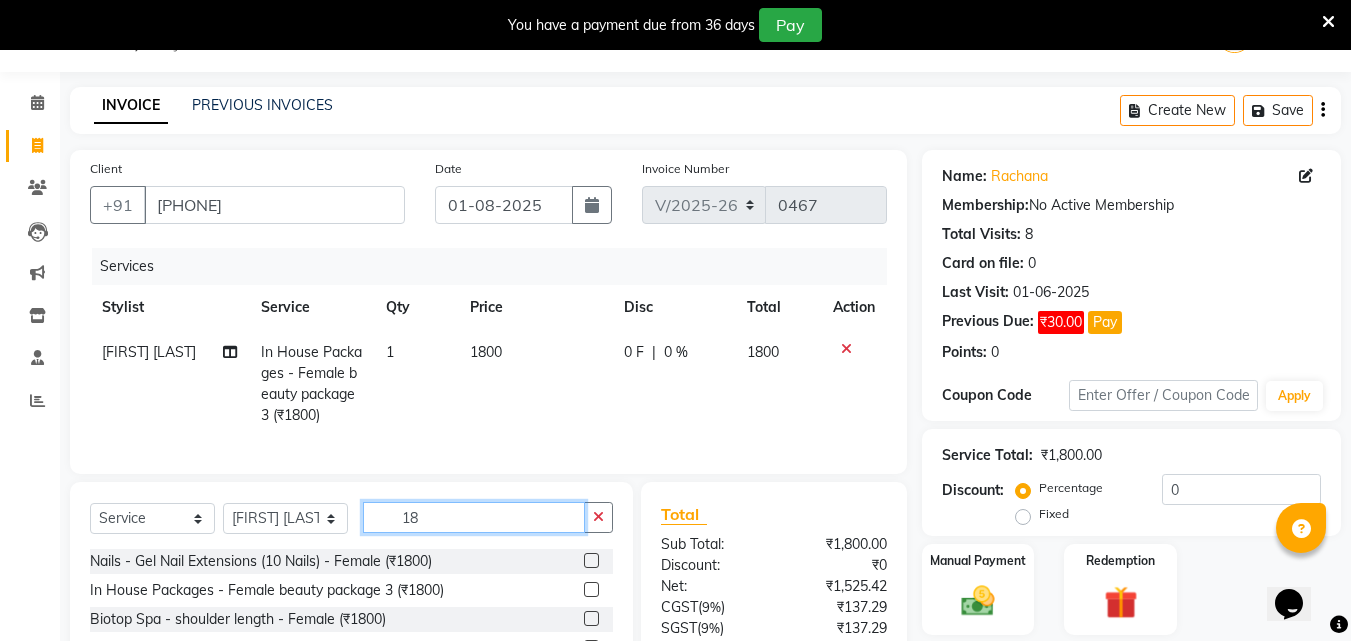 type on "1" 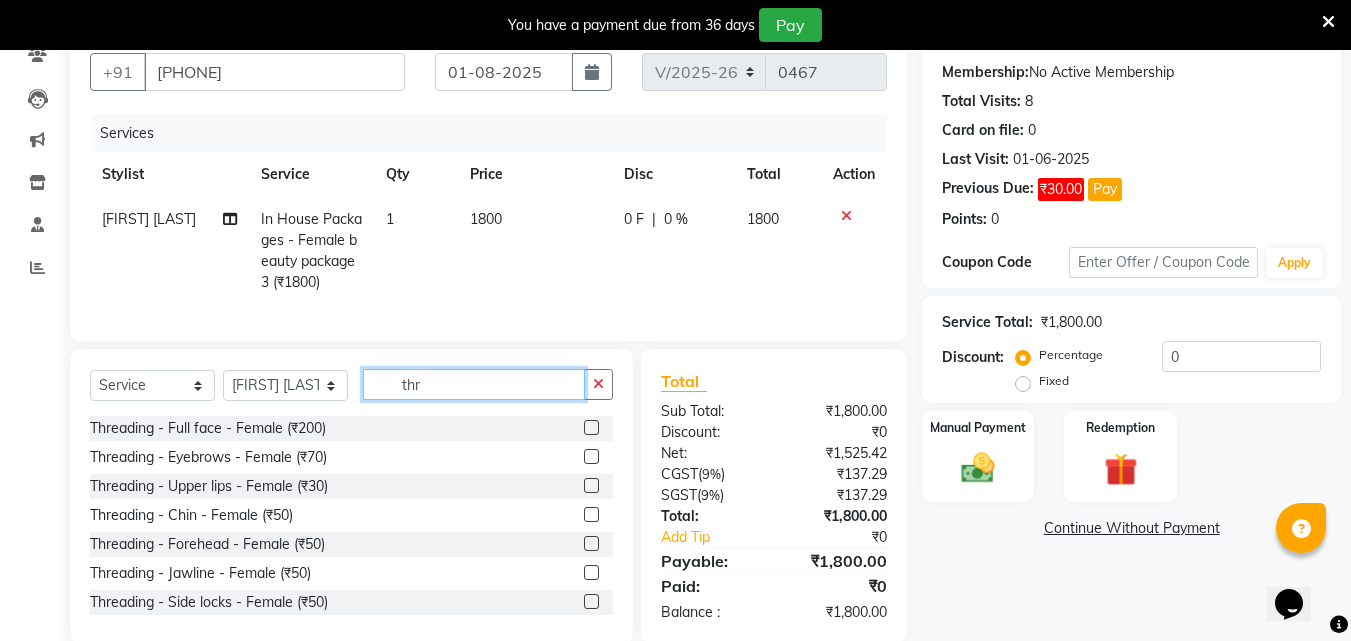scroll, scrollTop: 231, scrollLeft: 0, axis: vertical 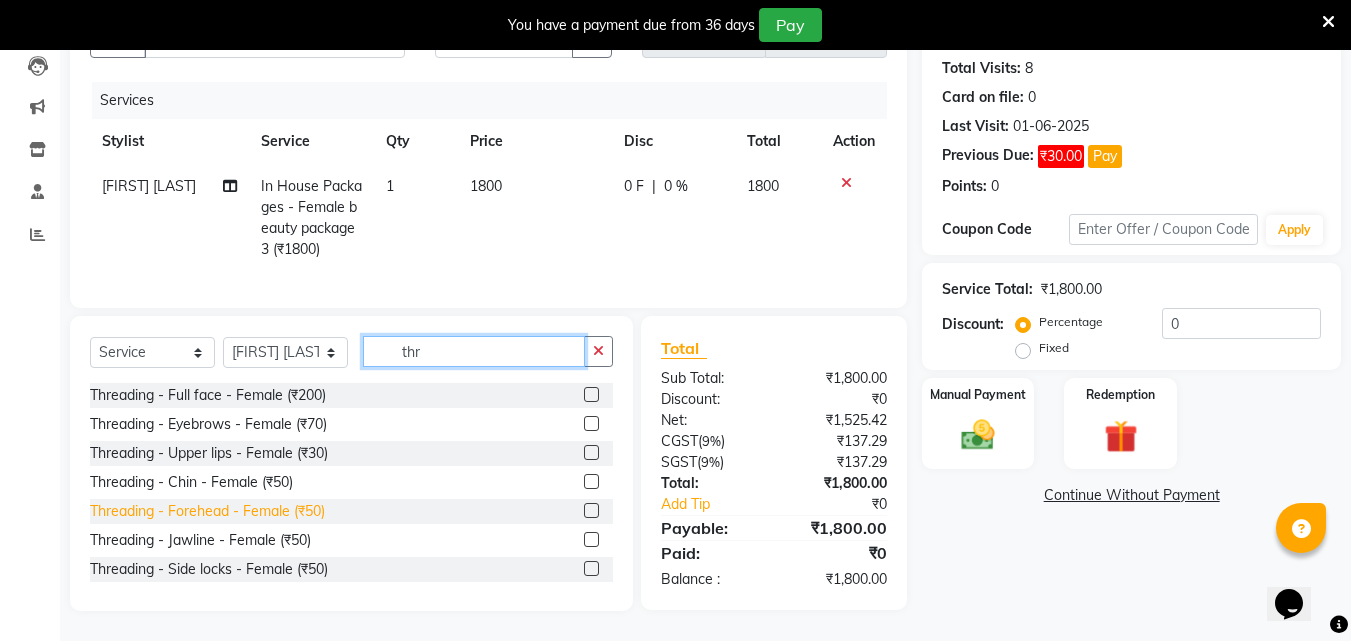 type on "thr" 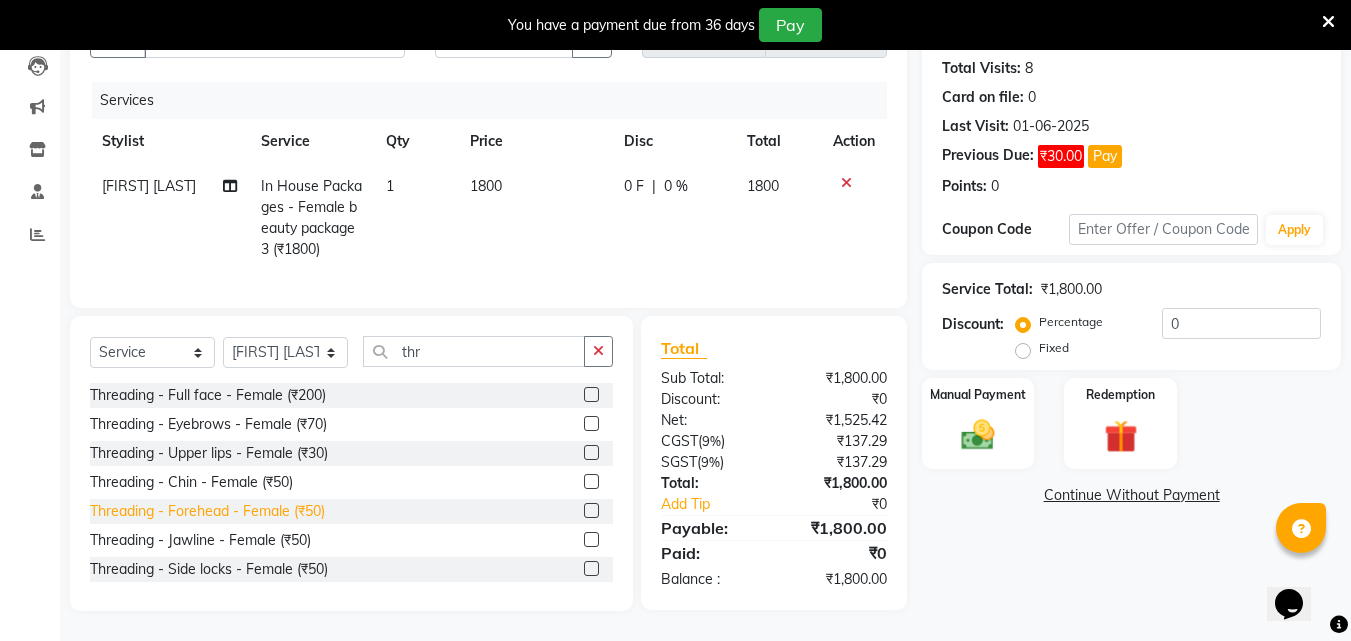 click on "Threading - Forehead - Female (₹50)" 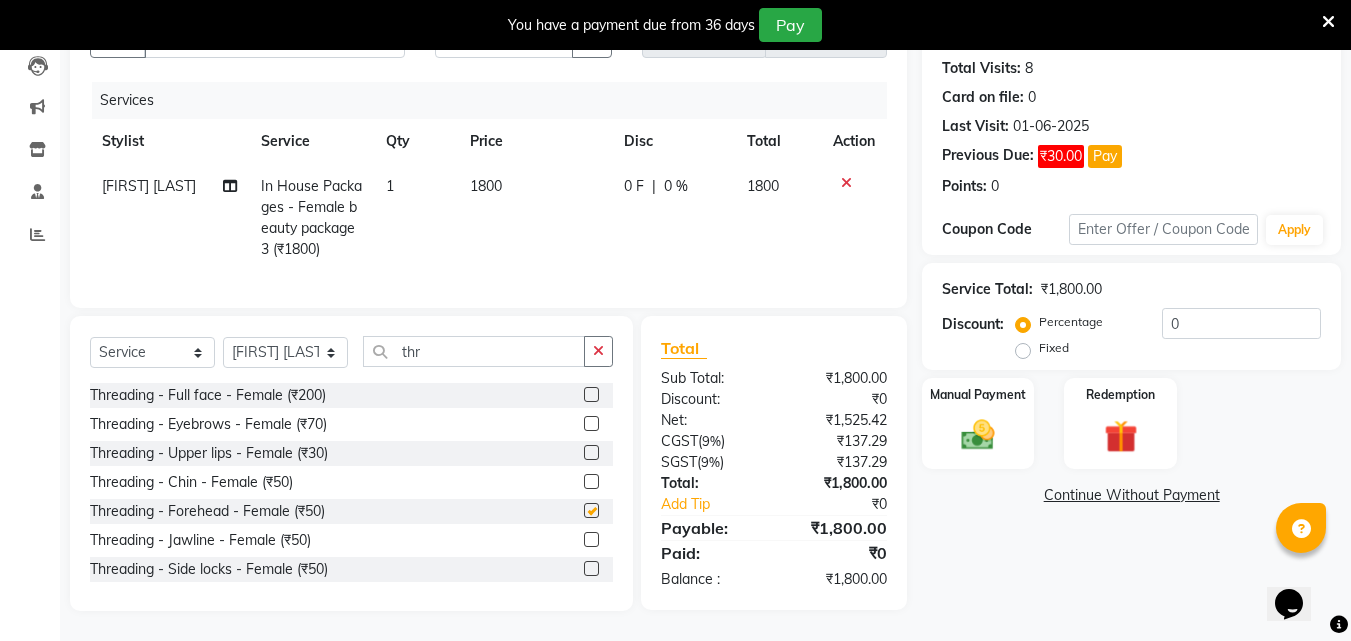 checkbox on "false" 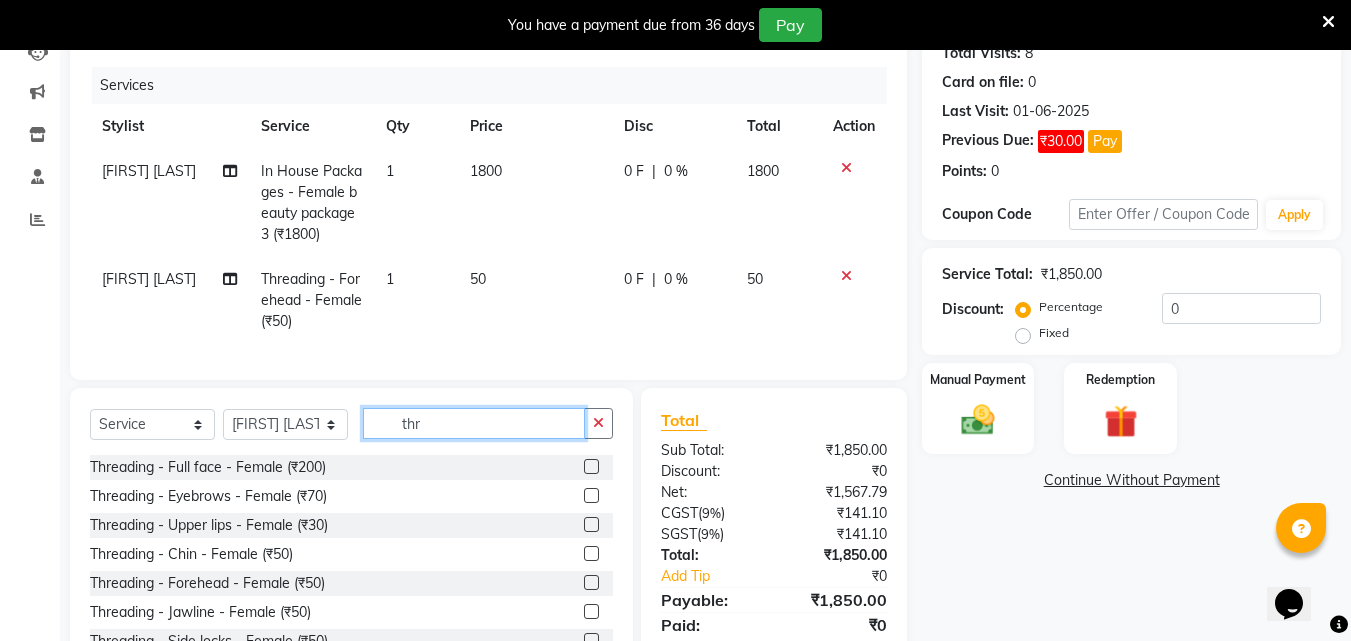 click on "thr" 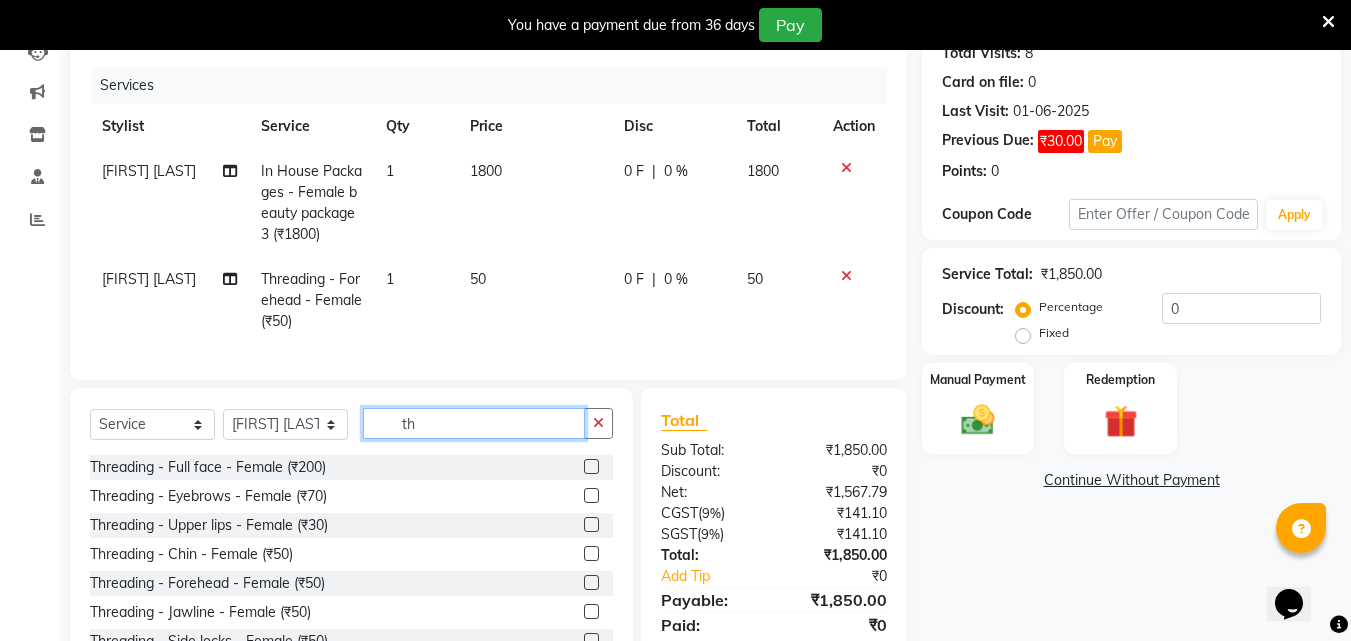 type on "t" 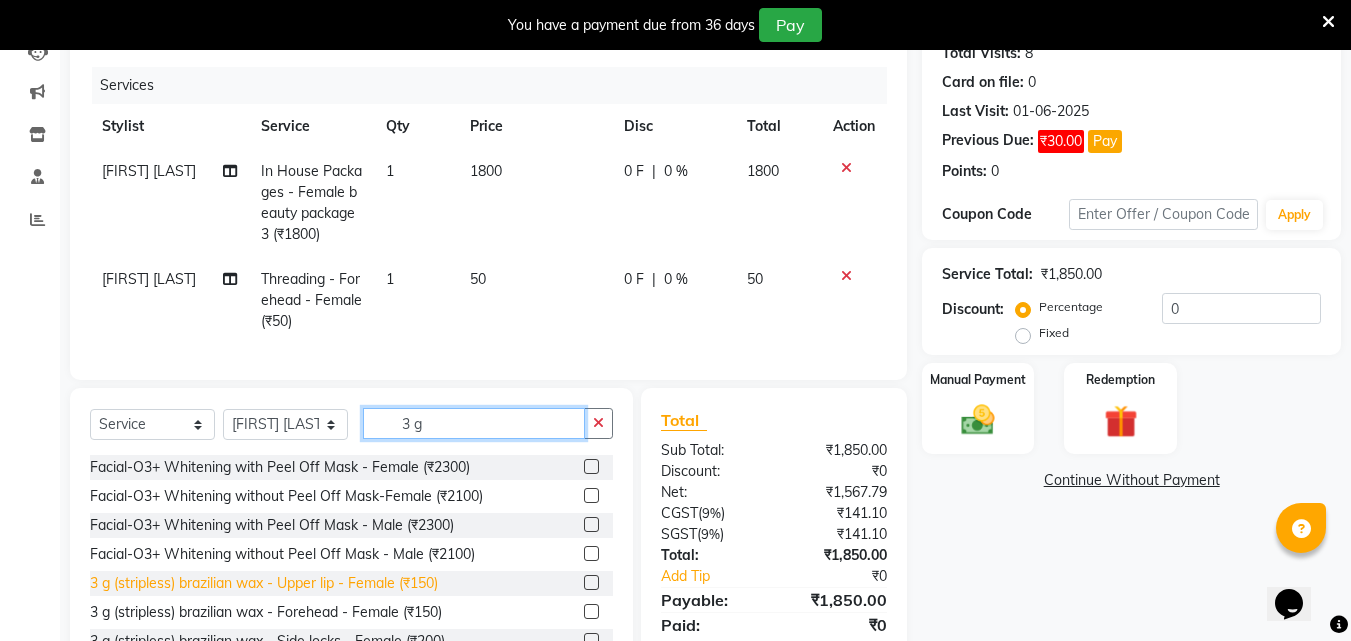 type on "3 g" 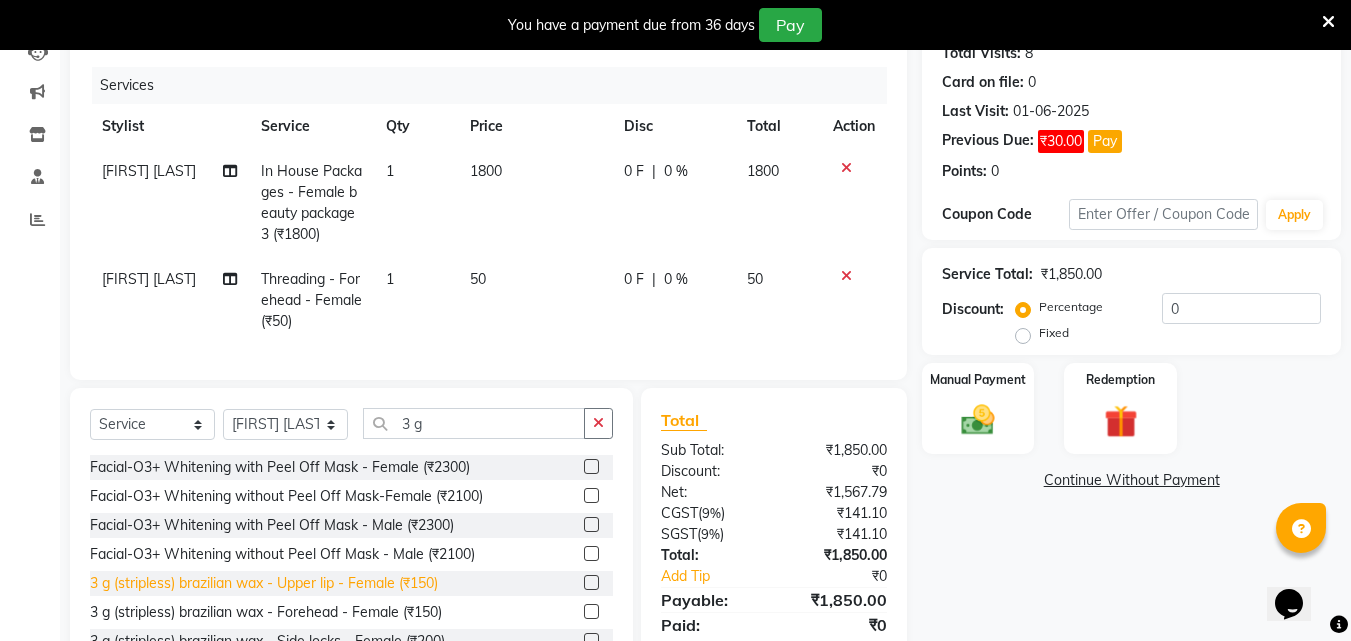 click on "3 g (stripless) brazilian wax - Upper lip - Female (₹150)" 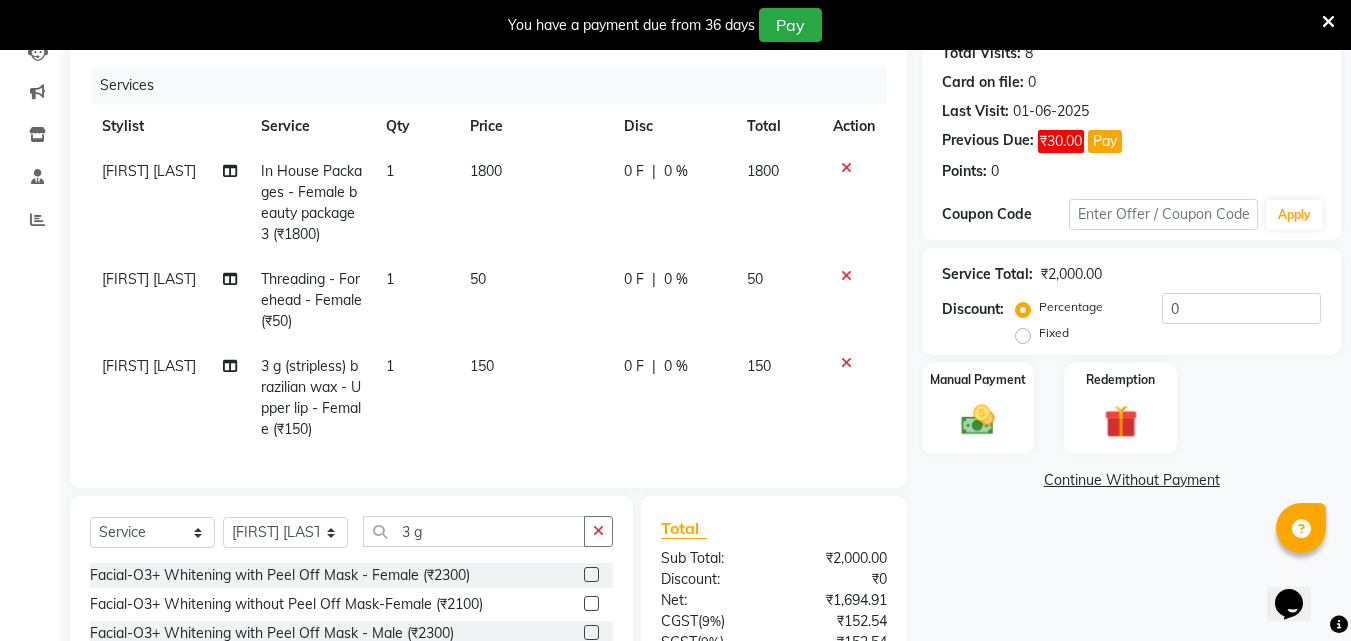 checkbox on "false" 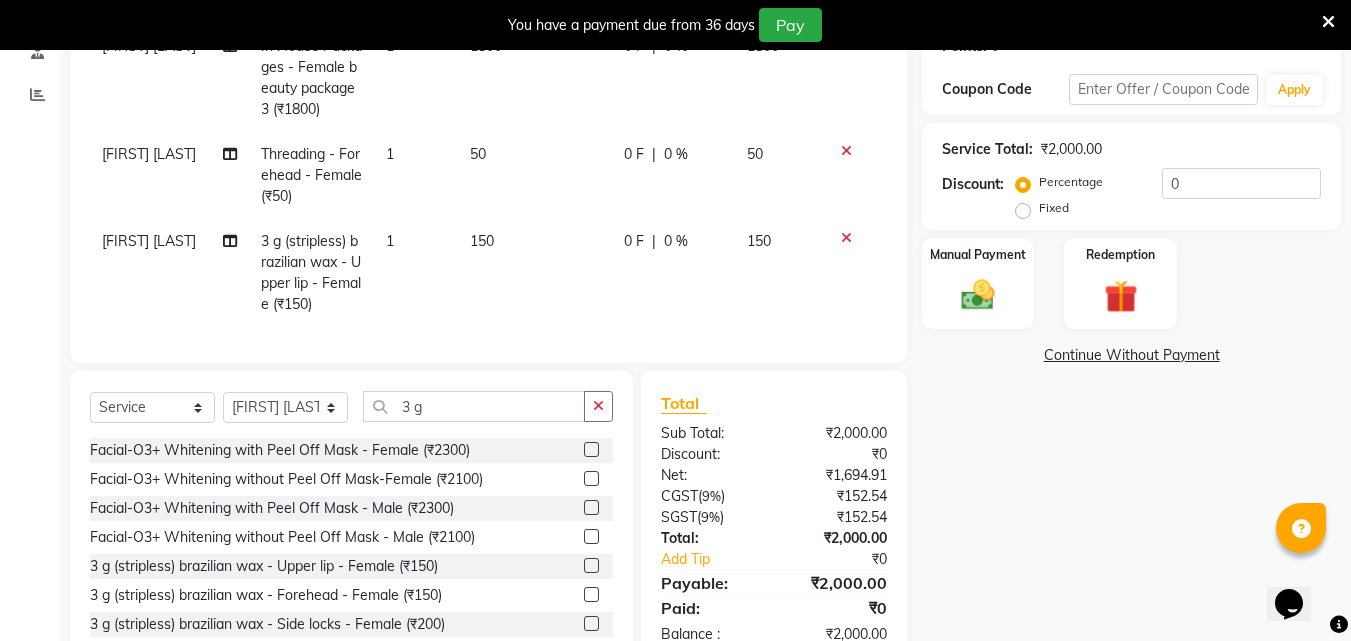 scroll, scrollTop: 426, scrollLeft: 0, axis: vertical 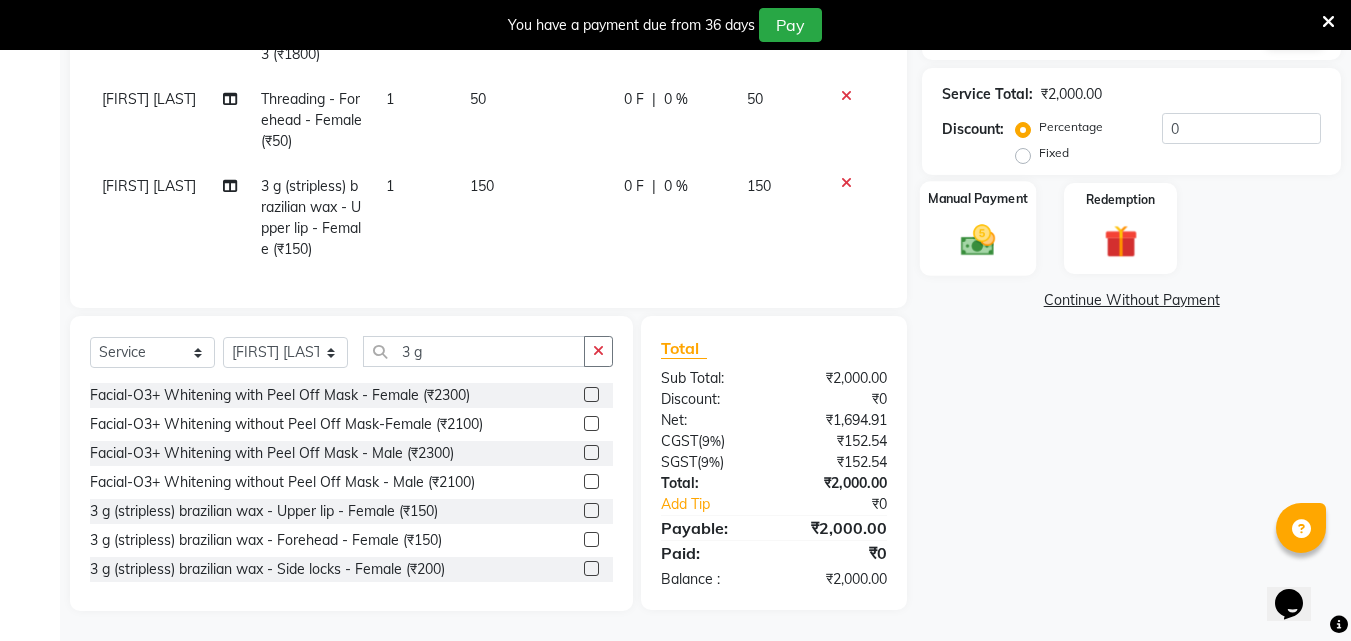 click 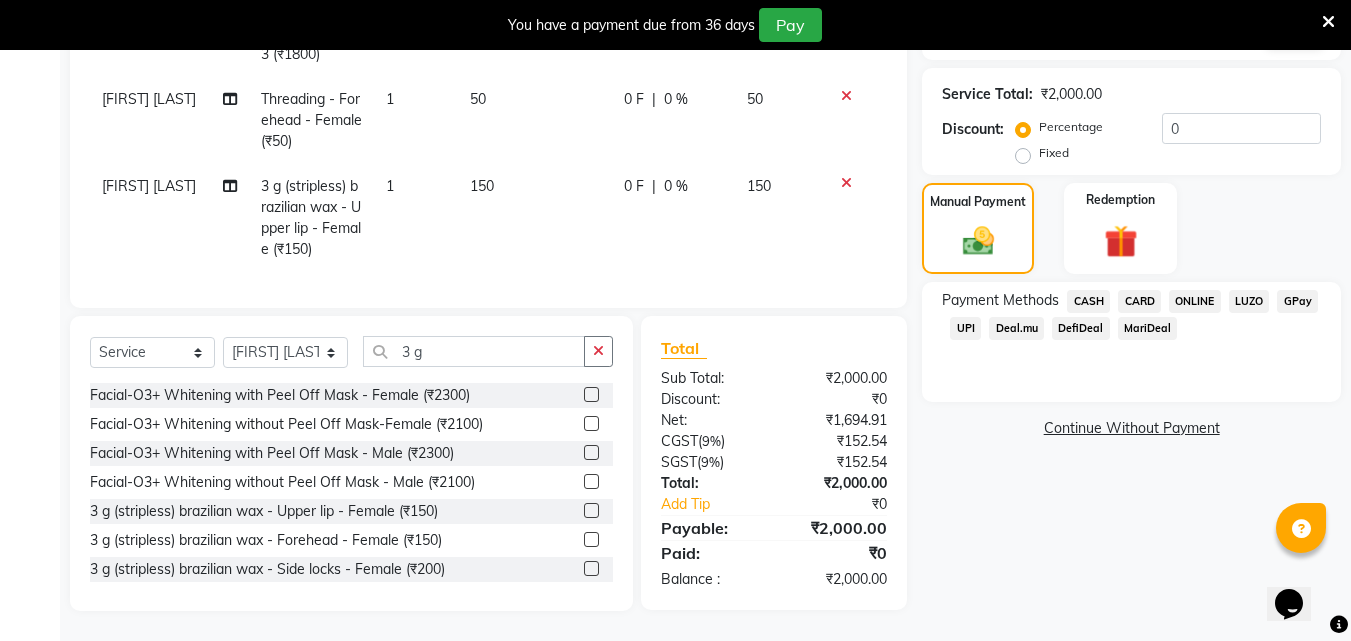 click on "ONLINE" 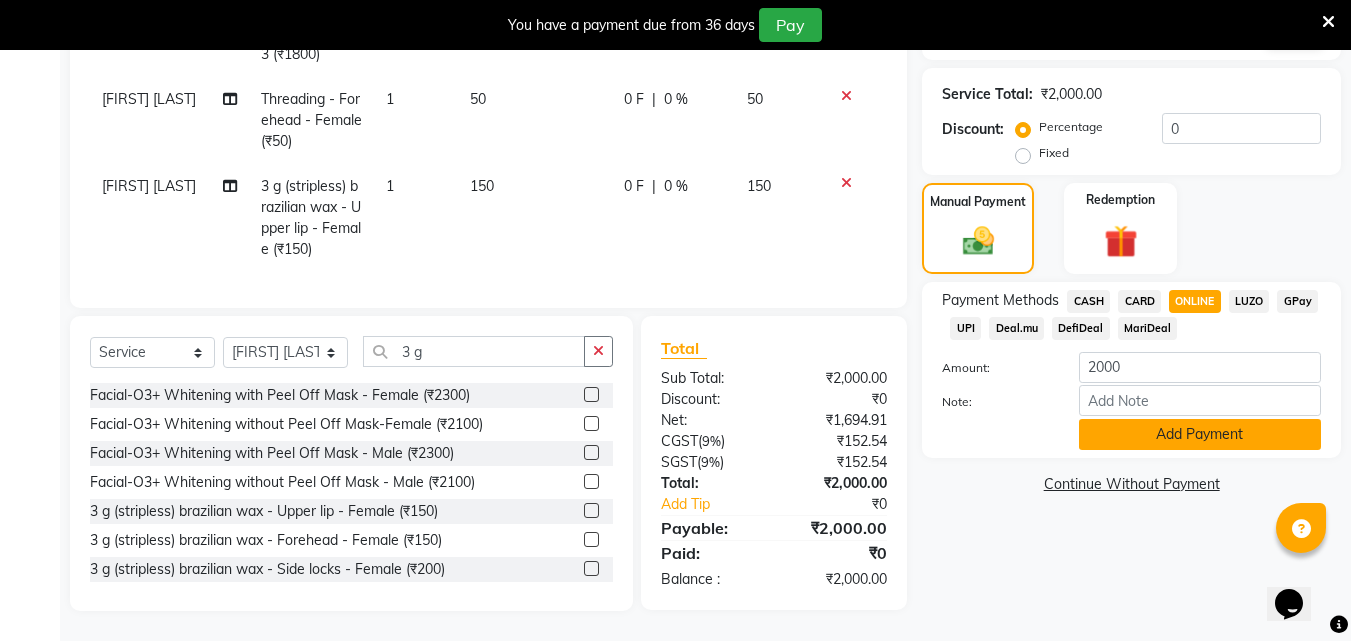 click on "Add Payment" 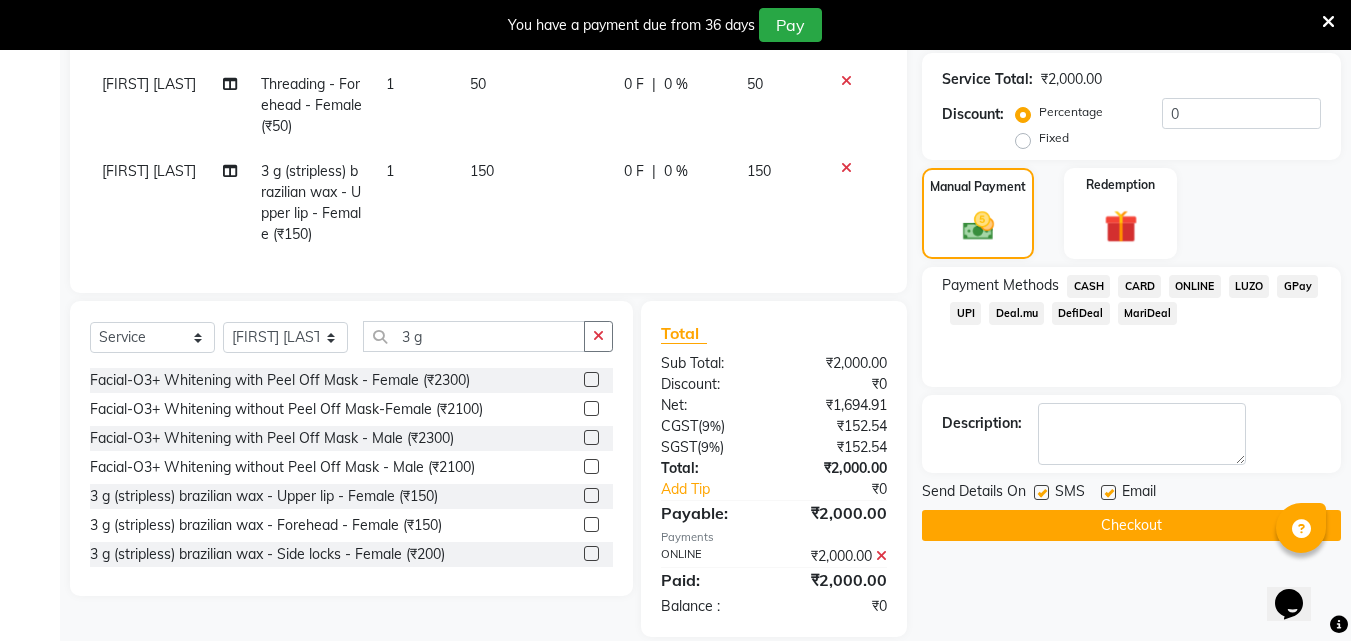 click on "Checkout" 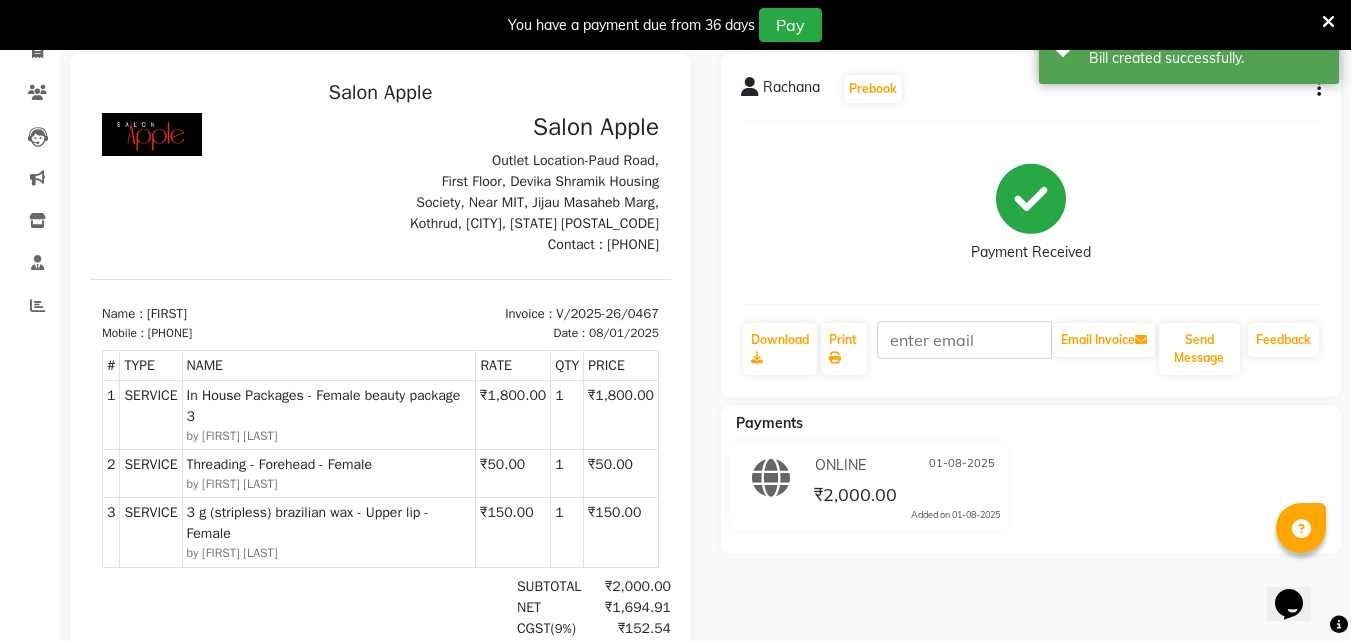 scroll, scrollTop: 0, scrollLeft: 0, axis: both 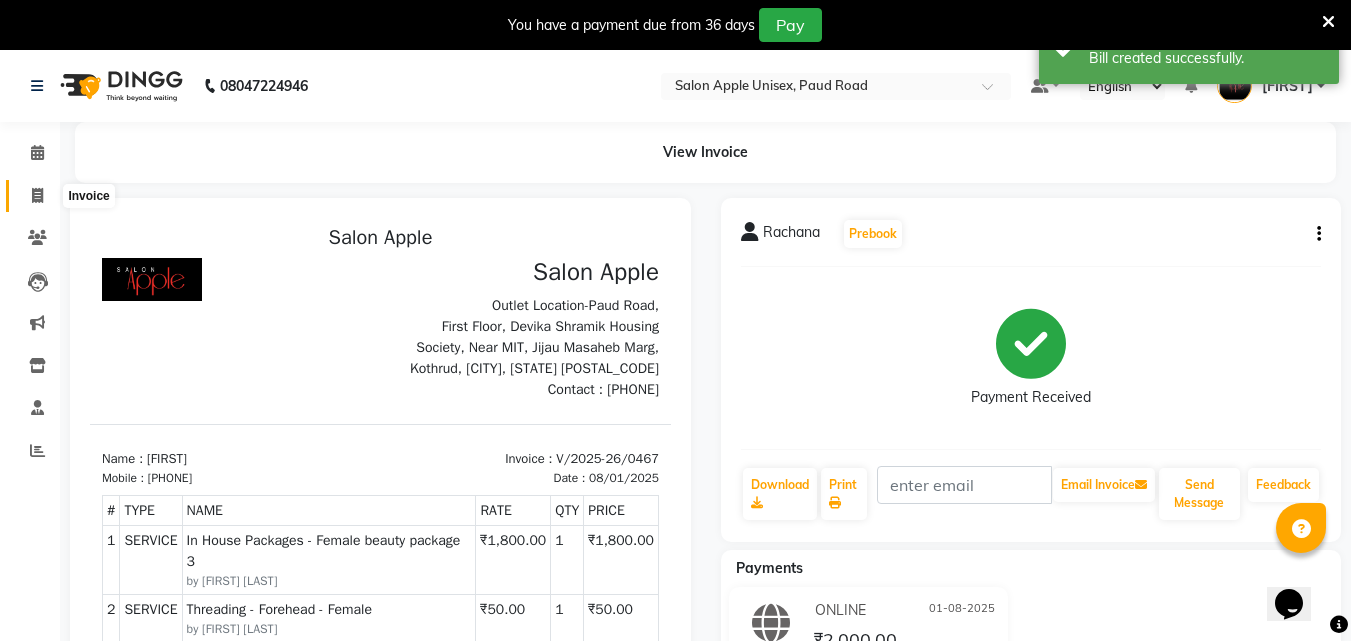 click 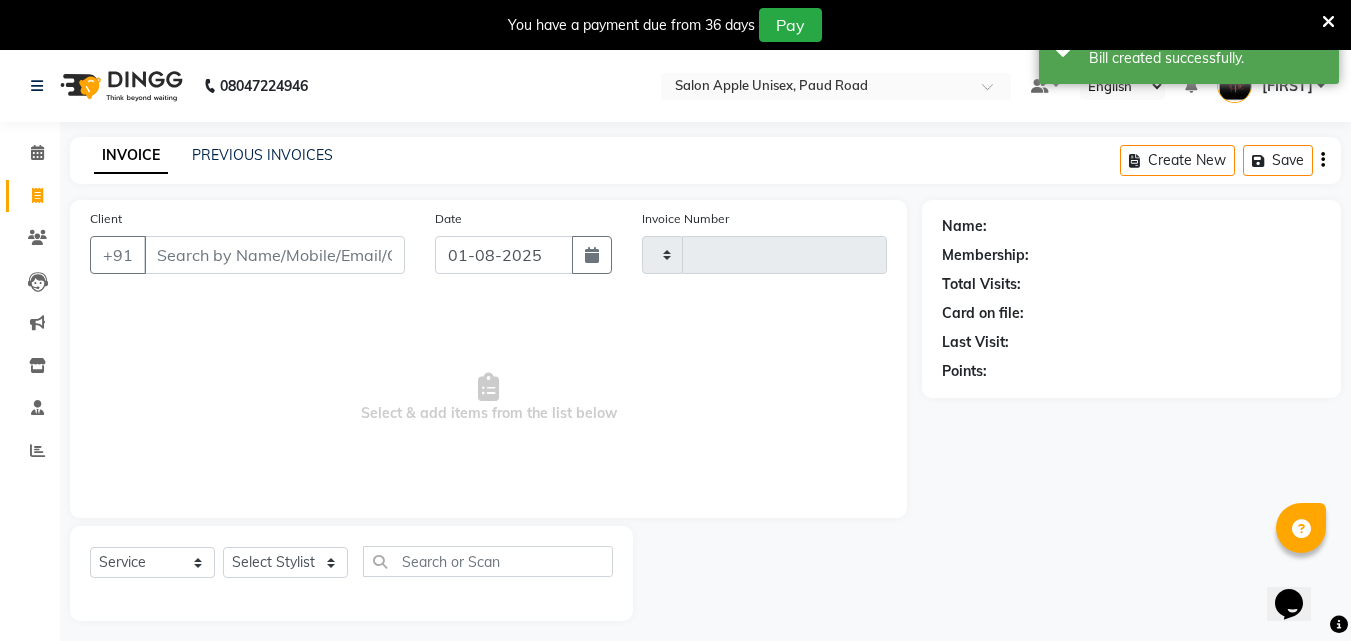 scroll, scrollTop: 50, scrollLeft: 0, axis: vertical 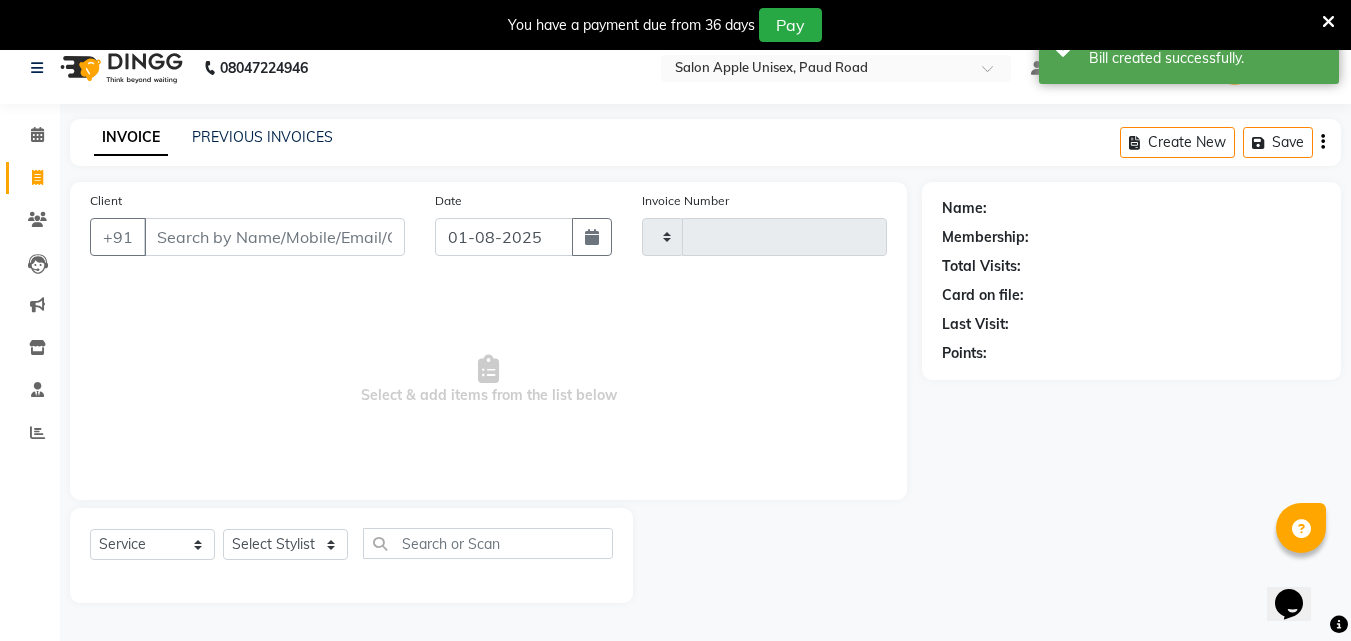 type on "0468" 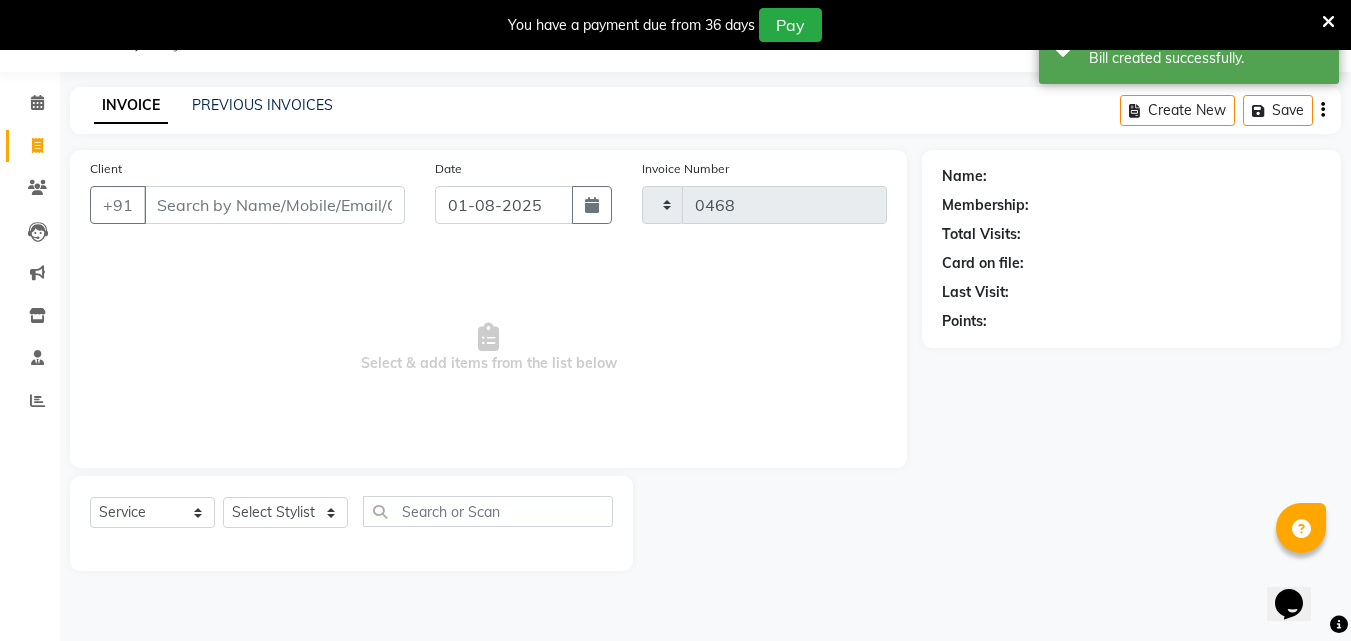select on "133" 